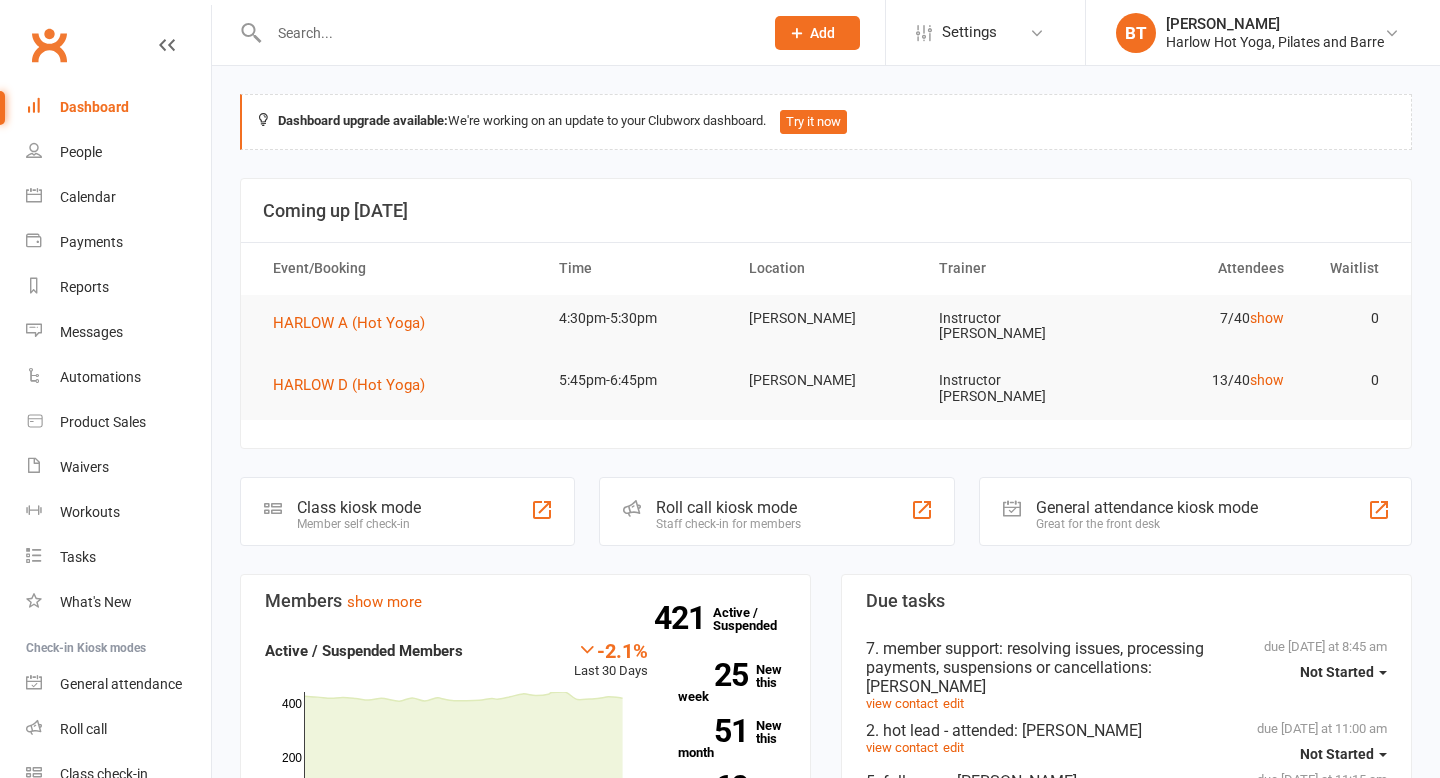 scroll, scrollTop: 118, scrollLeft: 0, axis: vertical 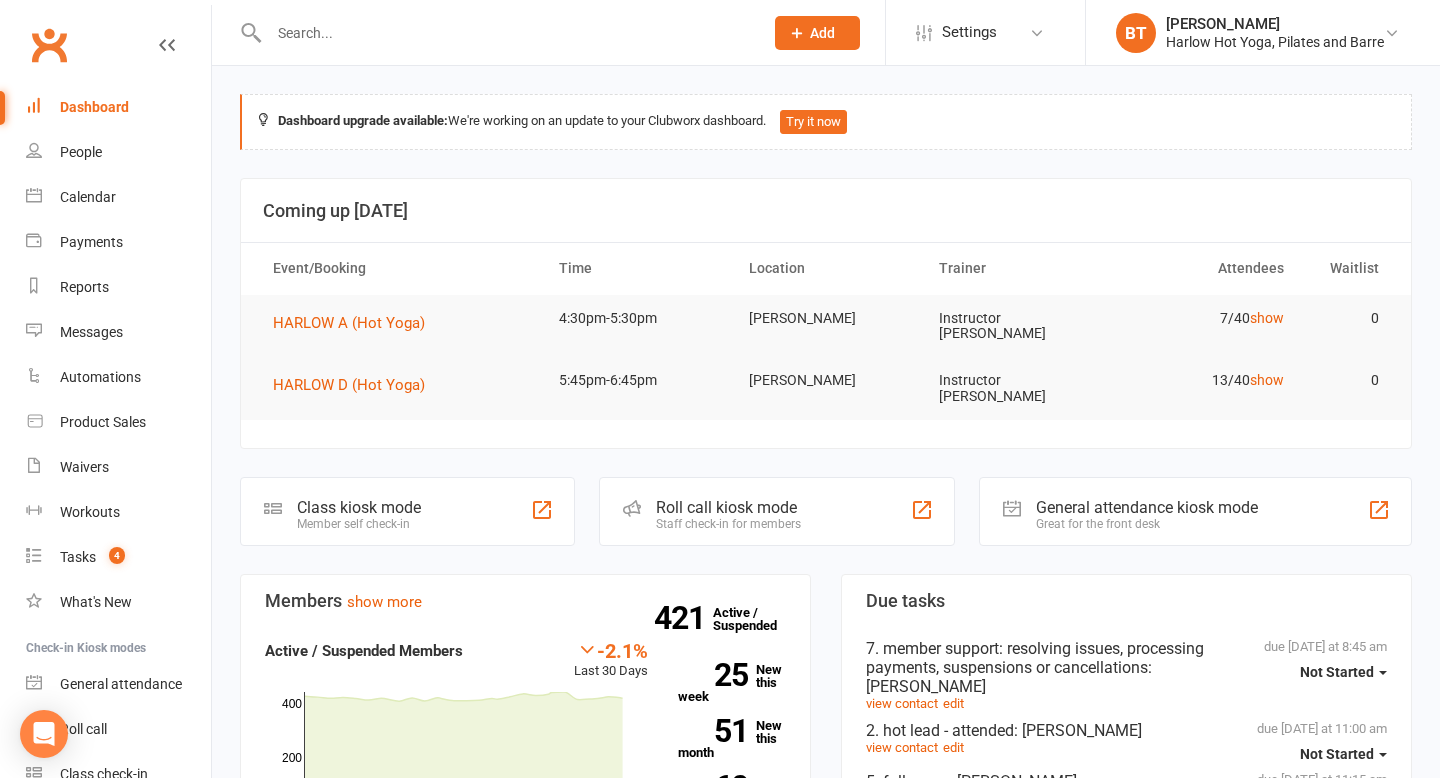 click on "Dashboard upgrade available:  We're working on an update to your Clubworx dashboard. Try it now" at bounding box center (826, 122) 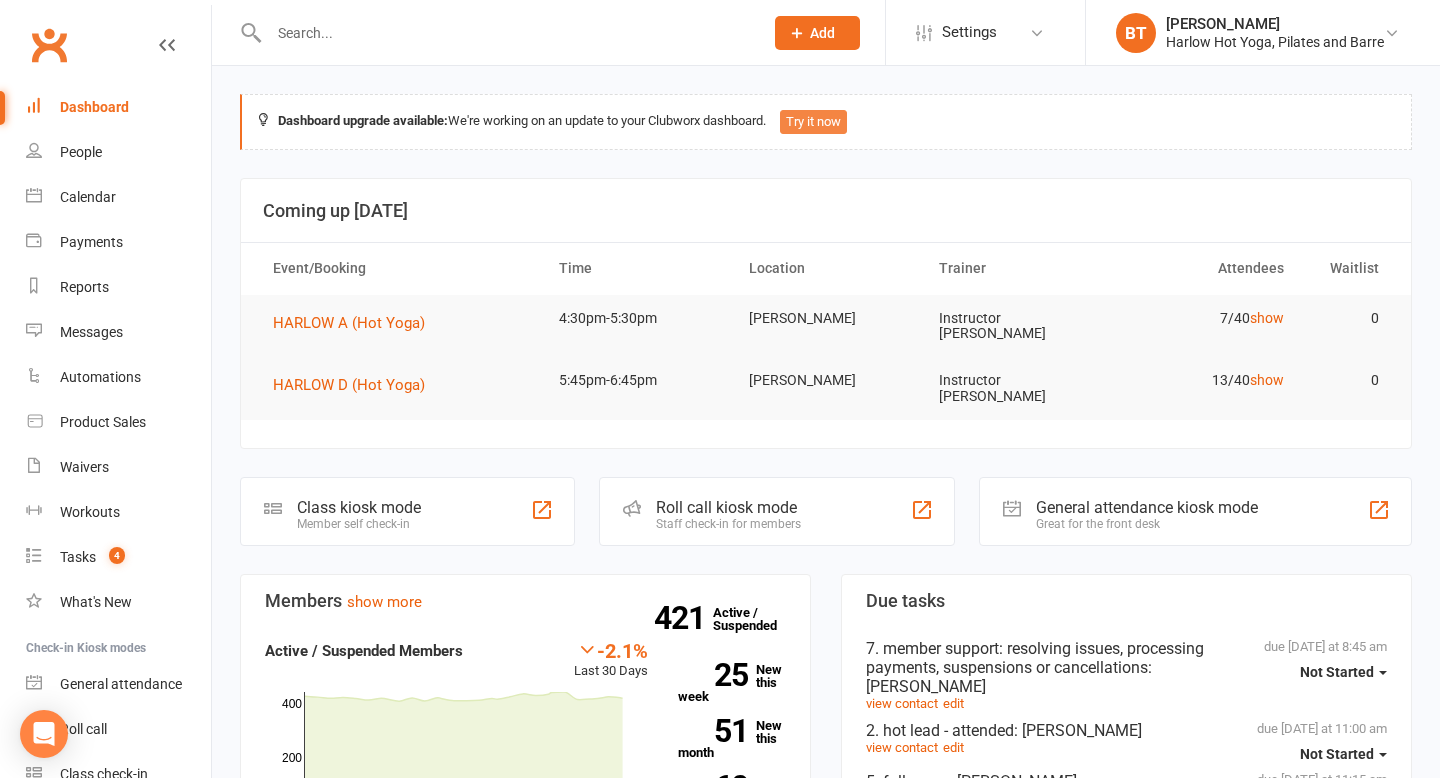 click on "Try it now" at bounding box center [813, 122] 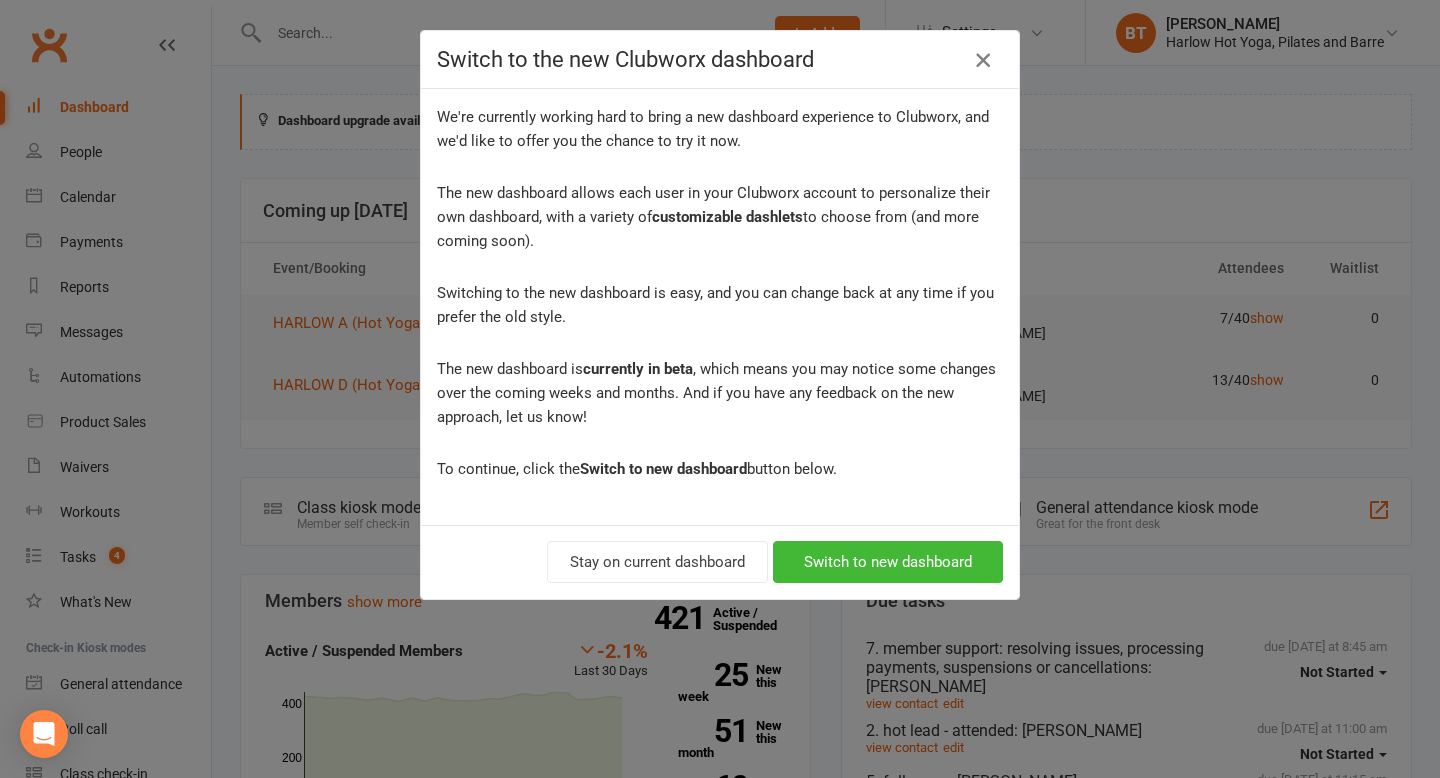 click at bounding box center [983, 60] 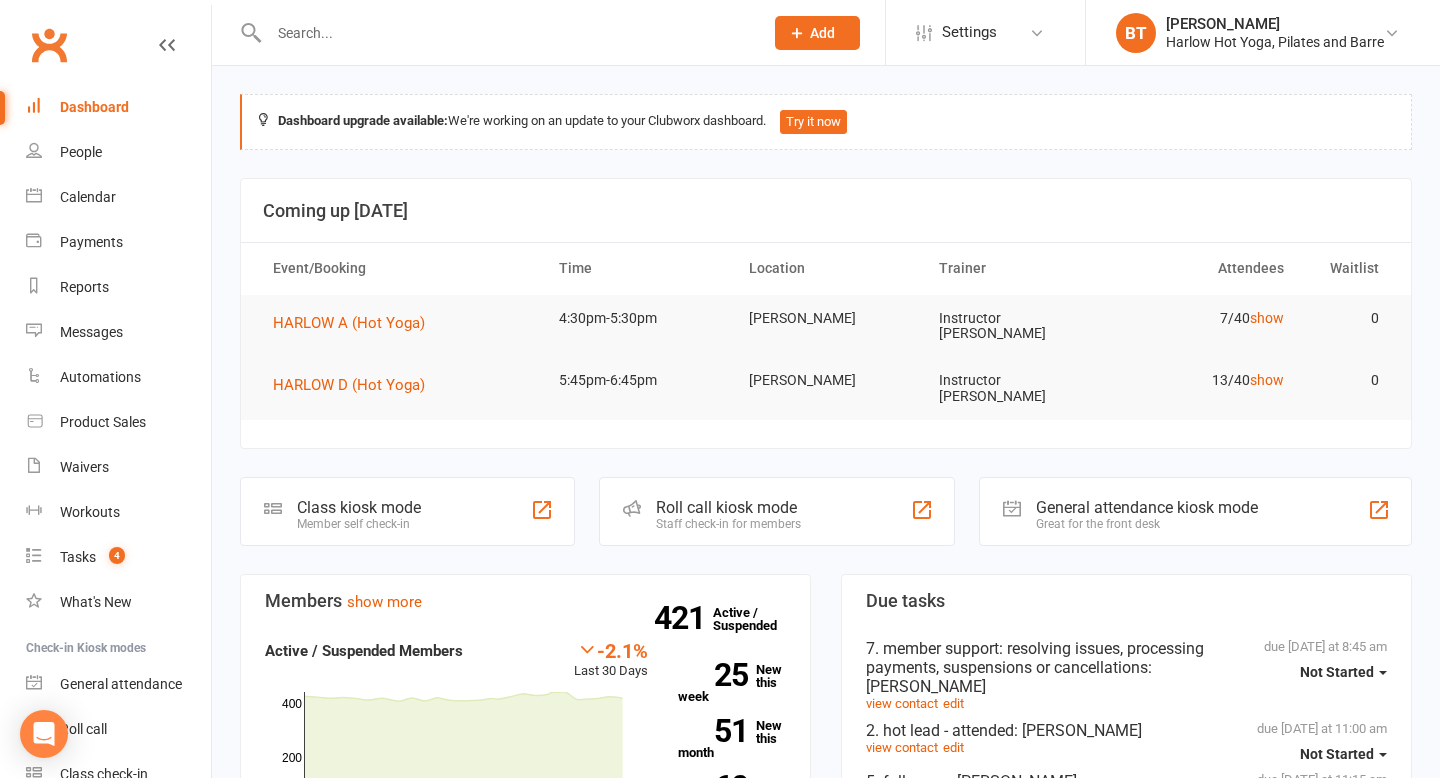click on "Dashboard" at bounding box center (118, 107) 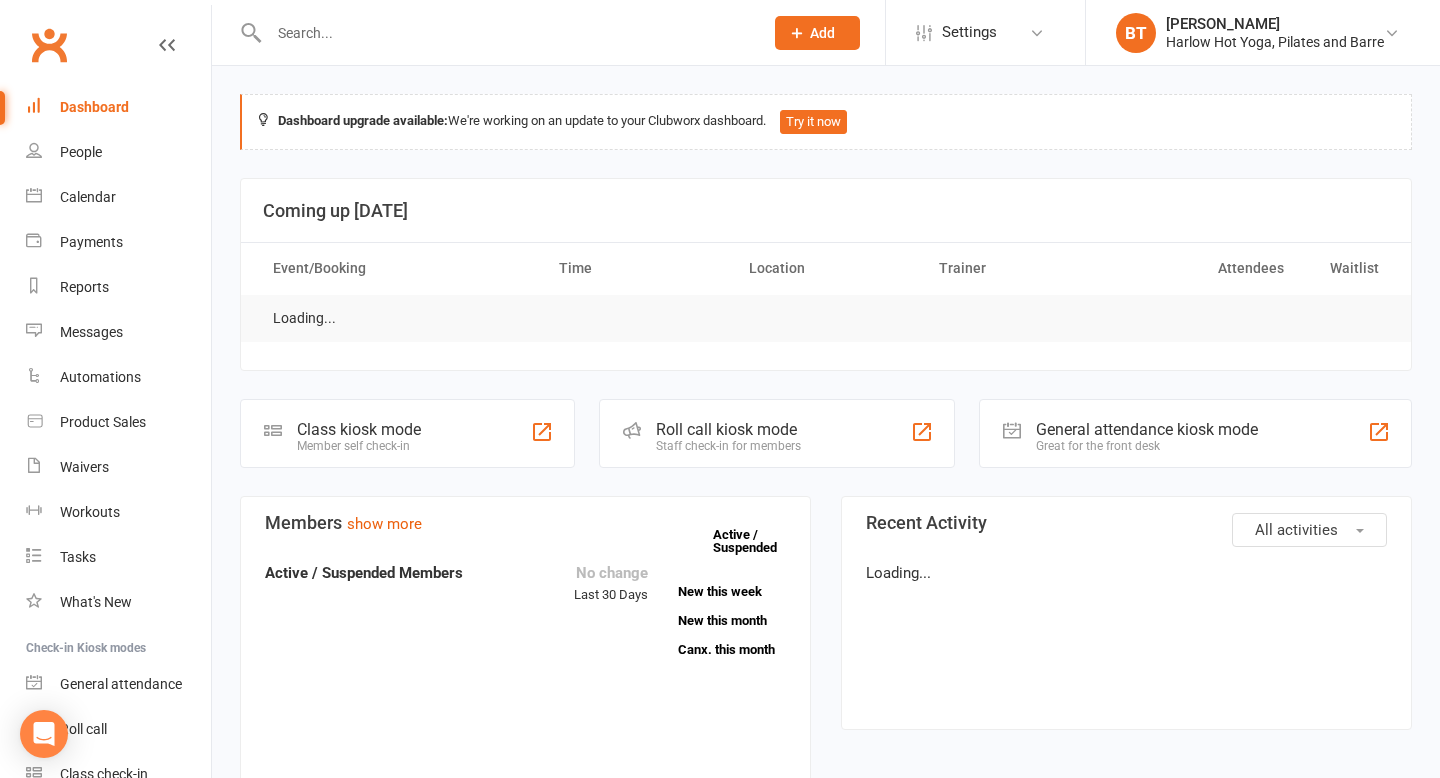 scroll, scrollTop: 0, scrollLeft: 0, axis: both 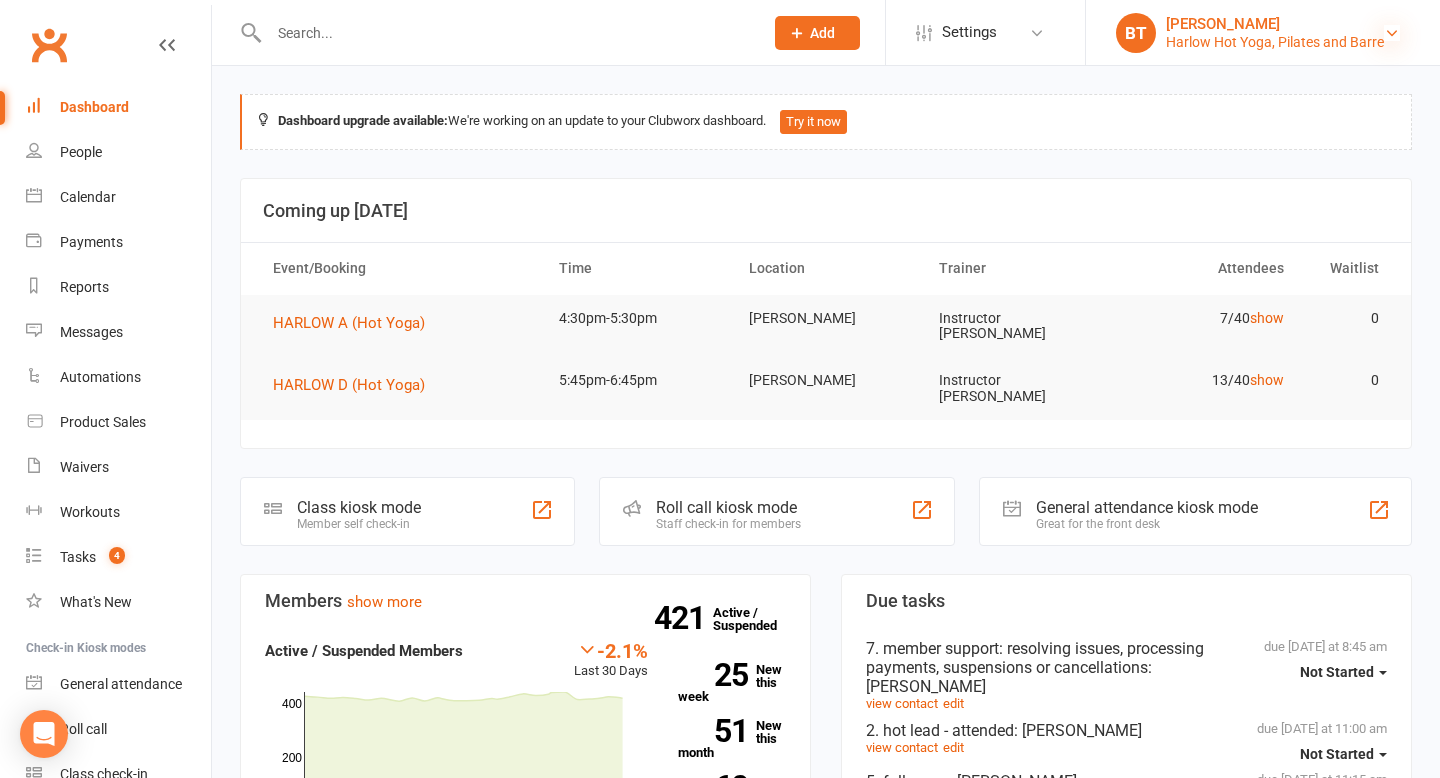 click at bounding box center [1392, 33] 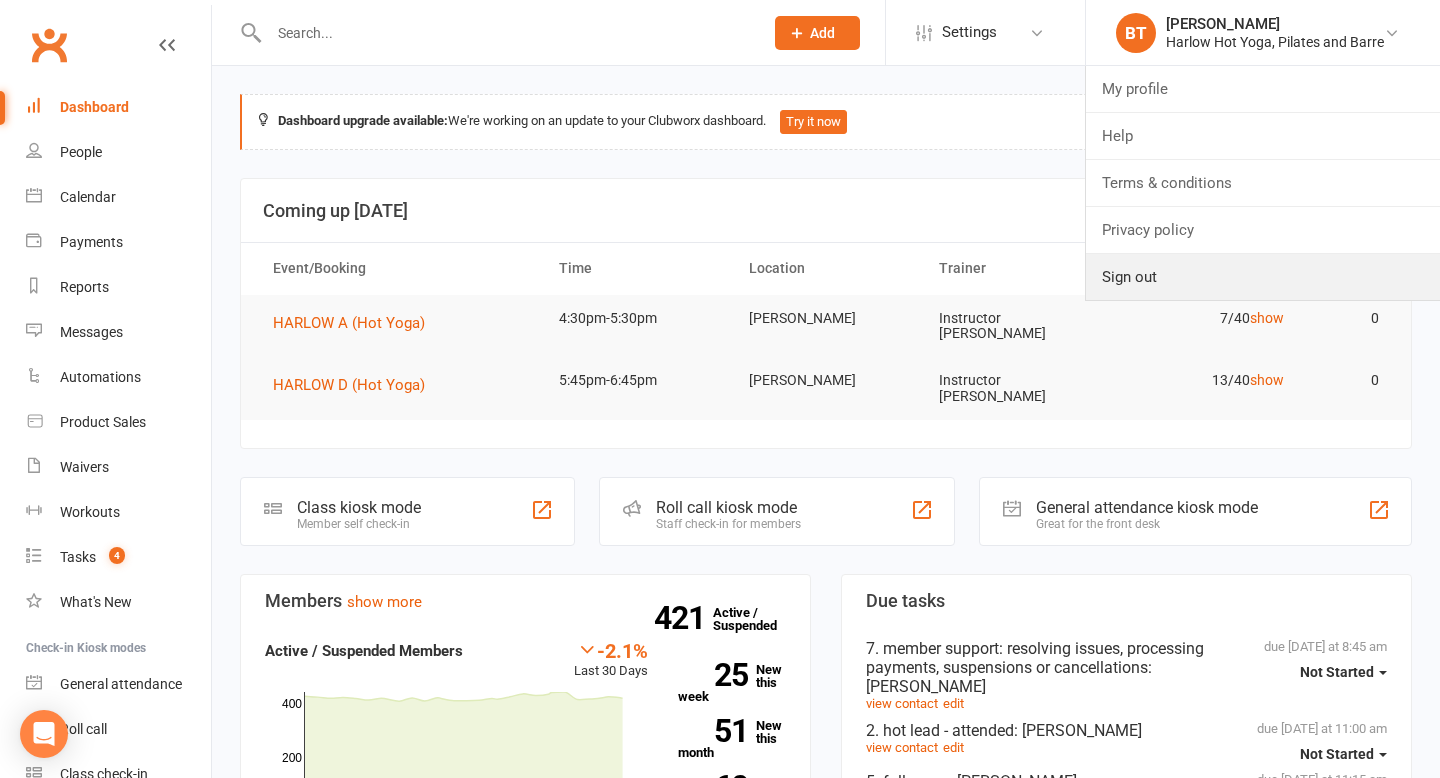 click on "Sign out" at bounding box center [1263, 277] 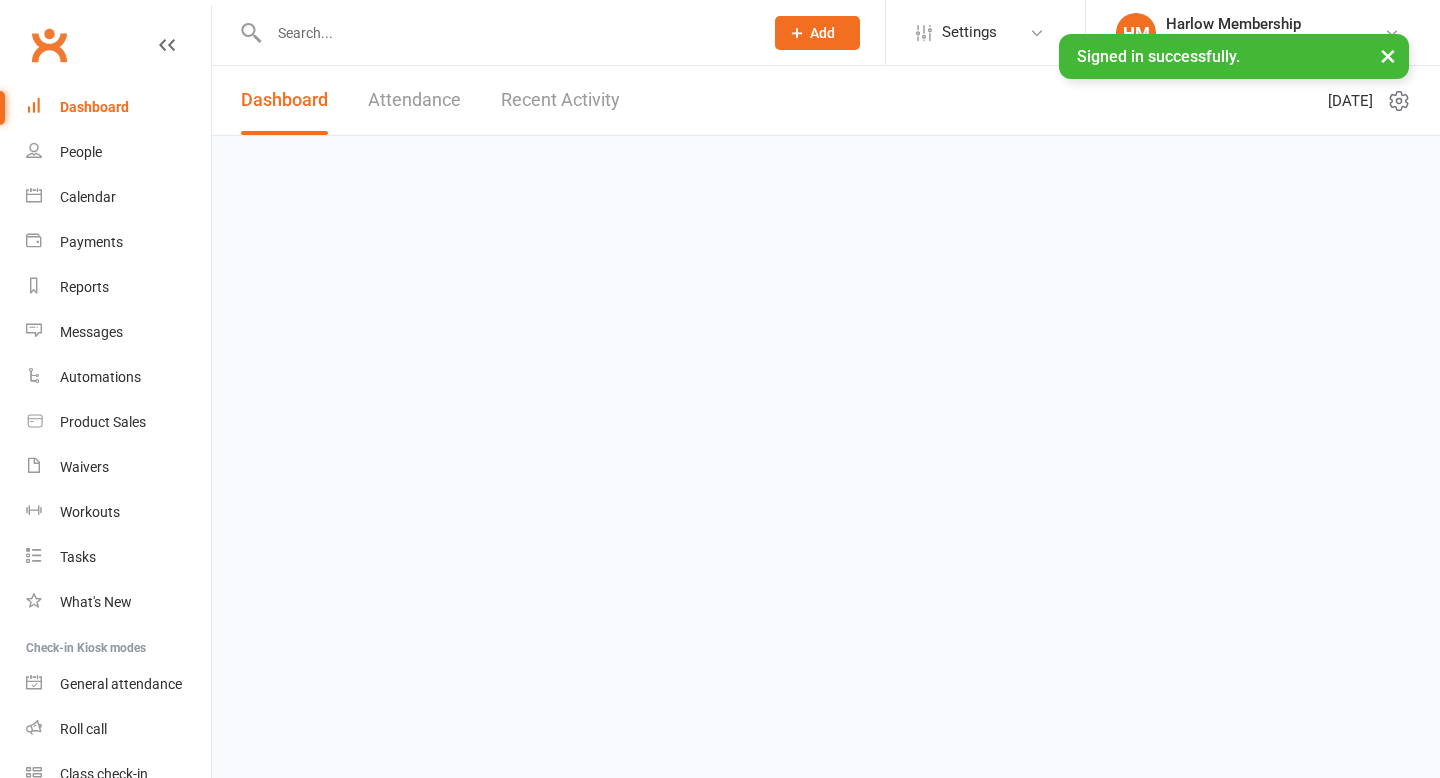 scroll, scrollTop: 0, scrollLeft: 0, axis: both 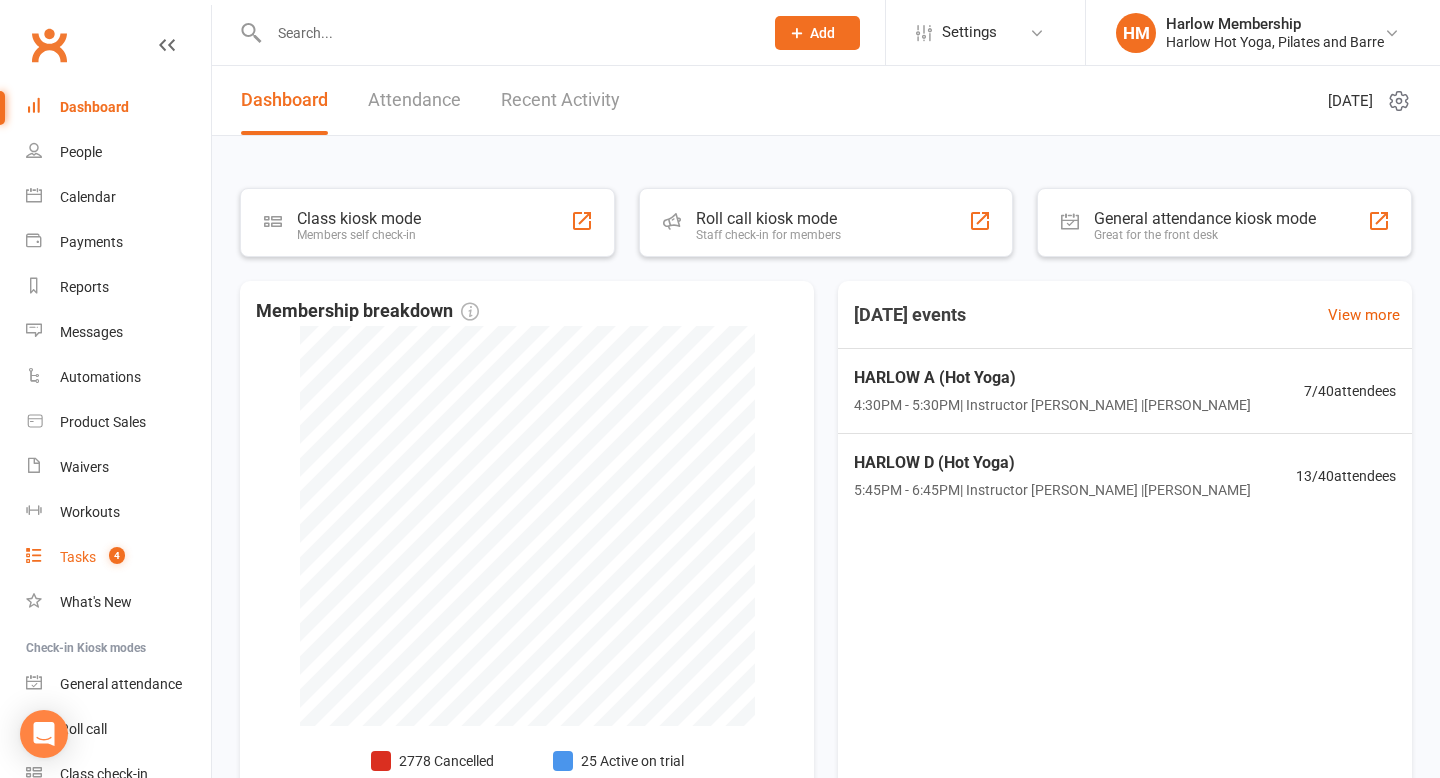 click on "Tasks   4" at bounding box center (118, 557) 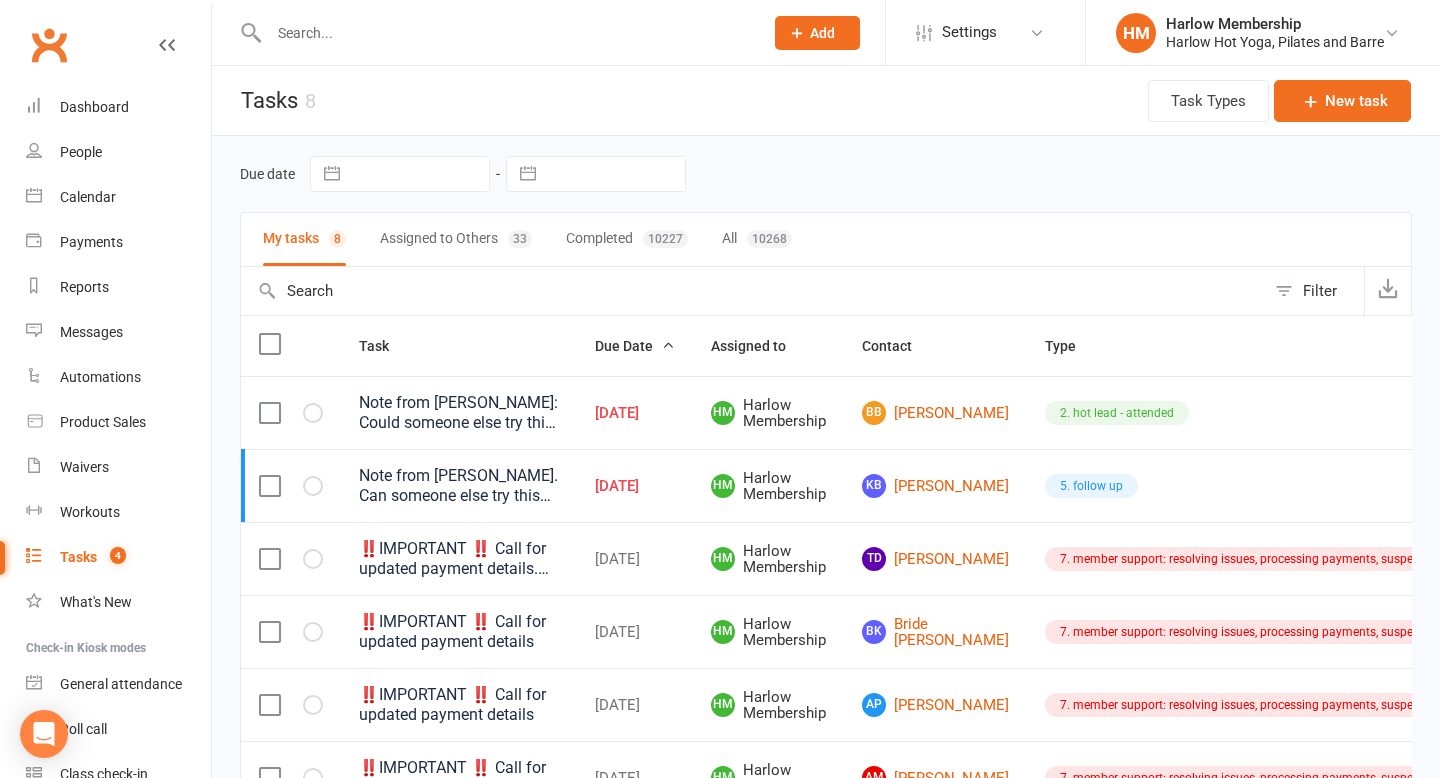 click on "Assigned to Others 33" at bounding box center [456, 239] 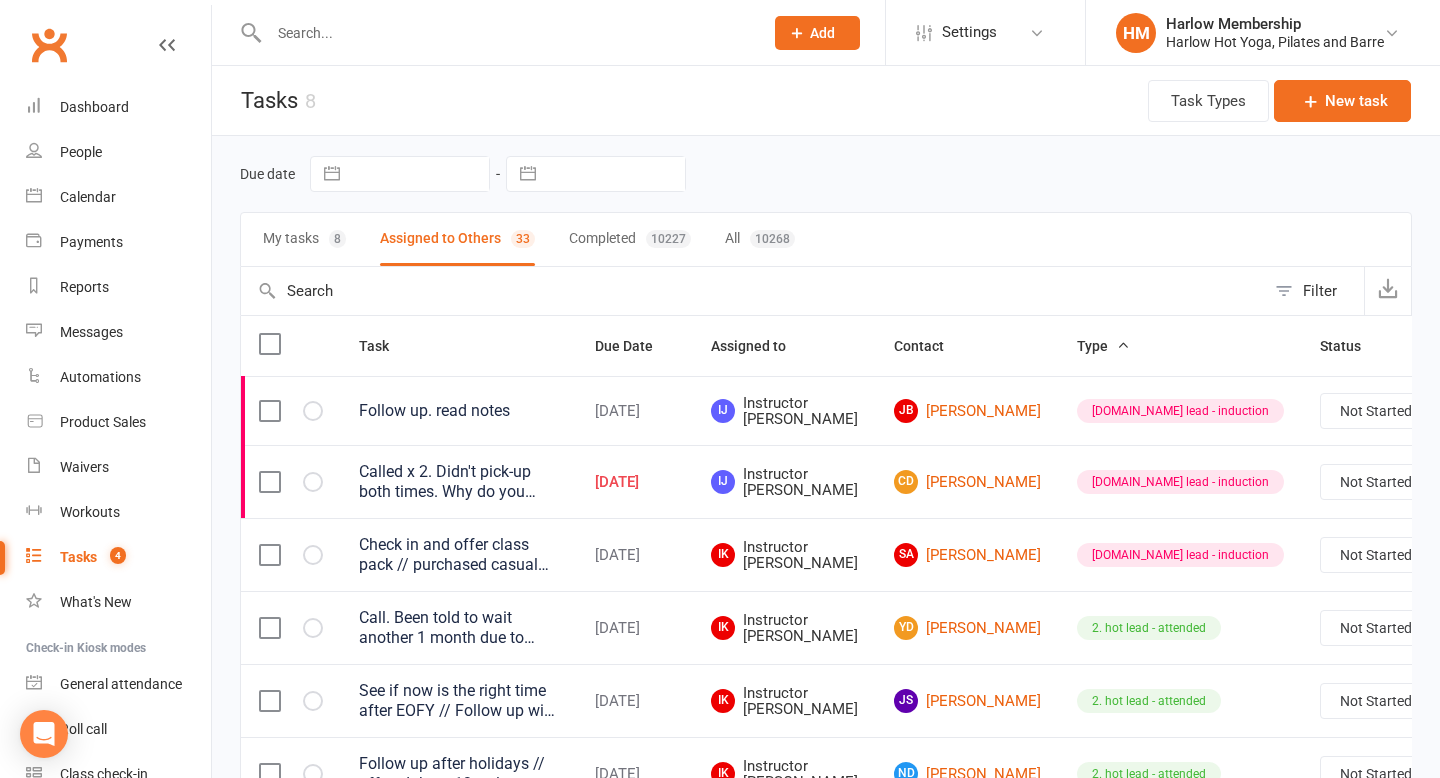 click at bounding box center (1518, 410) 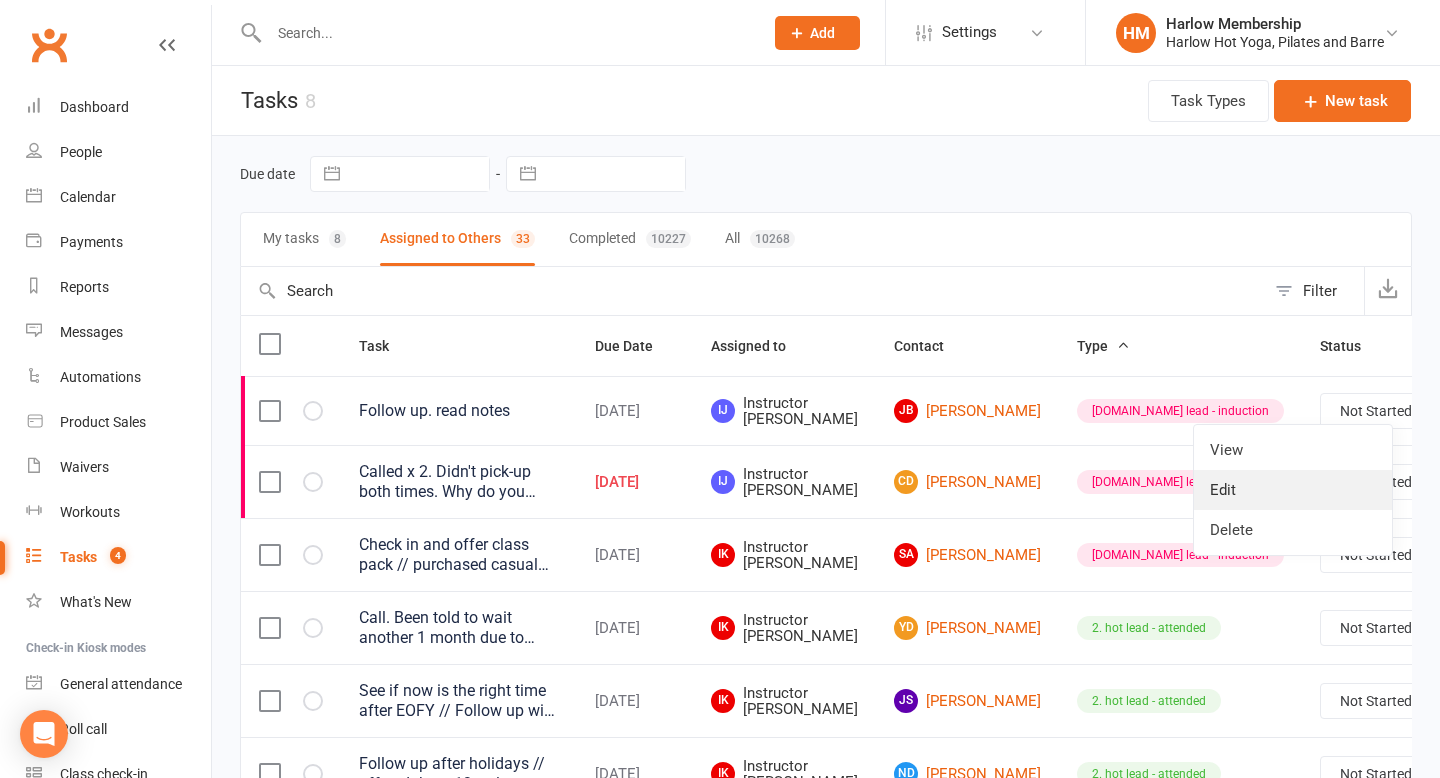 click on "Edit" at bounding box center [1293, 490] 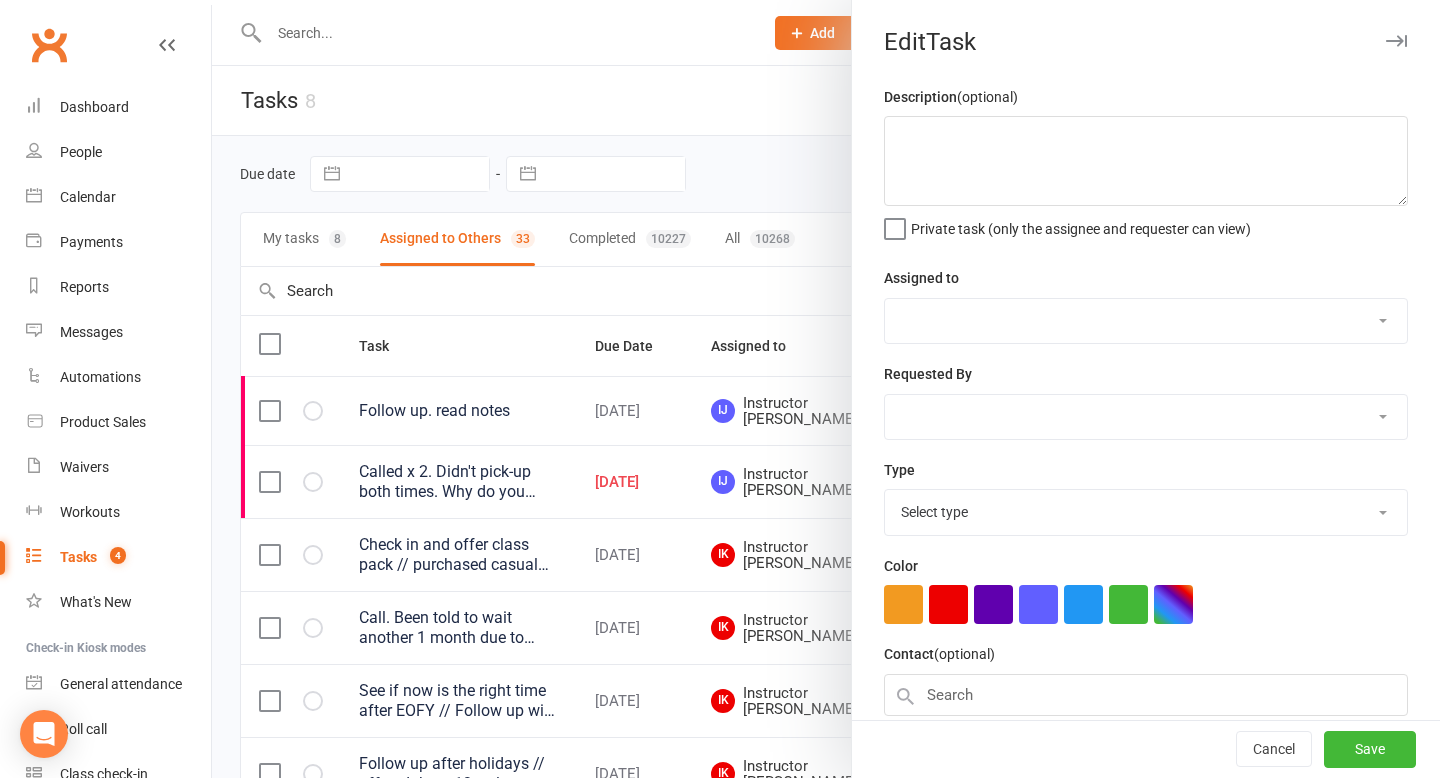type on "Follow up. read notes" 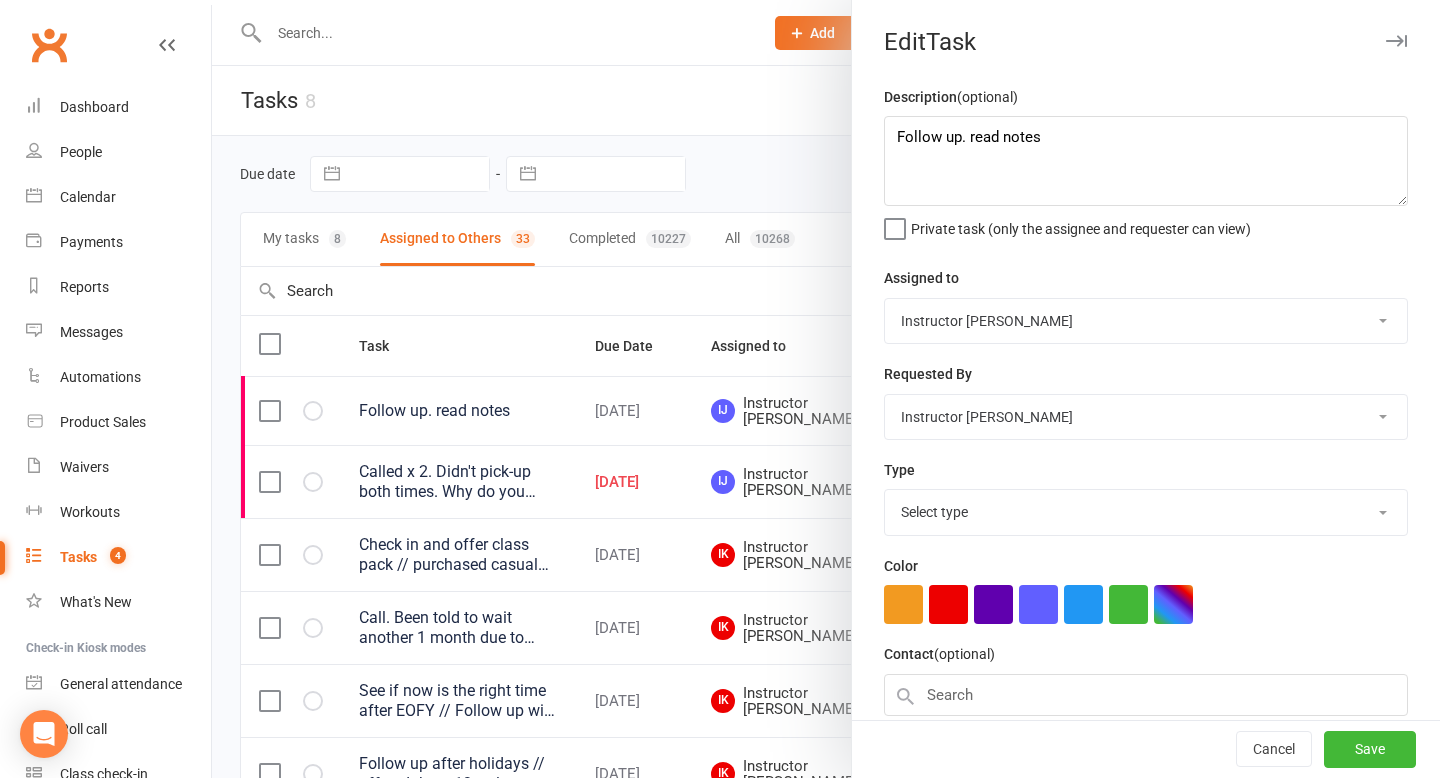 select on "28230" 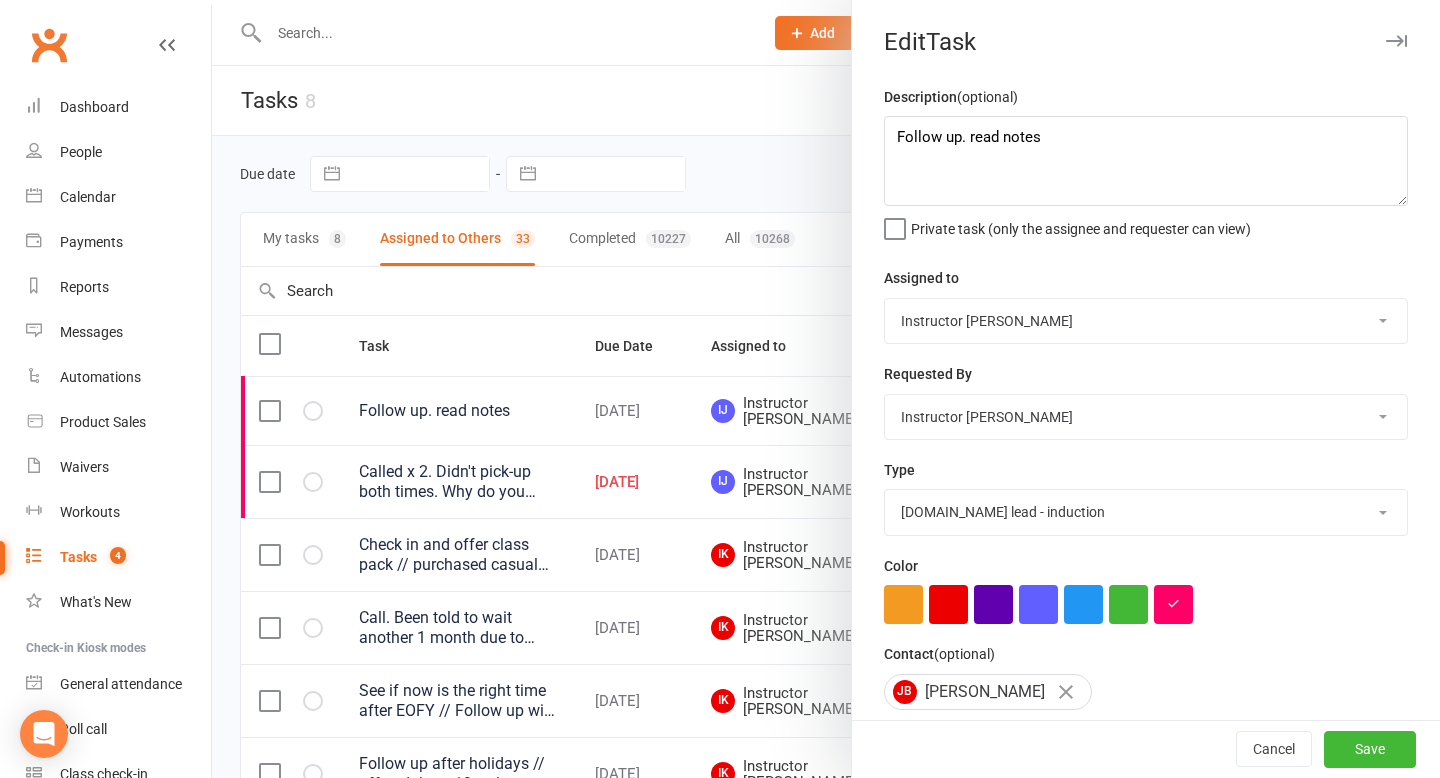 click on "Harlow Membership Instructor Georgia Instructor Emma Harlow Accounts Lucy Bailey Instructor Rachel Instructor Claudia Instructor Kaitlyn Instructor Cat Instructor Tasmin Instructor Jess Instructor Ali Instructor Liliana Instructor Alissa Instructor Krystyna Instructor Montanna Instructor Rebecca Ha Andrew Bec Taylor" at bounding box center (1146, 417) 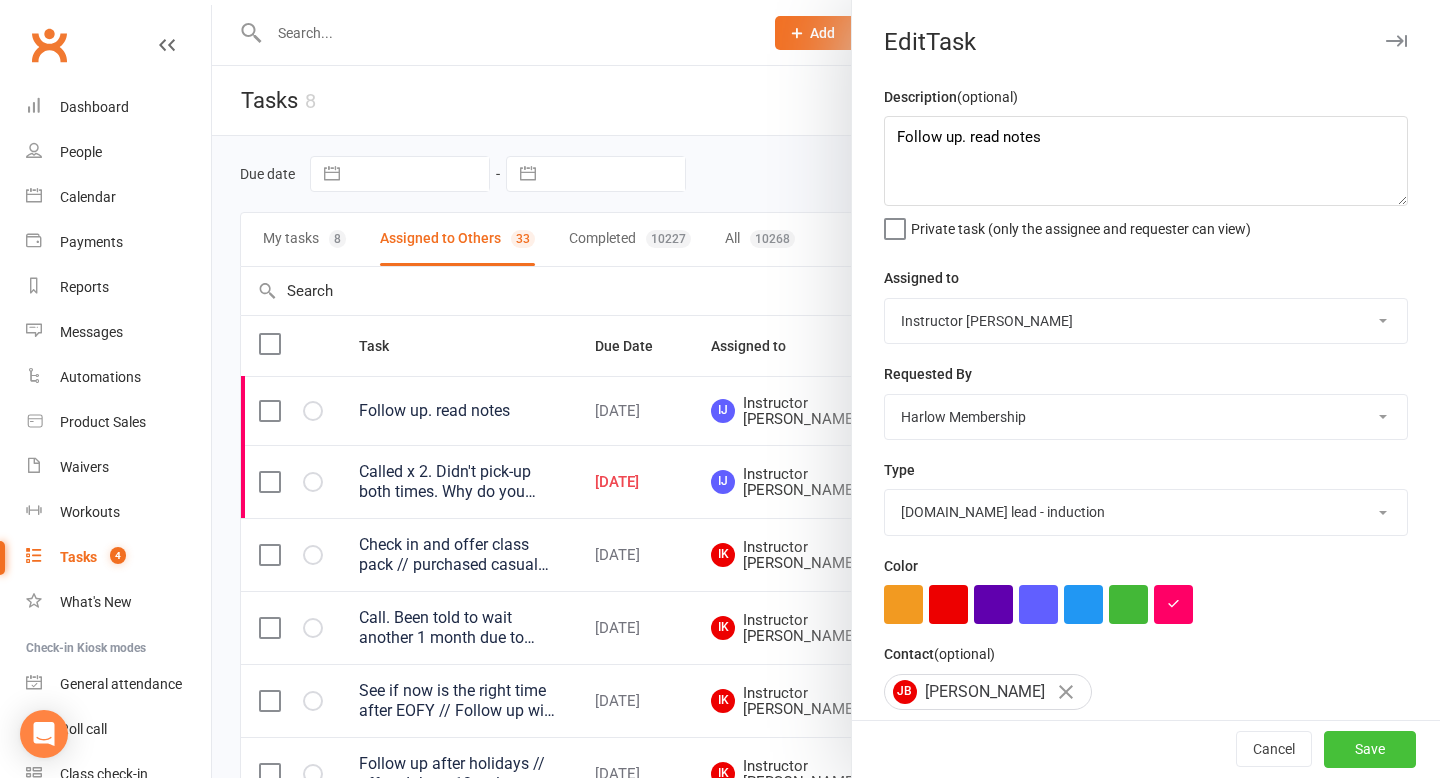 click on "Save" at bounding box center [1370, 750] 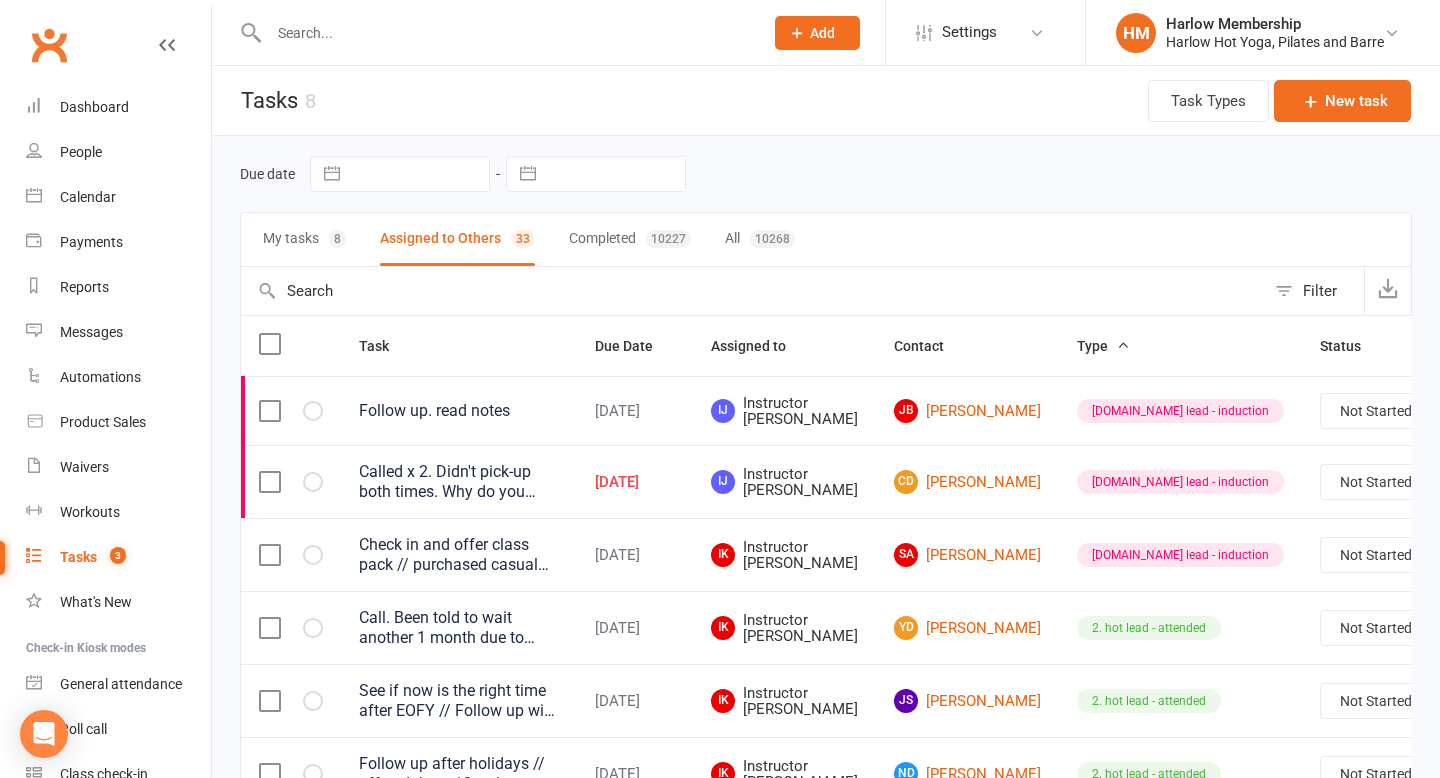 click at bounding box center (1518, 411) 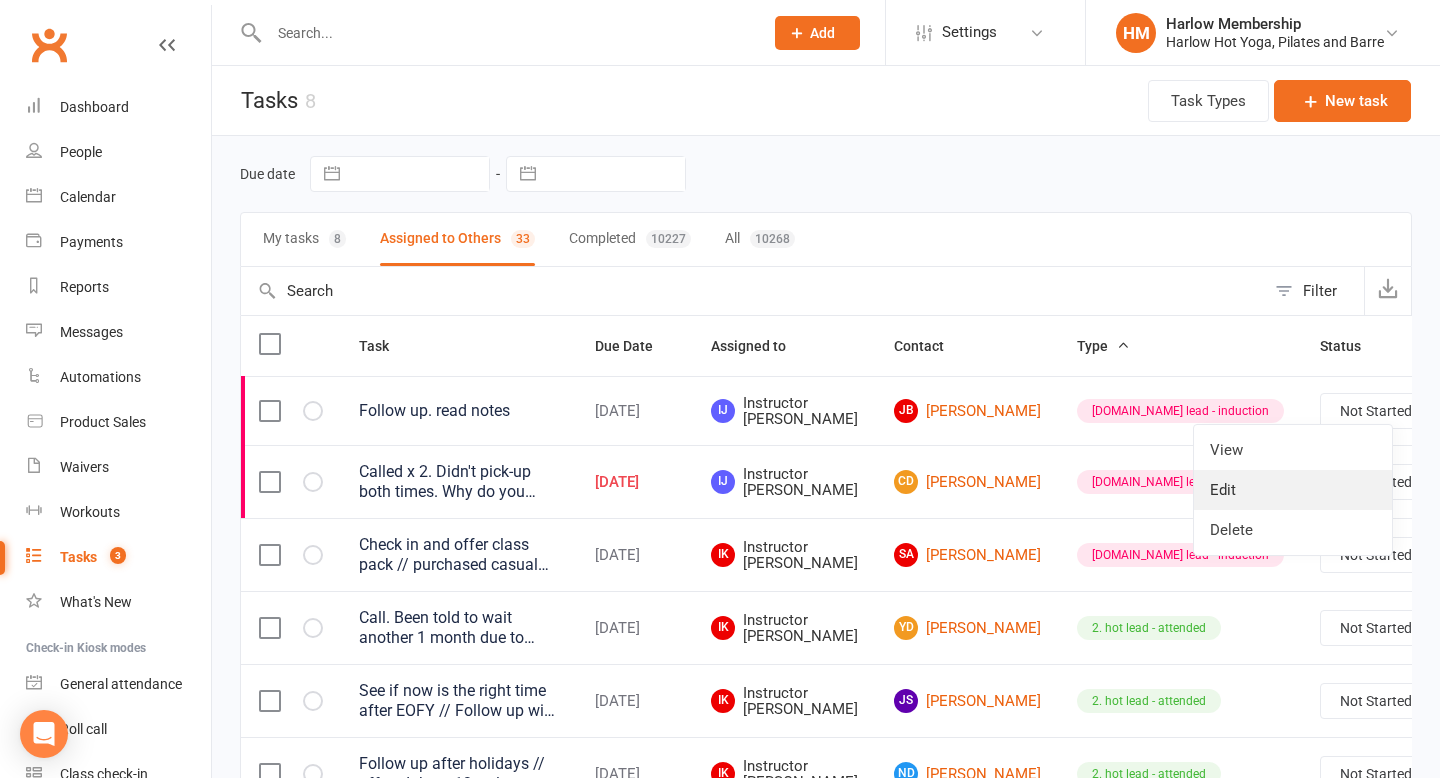 click on "Edit" at bounding box center [1293, 490] 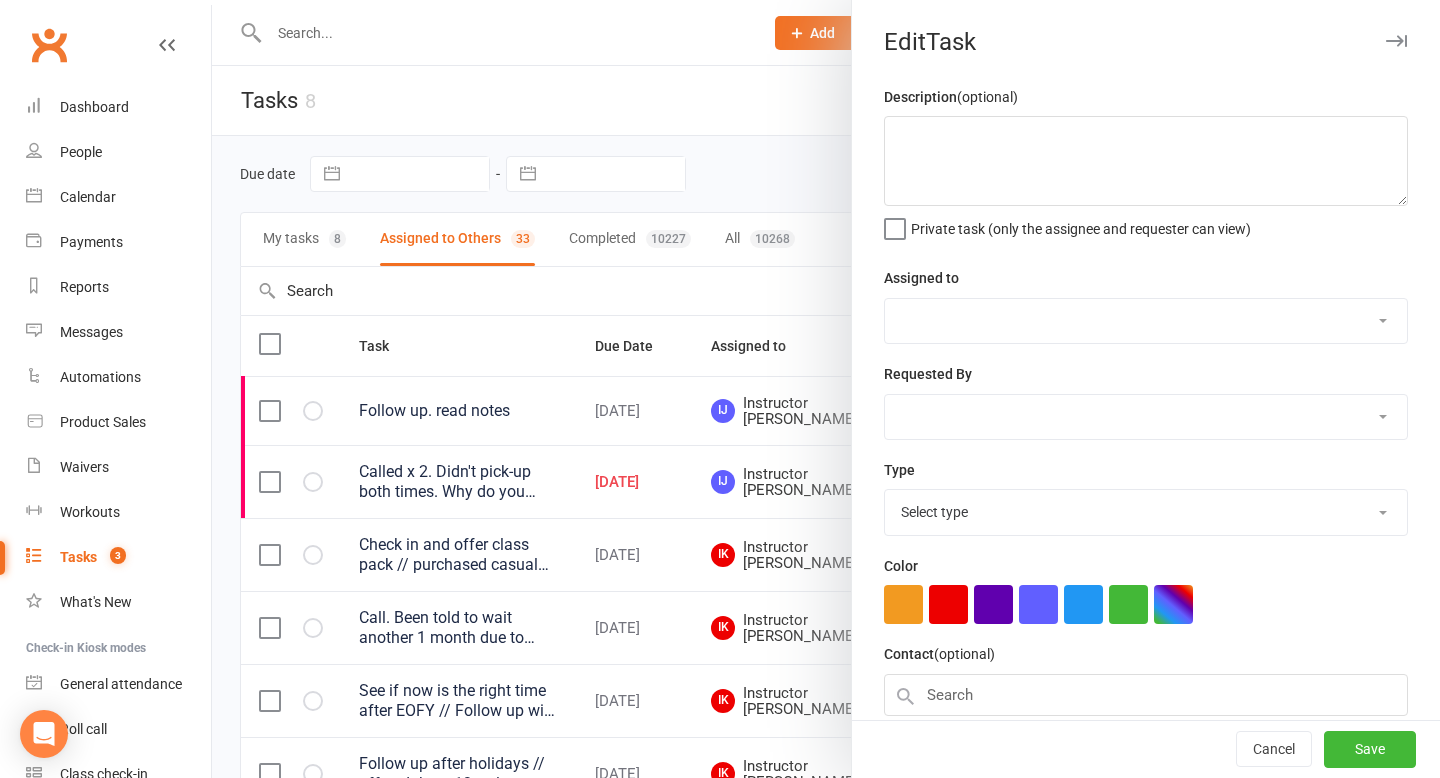 type on "Follow up. read notes" 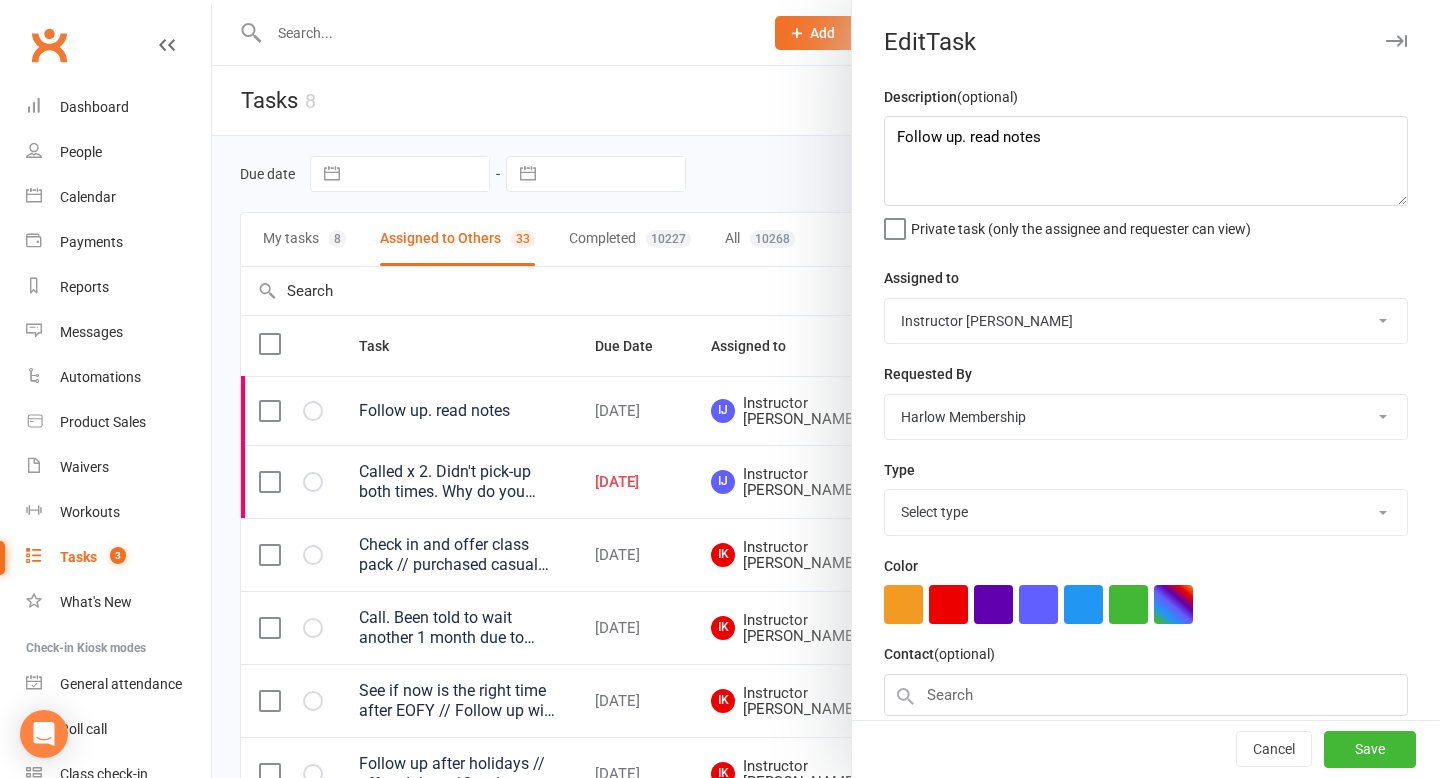select on "28230" 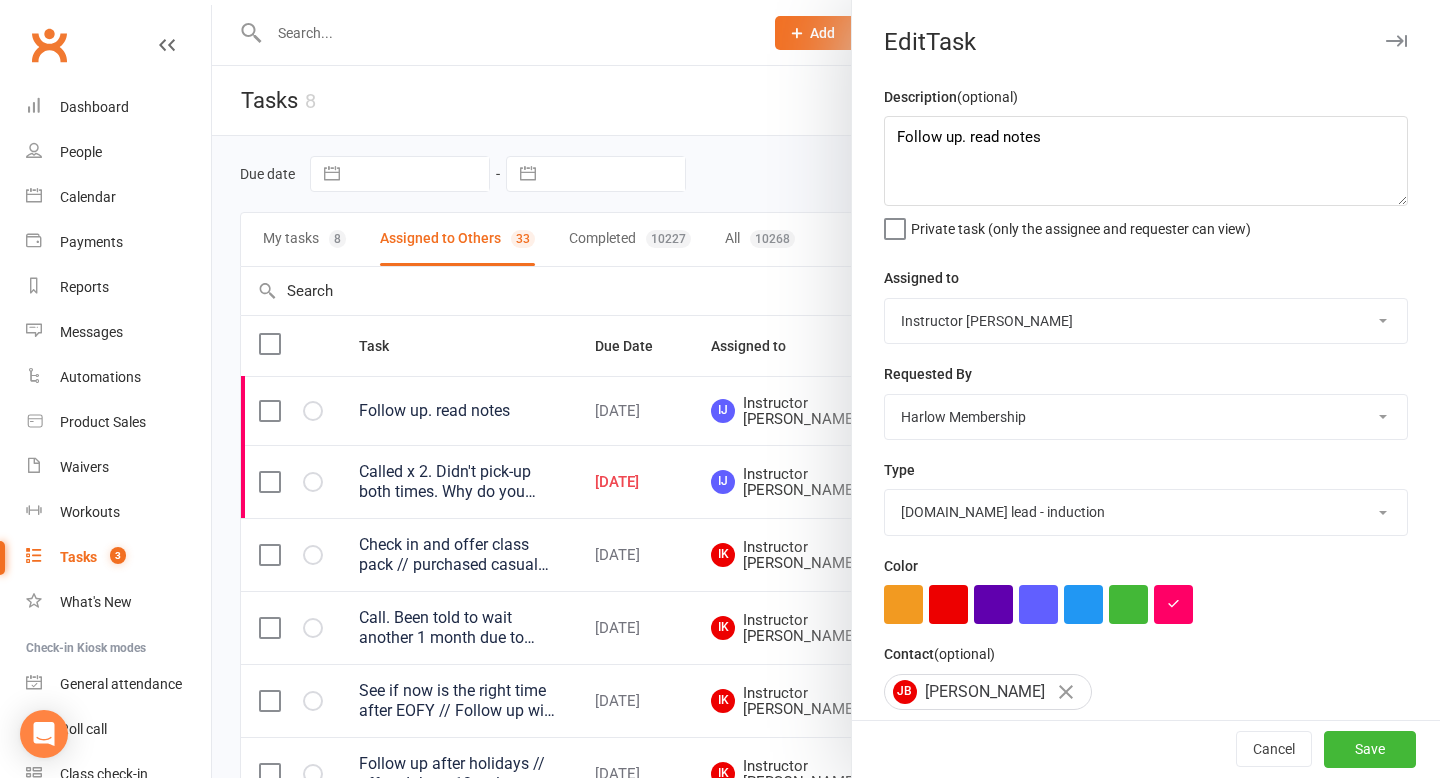 click at bounding box center [826, 389] 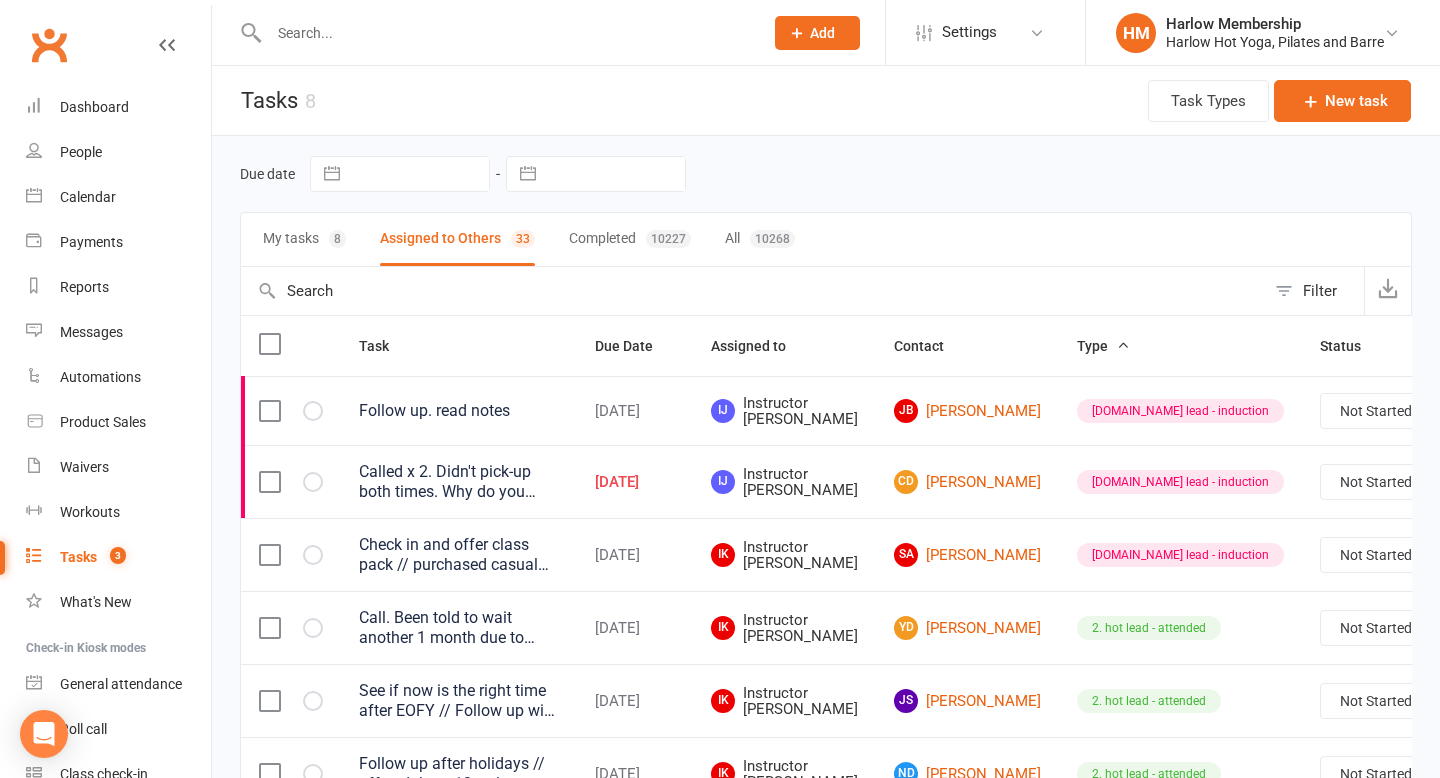 scroll, scrollTop: 91, scrollLeft: 0, axis: vertical 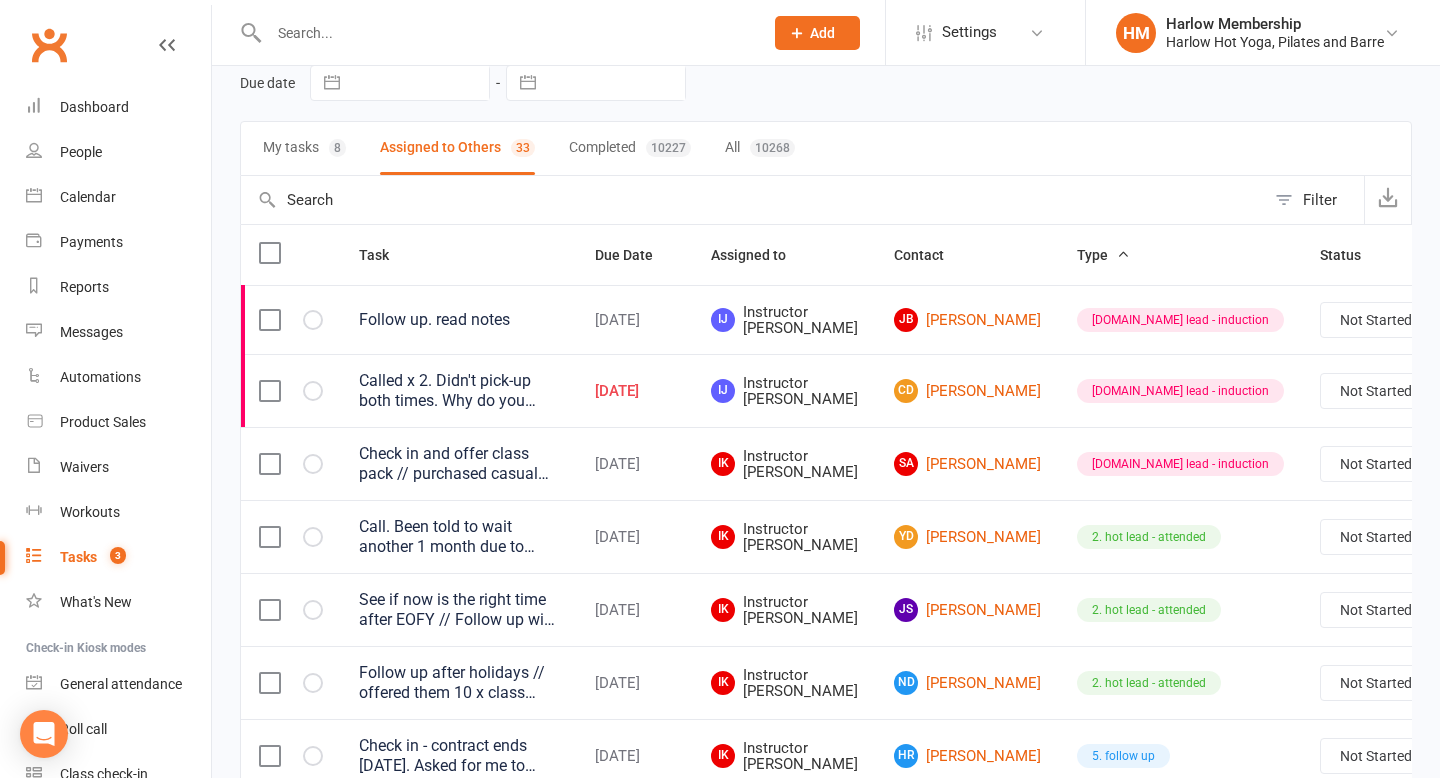 click at bounding box center (1518, 391) 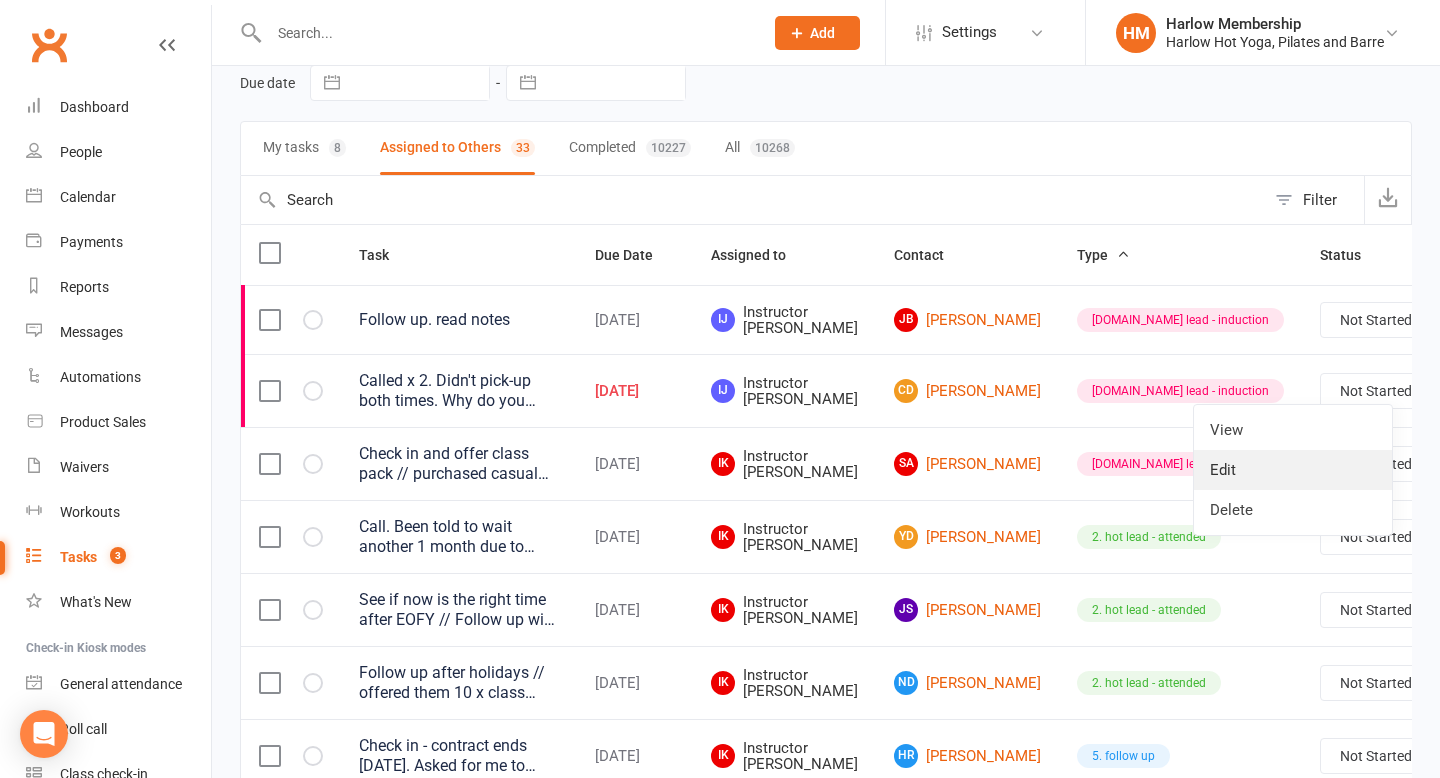 click on "Edit" at bounding box center [1293, 470] 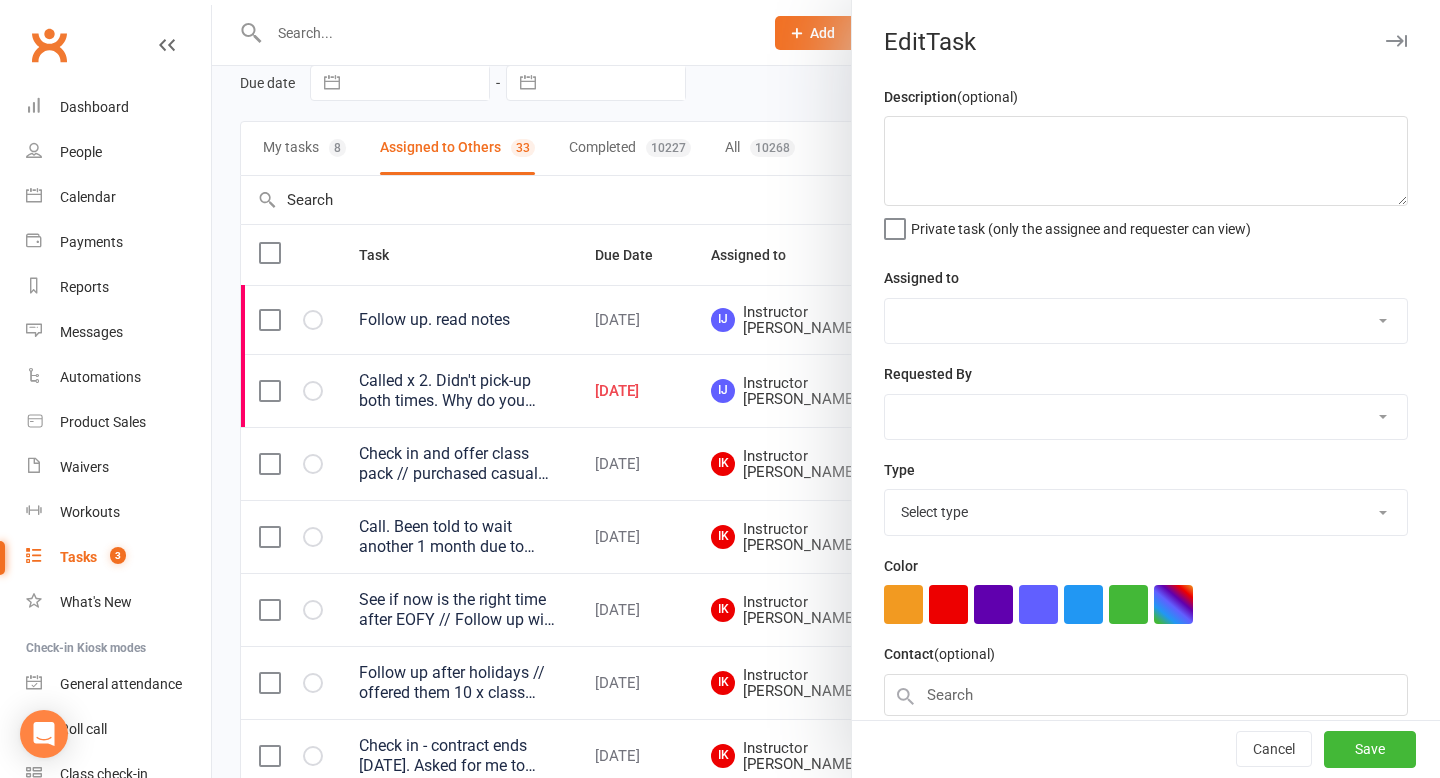 type on "Called x 2. Didn't pick-up both times. Why do you need payment details if it'll be invoiced? Also, remember in future this might be a great 25 /40 class pack opportunity to get upfront payment and we can provide them with a receipt :)
//
READ NOTES,
Please call Blaze on 0481 126 879 (this is his number, the one on the account is Claudias), about payment details, if they haven't been updated already through email link." 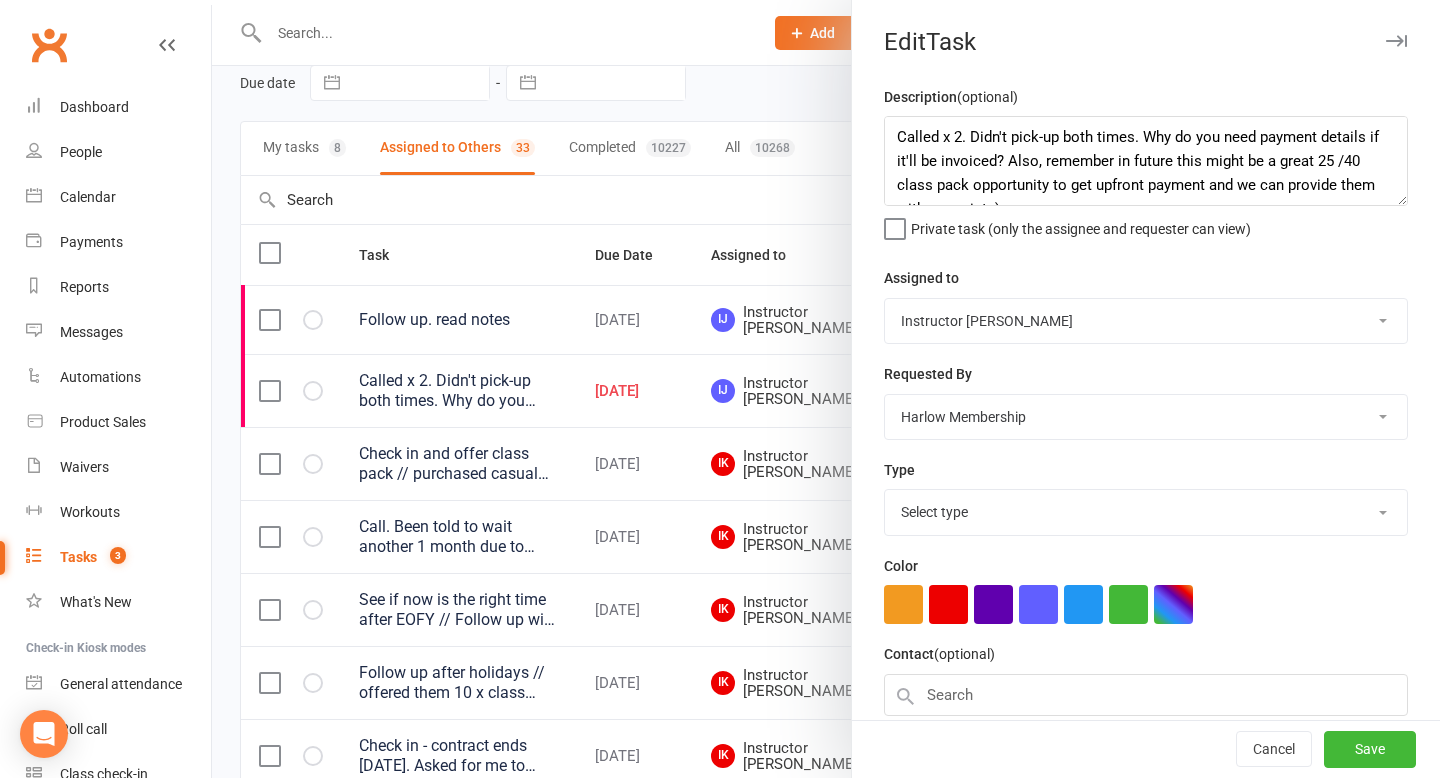 select on "28230" 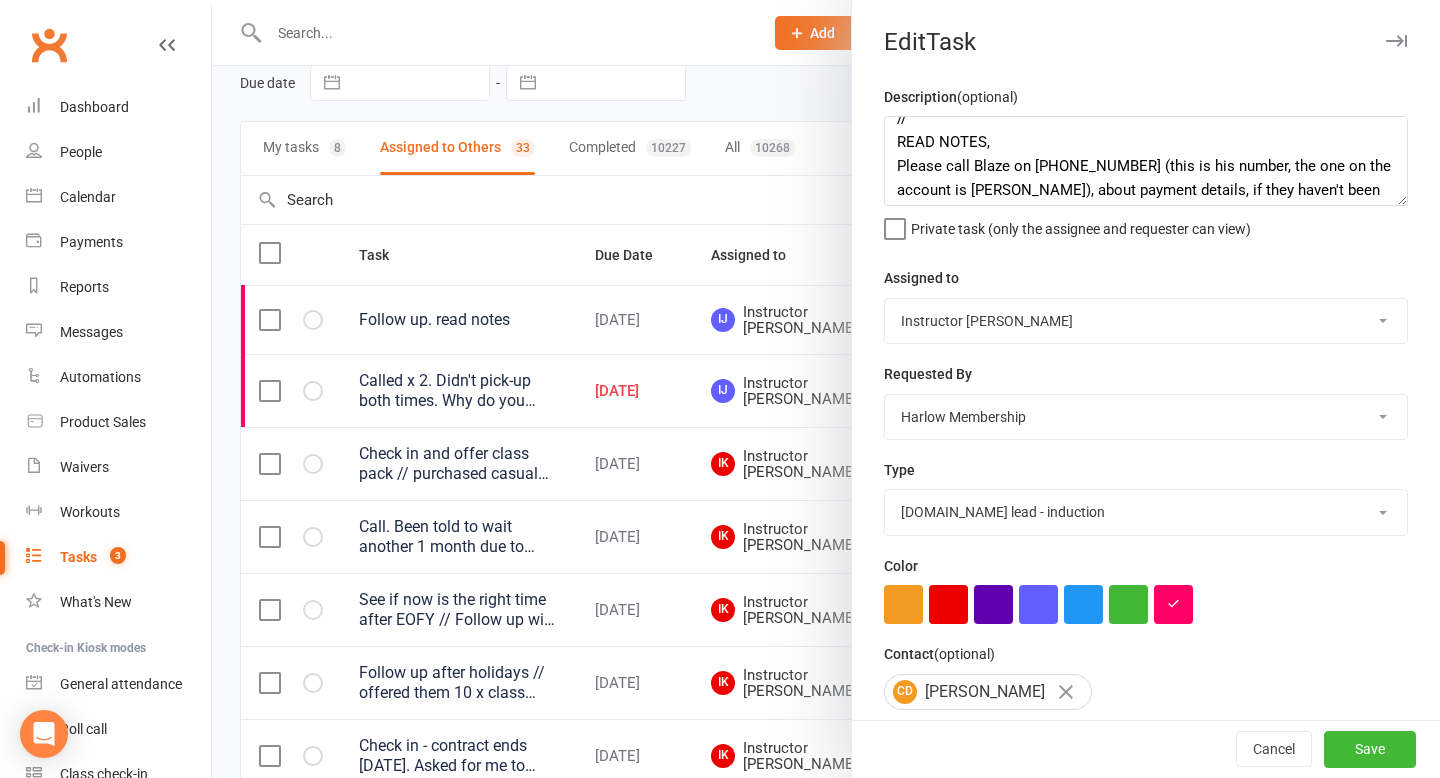 scroll, scrollTop: 144, scrollLeft: 0, axis: vertical 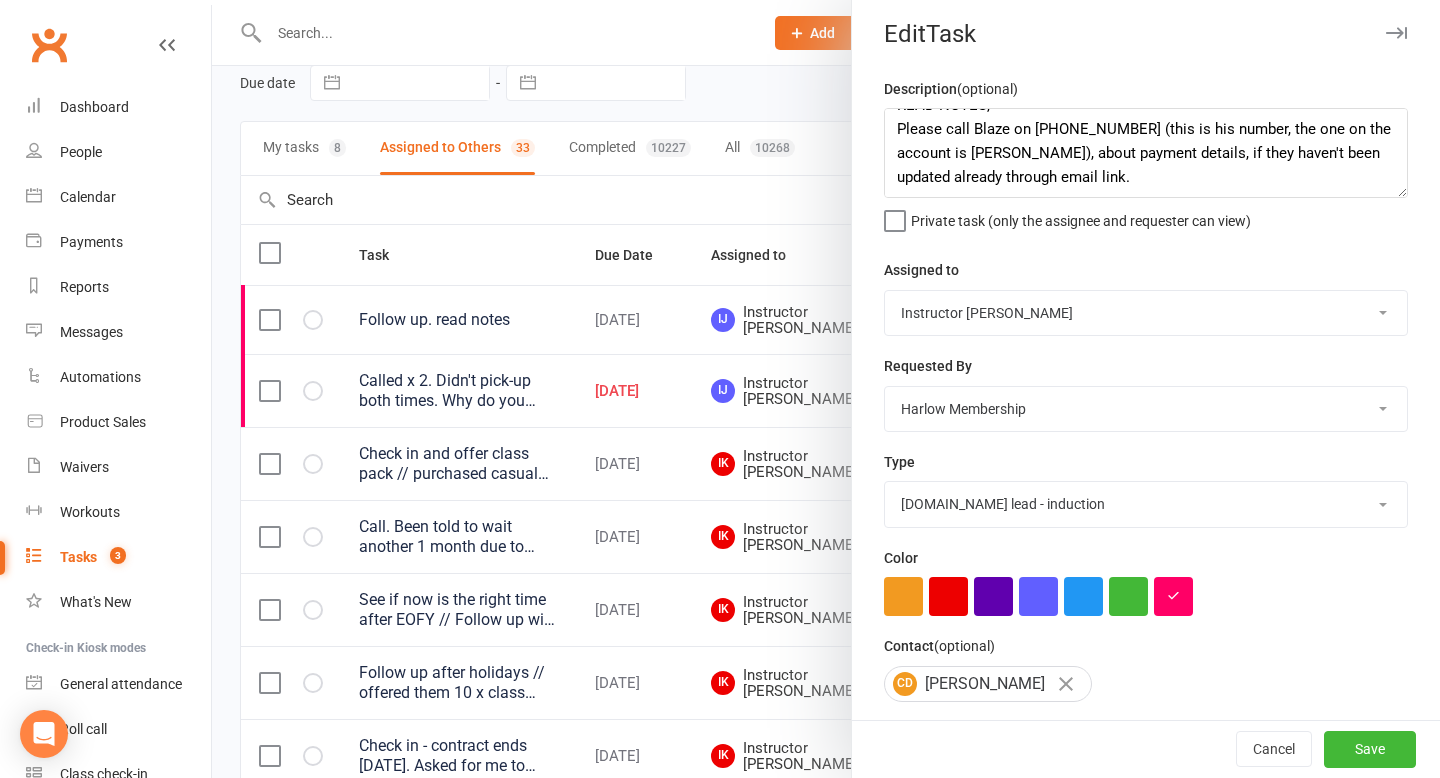 click on "Harlow Membership Instructor Georgia Instructor Emma Harlow Accounts Lucy Bailey Instructor Rachel Instructor Claudia Instructor Kaitlyn Instructor Cat Instructor Tasmin Instructor Jess Instructor Ali Instructor Liliana Instructor Alissa Instructor Krystyna Instructor Montanna Instructor Rebecca Ha Andrew Bec Taylor" at bounding box center [1146, 313] 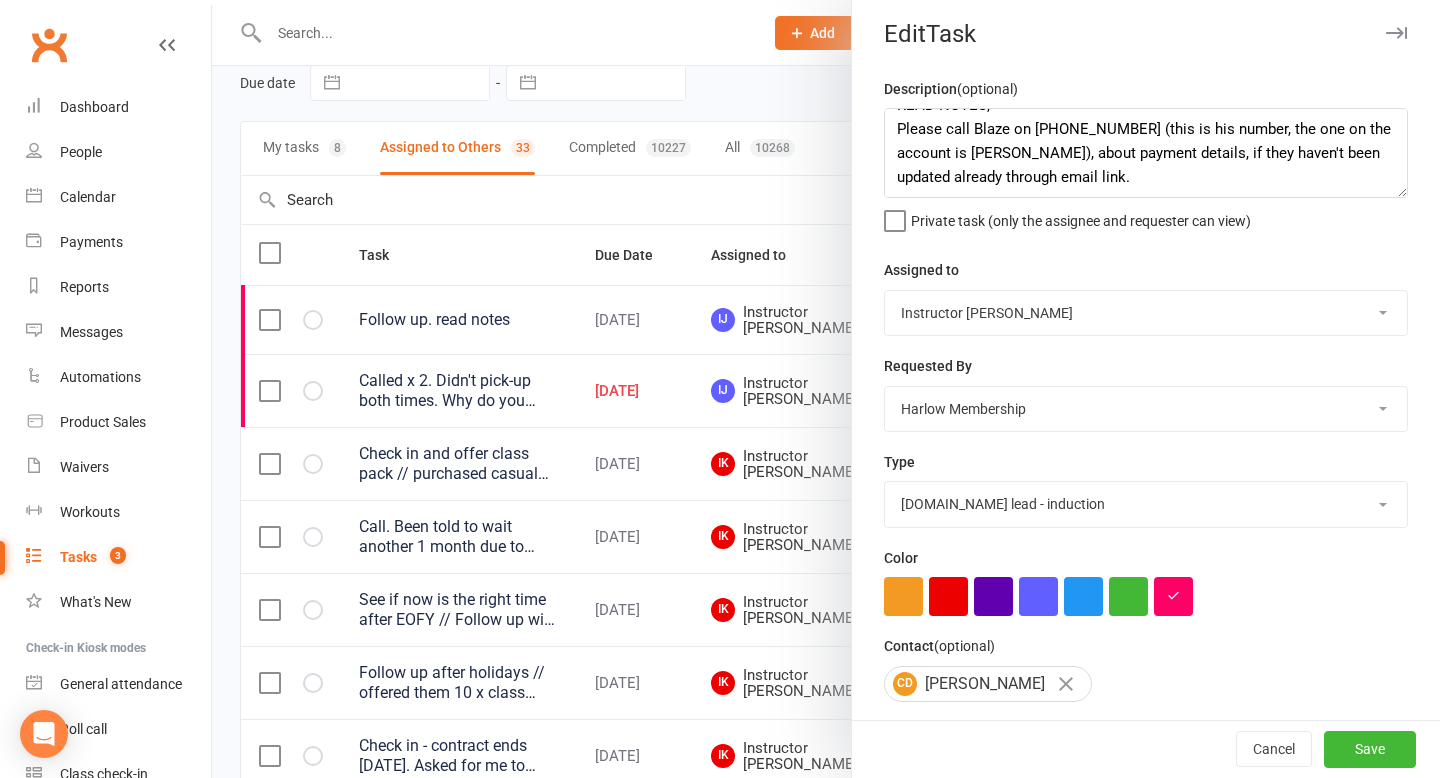 select on "47368" 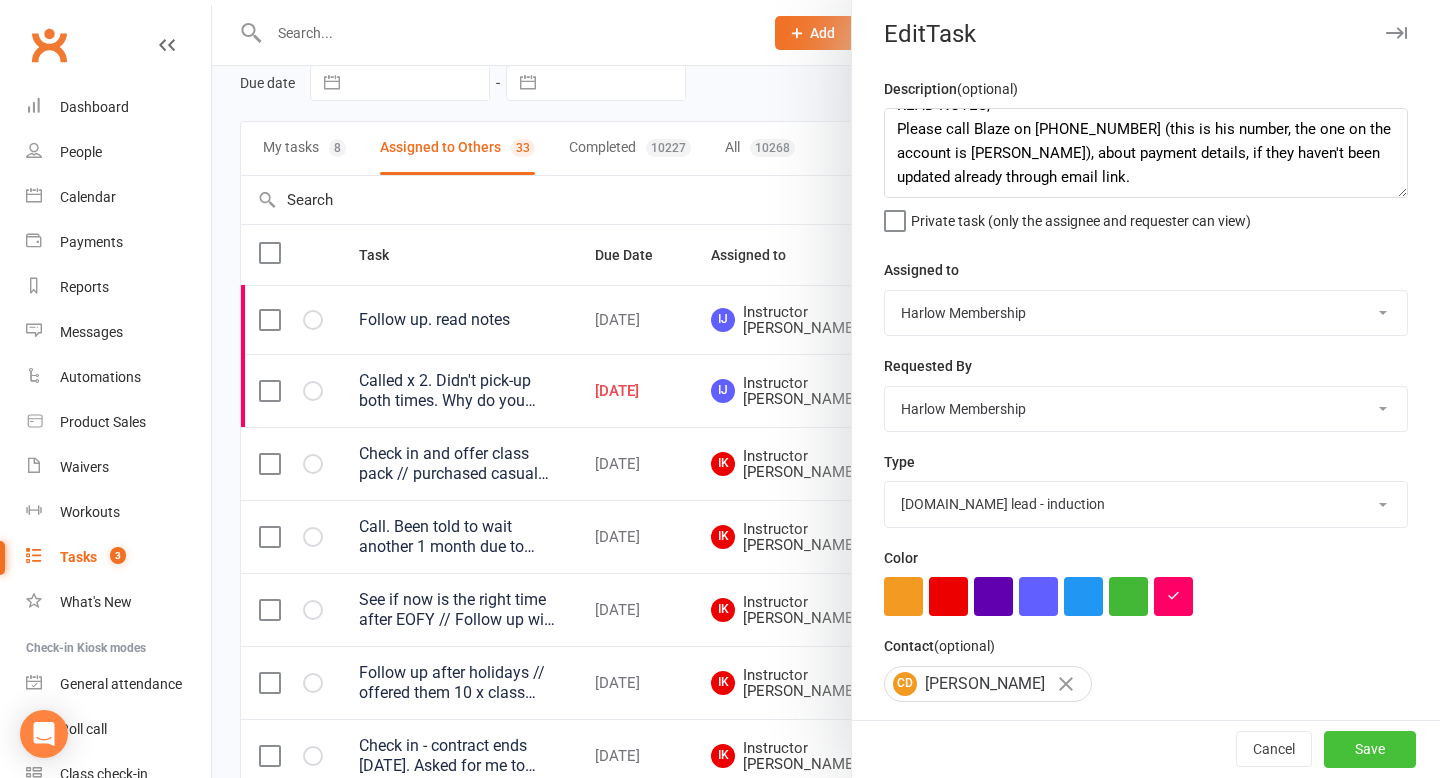 click on "Save" at bounding box center (1370, 750) 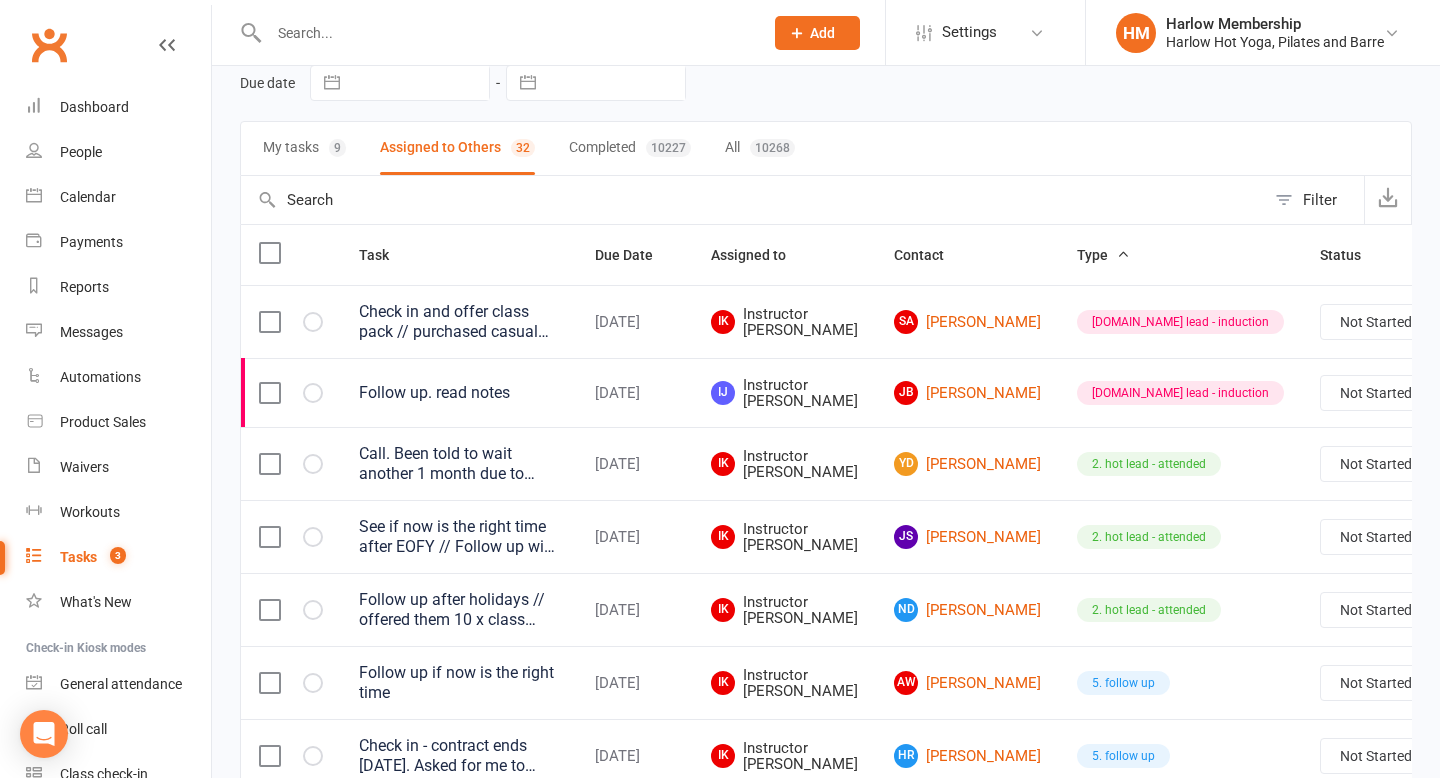 click at bounding box center (1518, 322) 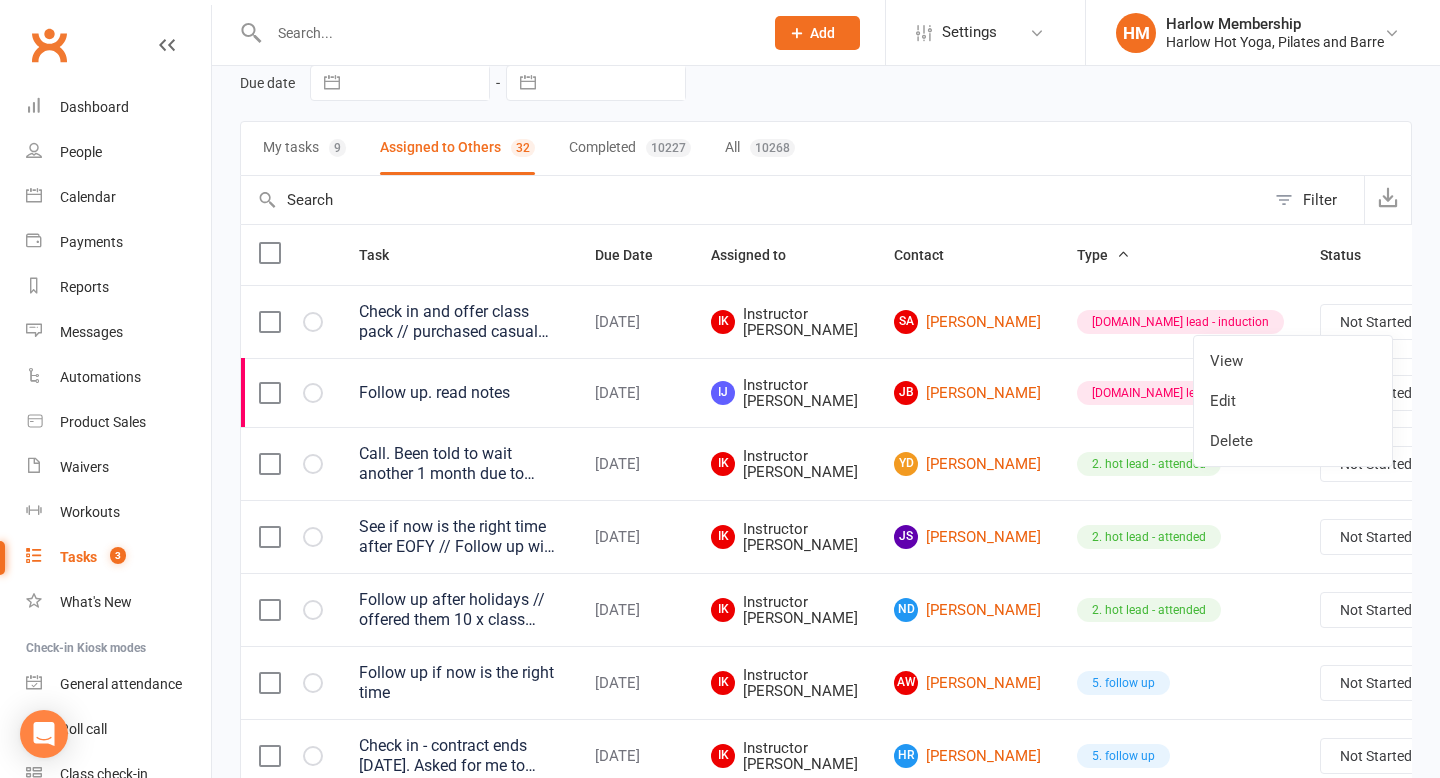 click on "Edit" at bounding box center (1293, 401) 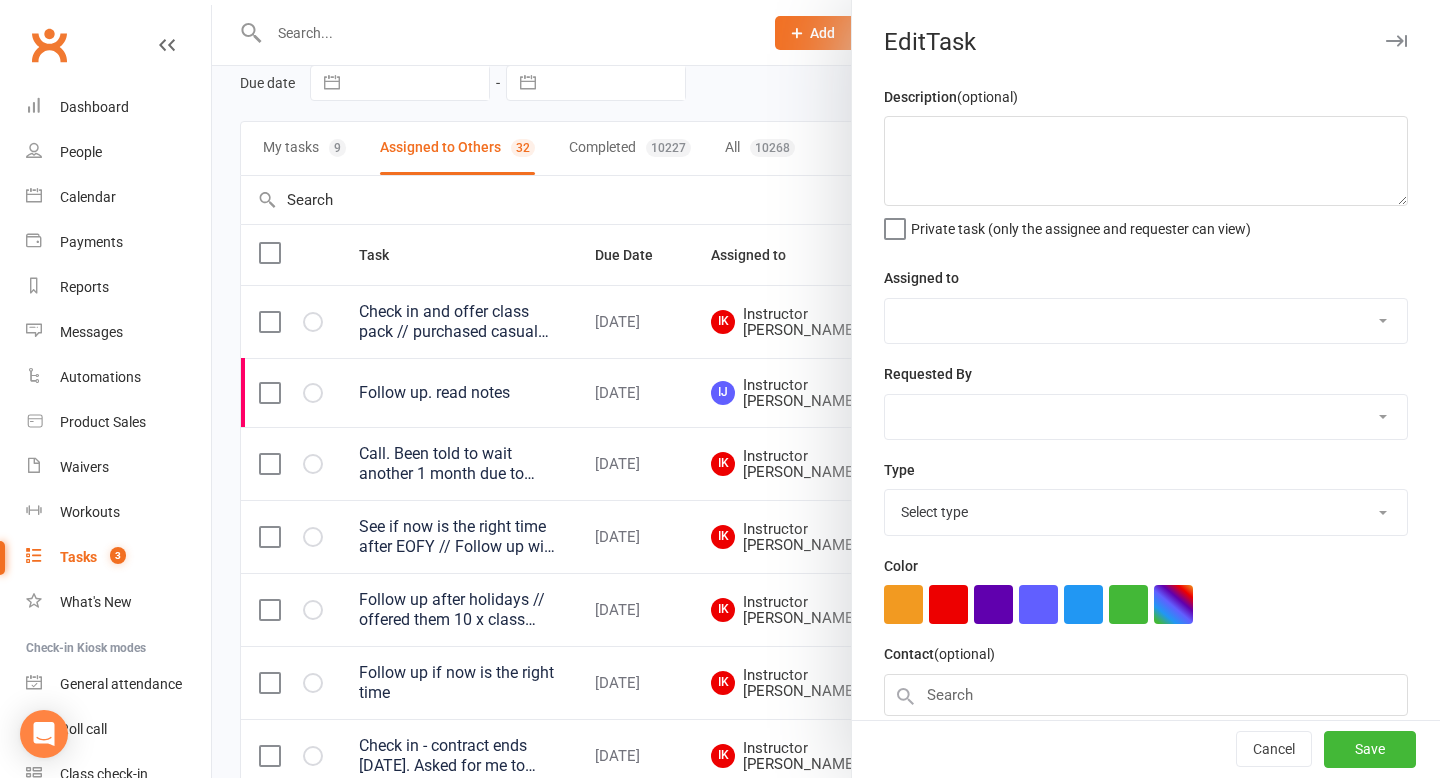 type on "Check in and offer class pack // purchased casual pass - check if they live in Brisbane or if they're getting casual classes often (see if you can upsell to class pack or membership) X" 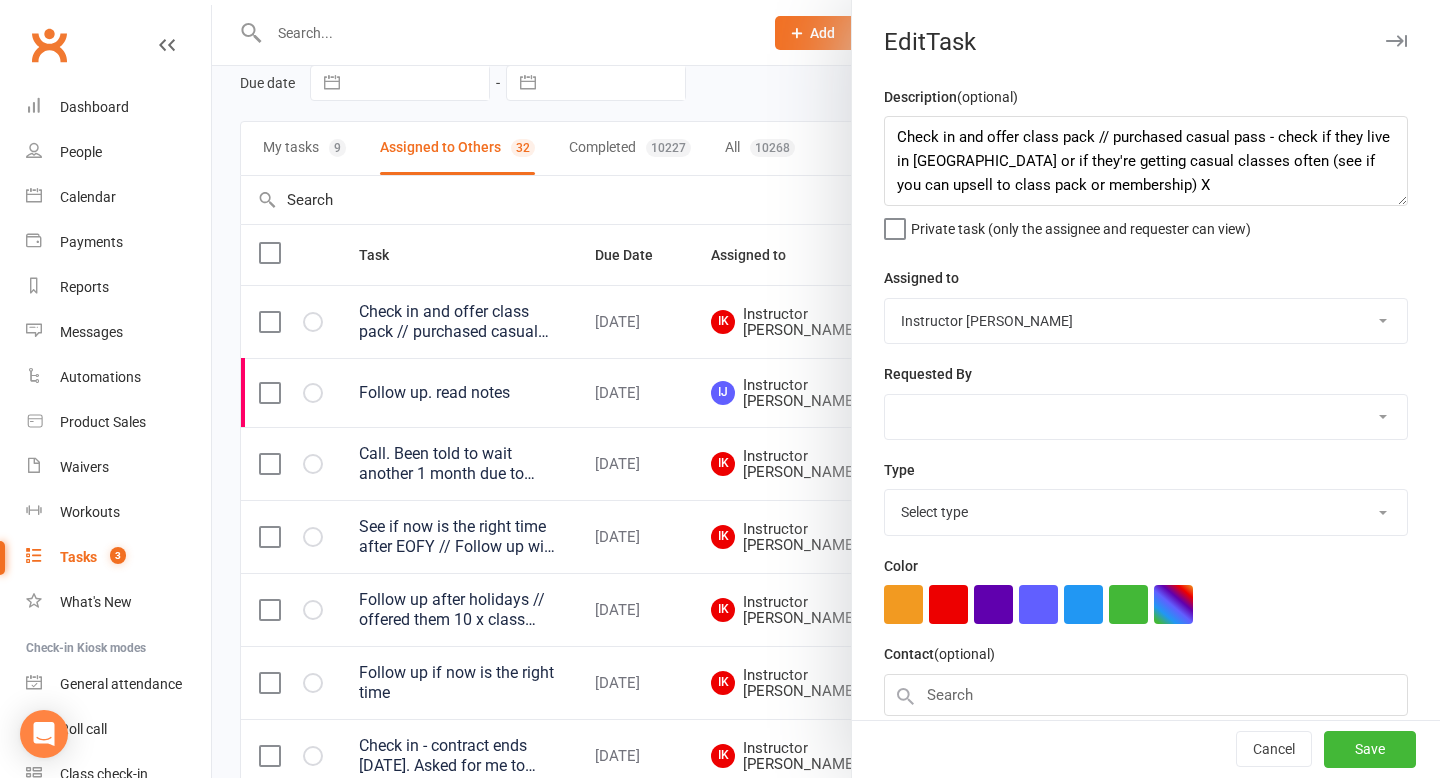 select on "28230" 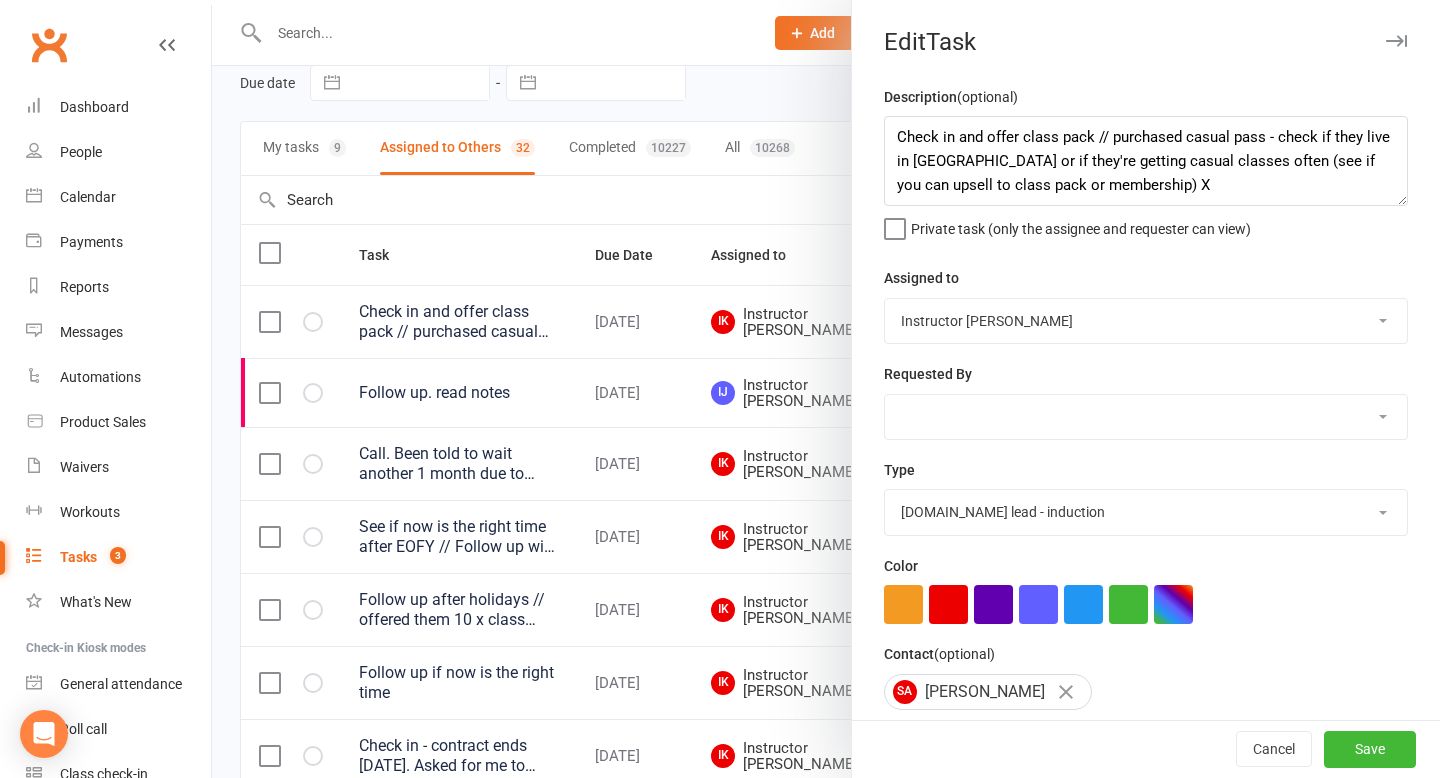 click on "Harlow Membership Instructor Georgia Instructor Emma Harlow Accounts Lucy Bailey Instructor Rachel Instructor Claudia Instructor Kaitlyn Instructor Cat Instructor Tasmin Instructor Jess Instructor Ali Instructor Liliana Instructor Alissa Instructor Krystyna Instructor Montanna Instructor Rebecca Ha Andrew Bec Taylor" at bounding box center (1146, 321) 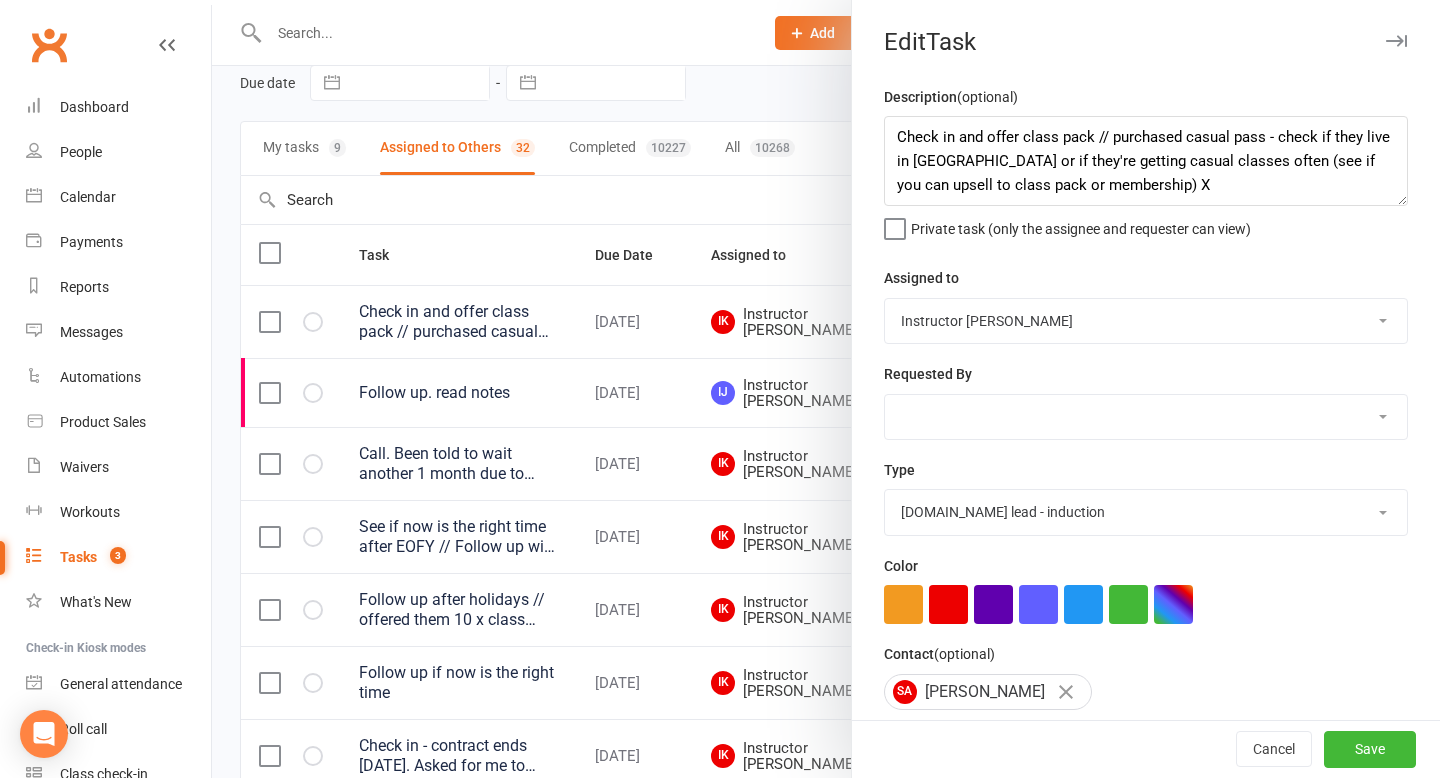 select on "47368" 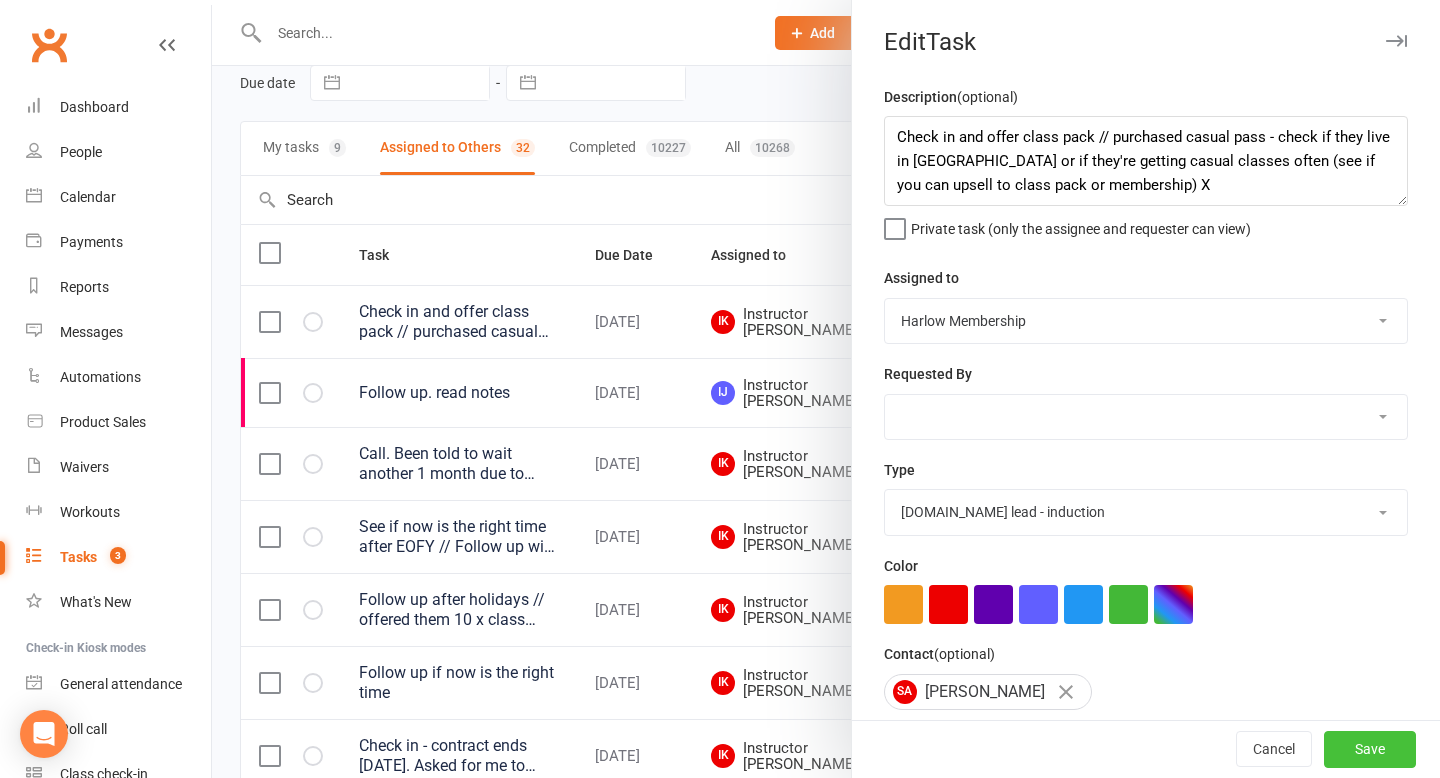 click on "Save" at bounding box center (1370, 750) 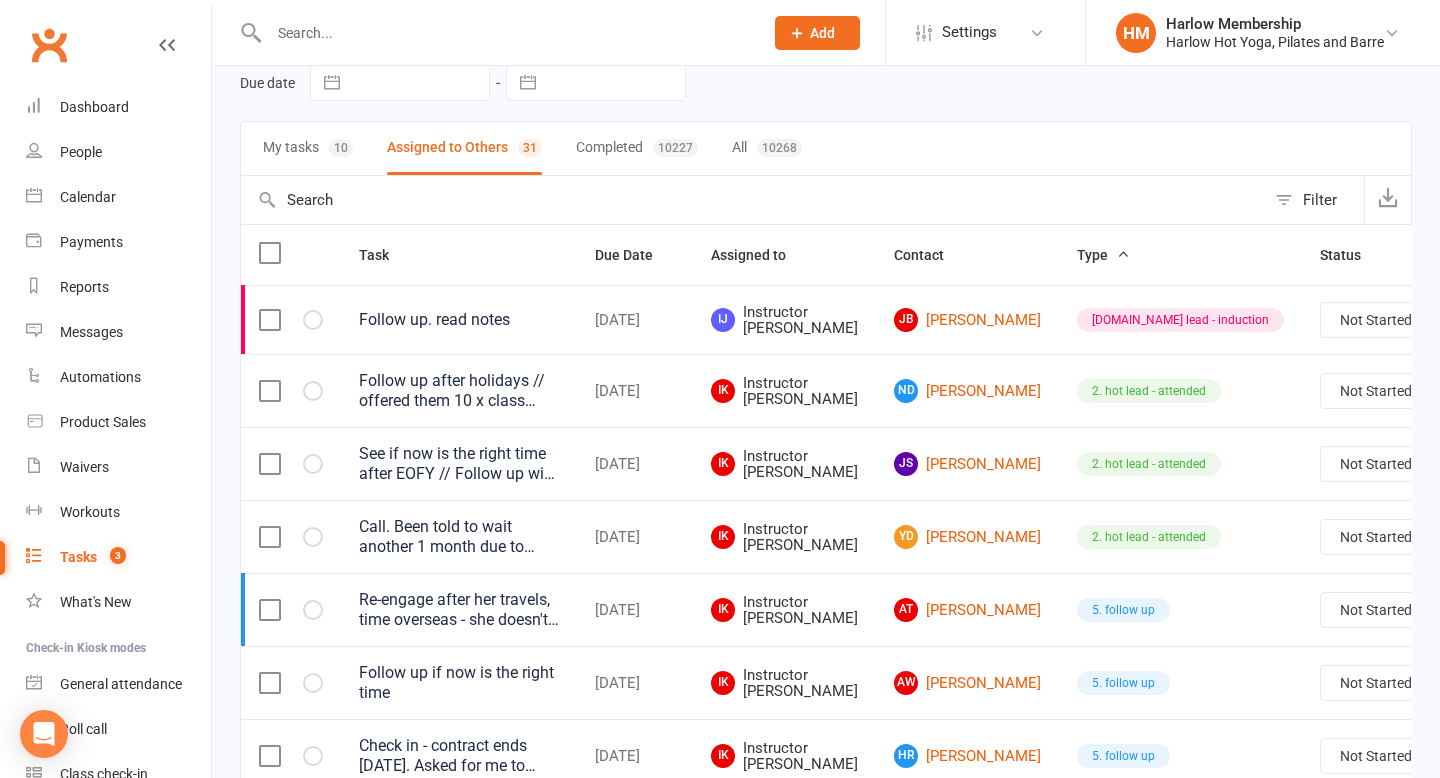 click at bounding box center [1518, 320] 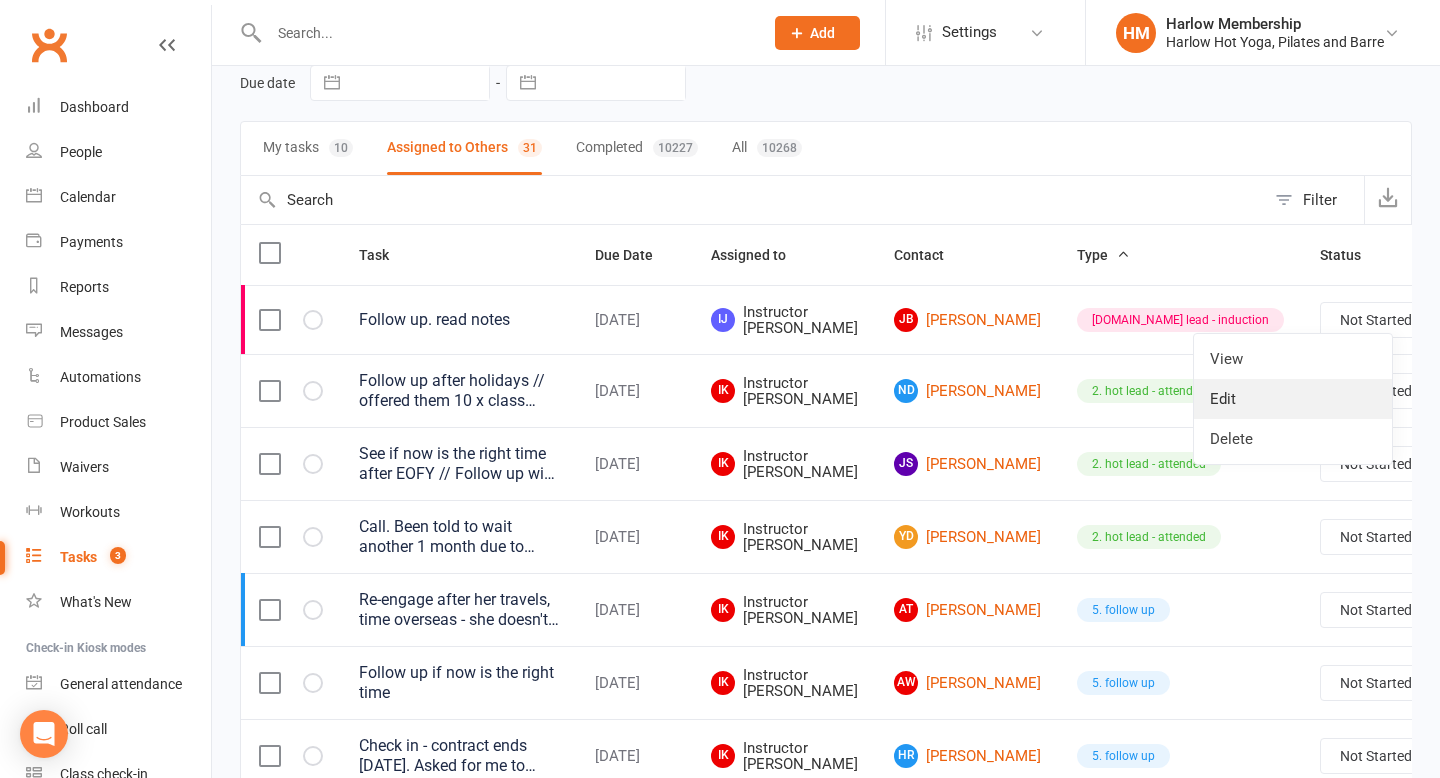 click on "Edit" at bounding box center (1293, 399) 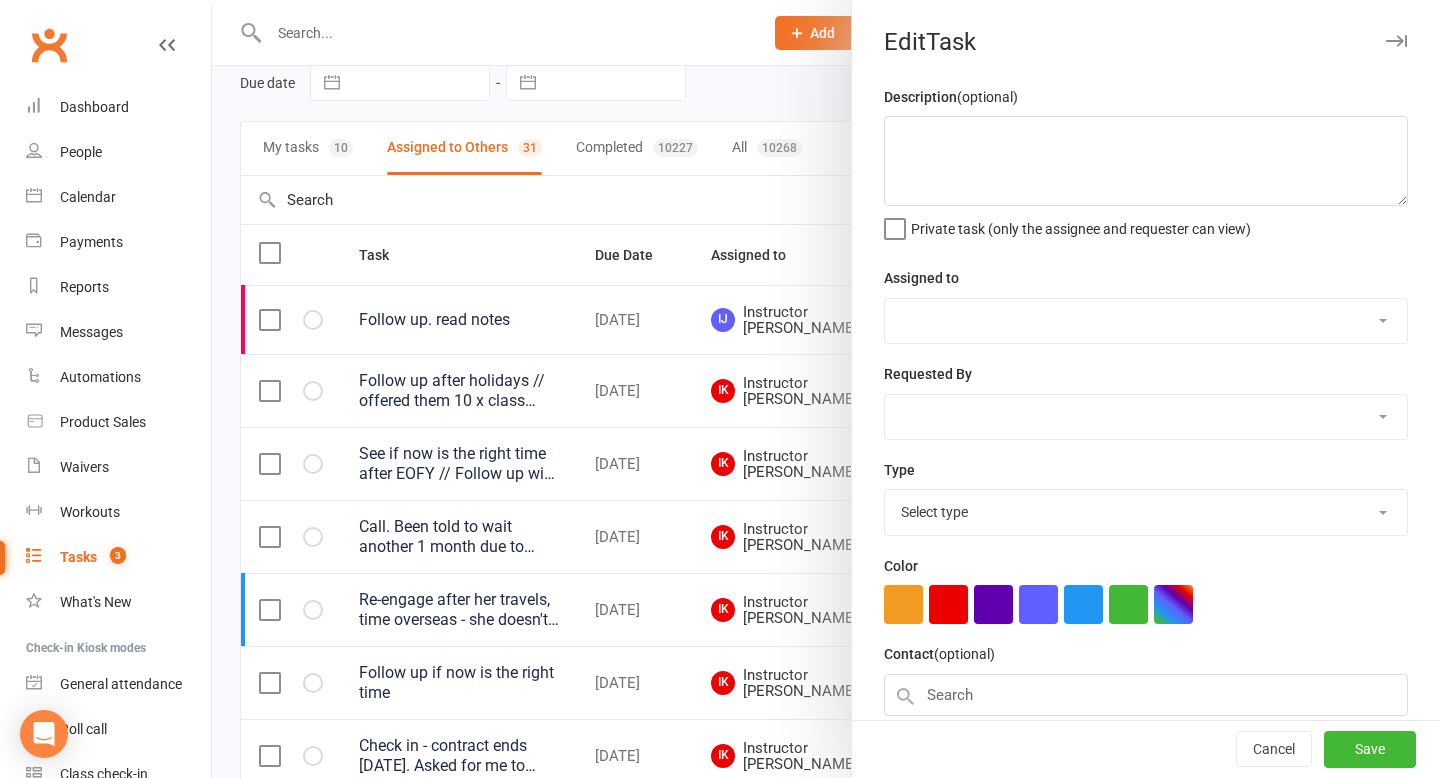type on "Follow up. read notes" 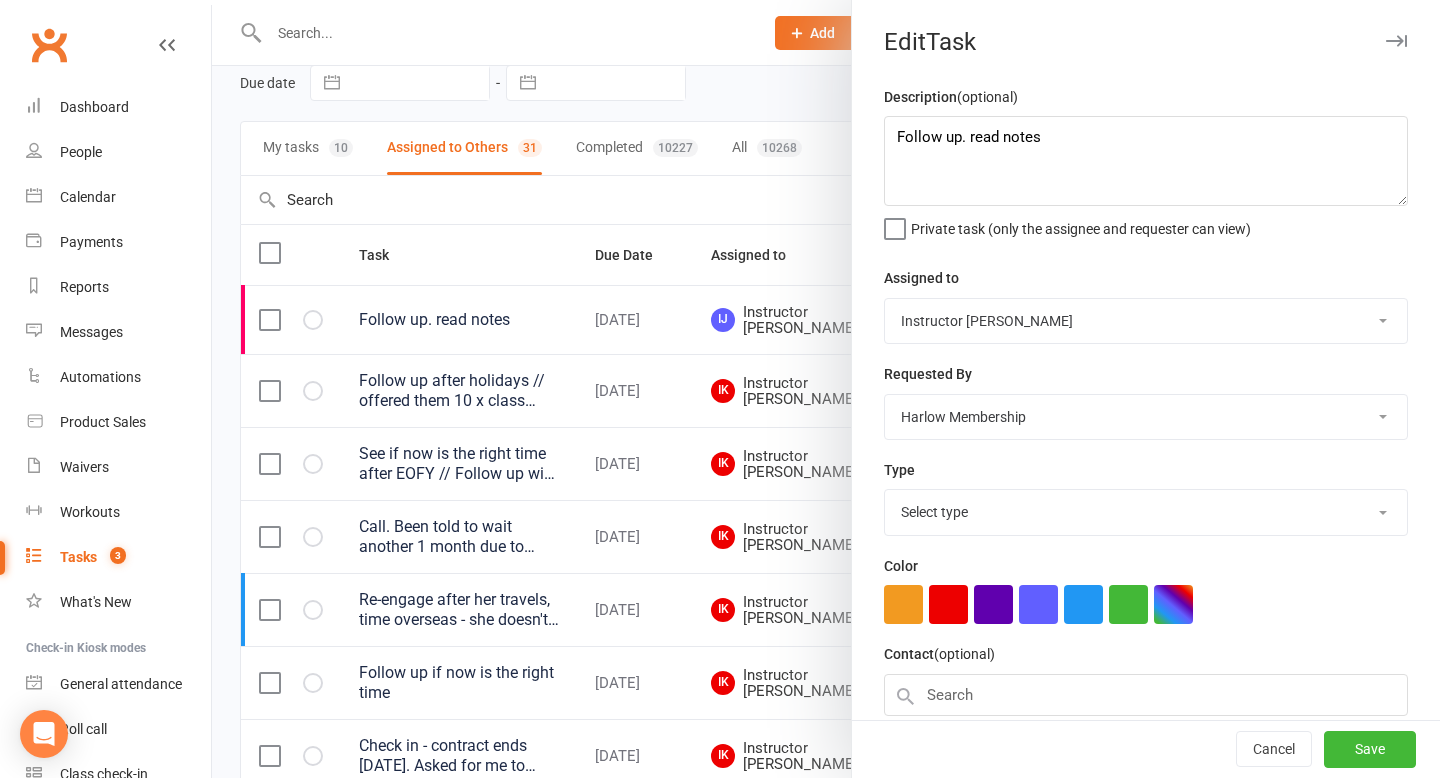 select on "28230" 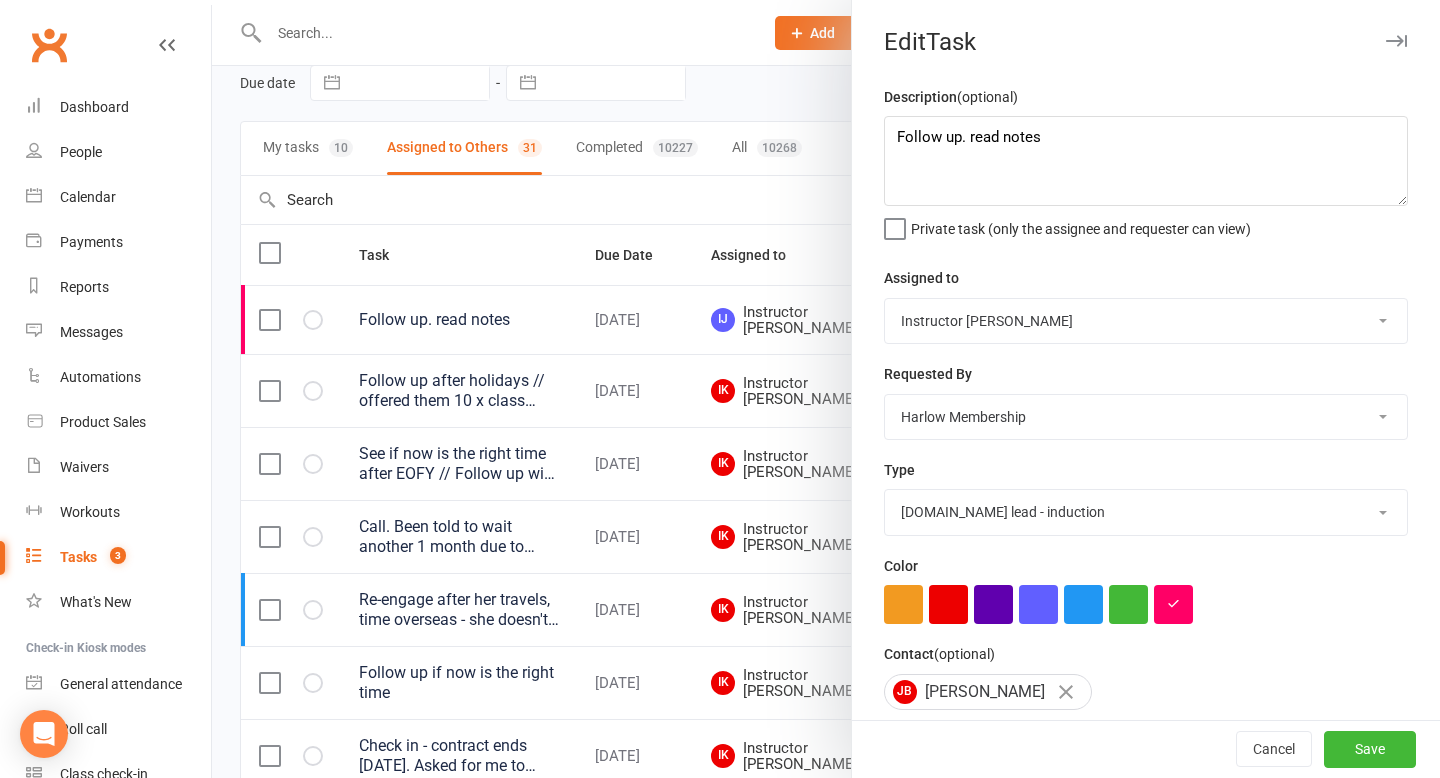 click on "Harlow Membership Instructor Georgia Instructor Emma Harlow Accounts Lucy Bailey Instructor Rachel Instructor Claudia Instructor Kaitlyn Instructor Cat Instructor Tasmin Instructor Jess Instructor Ali Instructor Liliana Instructor Alissa Instructor Krystyna Instructor Montanna Instructor Rebecca Ha Andrew Bec Taylor" at bounding box center [1146, 321] 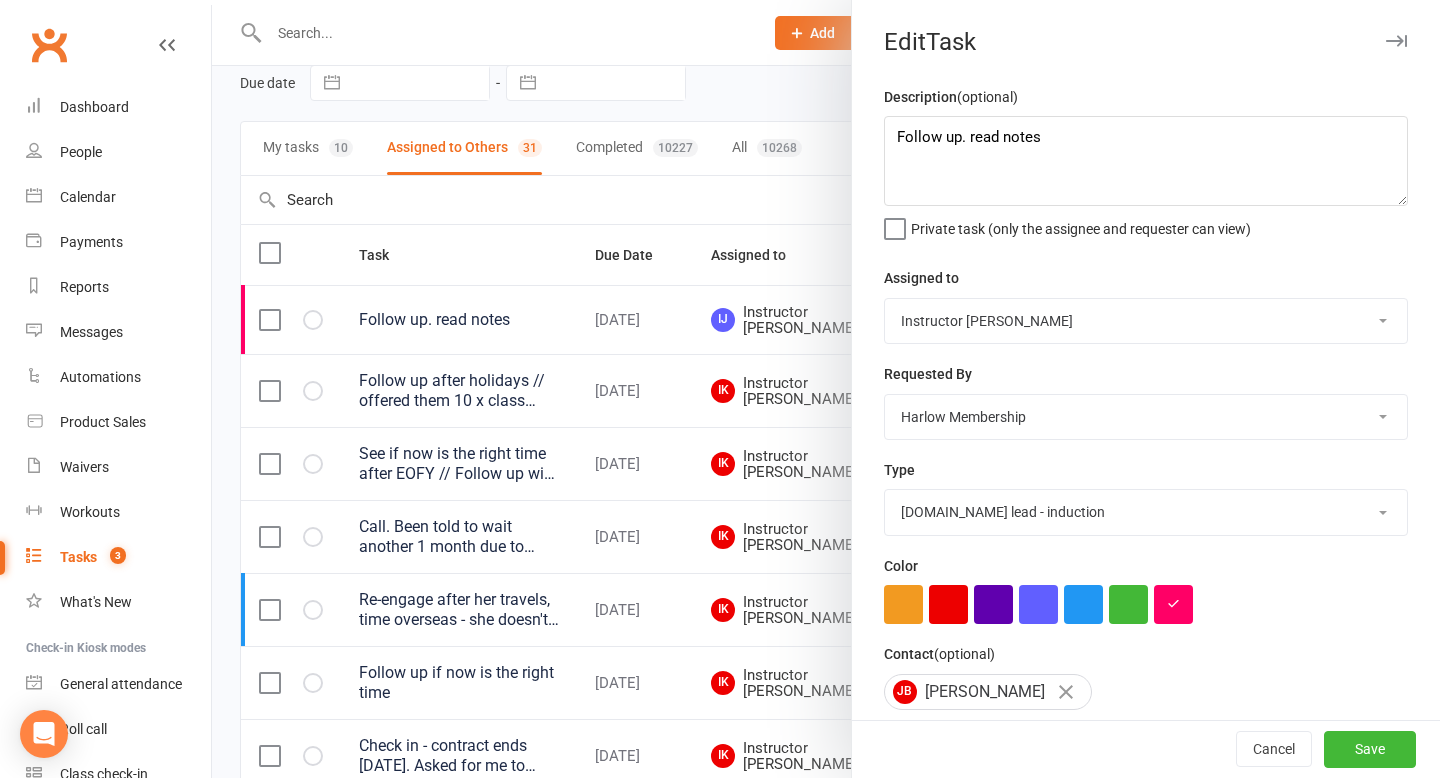 select on "47368" 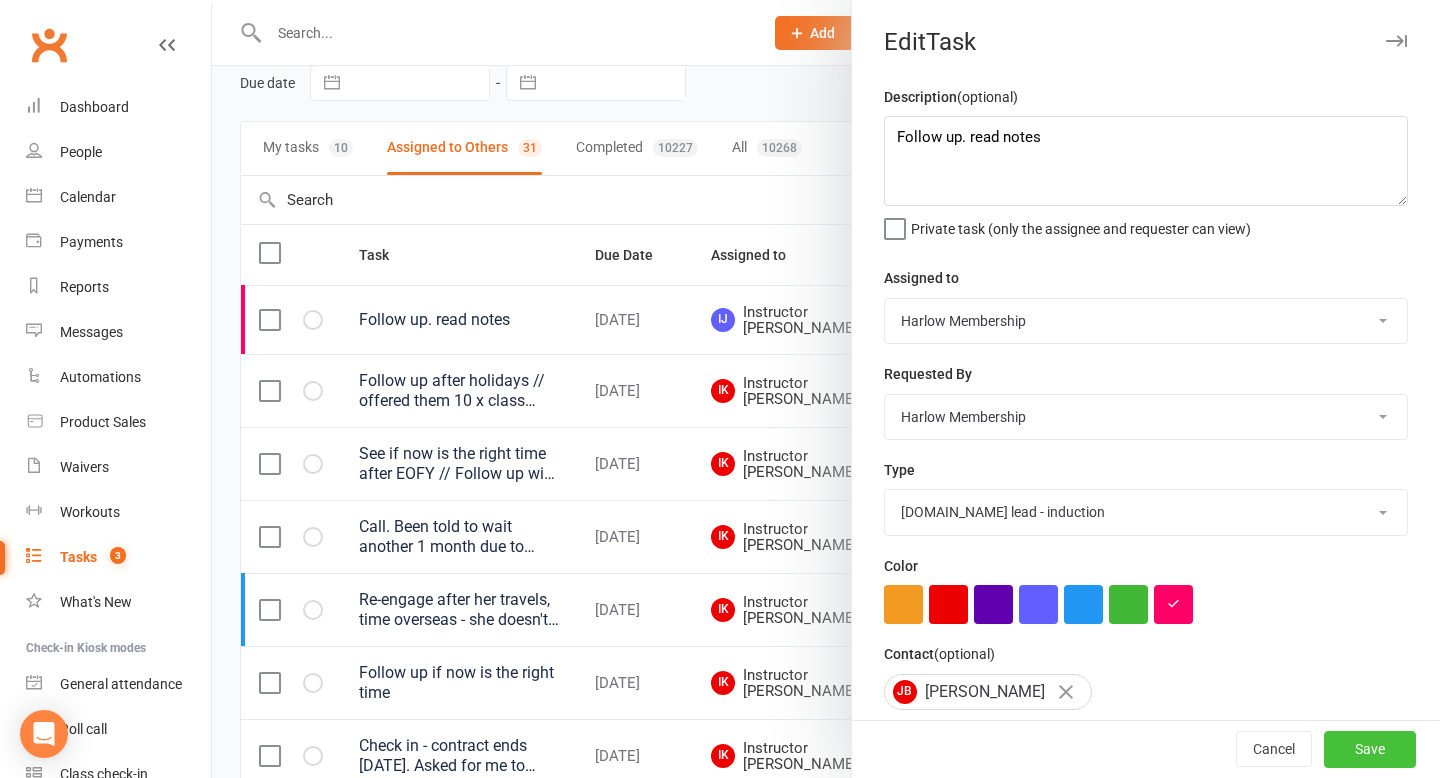 click on "Save" at bounding box center (1370, 750) 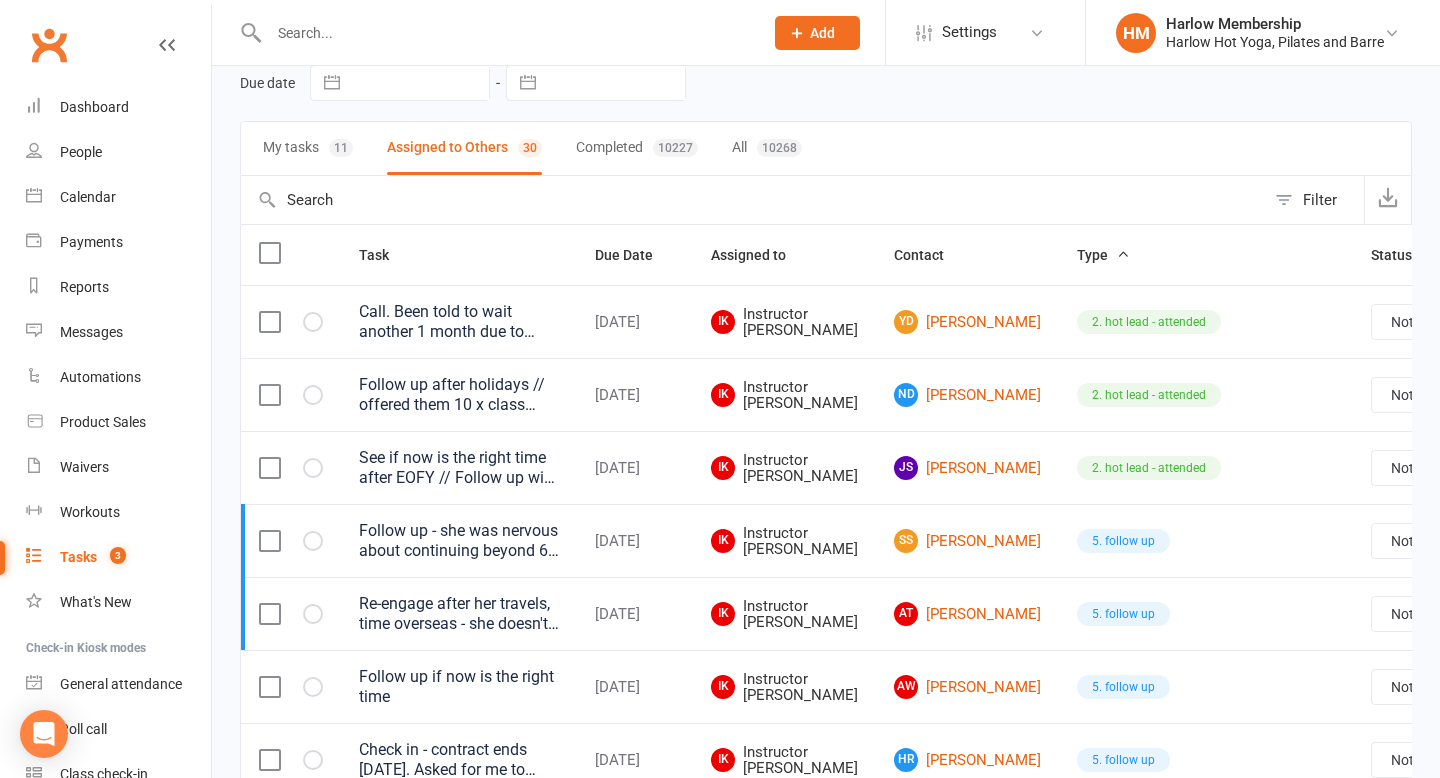 scroll, scrollTop: 0, scrollLeft: 104, axis: horizontal 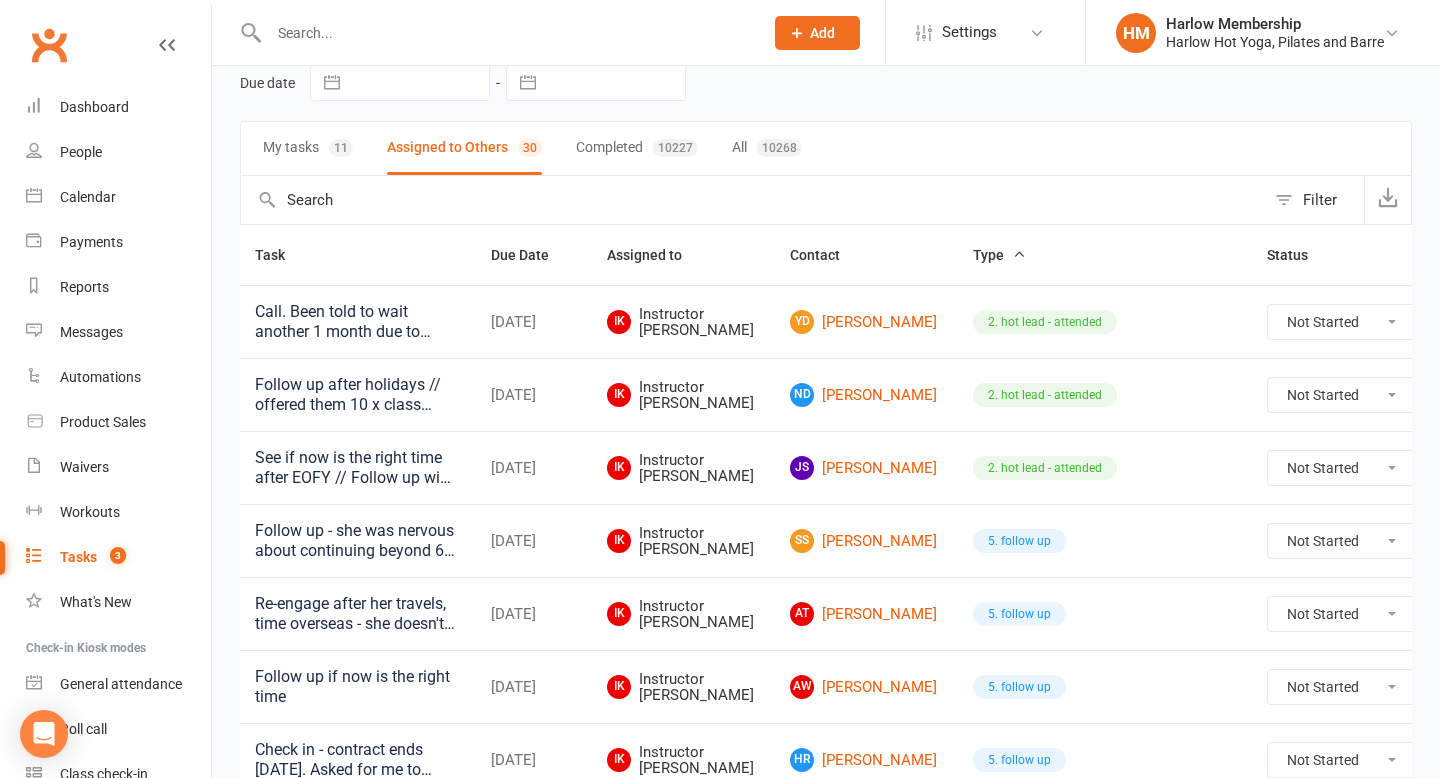 click at bounding box center [1465, 322] 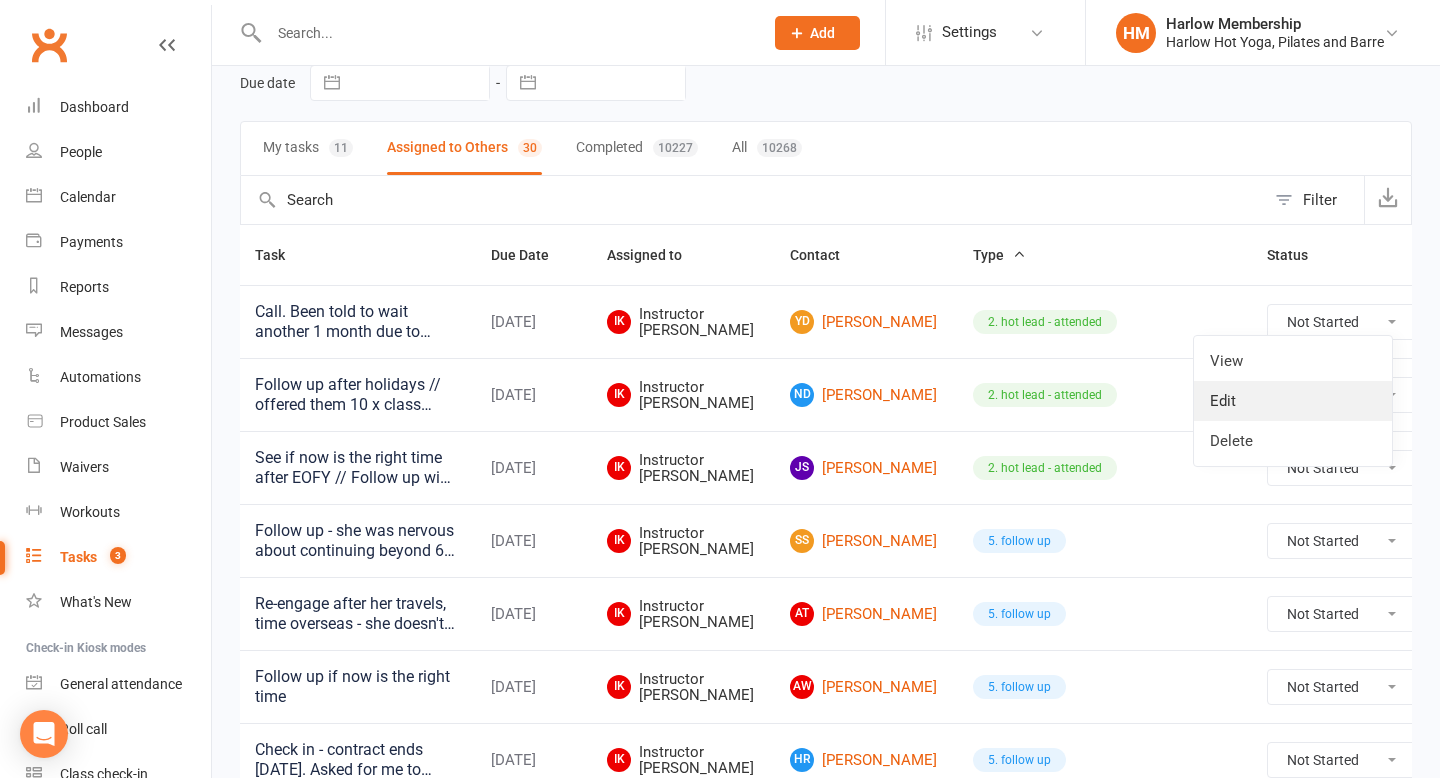 click on "Edit" at bounding box center (1293, 401) 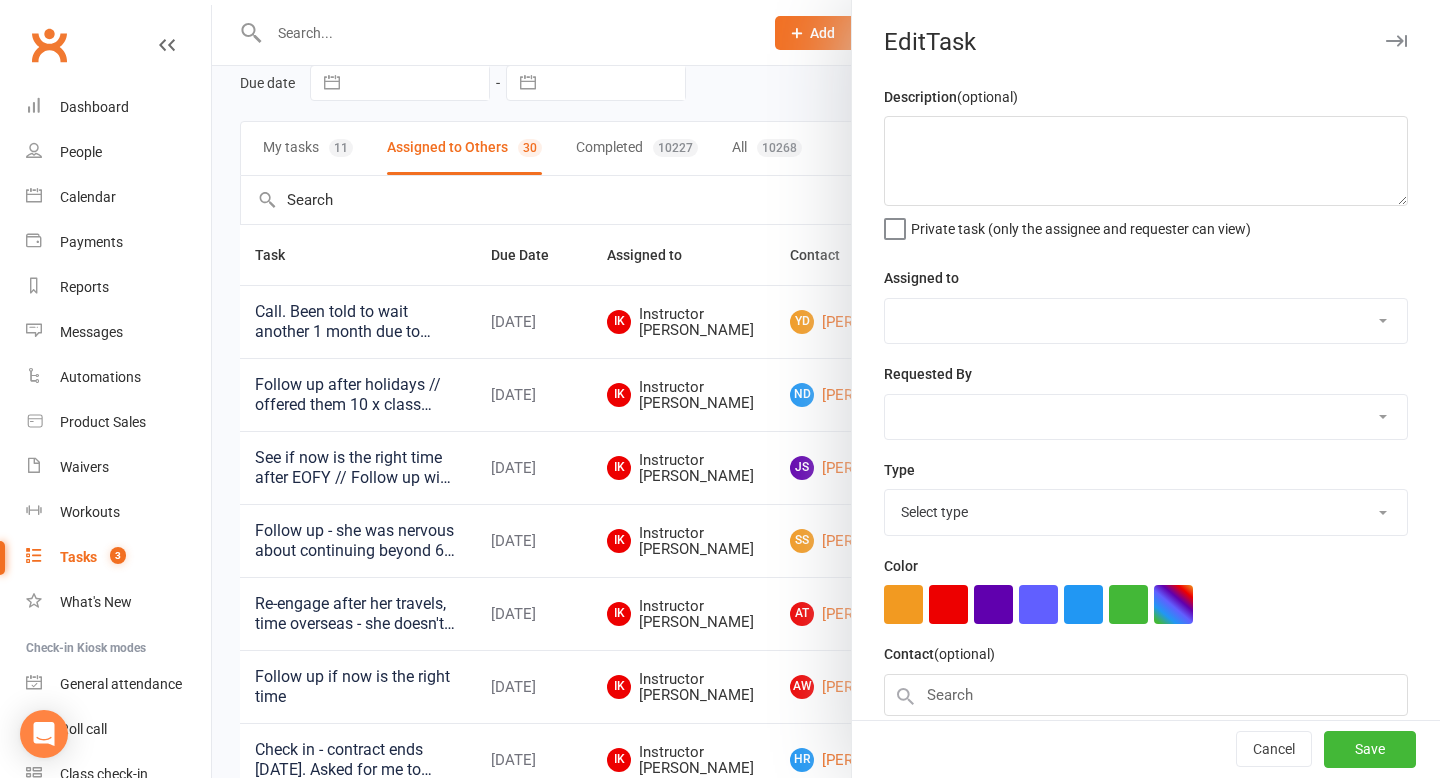 type on "Call. Been told to wait another 1 month due to recent surgeries. Also, currently not in BNE. But will be back to regular programming in about 4 weeks and keen to try an intro pass to see how she feels about space //" 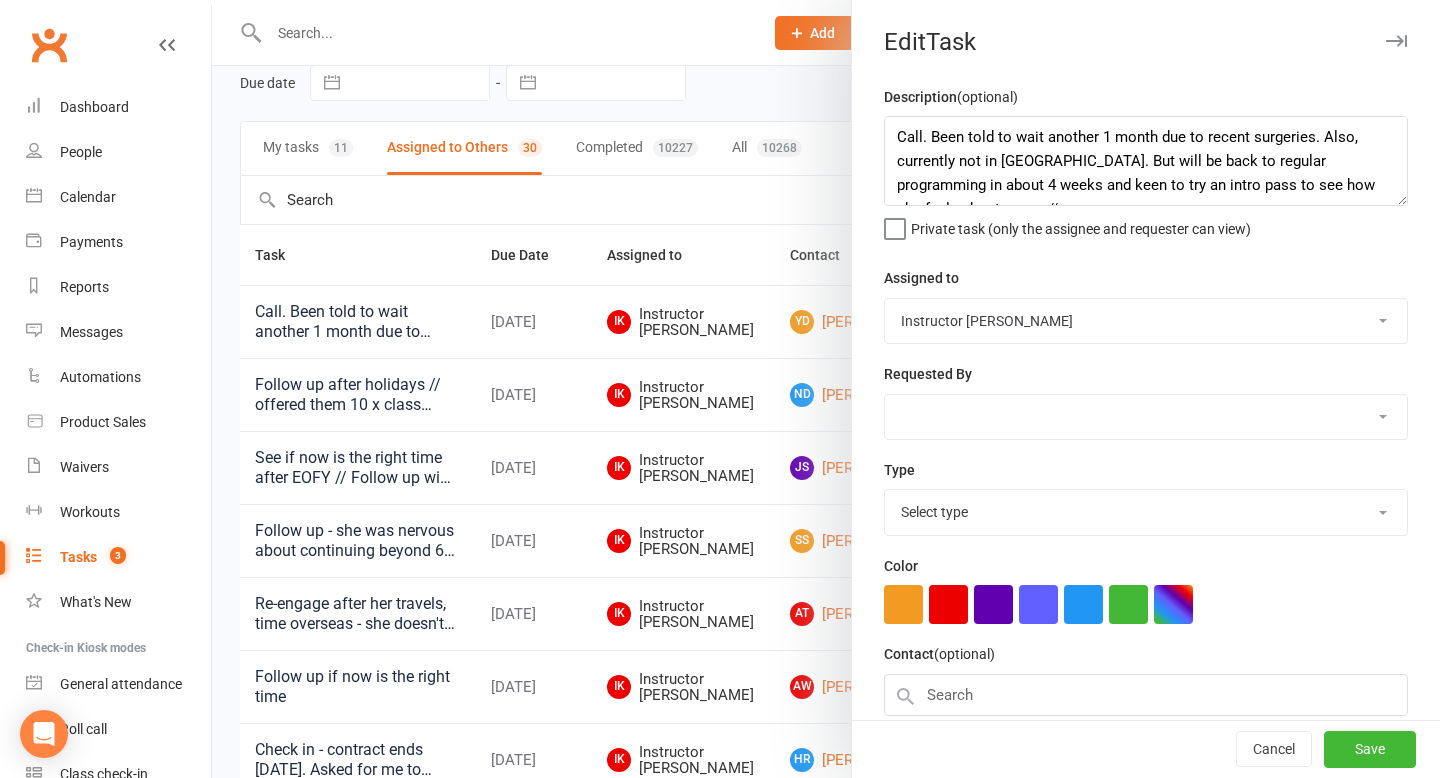 select on "27082" 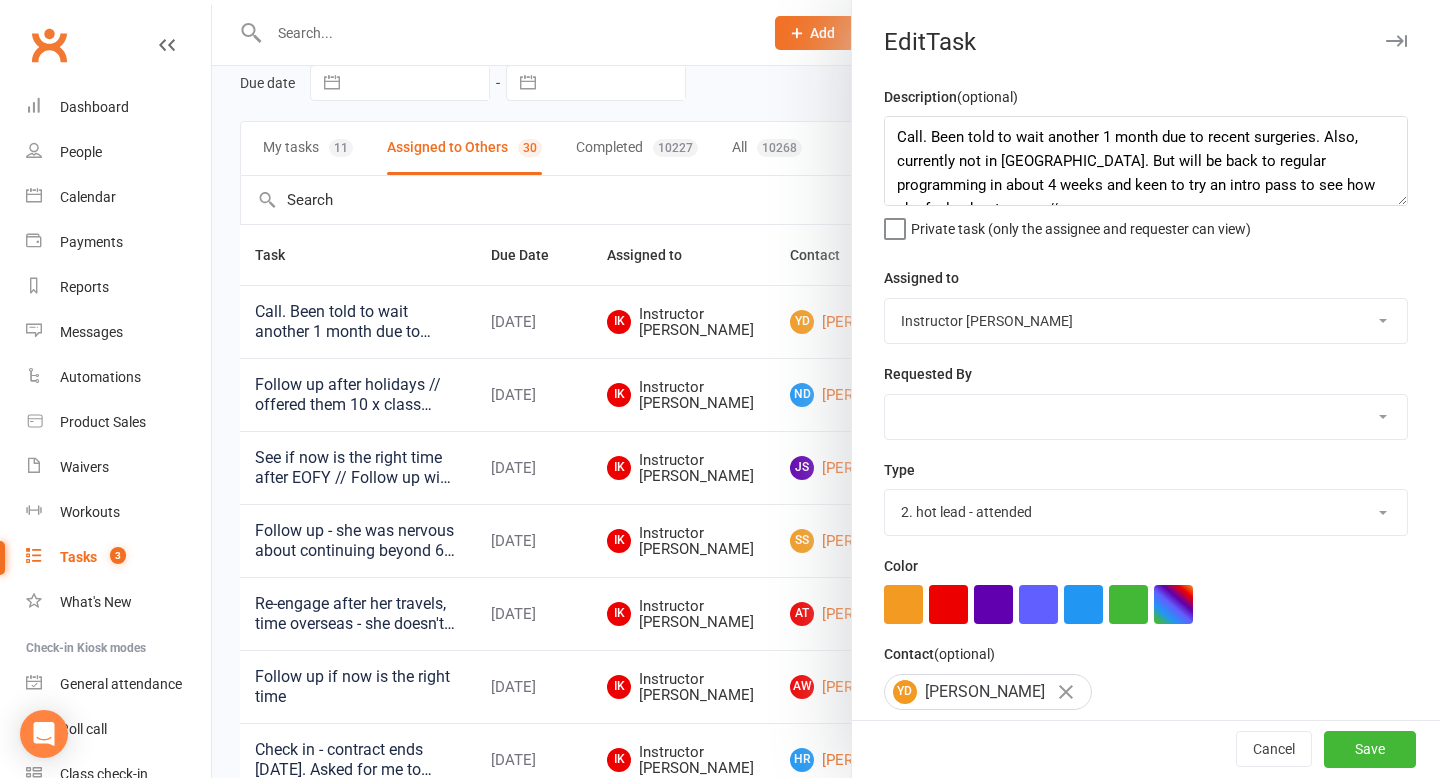 click on "Harlow Membership Instructor Georgia Instructor Emma Harlow Accounts Lucy Bailey Instructor Rachel Instructor Claudia Instructor Kaitlyn Instructor Cat Instructor Tasmin Instructor Jess Instructor Ali Instructor Liliana Instructor Alissa Instructor Krystyna Instructor Montanna Instructor Rebecca Ha Andrew Bec Taylor" at bounding box center (1146, 321) 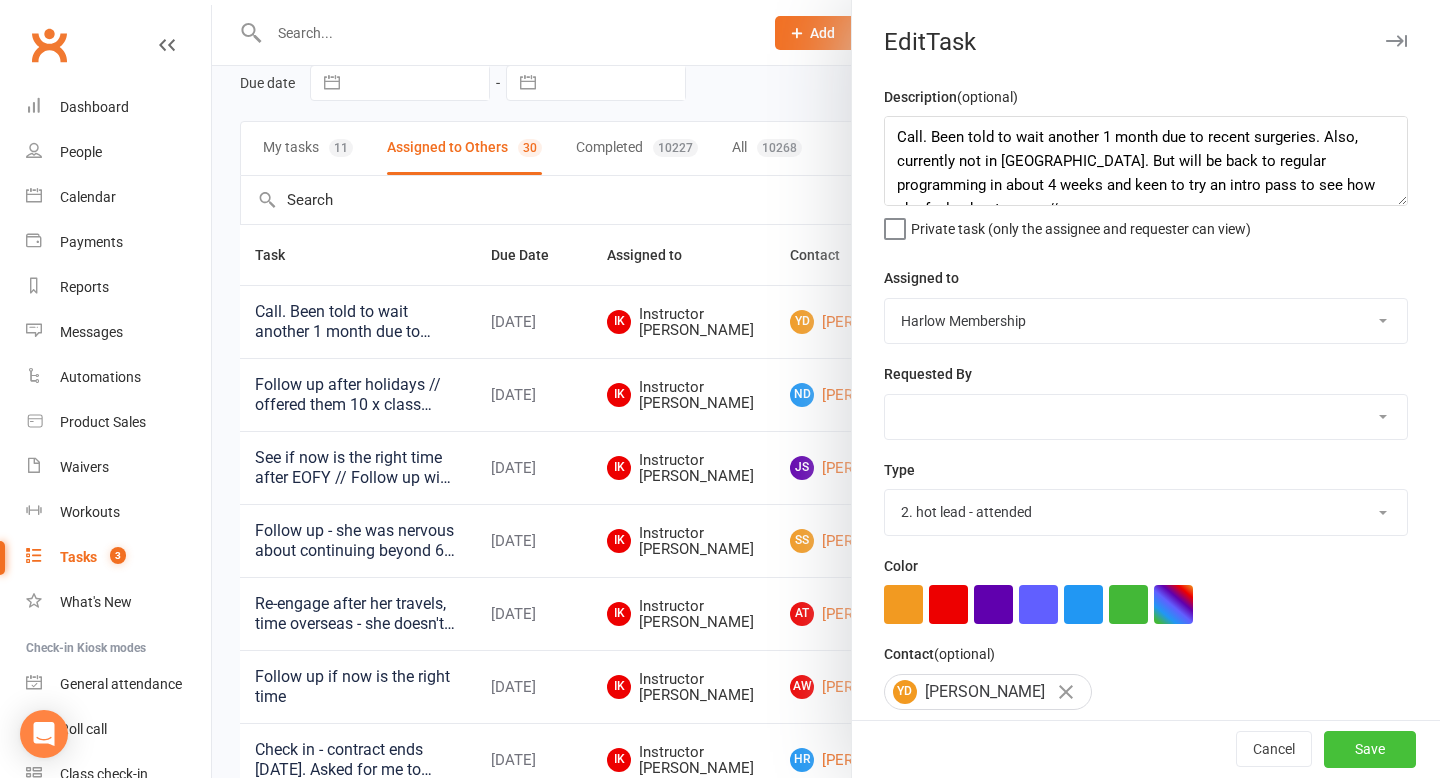 click on "Save" at bounding box center [1370, 750] 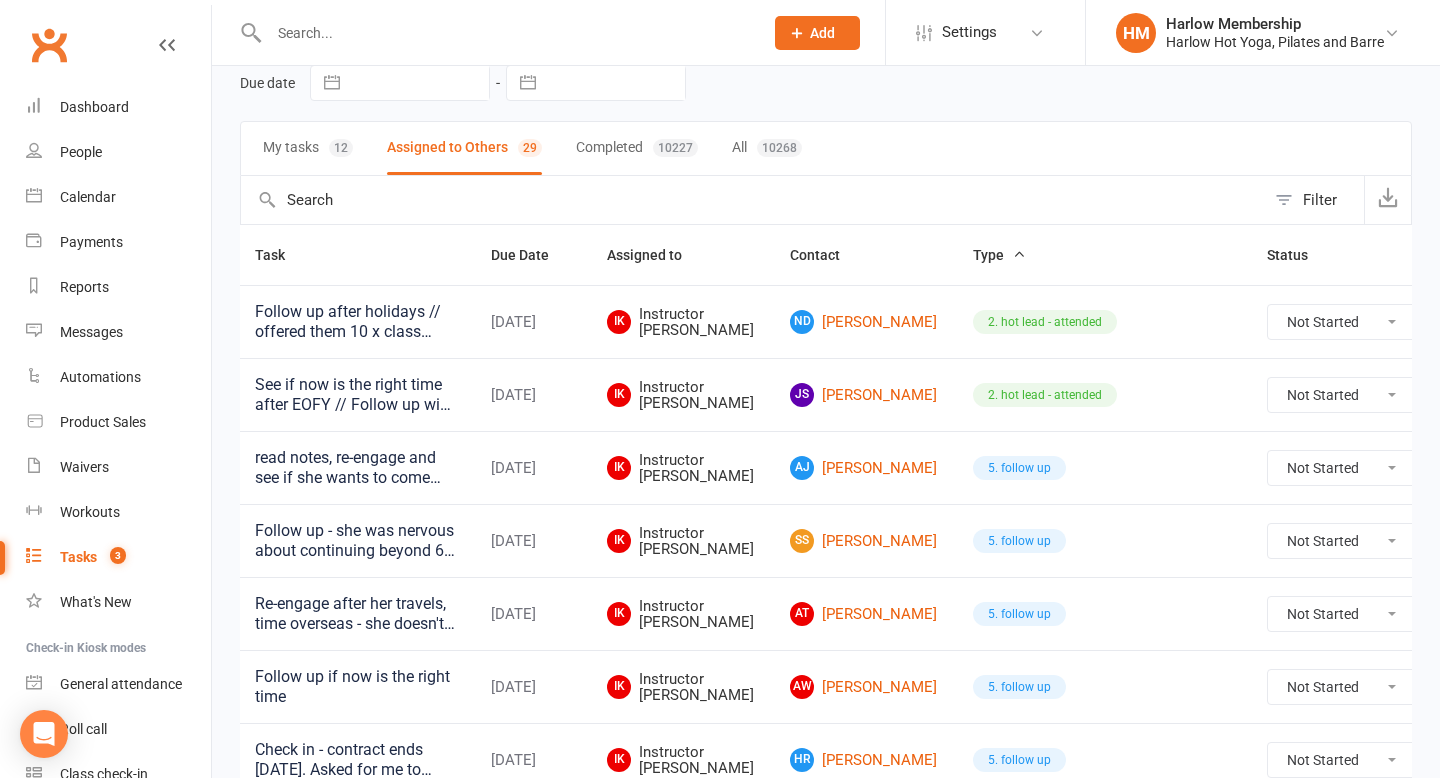 click at bounding box center [1465, 322] 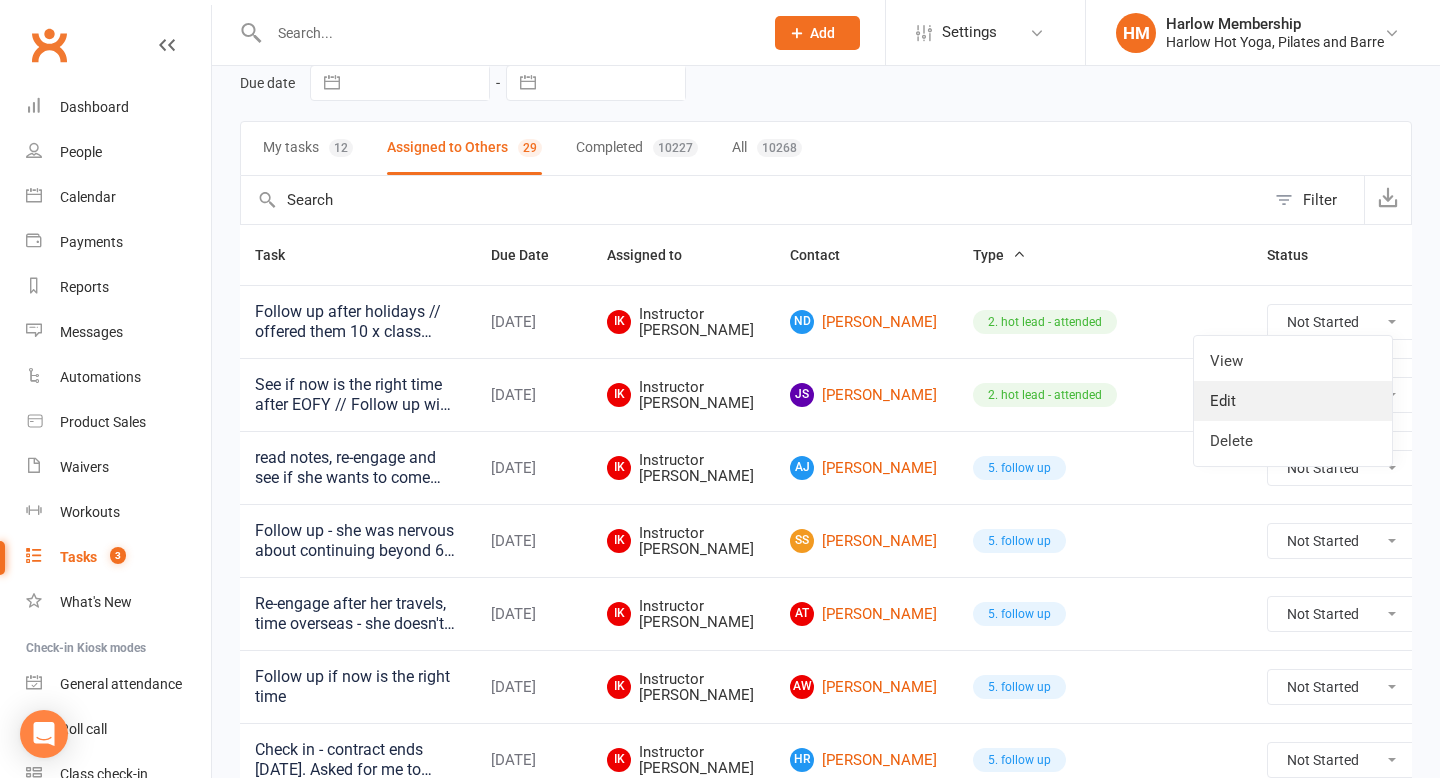 click on "Edit" at bounding box center [1293, 401] 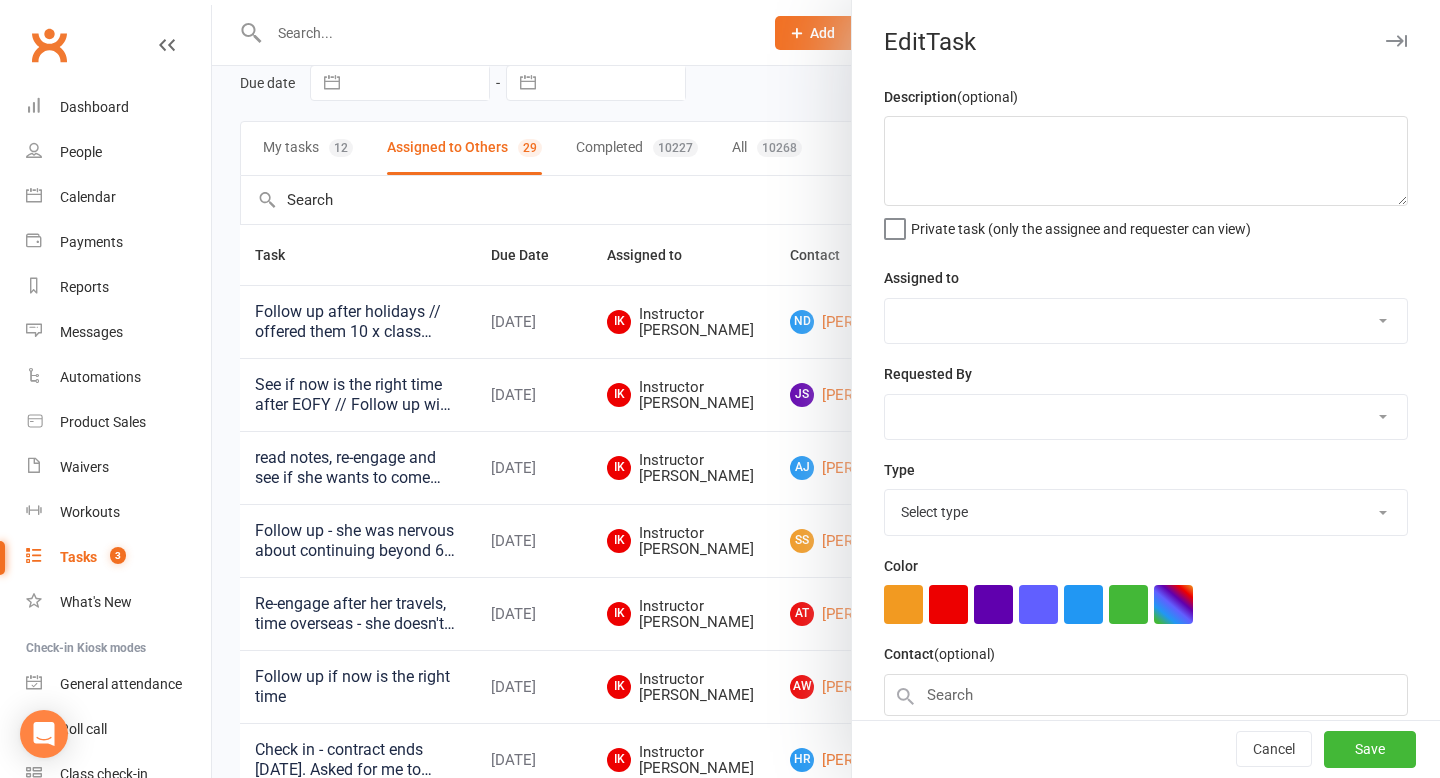 type on "Follow up after holidays // offered them 10 x class pack for $290 (+3 bonus classes)" 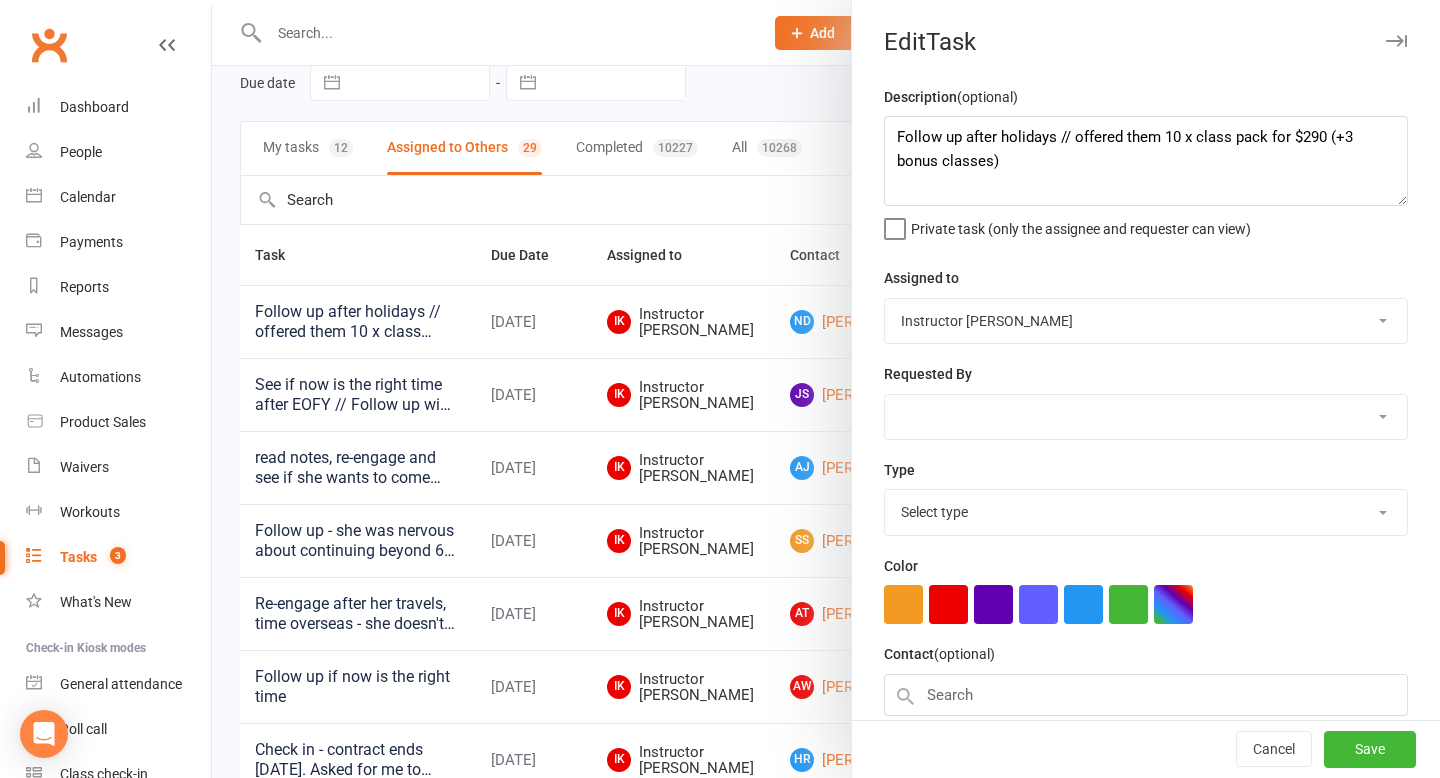 select on "27082" 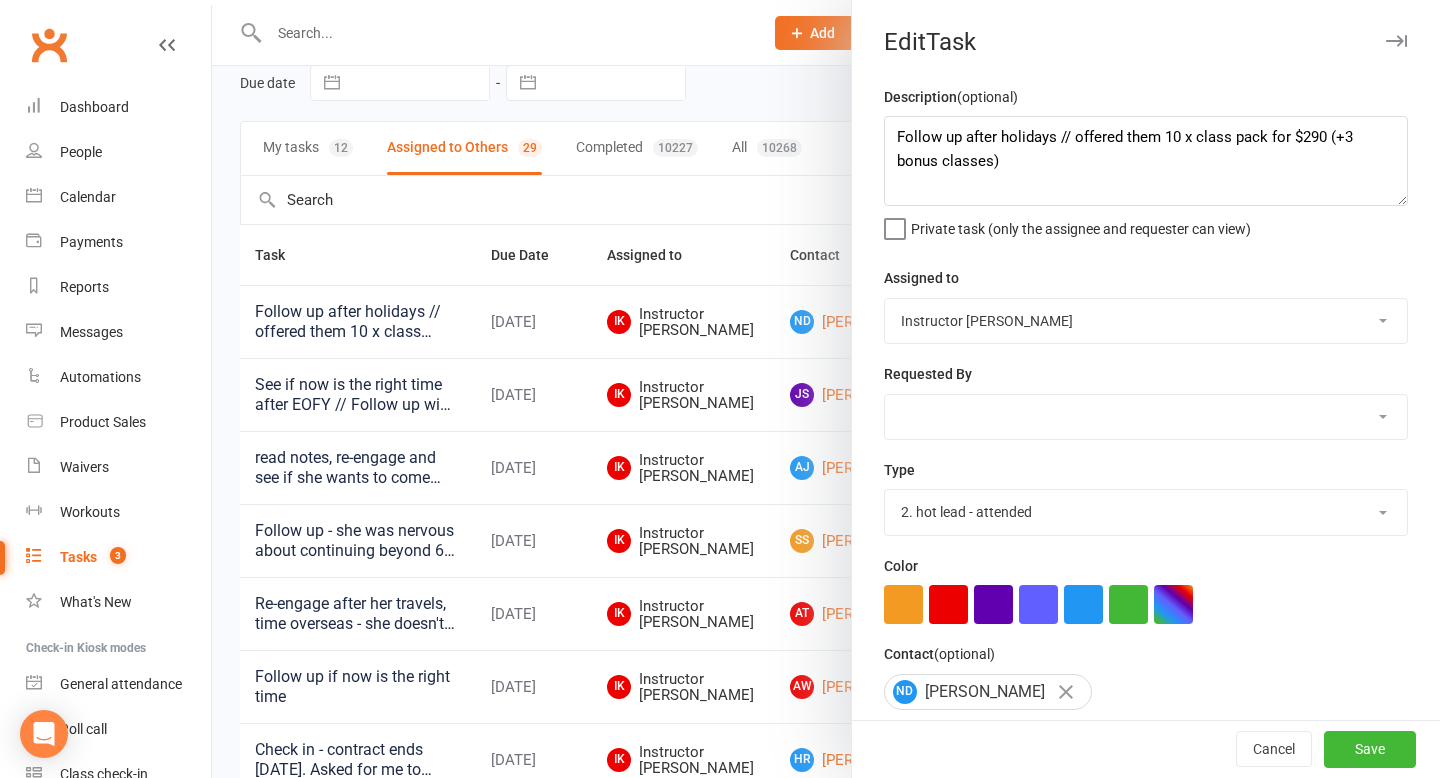click on "Harlow Membership Instructor Georgia Instructor Emma Harlow Accounts Lucy Bailey Instructor Rachel Instructor Claudia Instructor Kaitlyn Instructor Cat Instructor Tasmin Instructor Jess Instructor Ali Instructor Liliana Instructor Alissa Instructor Krystyna Instructor Montanna Instructor Rebecca Ha Andrew Bec Taylor" at bounding box center [1146, 321] 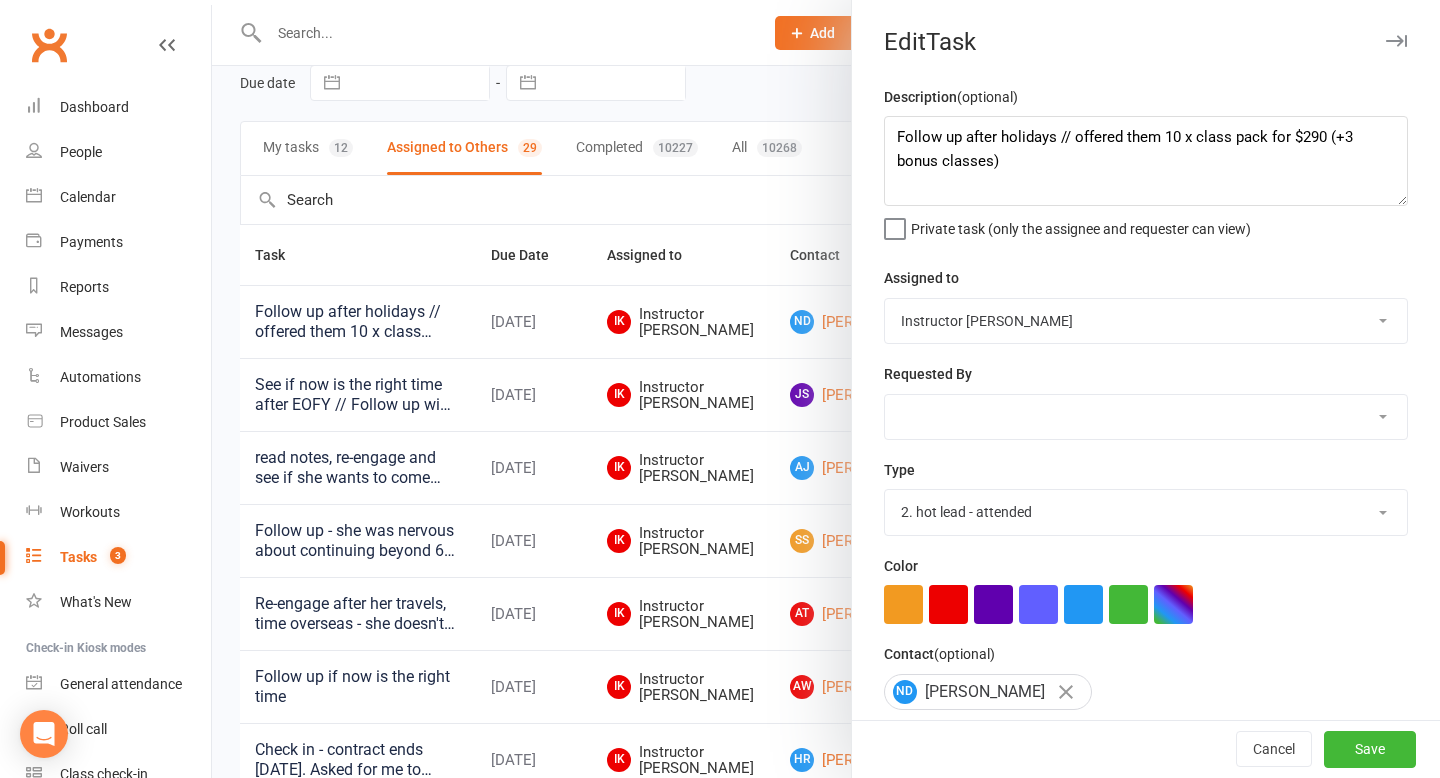 select on "47368" 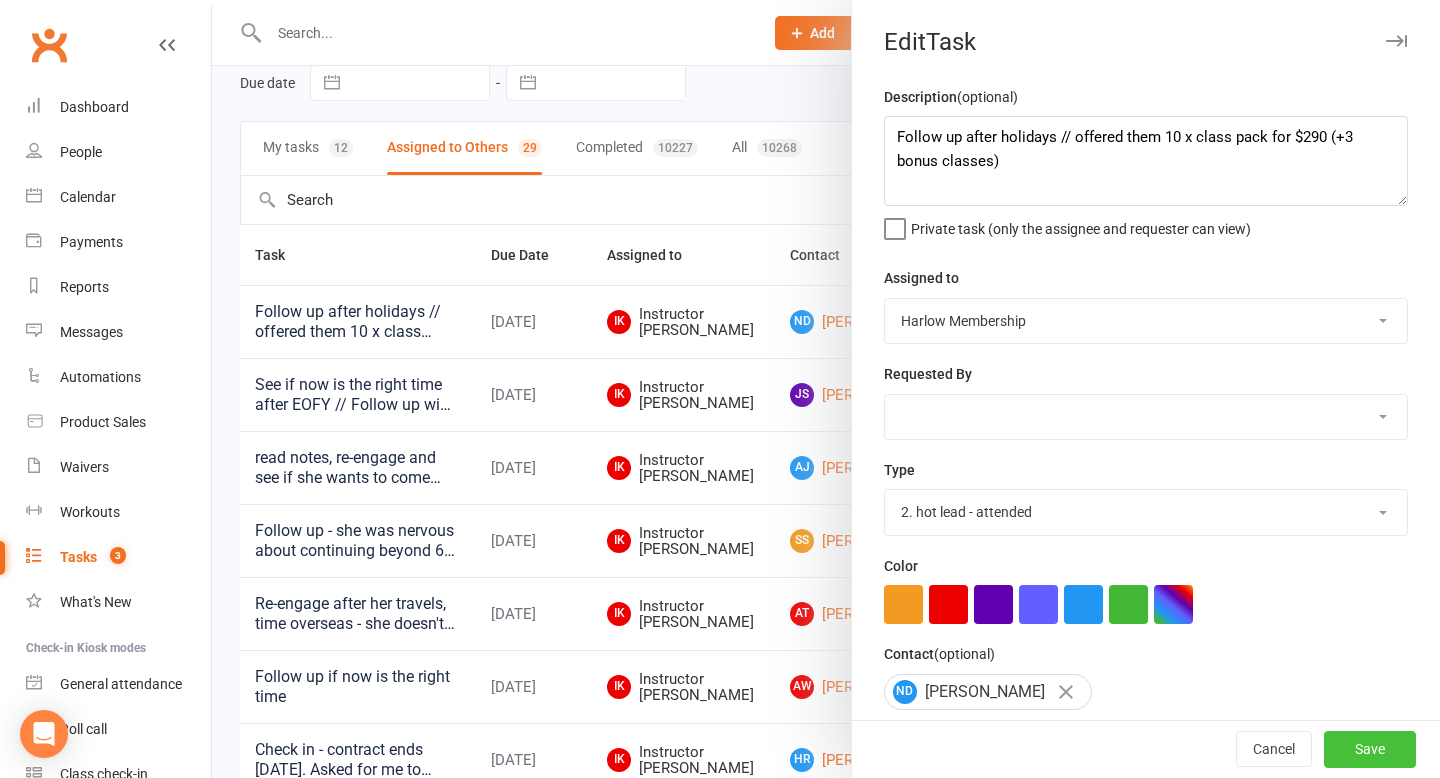 click on "Save" at bounding box center [1370, 750] 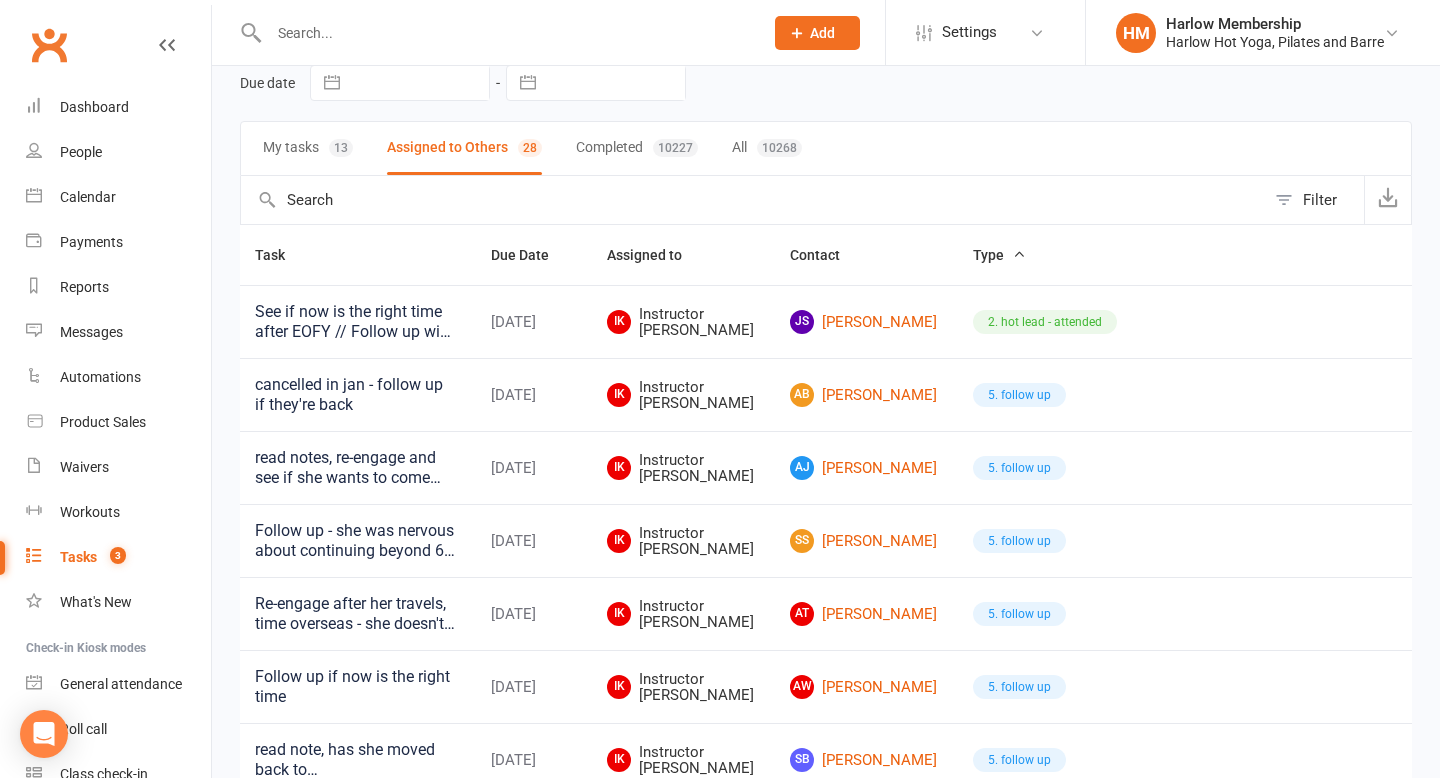scroll, scrollTop: 0, scrollLeft: 352, axis: horizontal 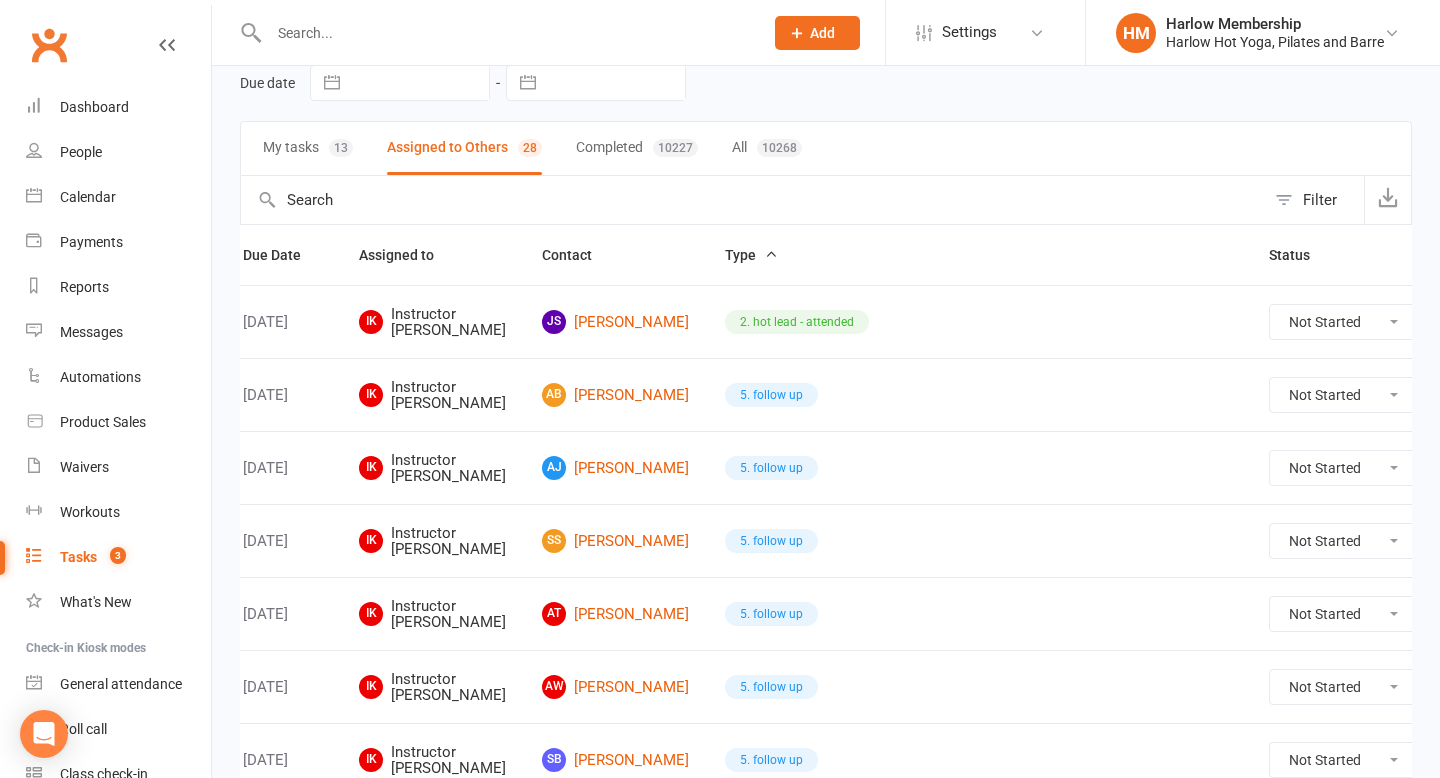 click at bounding box center (1467, 322) 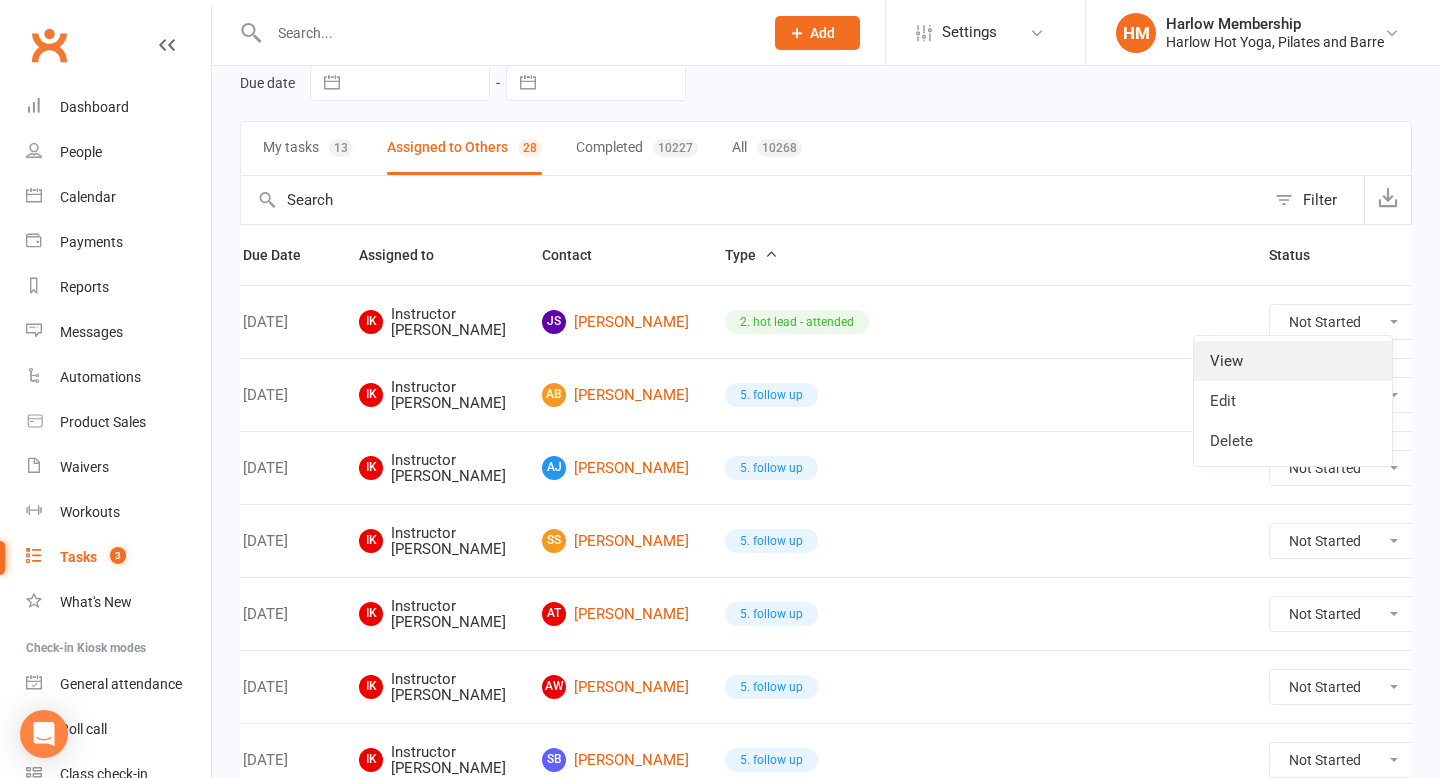 click on "View" at bounding box center (1293, 361) 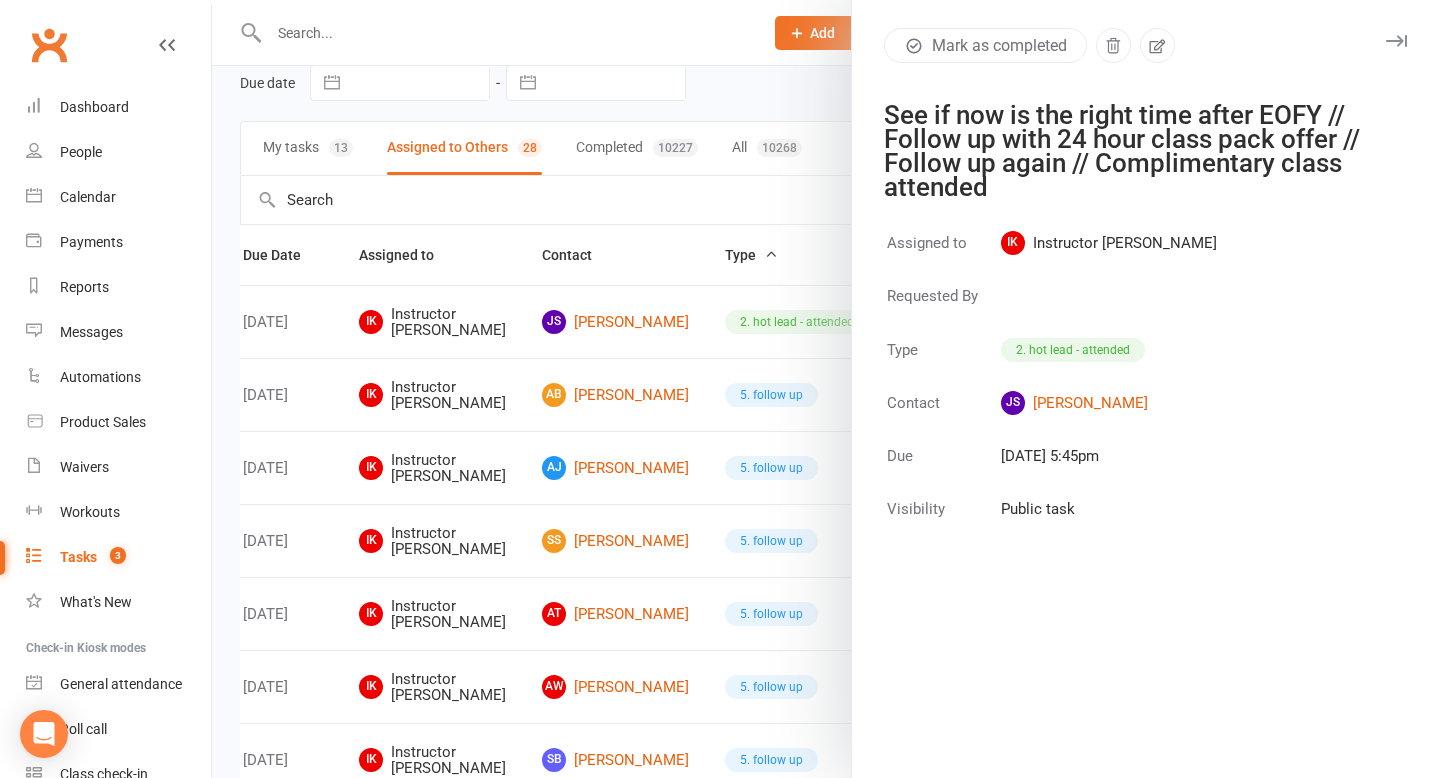 click at bounding box center (1396, 41) 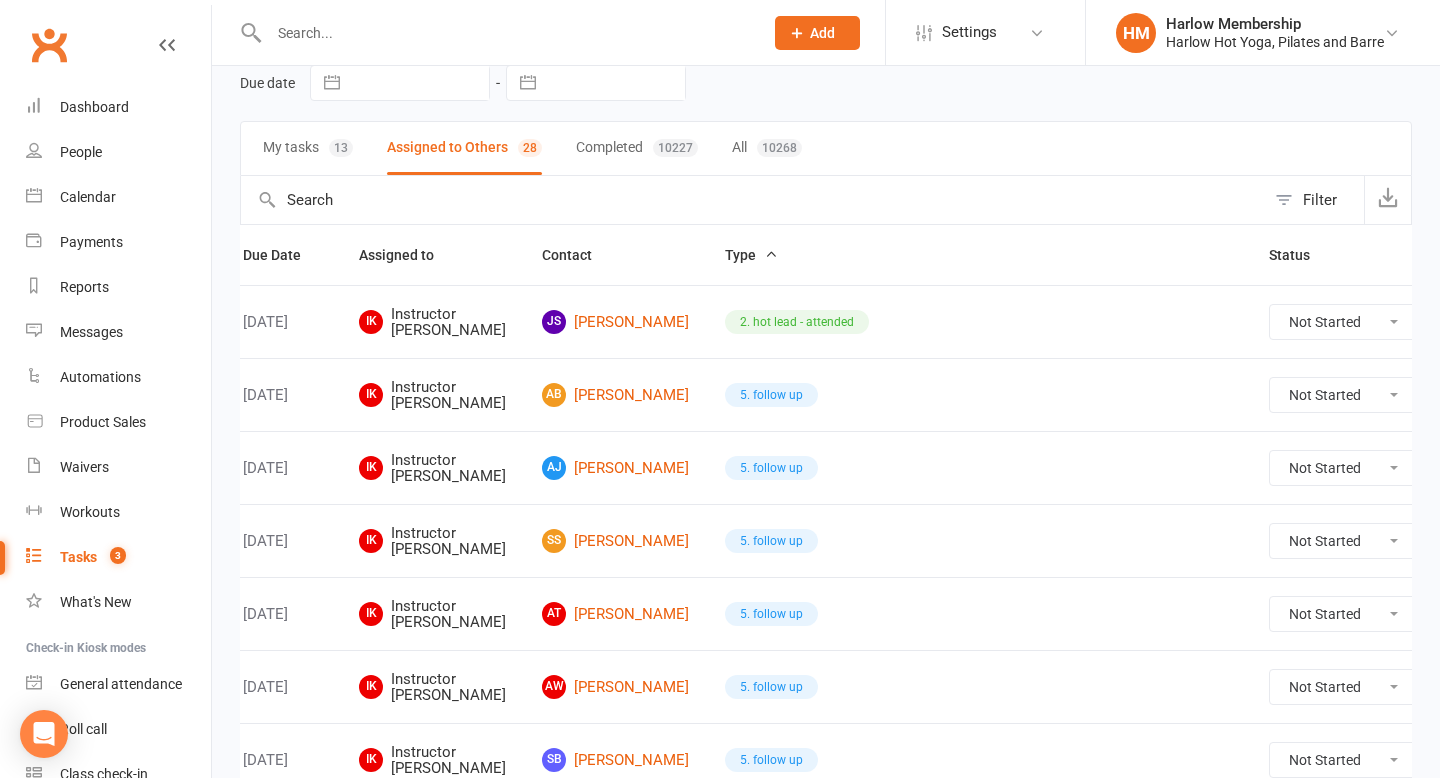 click at bounding box center (1467, 322) 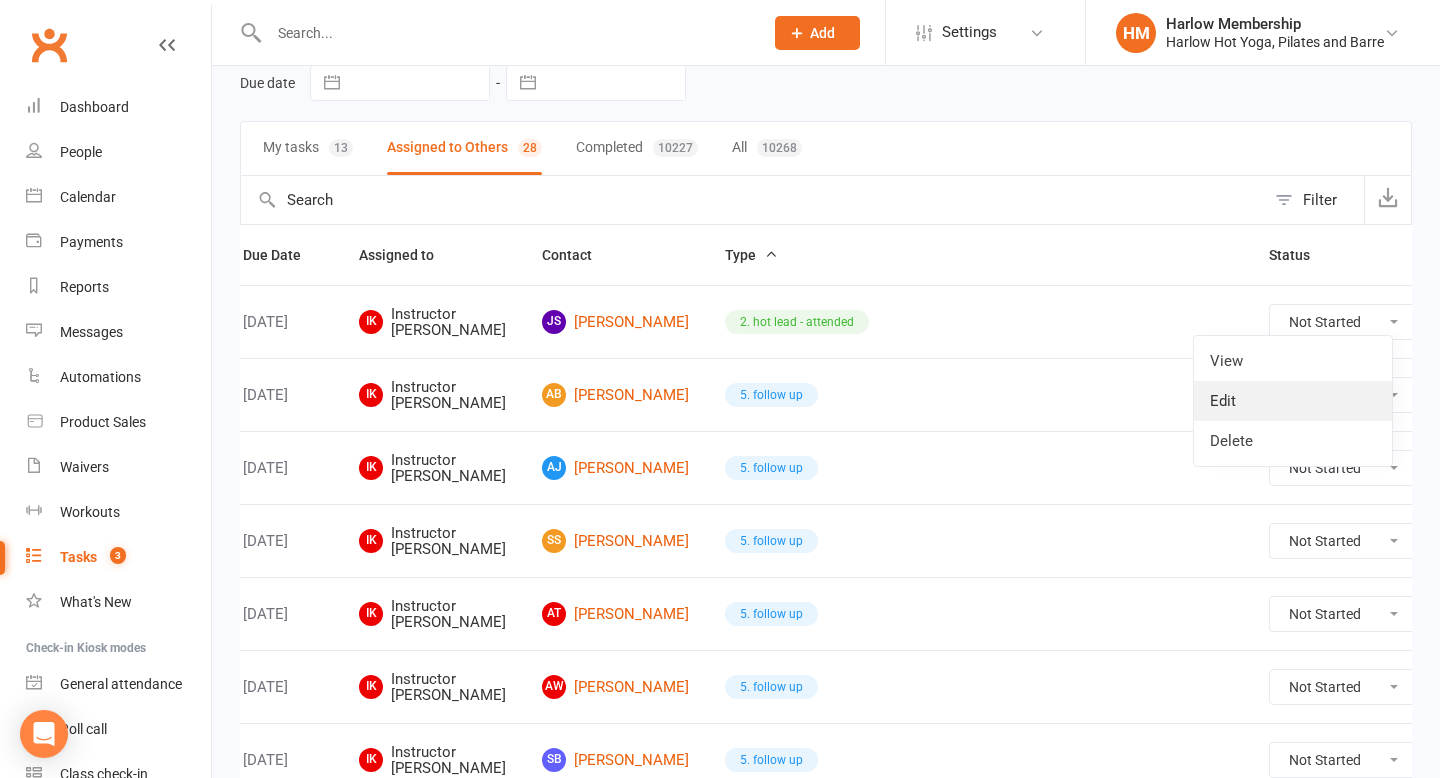 click on "Edit" at bounding box center [1293, 401] 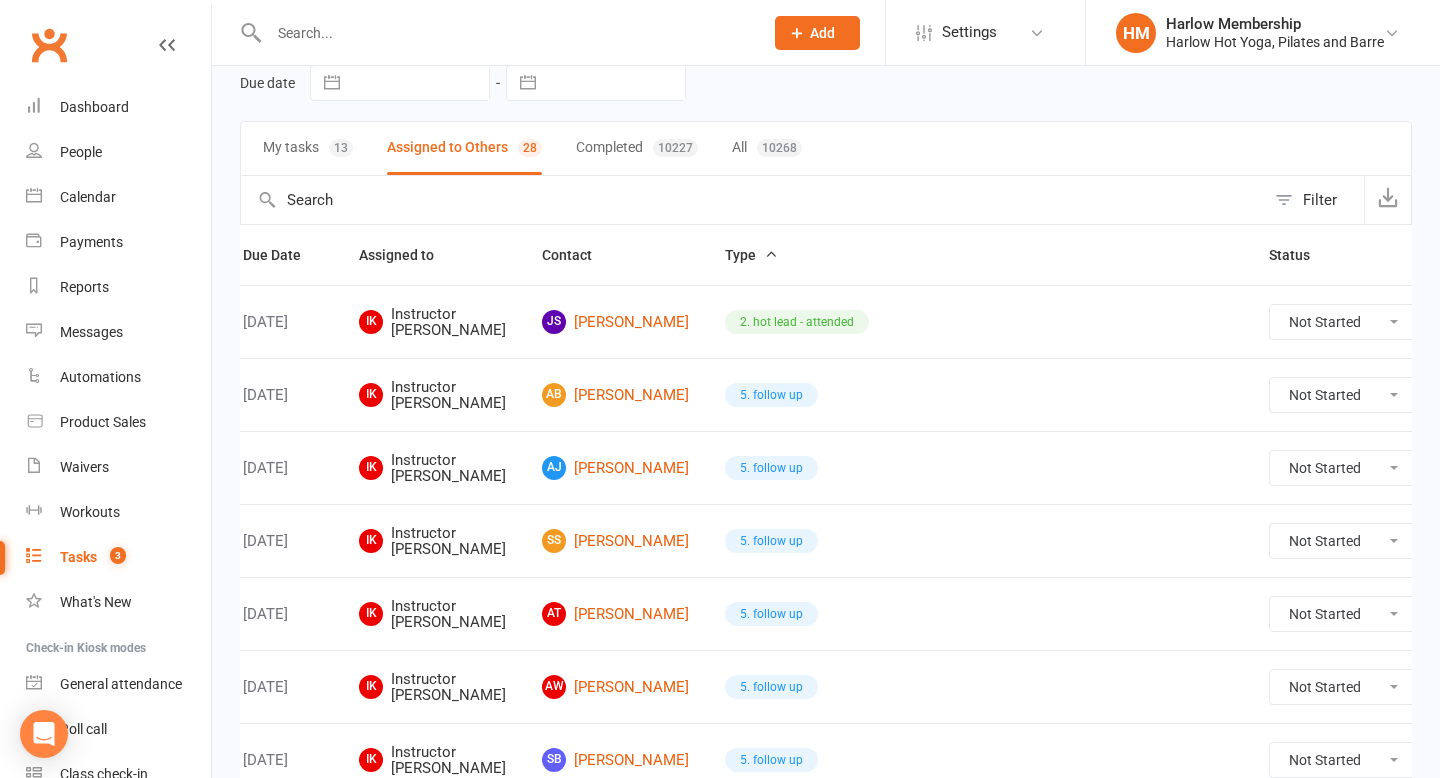 type on "See if now is the right time after EOFY // Follow up with 24 hour class pack offer // Follow up again // Complimentary class attended" 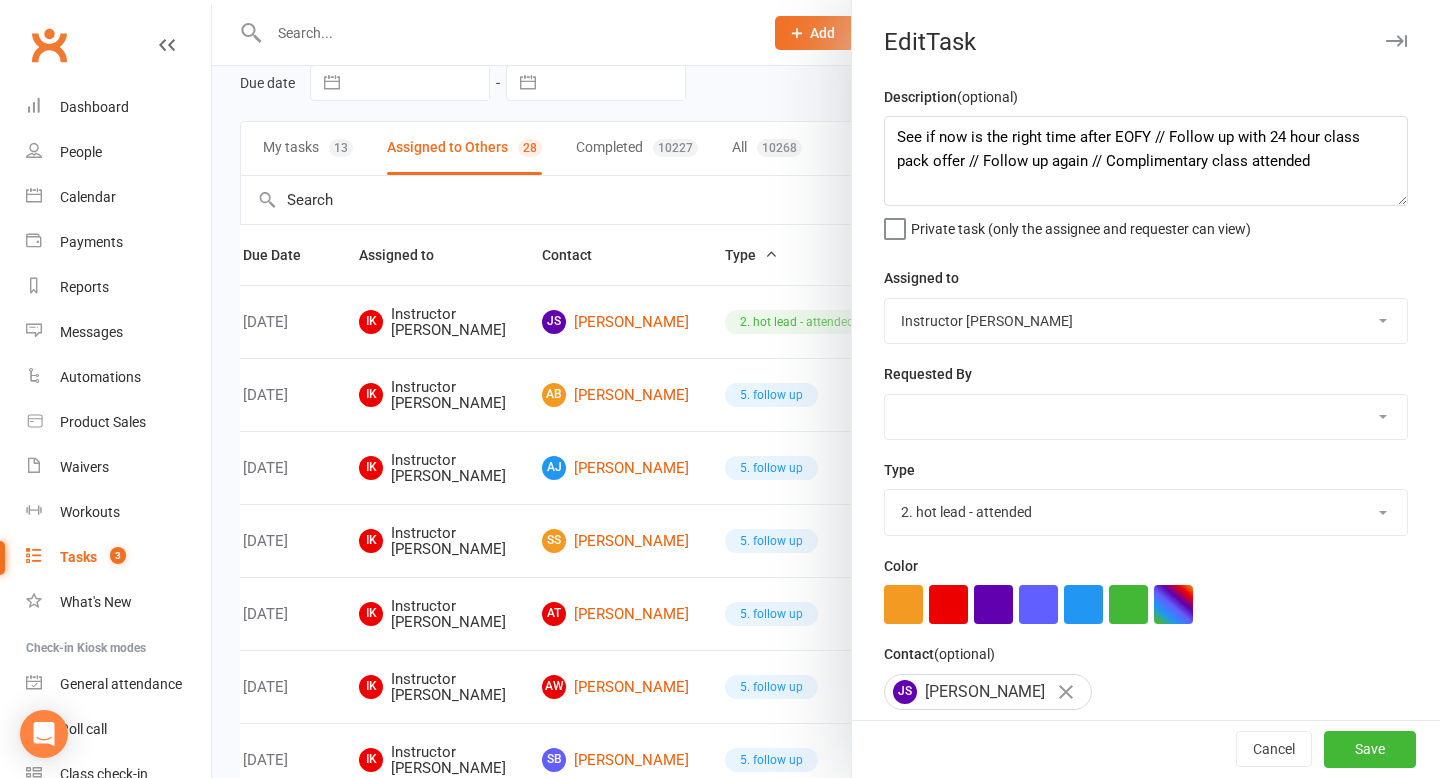 click on "Harlow Membership Instructor Georgia Instructor Emma Harlow Accounts Lucy Bailey Instructor Rachel Instructor Claudia Instructor Kaitlyn Instructor Cat Instructor Tasmin Instructor Jess Instructor Ali Instructor Liliana Instructor Alissa Instructor Krystyna Instructor Montanna Instructor Rebecca Ha Andrew Bec Taylor" at bounding box center [1146, 321] 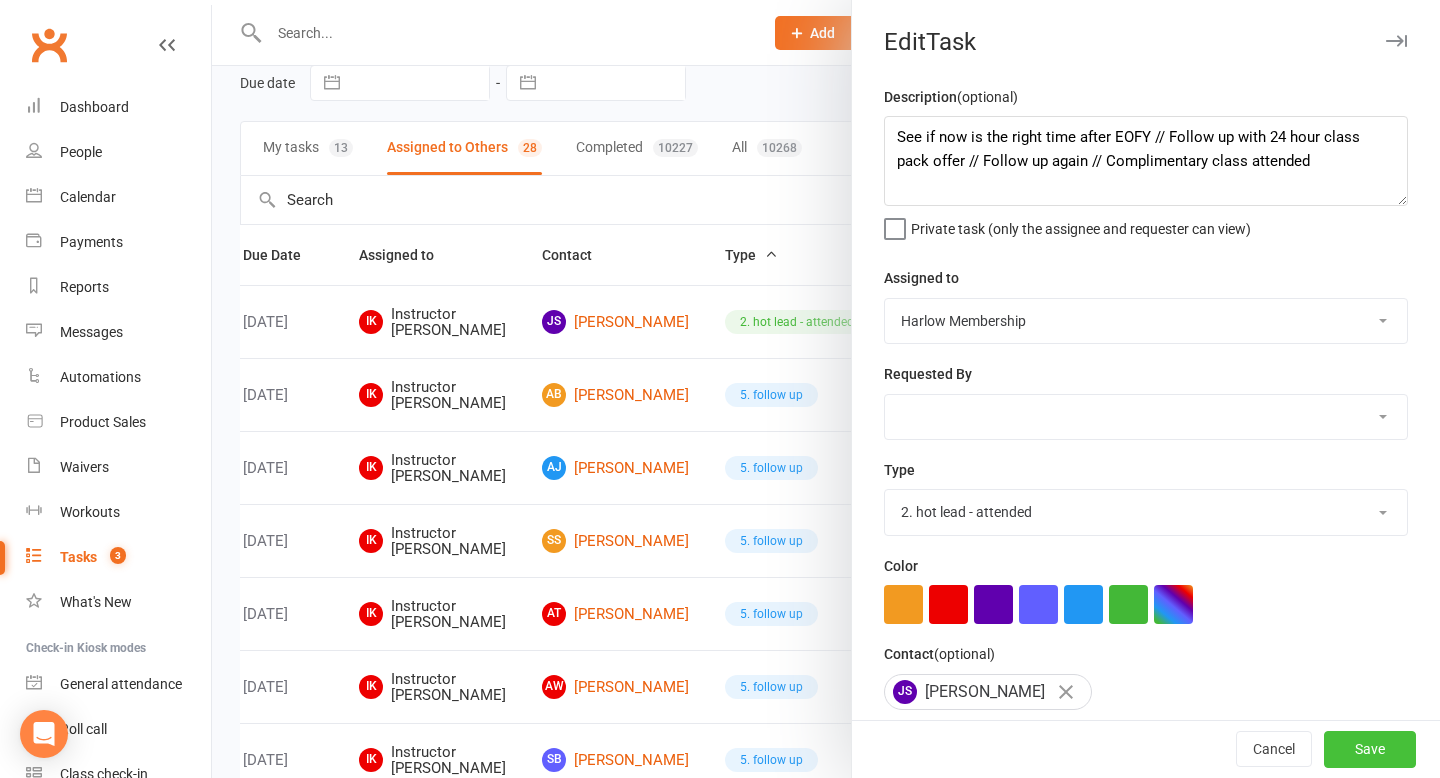 click on "Save" at bounding box center (1370, 750) 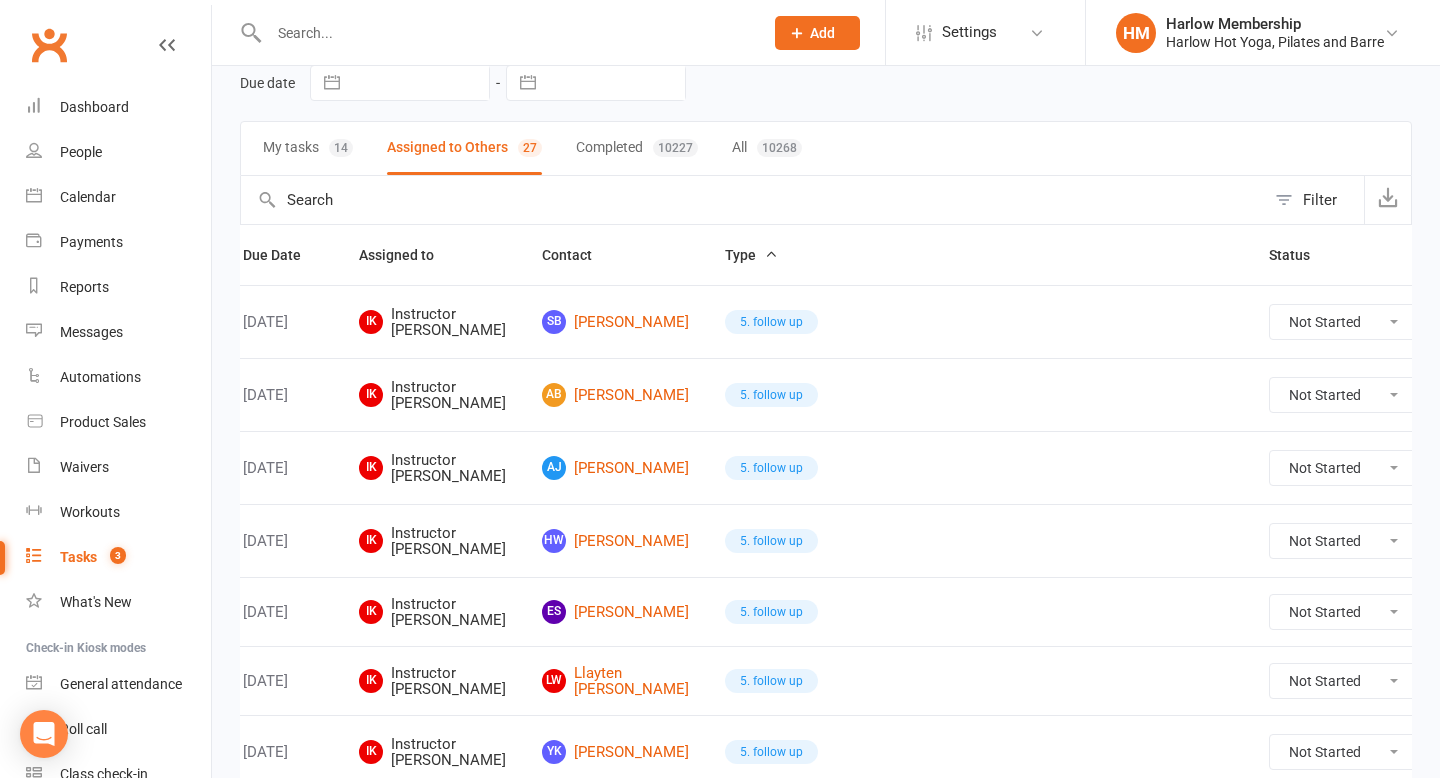 click at bounding box center (1467, 322) 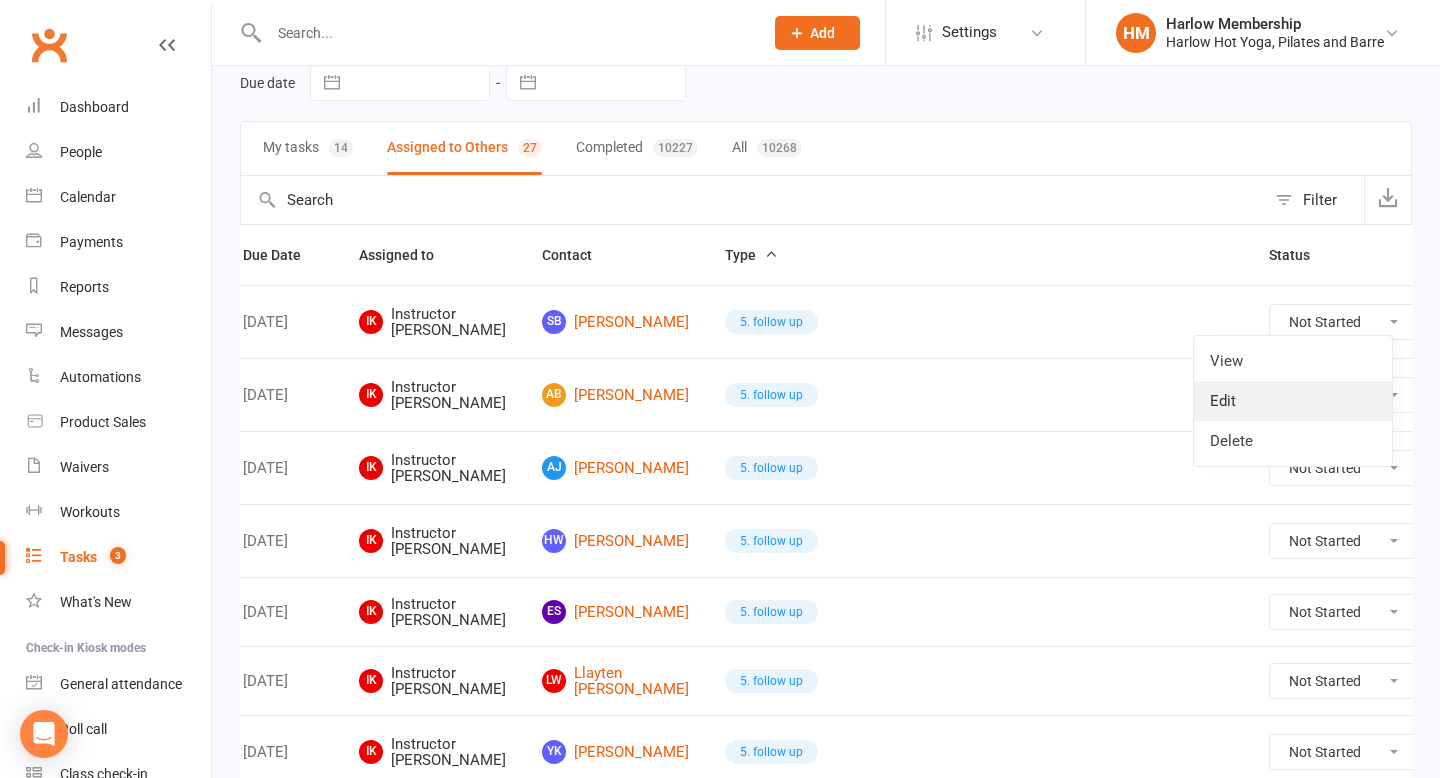 click on "Edit" at bounding box center [1293, 401] 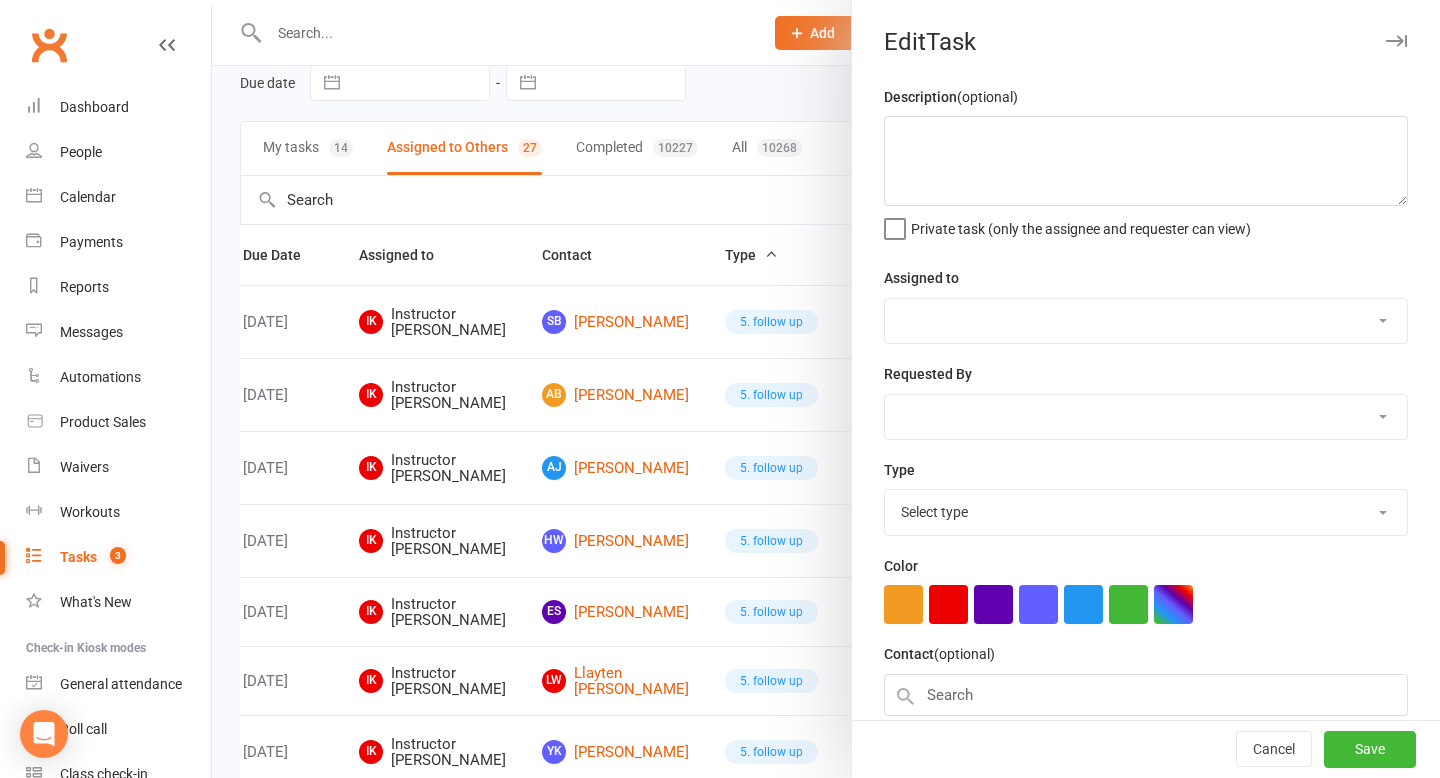 type on "read note, has she moved back to brisbane?" 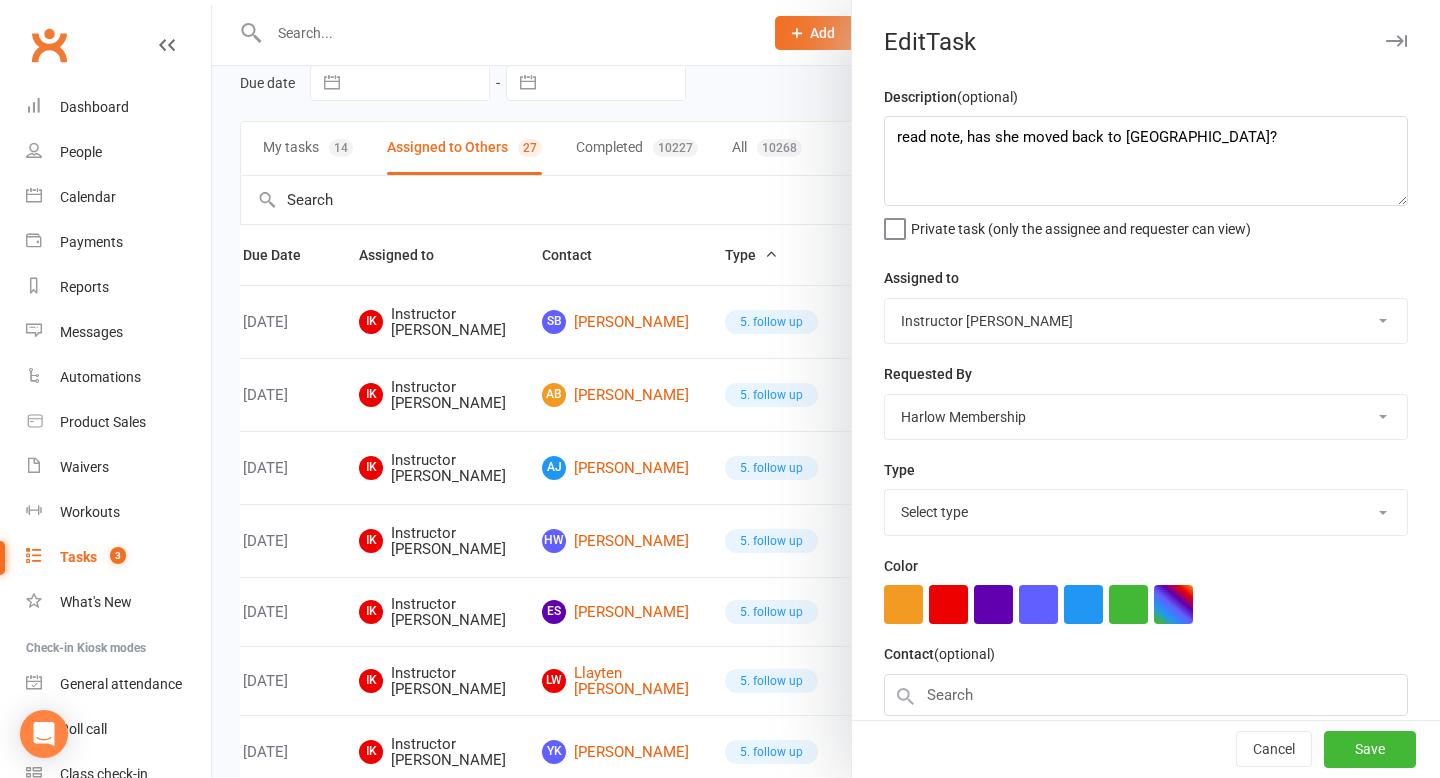 select on "27606" 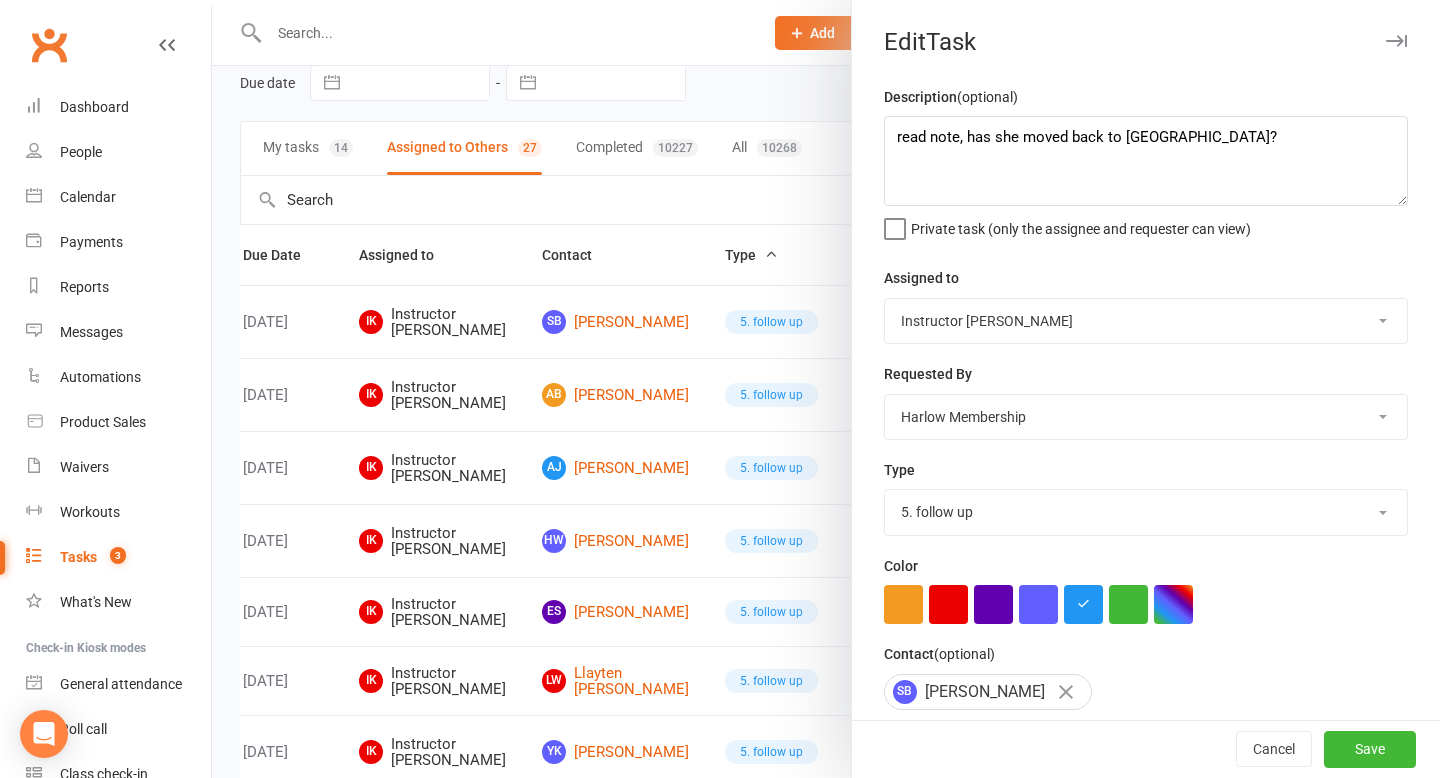 scroll, scrollTop: 86, scrollLeft: 0, axis: vertical 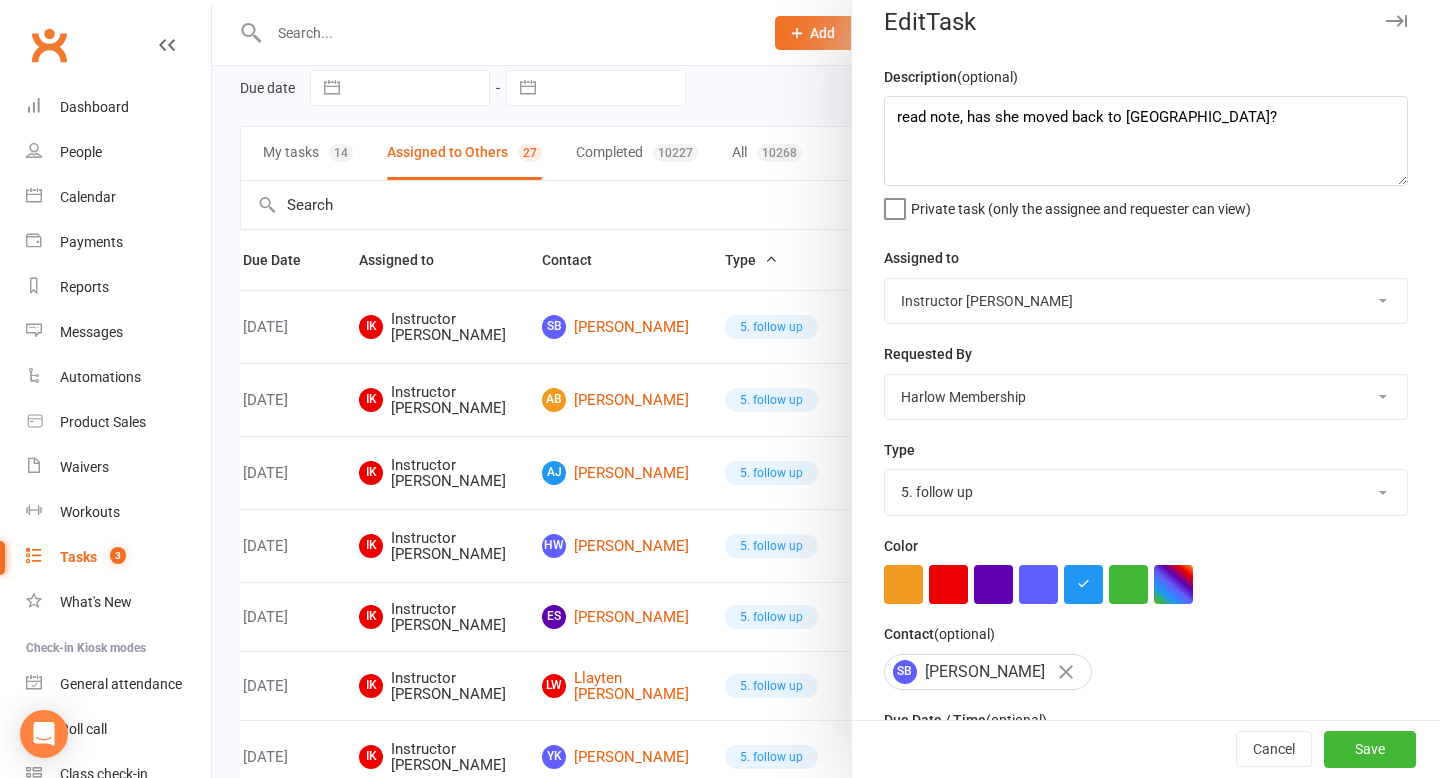 click on "Harlow Membership Instructor Georgia Instructor Emma Harlow Accounts Lucy Bailey Instructor Rachel Instructor Claudia Instructor Kaitlyn Instructor Cat Instructor Tasmin Instructor Jess Instructor Ali Instructor Liliana Instructor Alissa Instructor Krystyna Instructor Montanna Instructor Rebecca Ha Andrew Bec Taylor" at bounding box center [1146, 301] 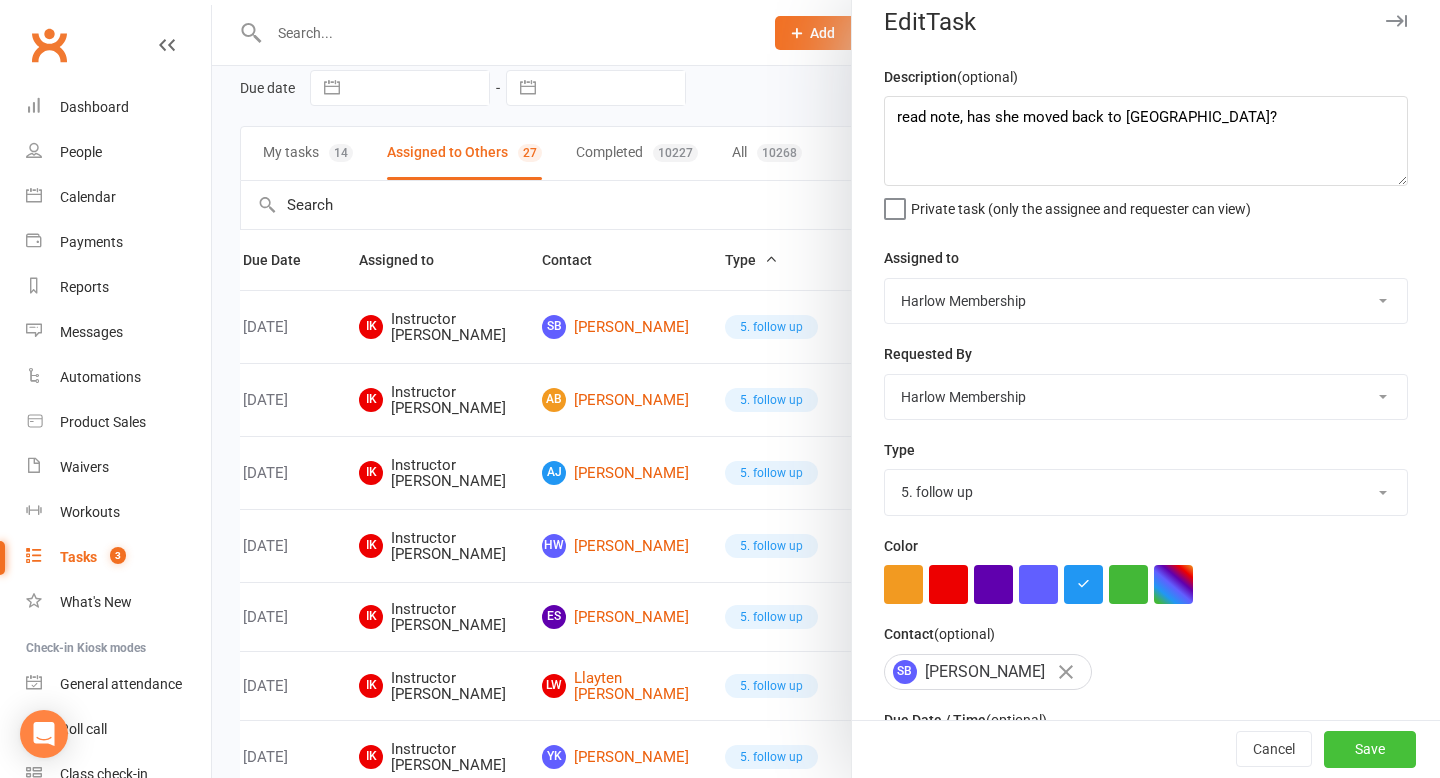 click on "Save" at bounding box center [1370, 750] 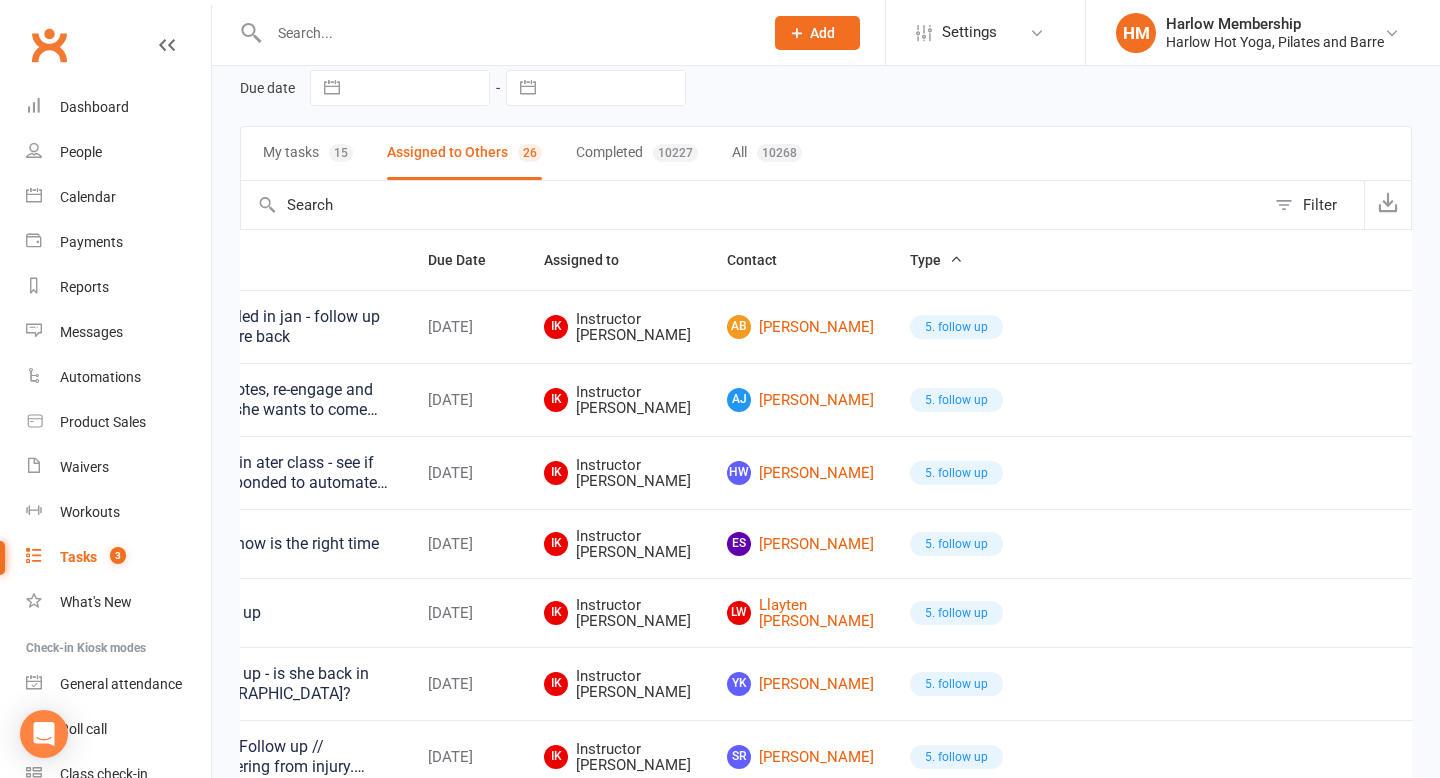 scroll, scrollTop: 0, scrollLeft: 0, axis: both 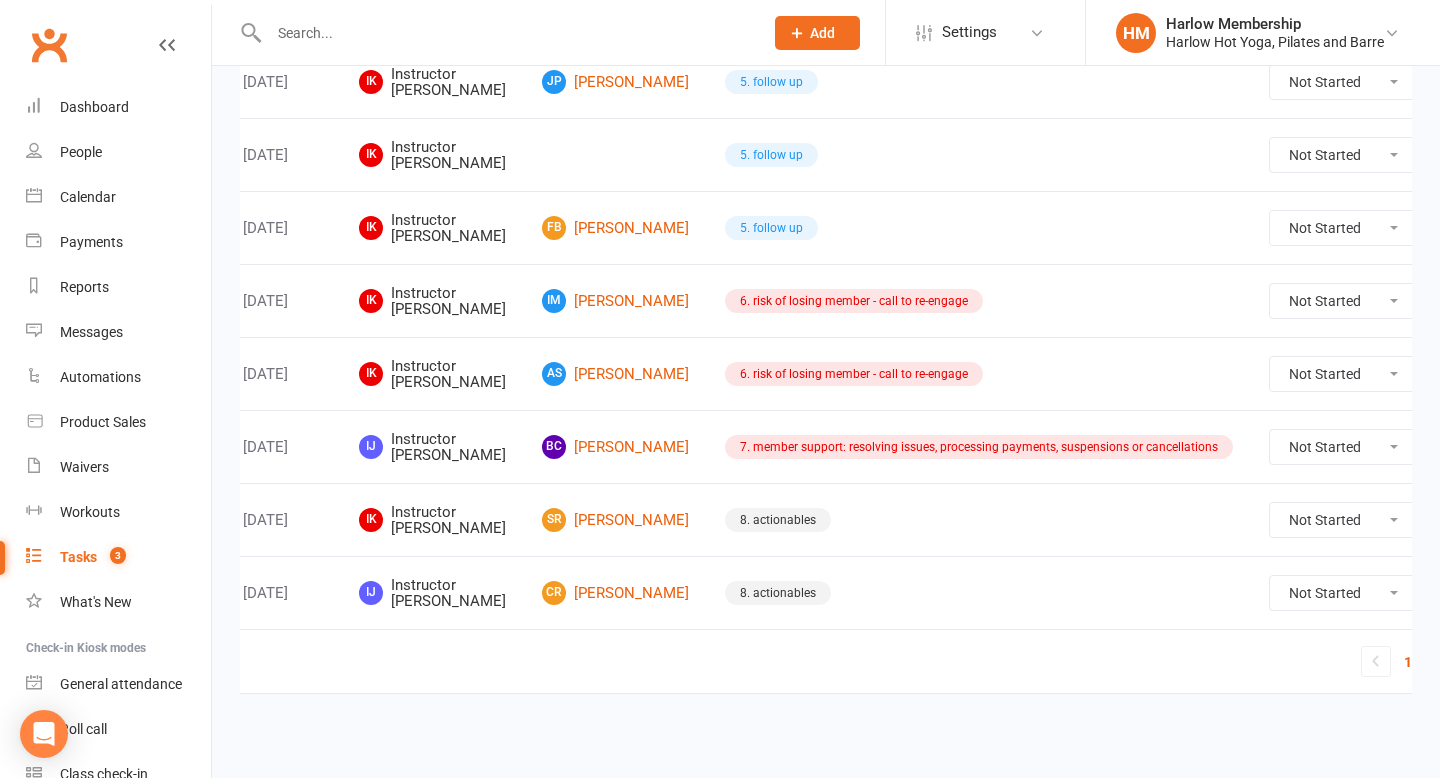 click at bounding box center (1467, 593) 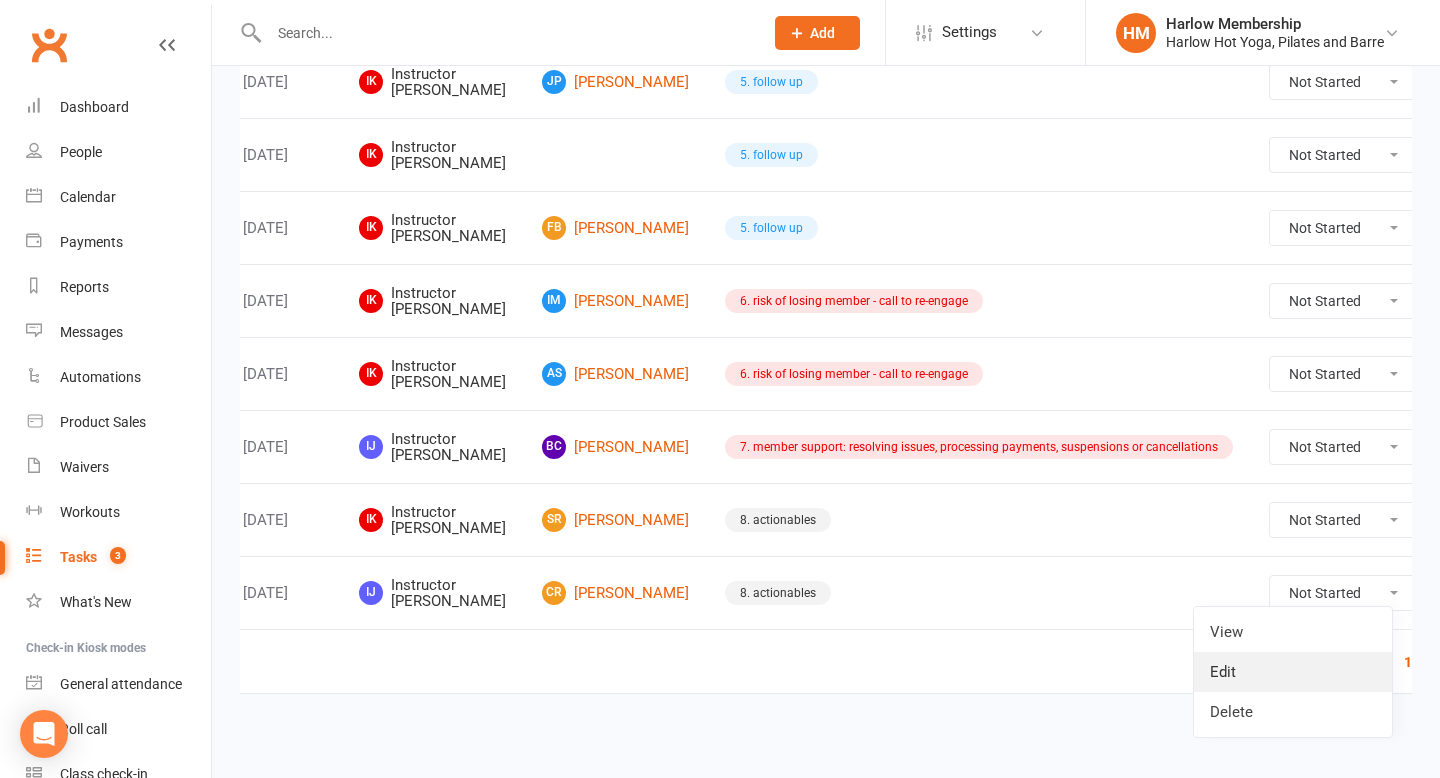 click on "Edit" at bounding box center [1293, 672] 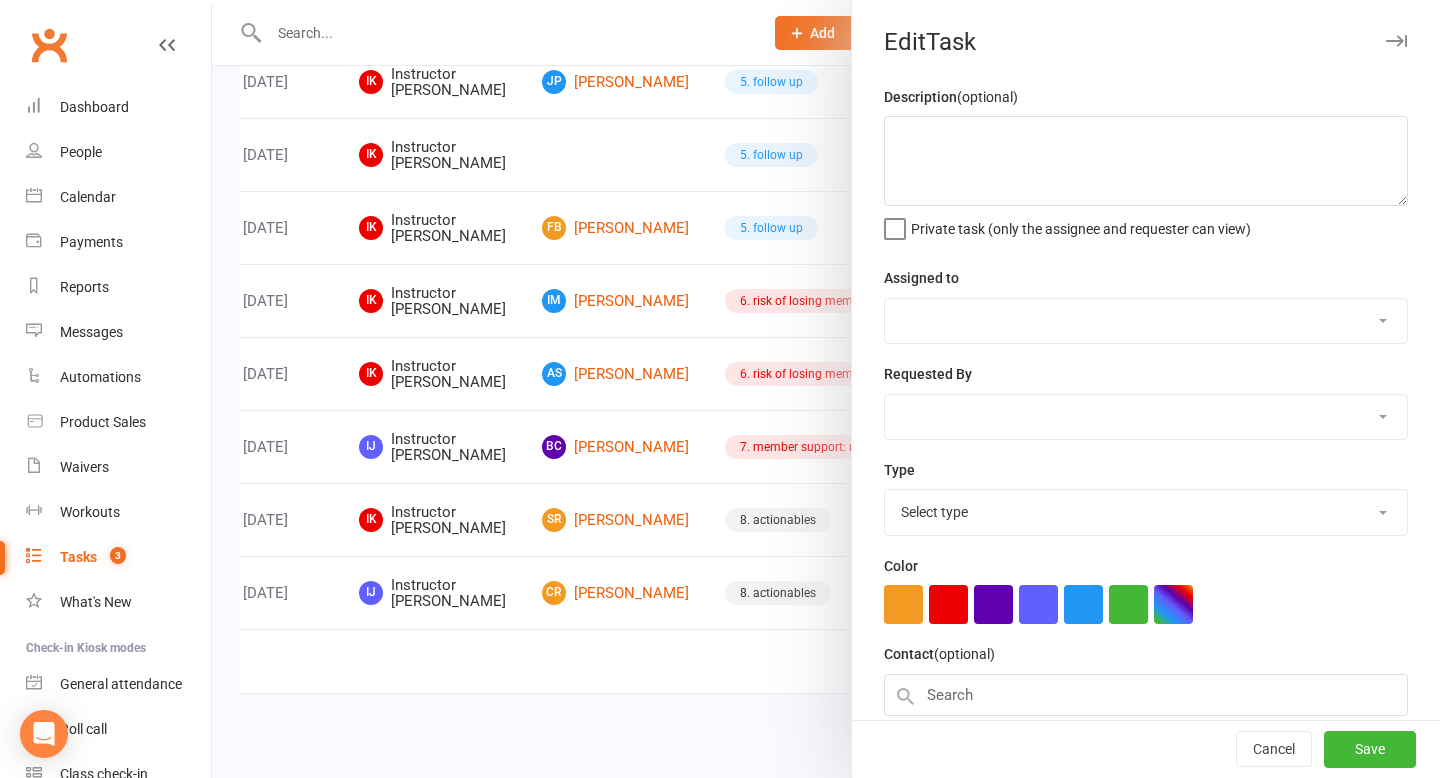 type on ""just letting you know your harlow membership will reactivate on X date, we can't wait to have you back!" send this email to celine ravis - left for france on the 7th of July 2025" 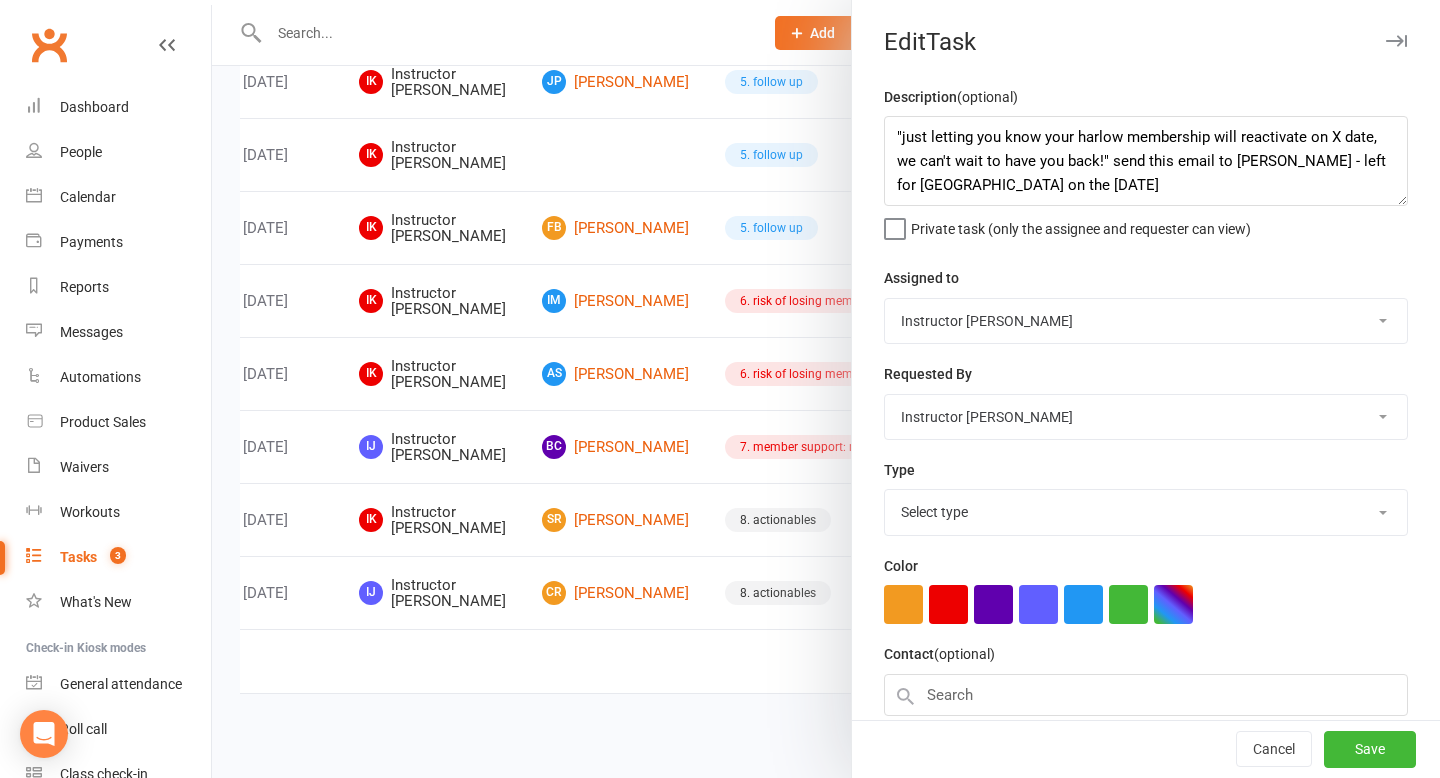 select on "30986" 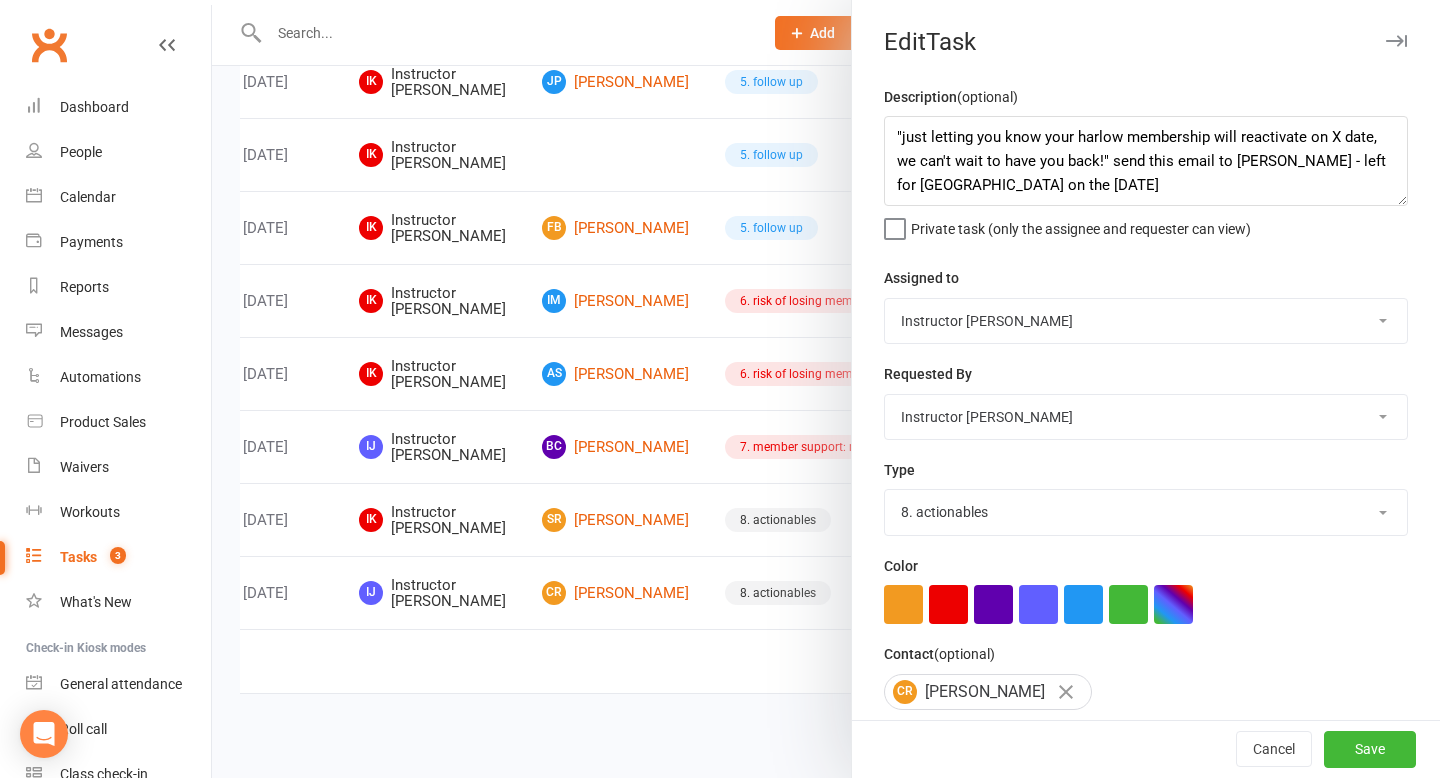 click on "Harlow Membership Instructor Georgia Instructor Emma Harlow Accounts Lucy Bailey Instructor Rachel Instructor Claudia Instructor Kaitlyn Instructor Cat Instructor Tasmin Instructor Jess Instructor Ali Instructor Liliana Instructor Alissa Instructor Krystyna Instructor Montanna Instructor Rebecca Ha Andrew Bec Taylor" at bounding box center [1146, 321] 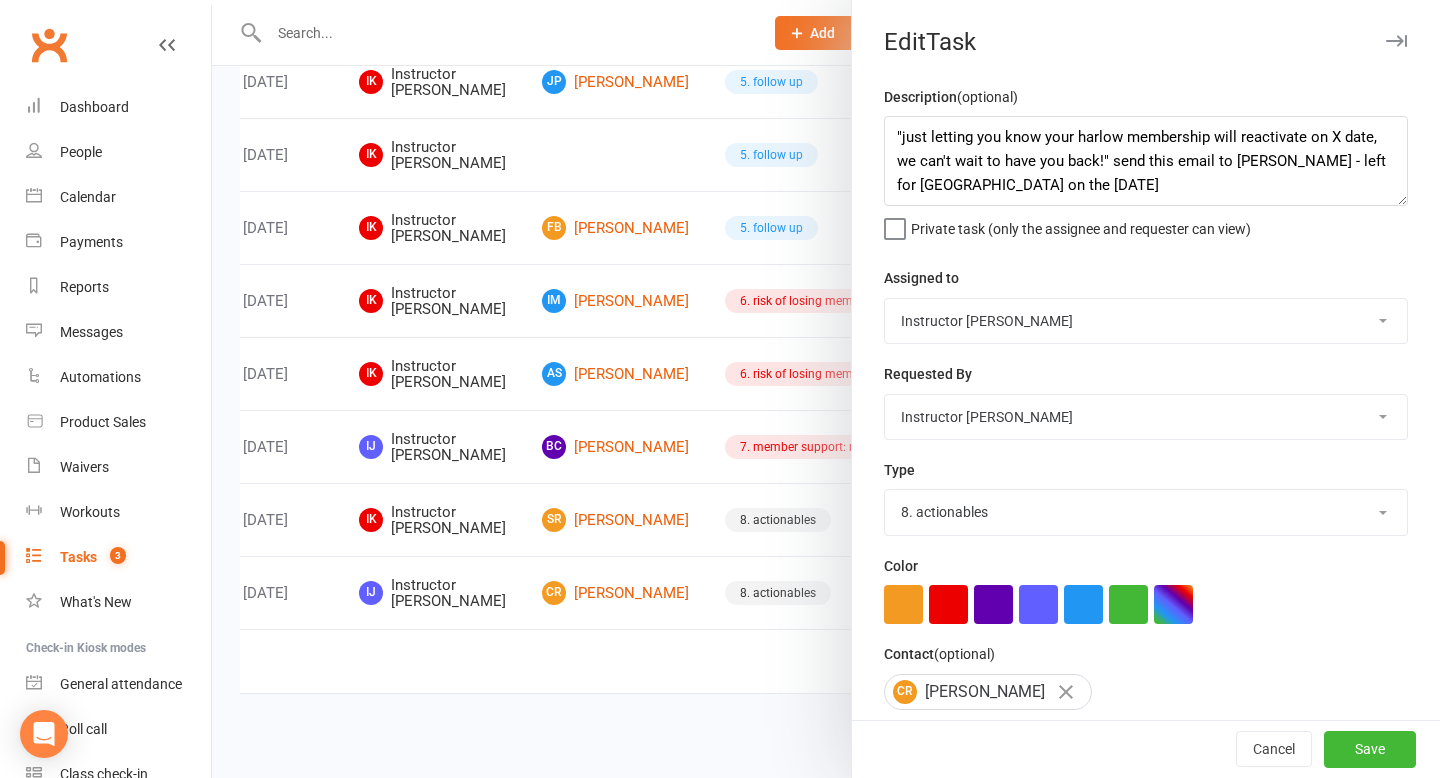 select on "47368" 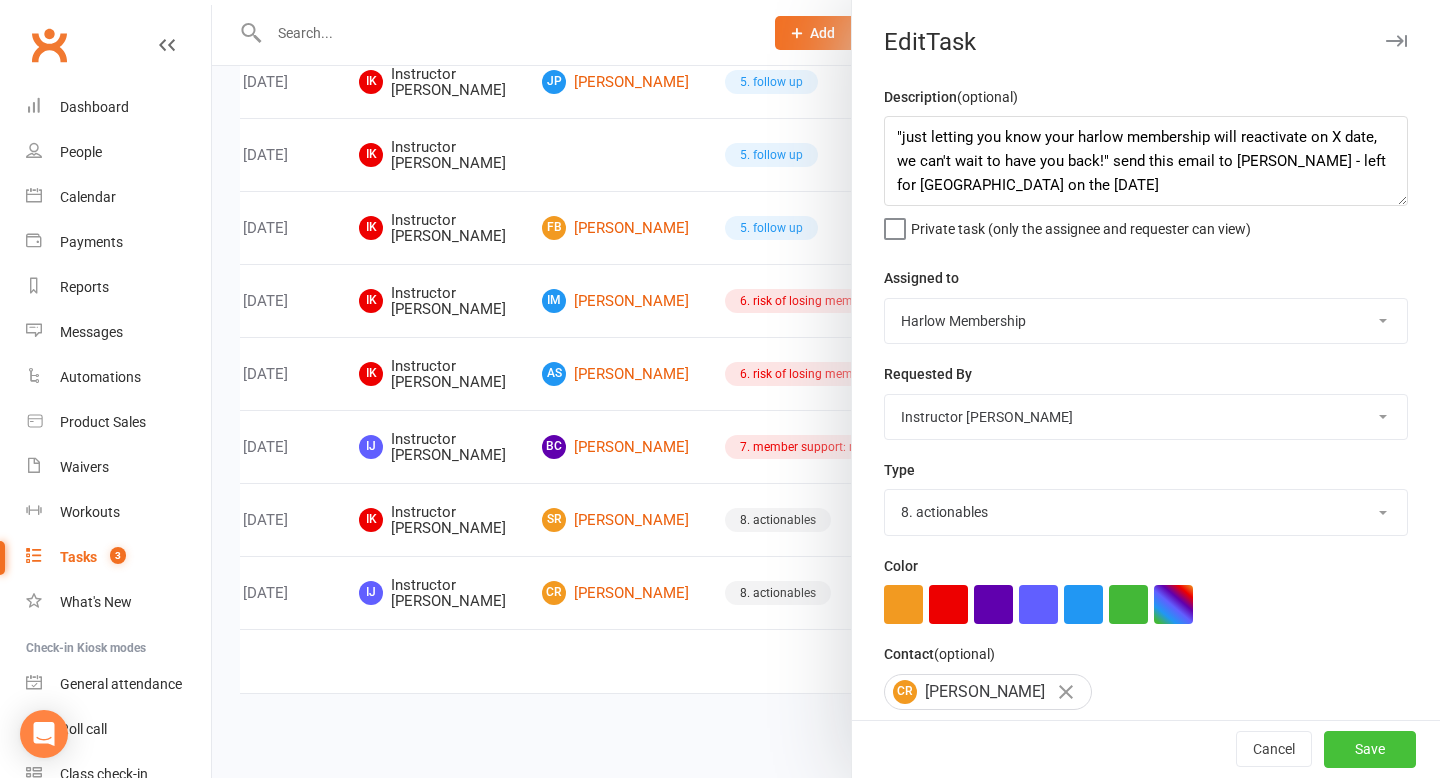 click on "Save" at bounding box center [1370, 750] 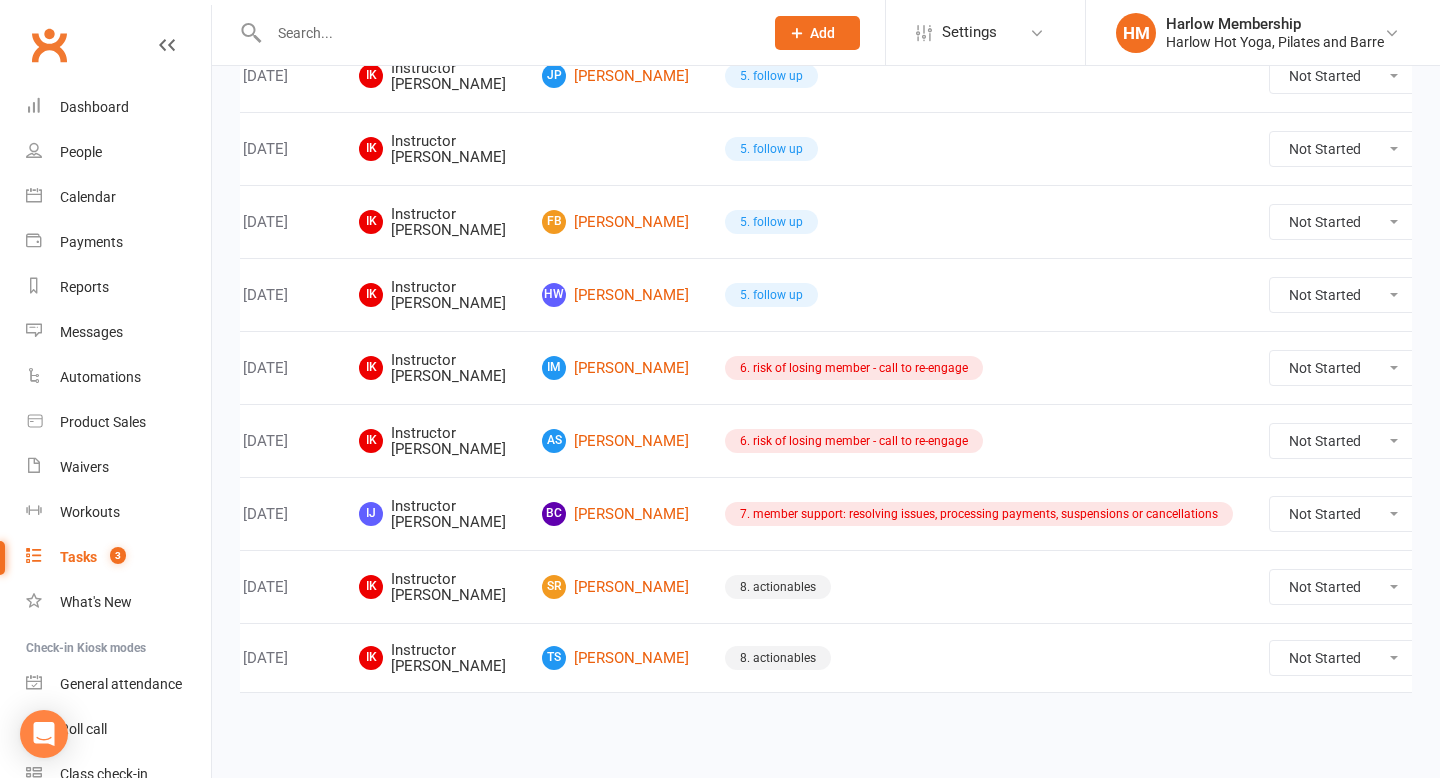 scroll, scrollTop: 1497, scrollLeft: 0, axis: vertical 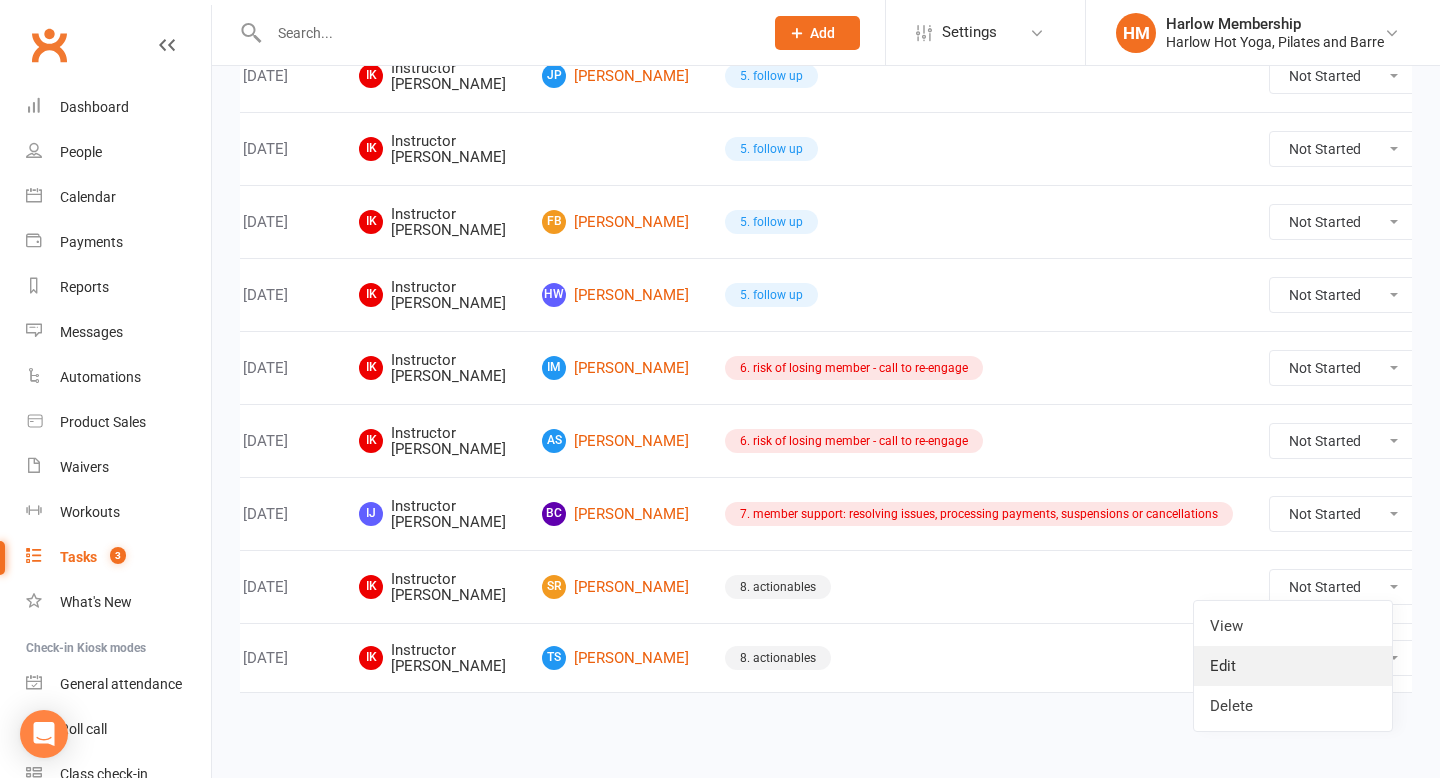 click on "Edit" at bounding box center [1293, 666] 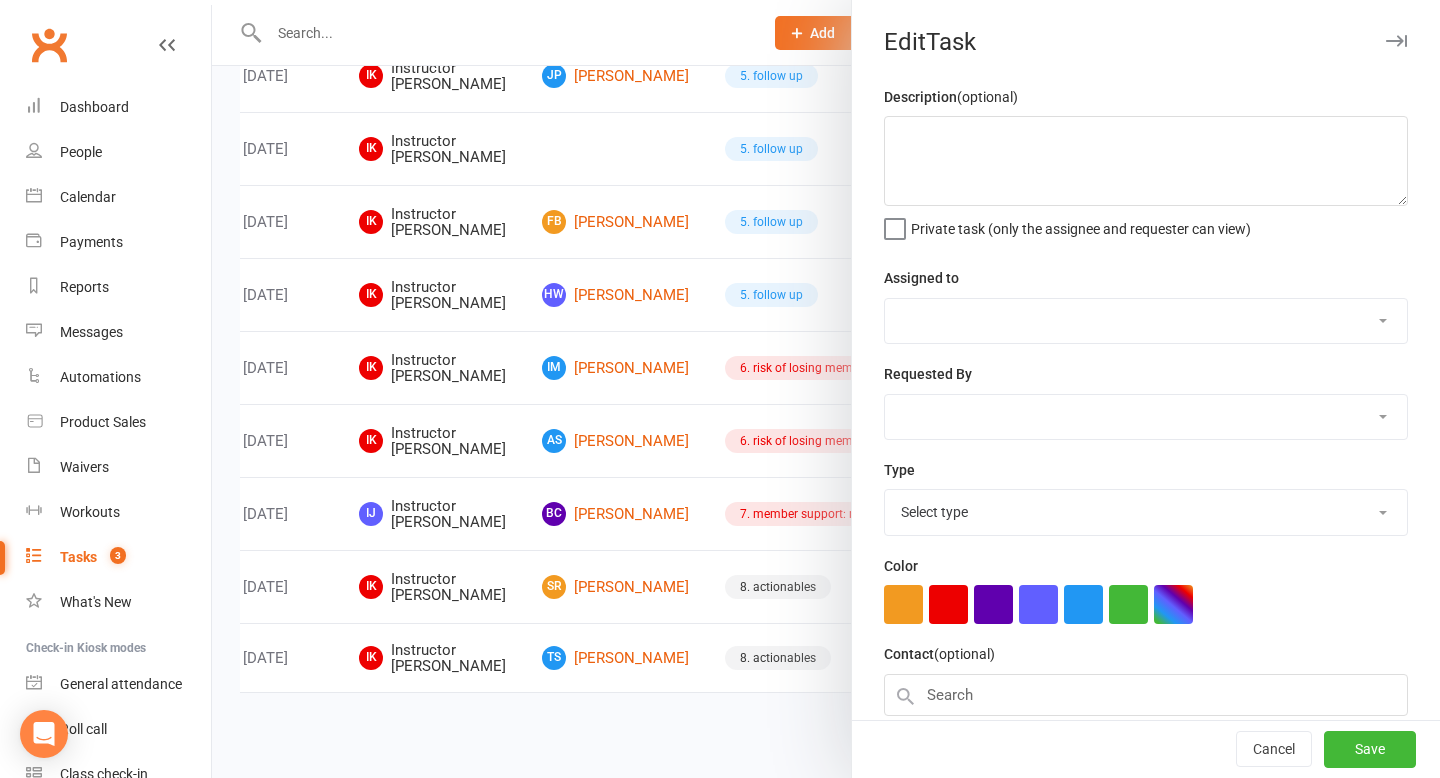 type on "To do: schedule flexi membership for $41/week to commence Monday 4 August. Give her a text to confirm saying "Hey Shruti! How are you? We're so excited to be welcoming you back to harlow. Your membership is set to start back up on August 4th but you should be able to start booking in your classes from now. Let me know if you have any questions or need help redownloading the harlow booking app, look forward to having you back x" - once confirmed add to membership sign ups sheet" 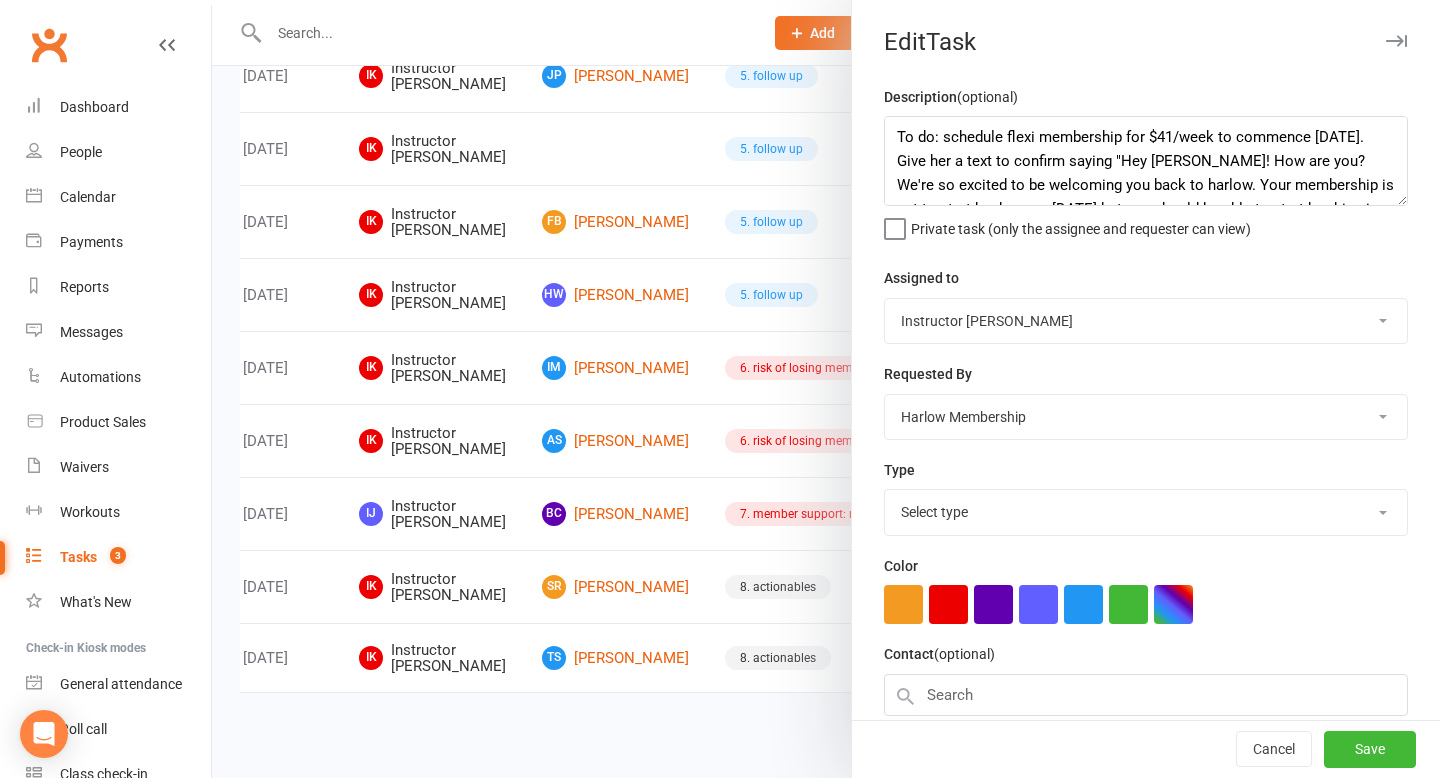 select on "30986" 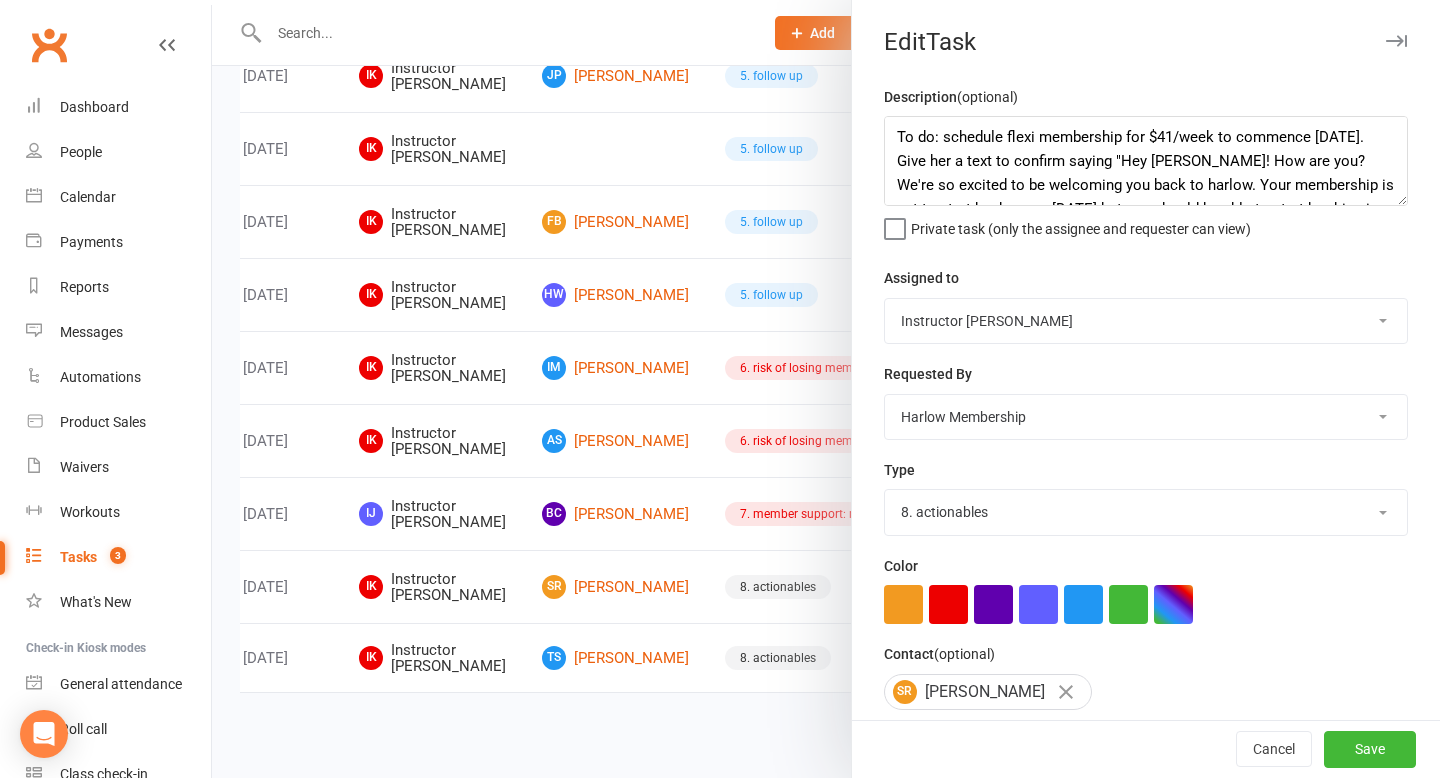 click on "Harlow Membership Instructor Georgia Instructor Emma Harlow Accounts Lucy Bailey Instructor Rachel Instructor Claudia Instructor Kaitlyn Instructor Cat Instructor Tasmin Instructor Jess Instructor Ali Instructor Liliana Instructor Alissa Instructor Krystyna Instructor Montanna Instructor Rebecca Ha Andrew Bec Taylor" at bounding box center [1146, 321] 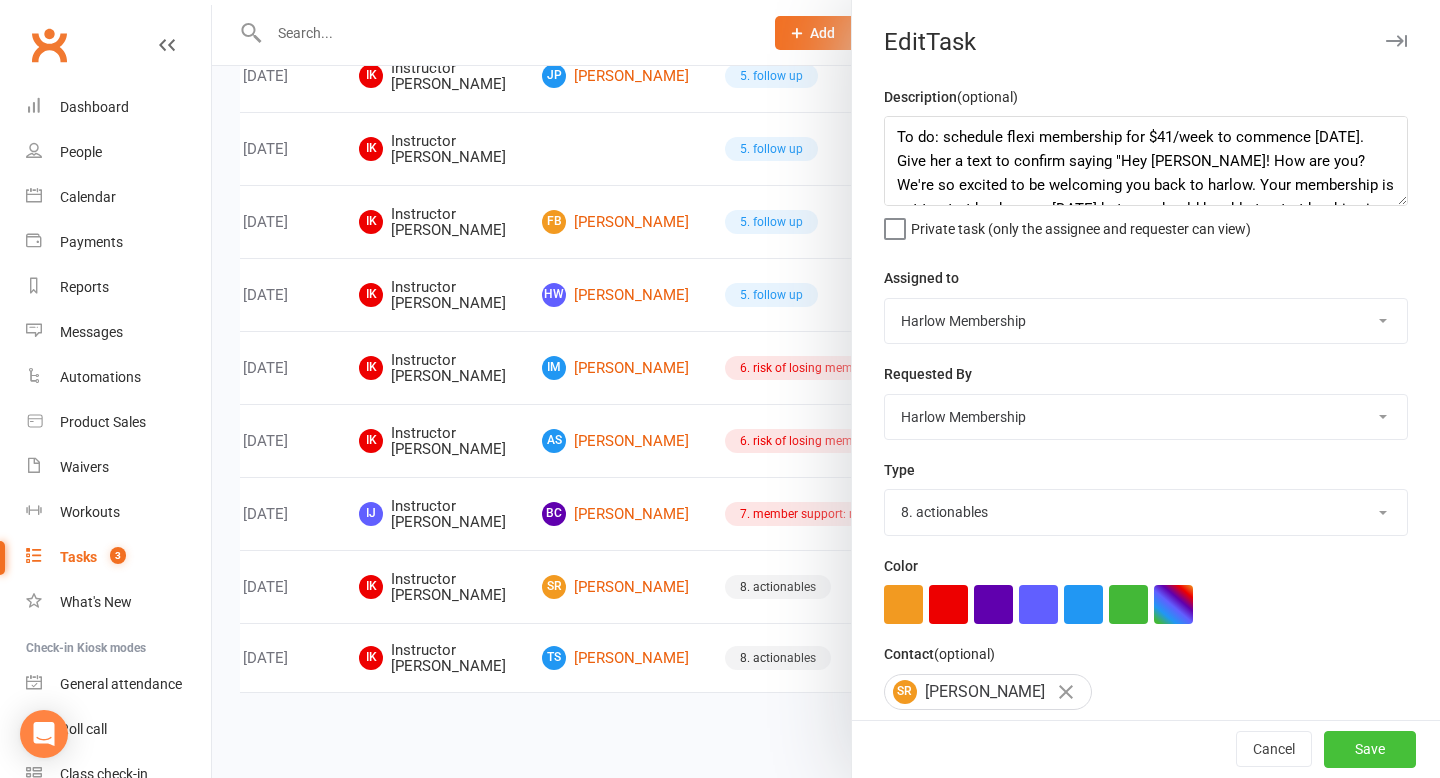 click on "Save" at bounding box center [1370, 750] 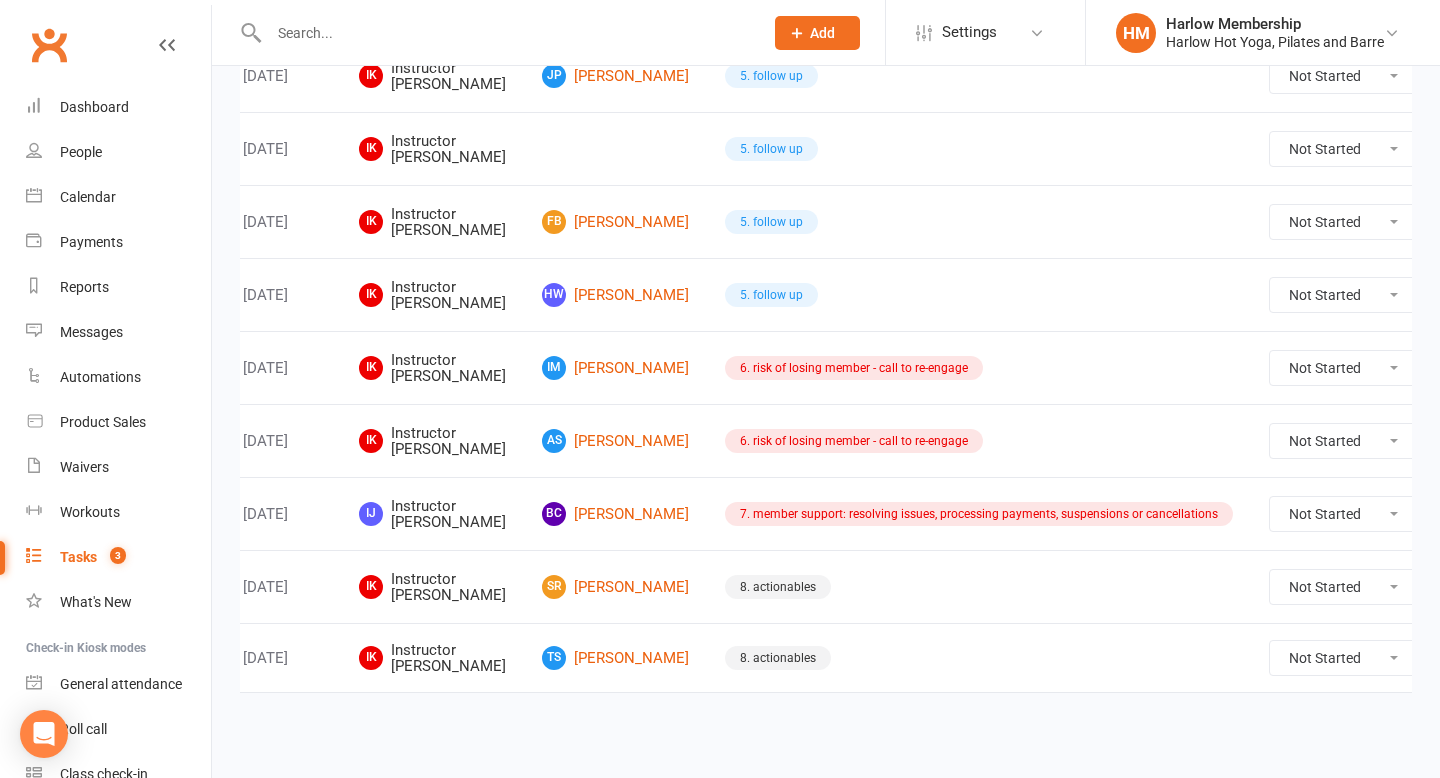 scroll, scrollTop: 1424, scrollLeft: 0, axis: vertical 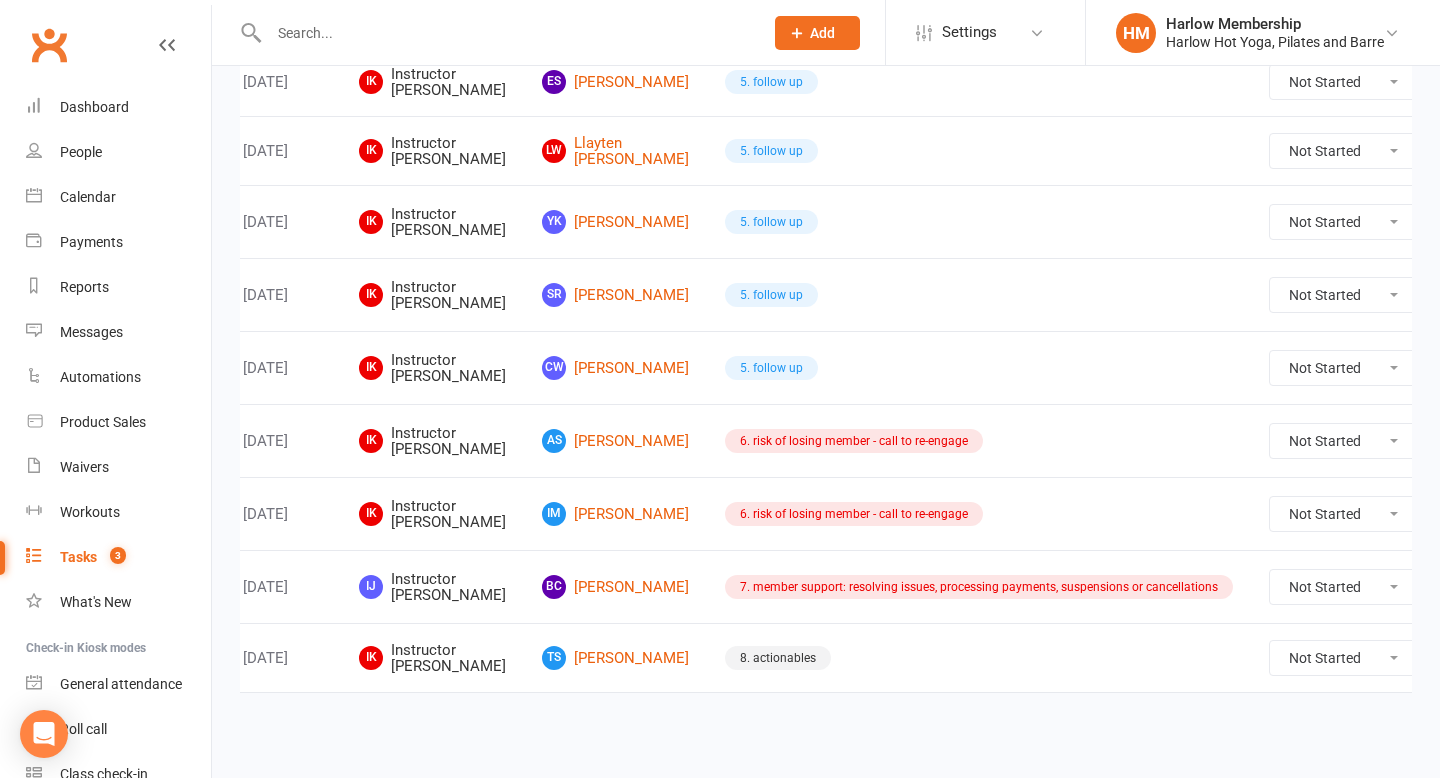 click at bounding box center (1467, 587) 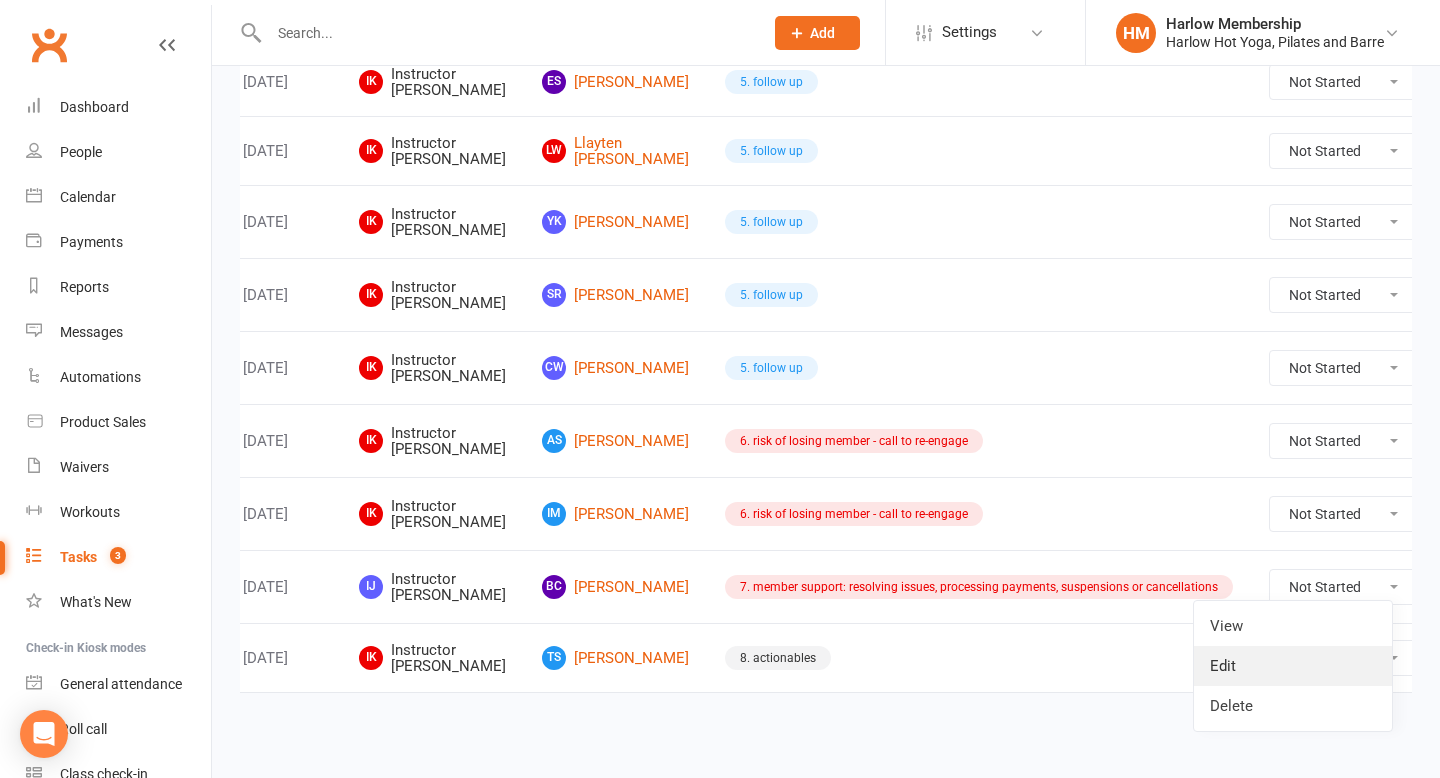 click on "Edit" at bounding box center (1293, 666) 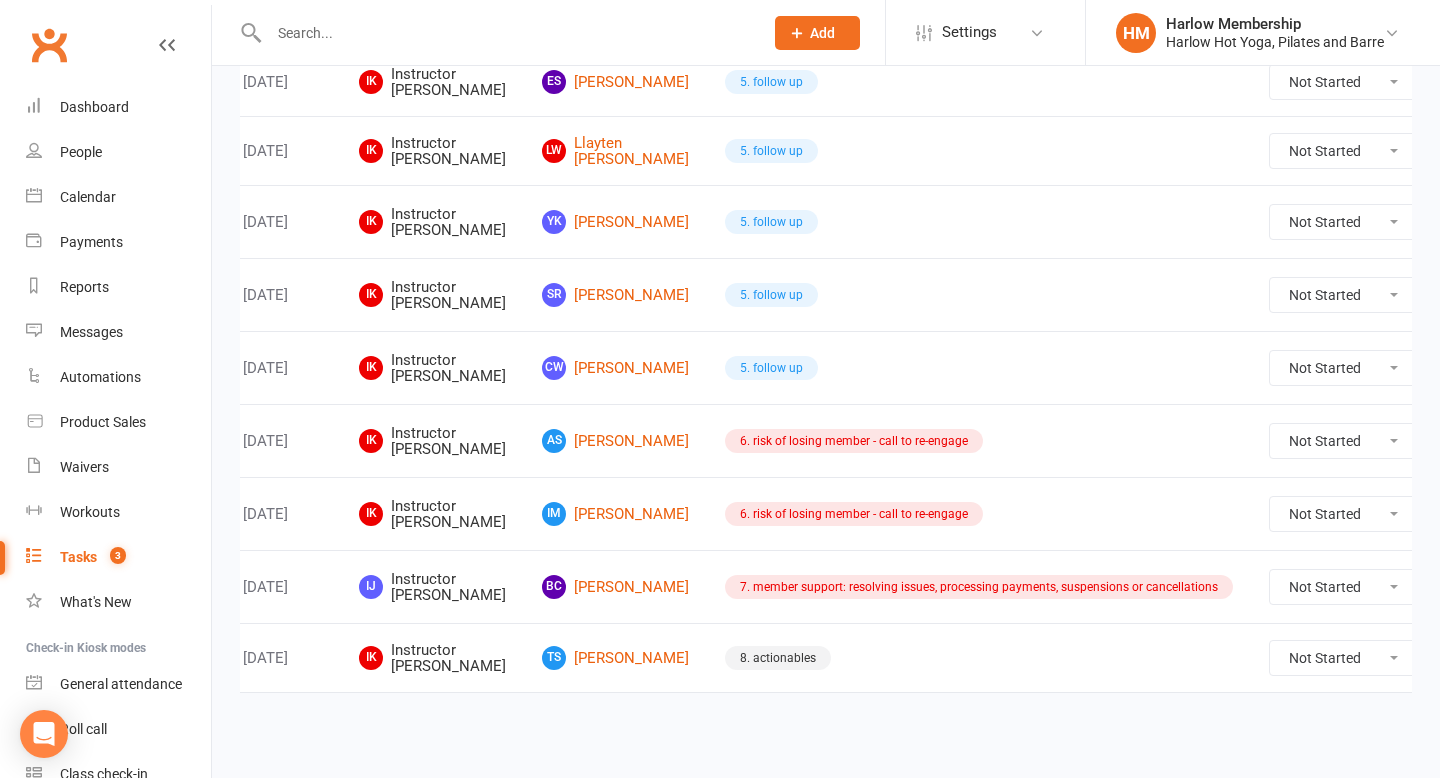 type on "Hey lovely. Just to get understanding of status. Has this been sorted? xx//
hey beautiful Brooke, would you be able to transfer for your membership payments? X - Reply UNSUB to unsub
‼️IMPORTANT ‼️
Call for updated payment details" 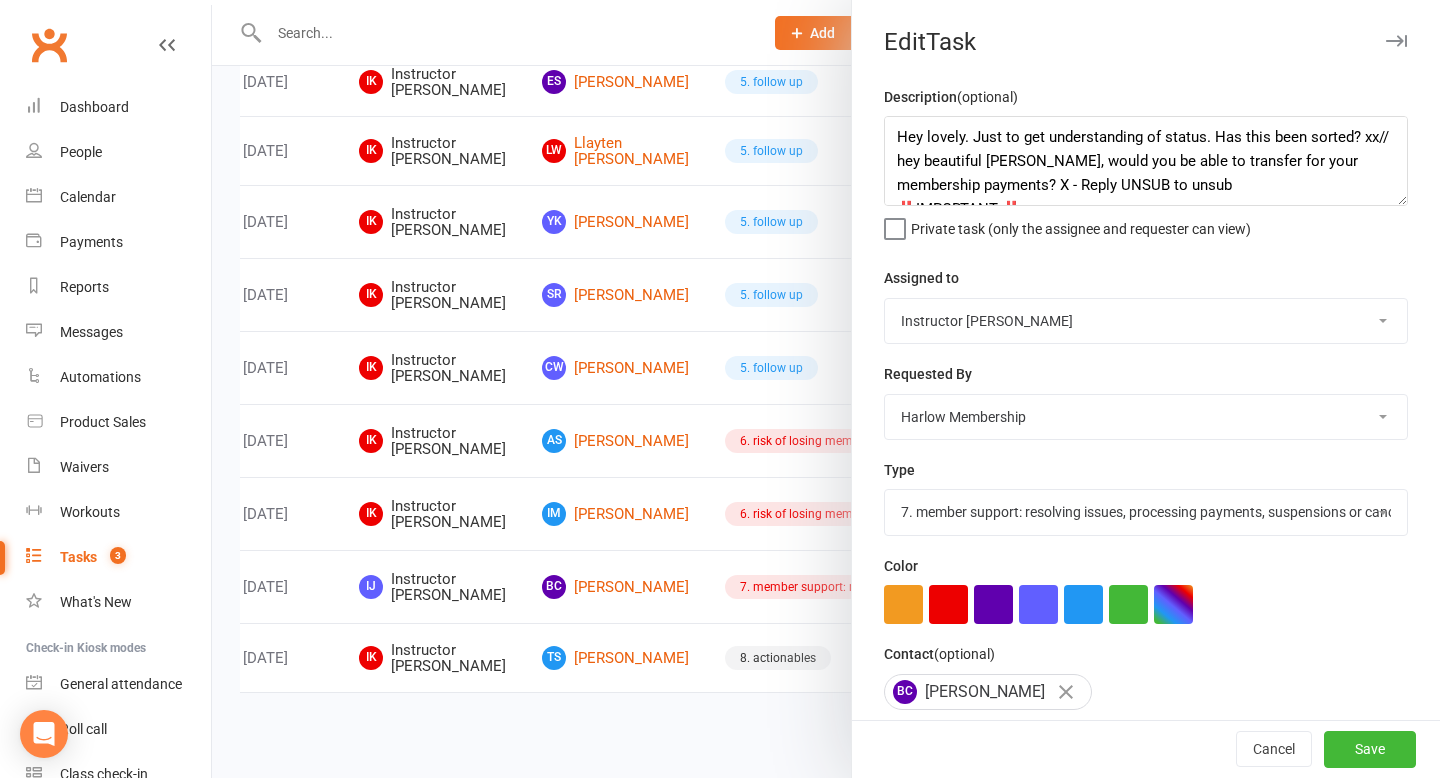click on "Harlow Membership Instructor Georgia Instructor Emma Harlow Accounts Lucy Bailey Instructor Rachel Instructor Claudia Instructor Kaitlyn Instructor Cat Instructor Tasmin Instructor Jess Instructor Ali Instructor Liliana Instructor Alissa Instructor Krystyna Instructor Montanna Instructor Rebecca Ha Andrew Bec Taylor" at bounding box center (1146, 321) 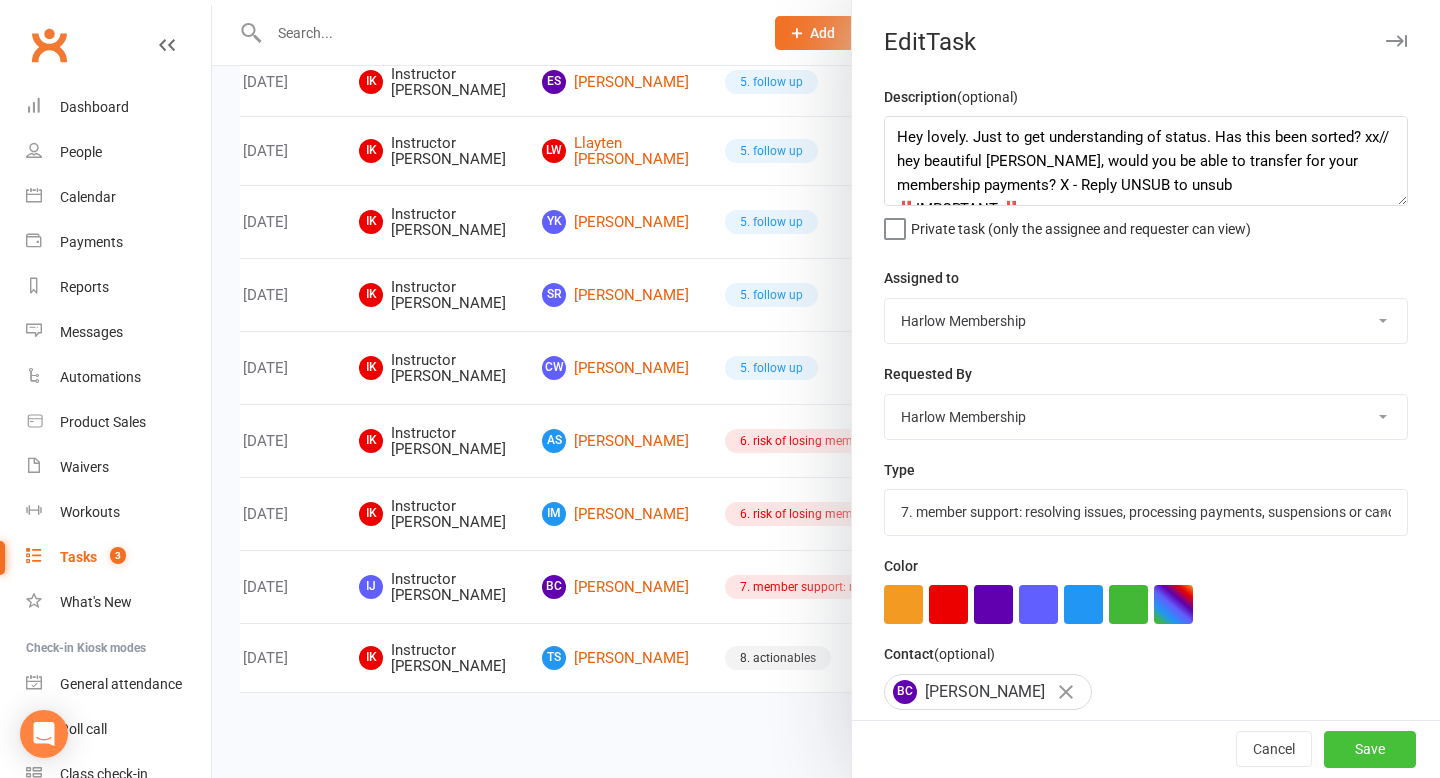 click on "Save" at bounding box center [1370, 750] 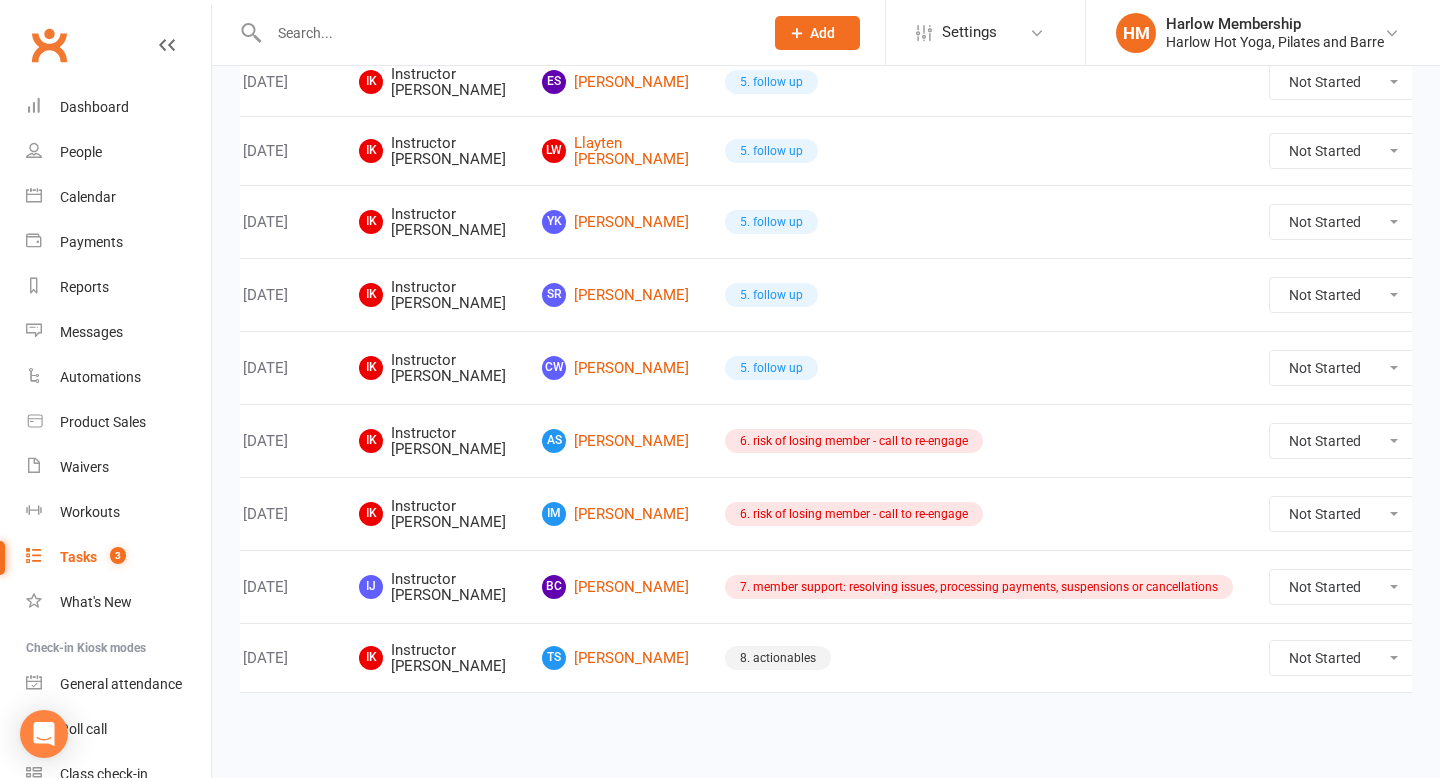 scroll, scrollTop: 1351, scrollLeft: 0, axis: vertical 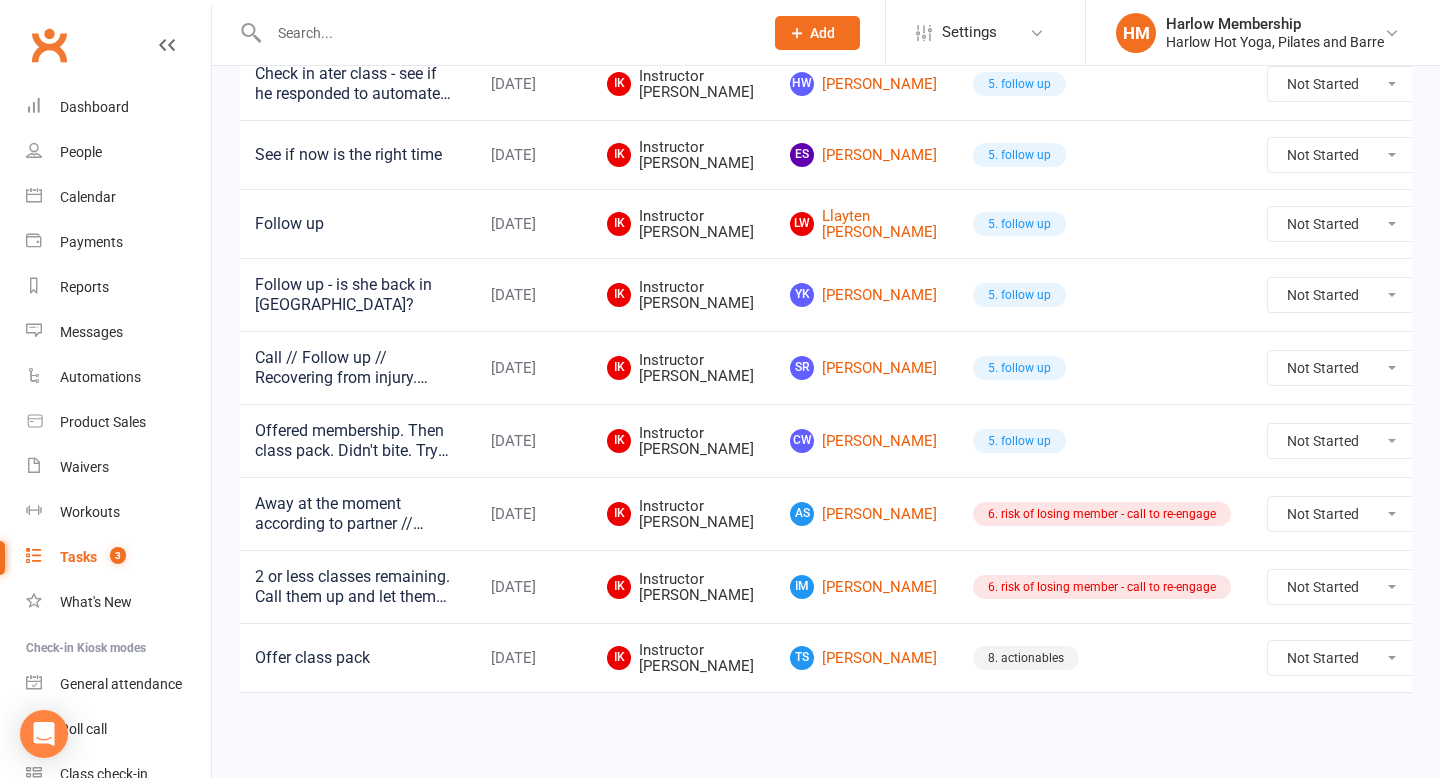 click at bounding box center (1465, 658) 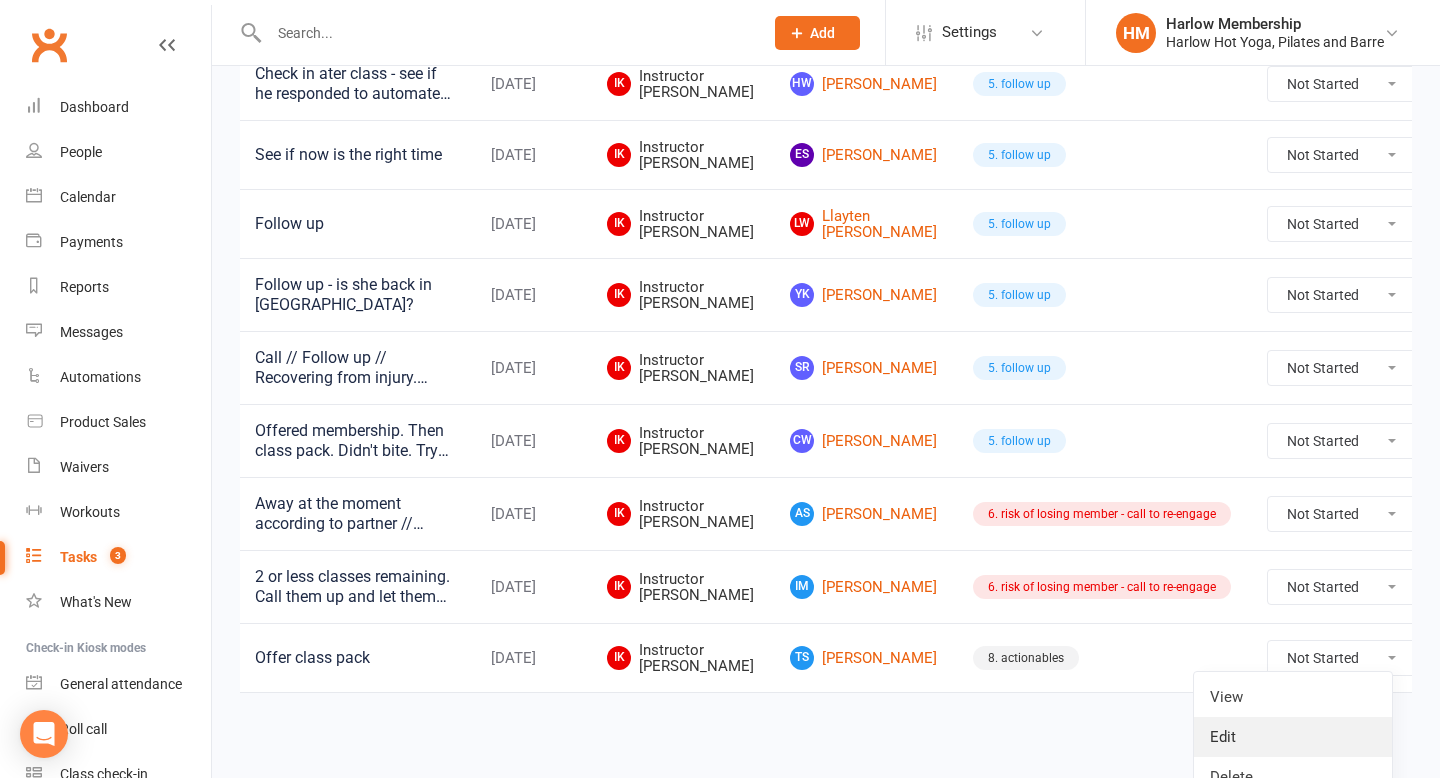 click on "Edit" at bounding box center [1293, 737] 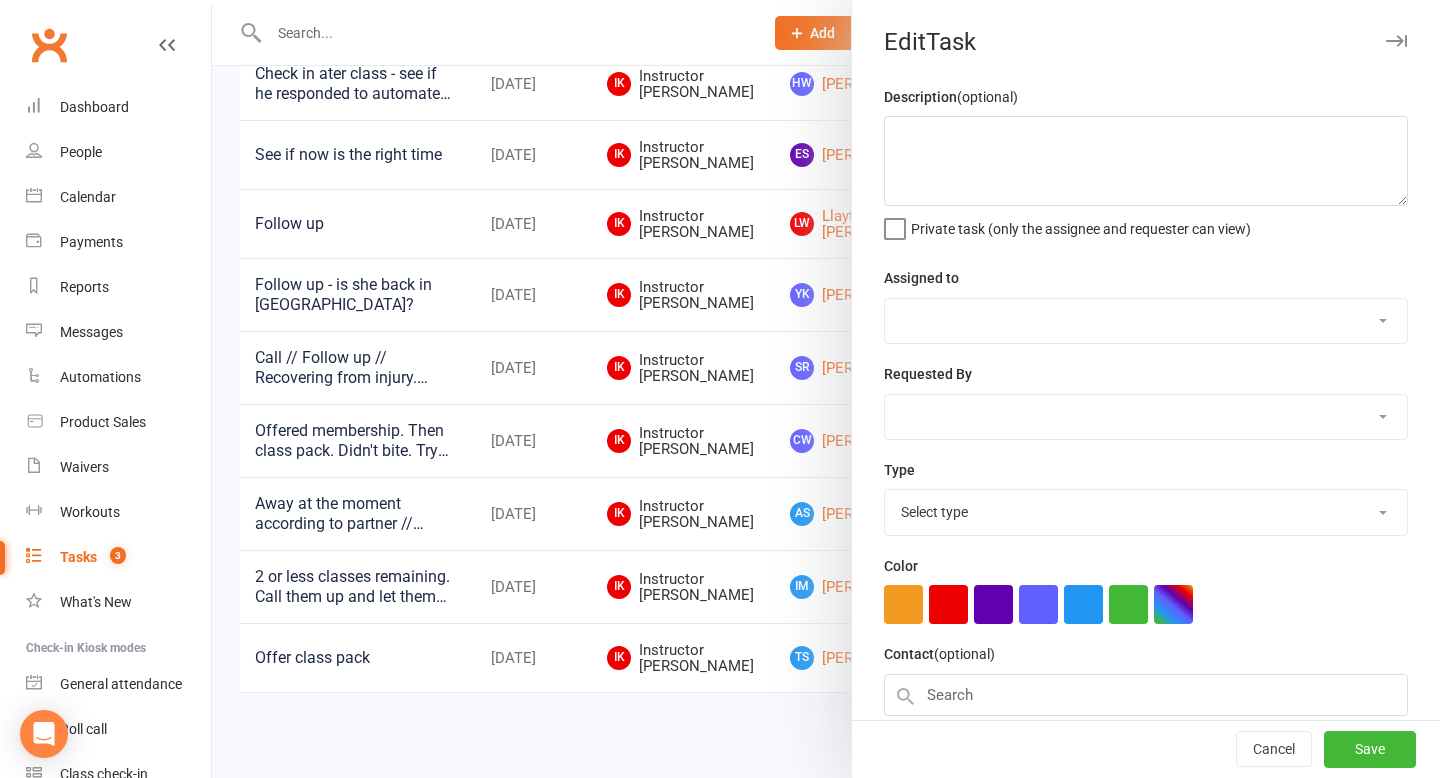type on "Offer class pack" 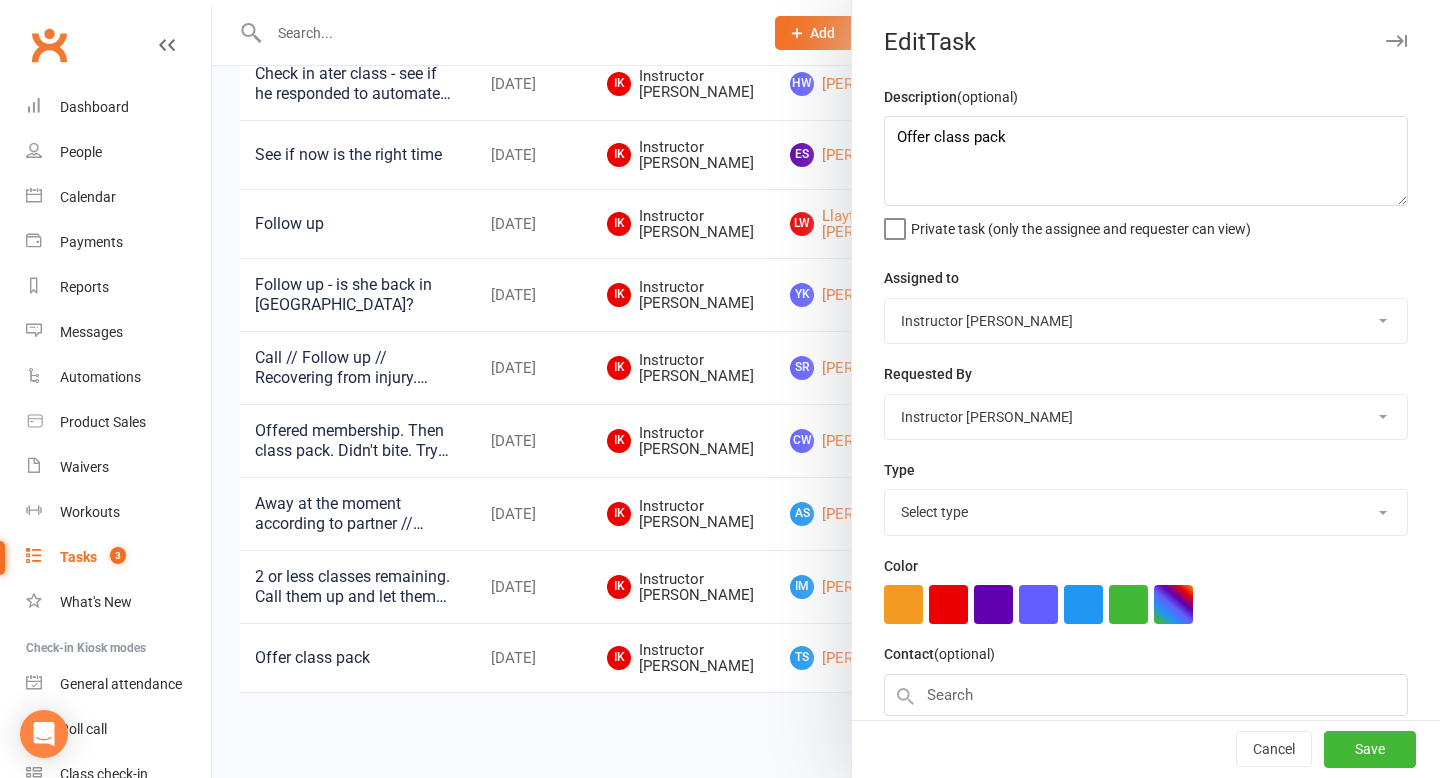 select on "30986" 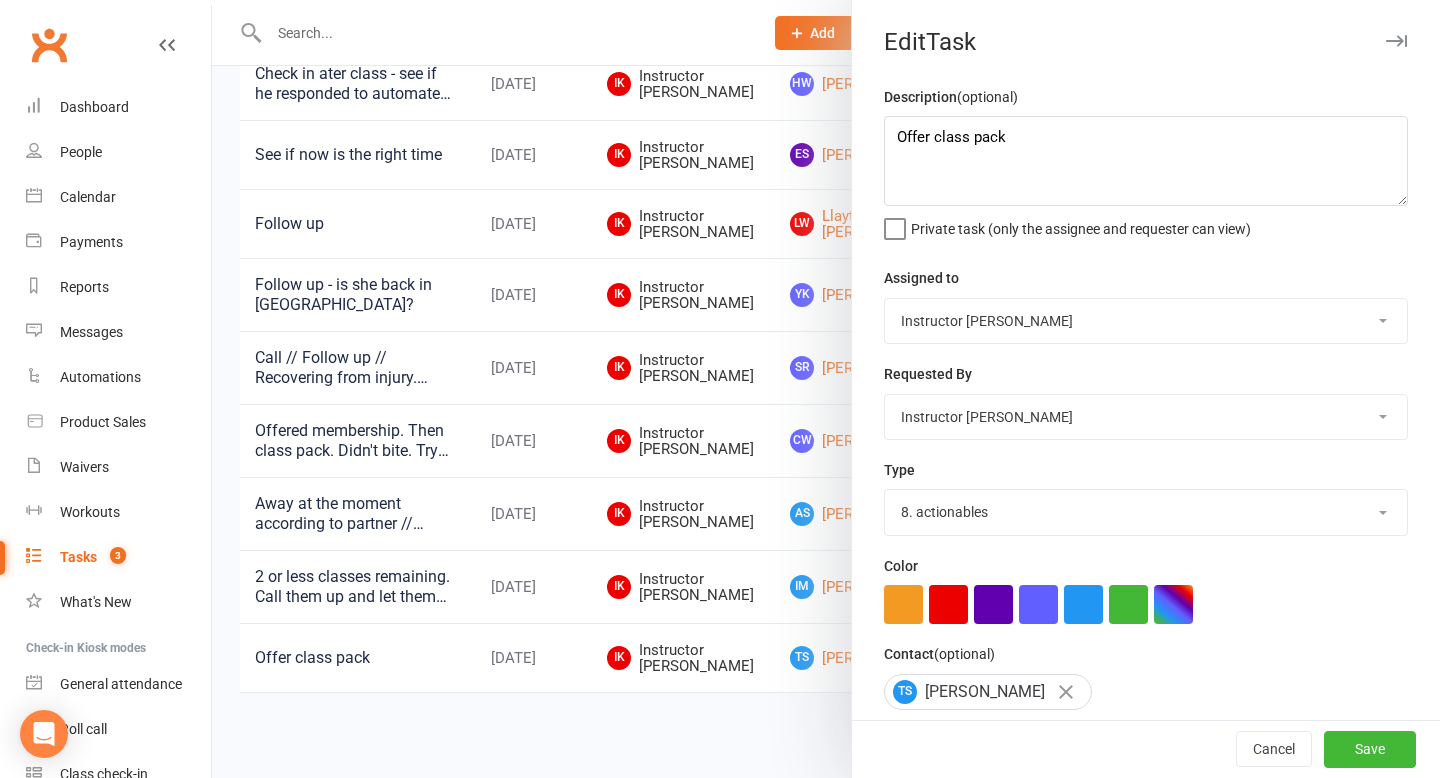 click on "Harlow Membership Instructor Georgia Instructor Emma Harlow Accounts Lucy Bailey Instructor Rachel Instructor Claudia Instructor Kaitlyn Instructor Cat Instructor Tasmin Instructor Jess Instructor Ali Instructor Liliana Instructor Alissa Instructor Krystyna Instructor Montanna Instructor Rebecca Ha Andrew Bec Taylor" at bounding box center [1146, 321] 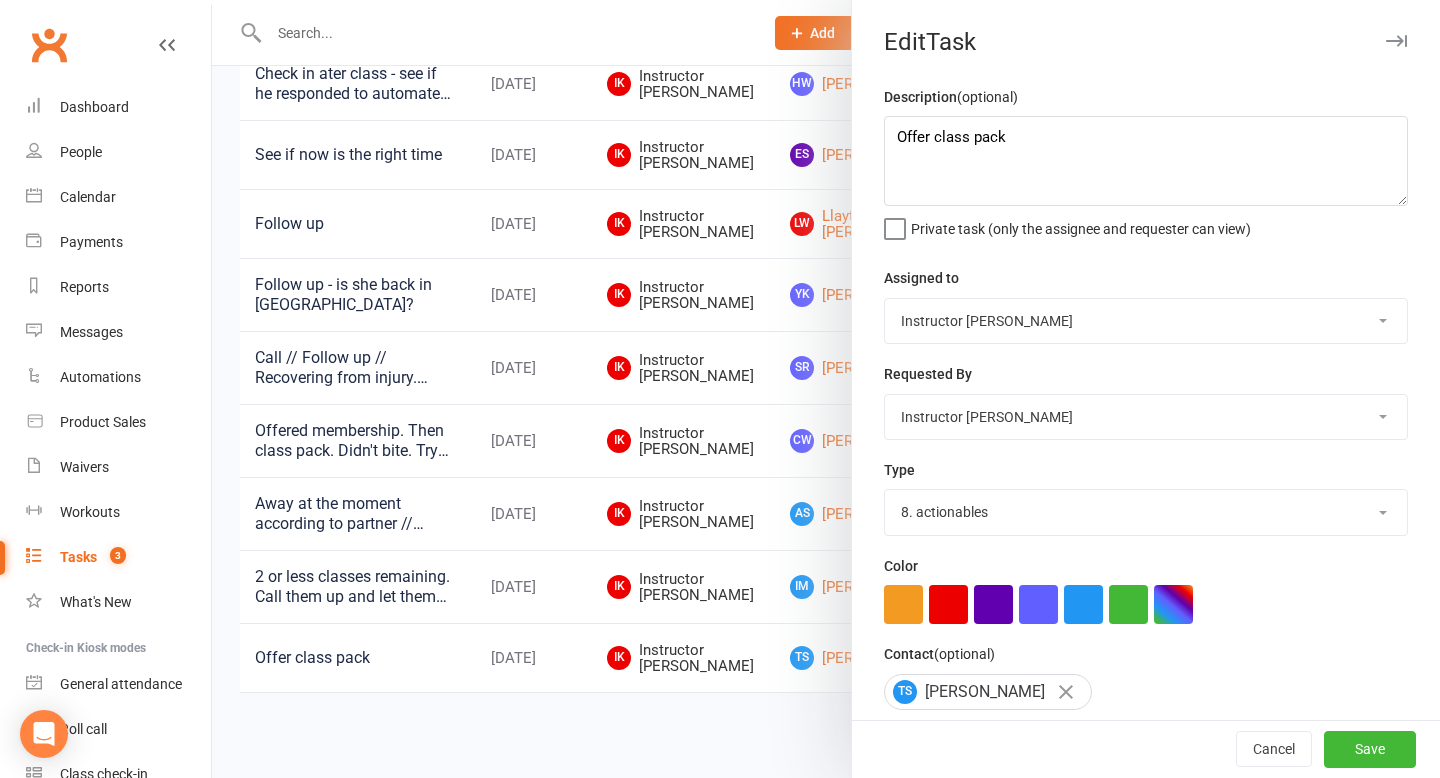 select on "47368" 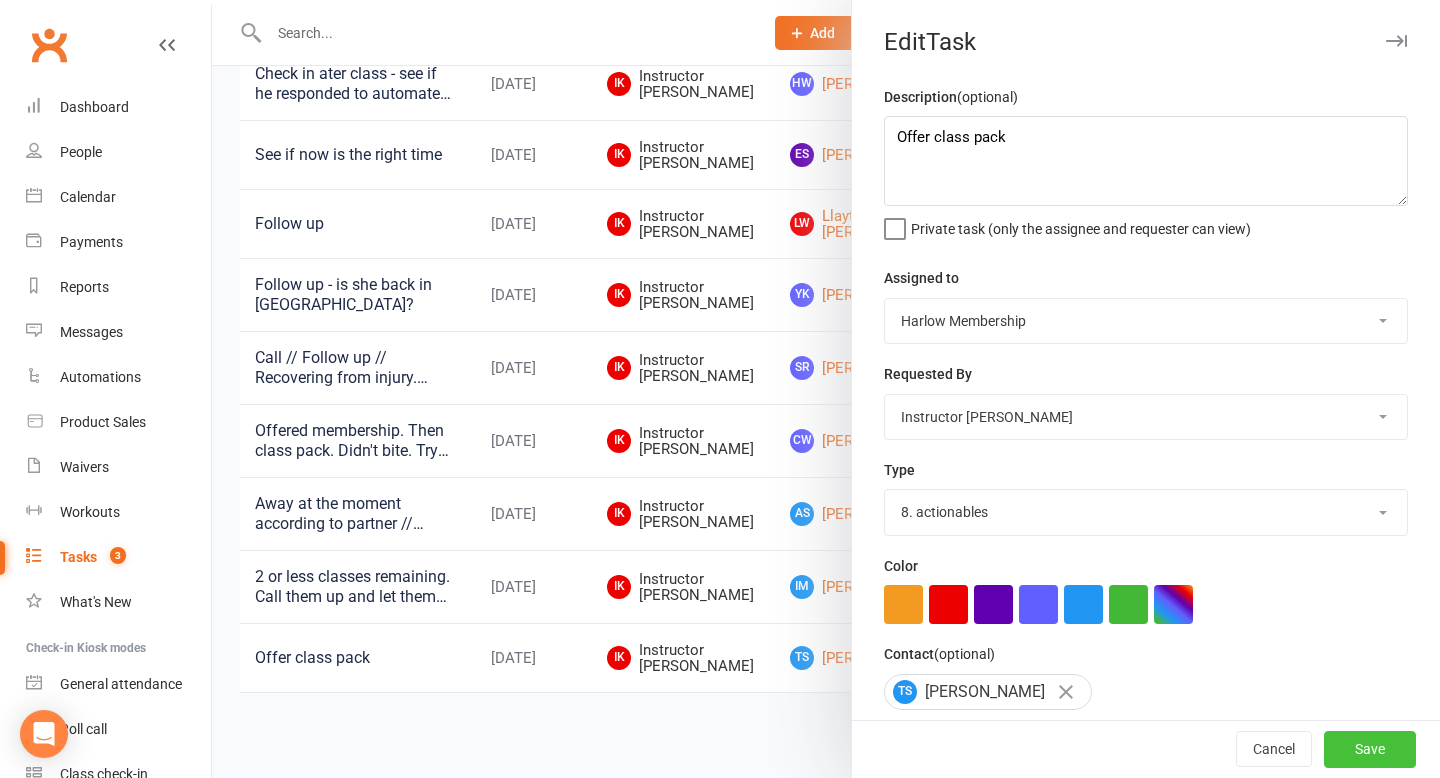 click on "Save" at bounding box center (1370, 750) 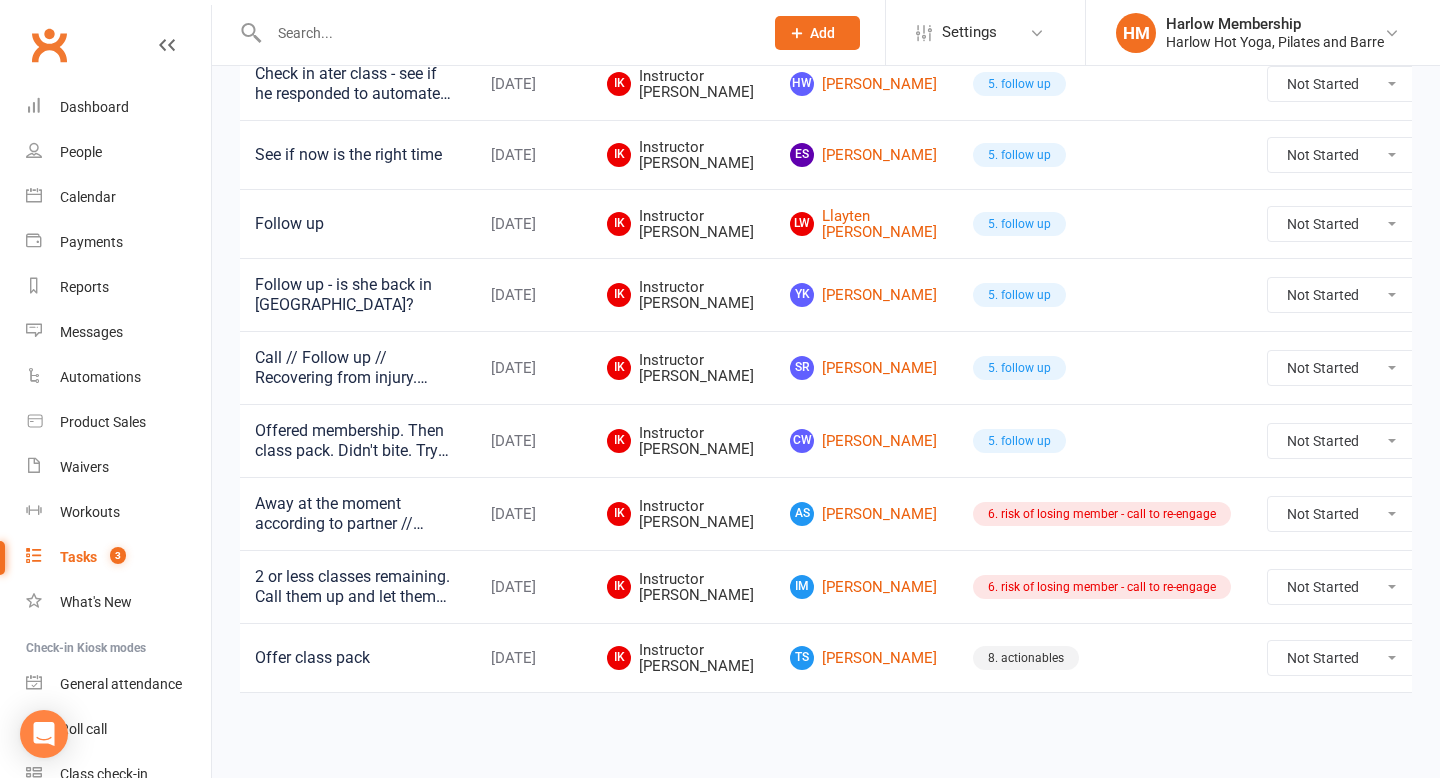 scroll, scrollTop: 1282, scrollLeft: 0, axis: vertical 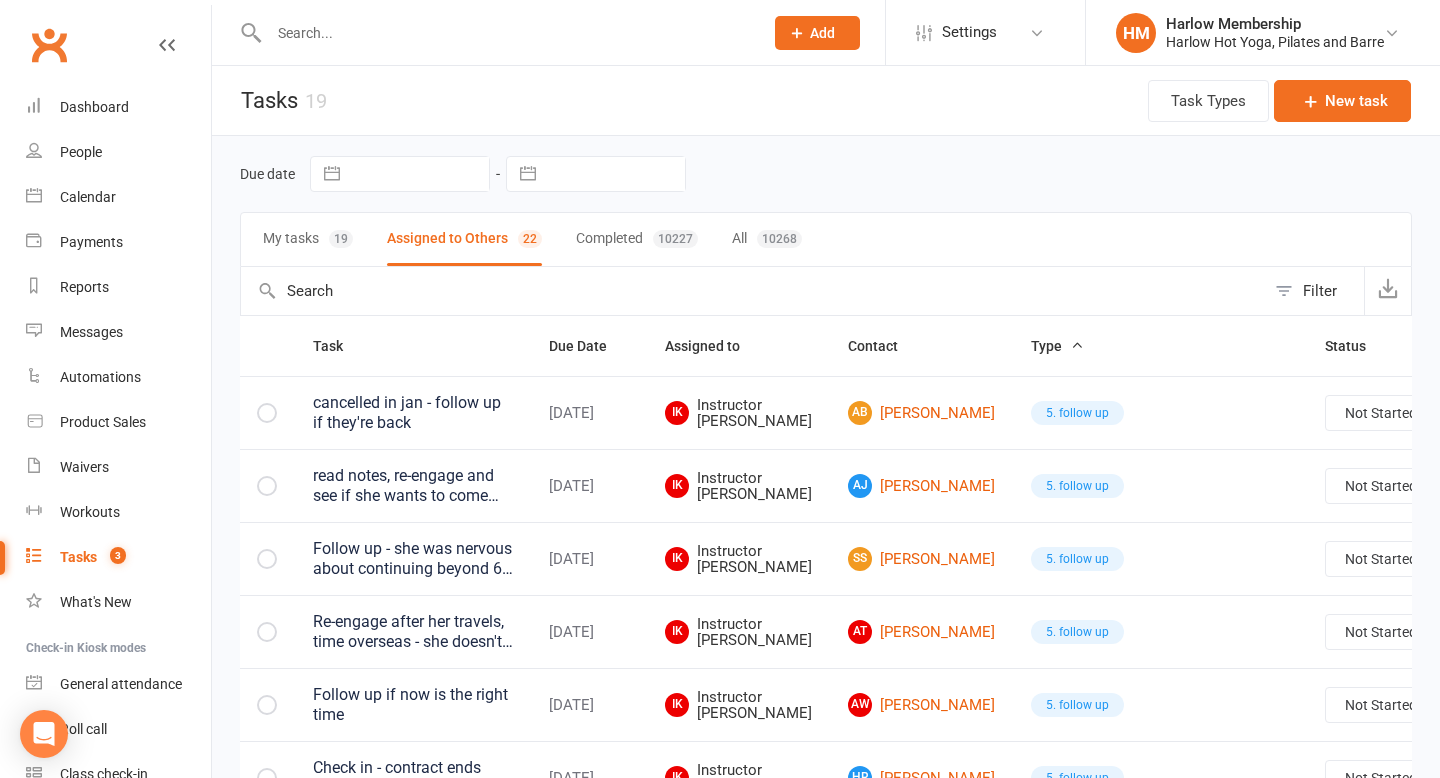 click on "Due Date" at bounding box center (589, 346) 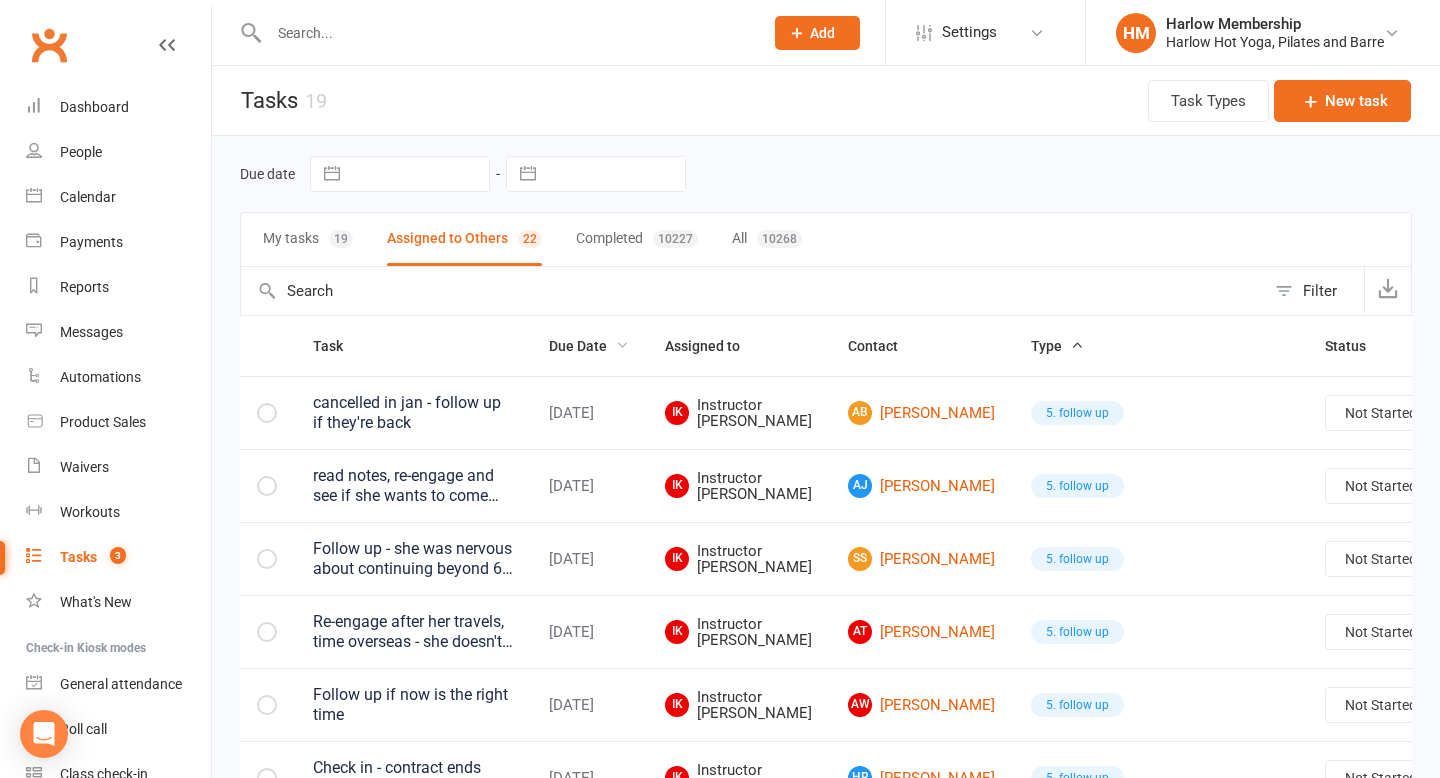 click on "Due Date" at bounding box center [589, 346] 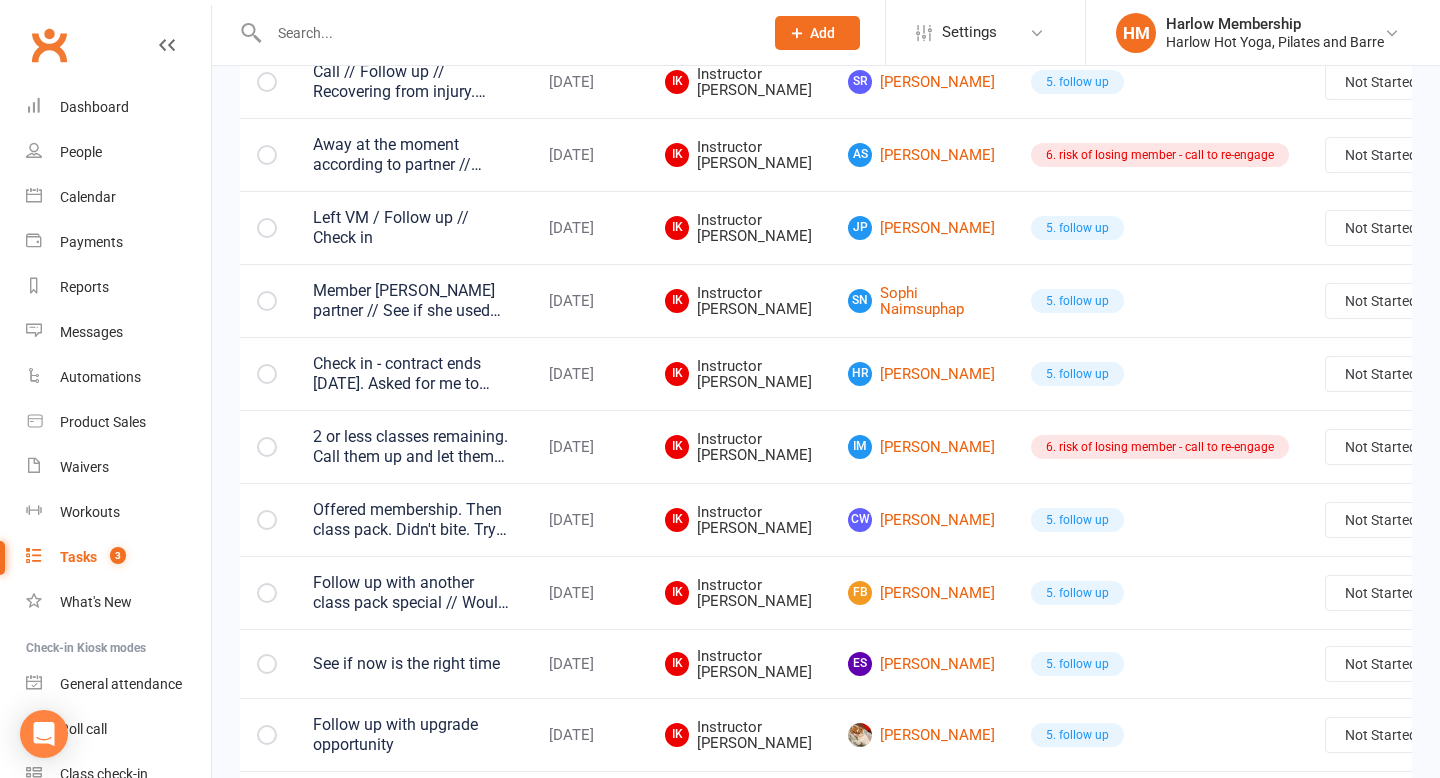 scroll, scrollTop: 0, scrollLeft: 0, axis: both 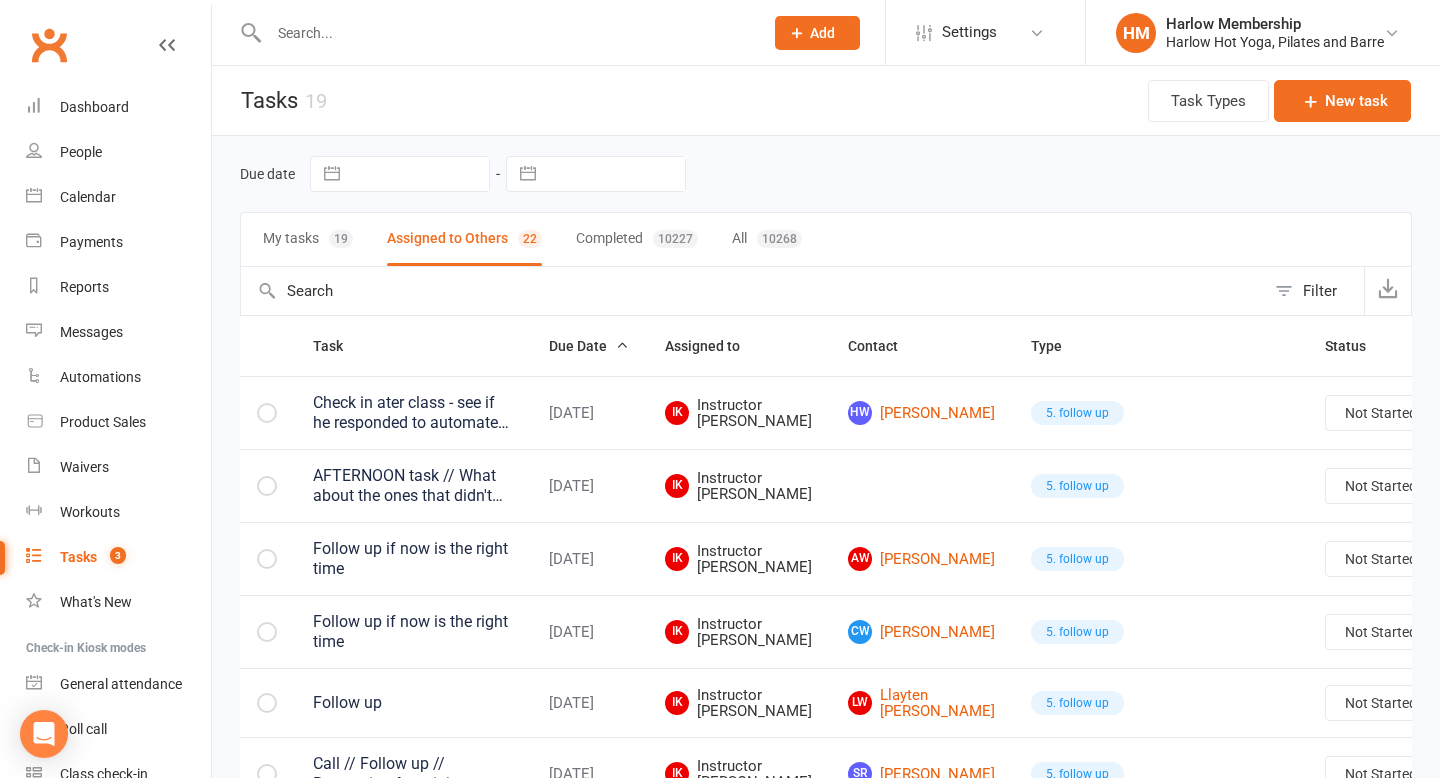 click on "My tasks 19" at bounding box center [308, 239] 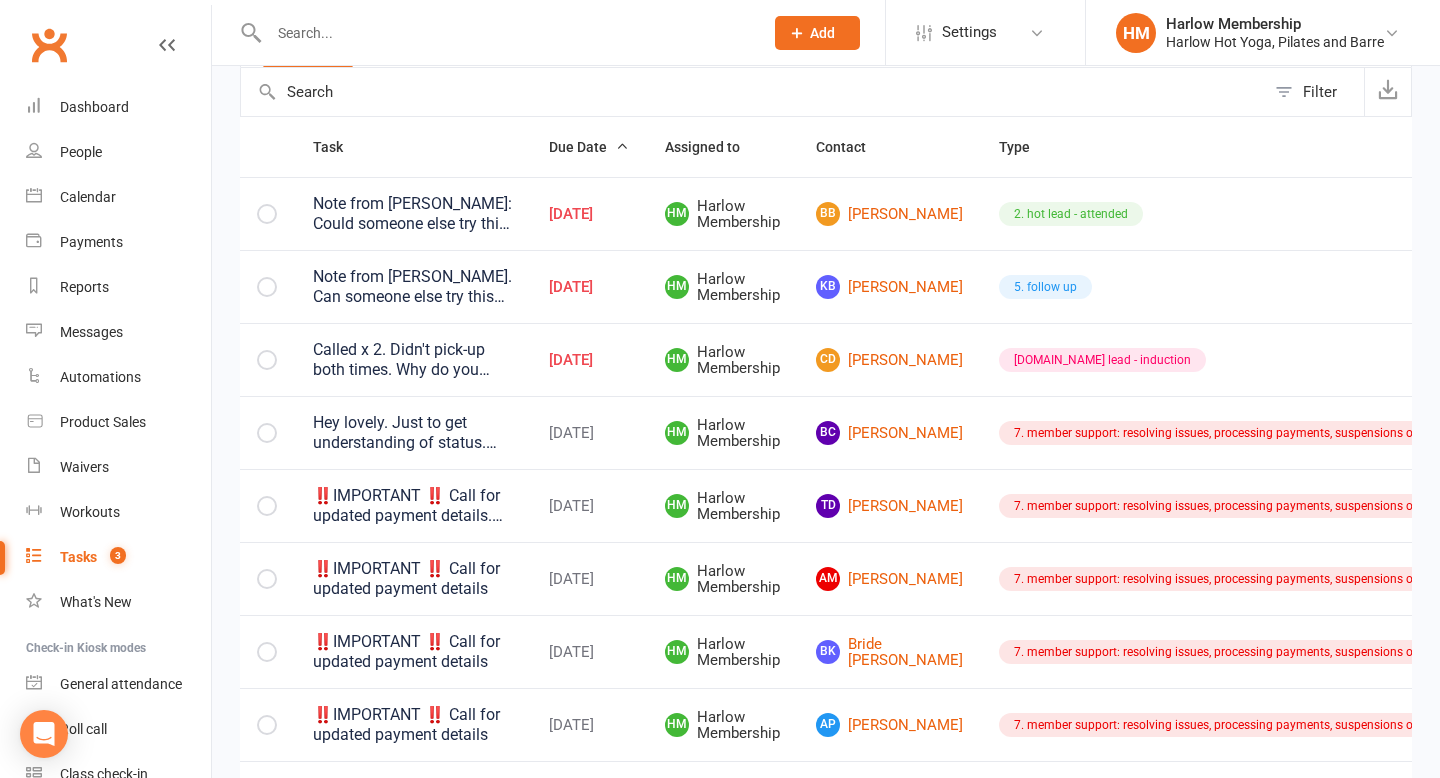 scroll, scrollTop: 171, scrollLeft: 0, axis: vertical 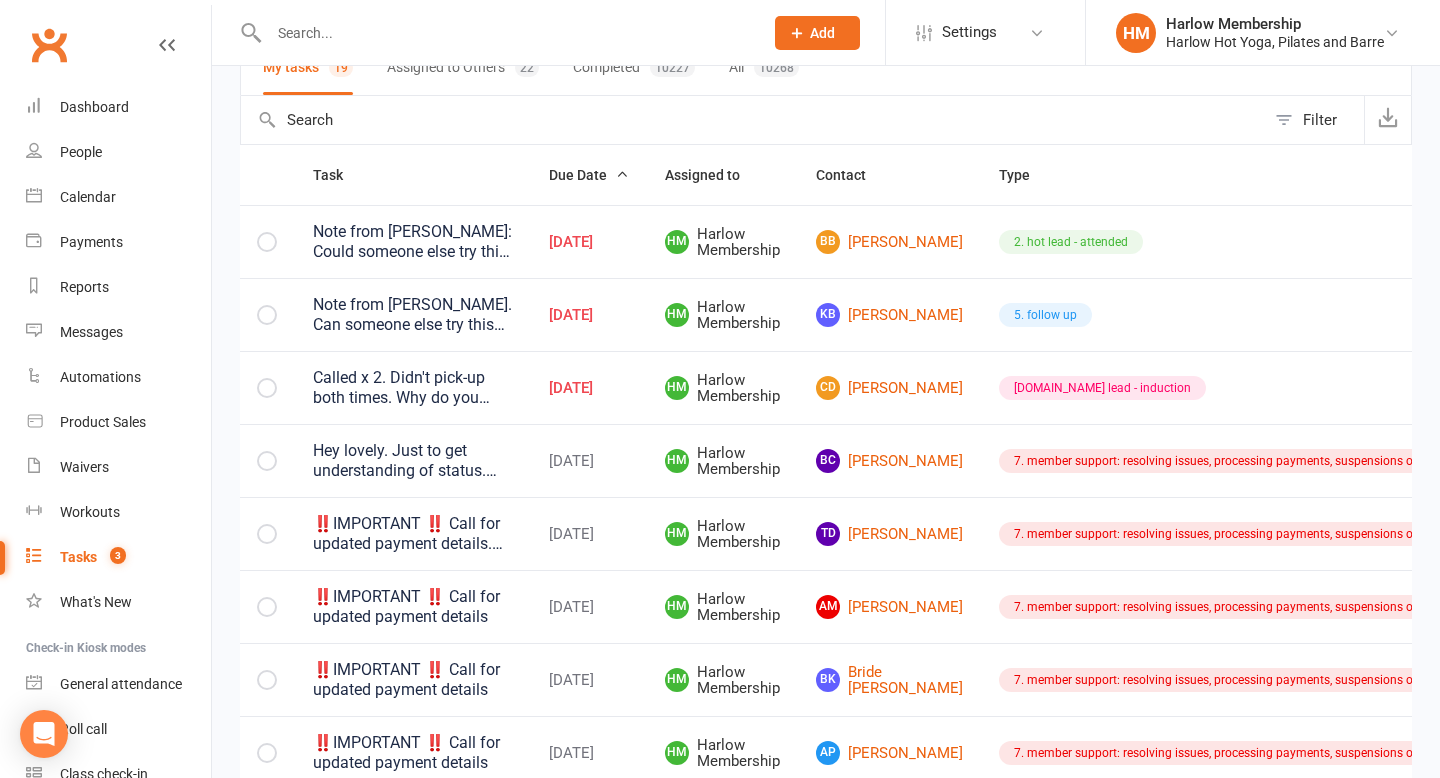 click on "Called x 2. Didn't pick-up both times. Why do you need payment details if it'll be invoiced? Also, remember in future this might be a great 25 /40 class pack opportunity to get upfront payment and we can provide them with a receipt :)
//
READ NOTES,
Please call Blaze on 0481 126 879 (this is his number, the one on the account is Claudias), about payment details, if they haven't been updated already through email link." at bounding box center (413, 388) 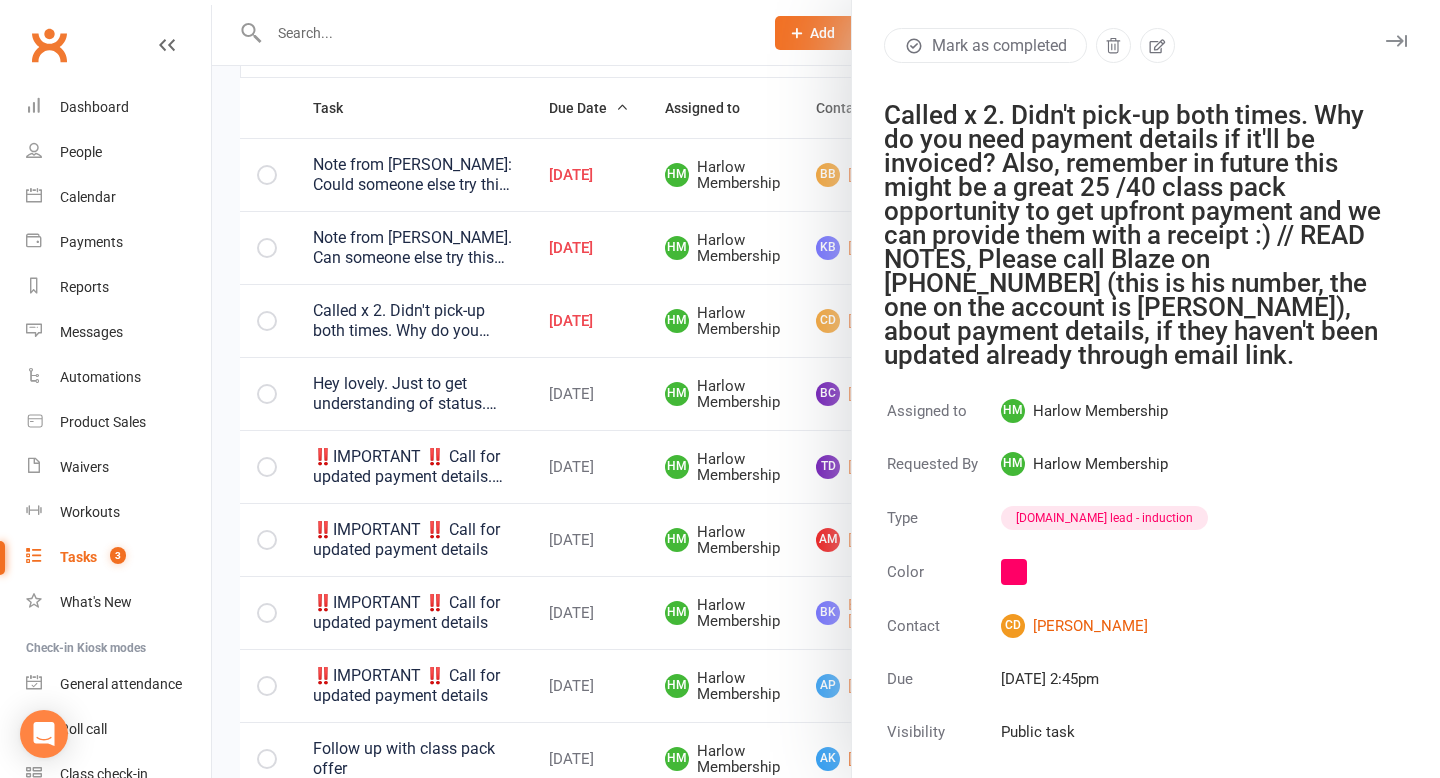 scroll, scrollTop: 0, scrollLeft: 0, axis: both 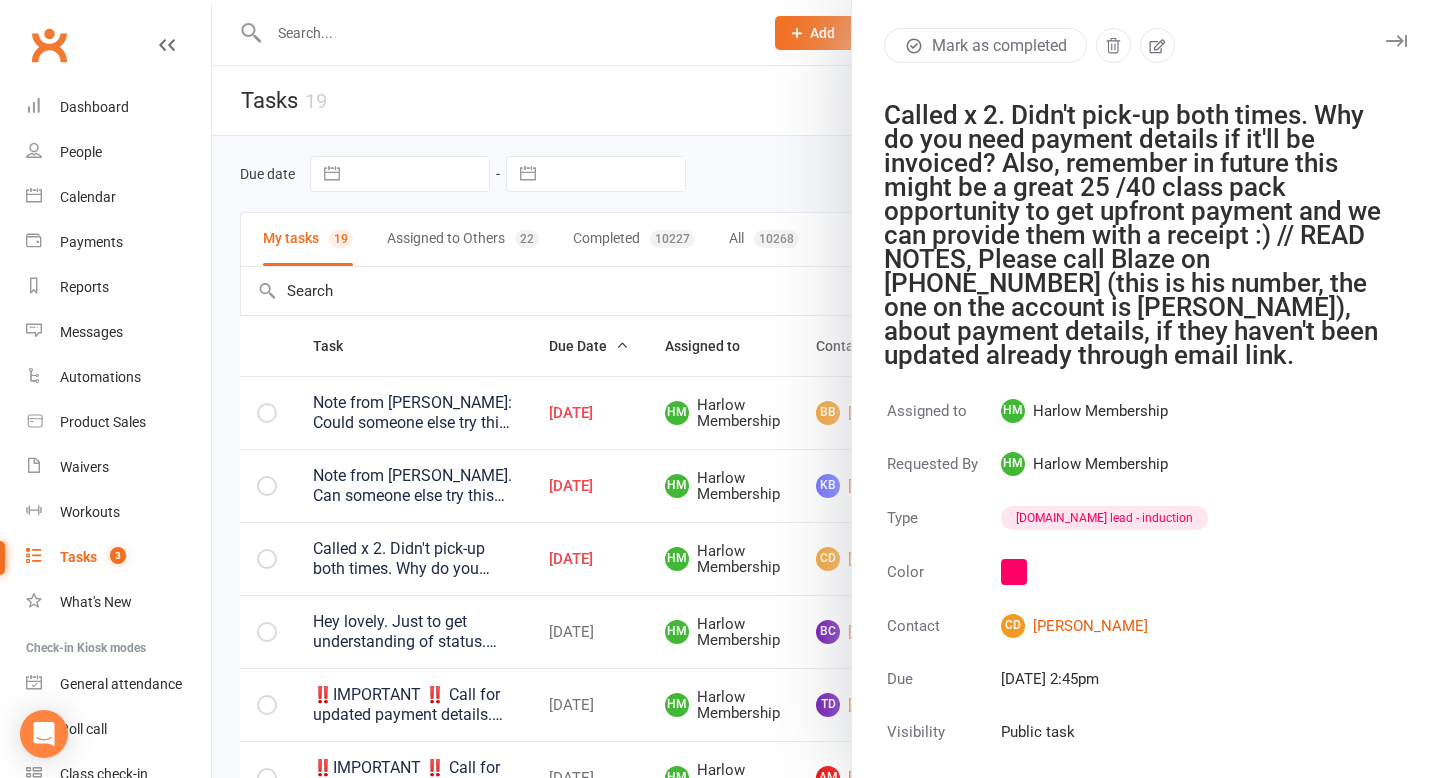 click at bounding box center [1396, 41] 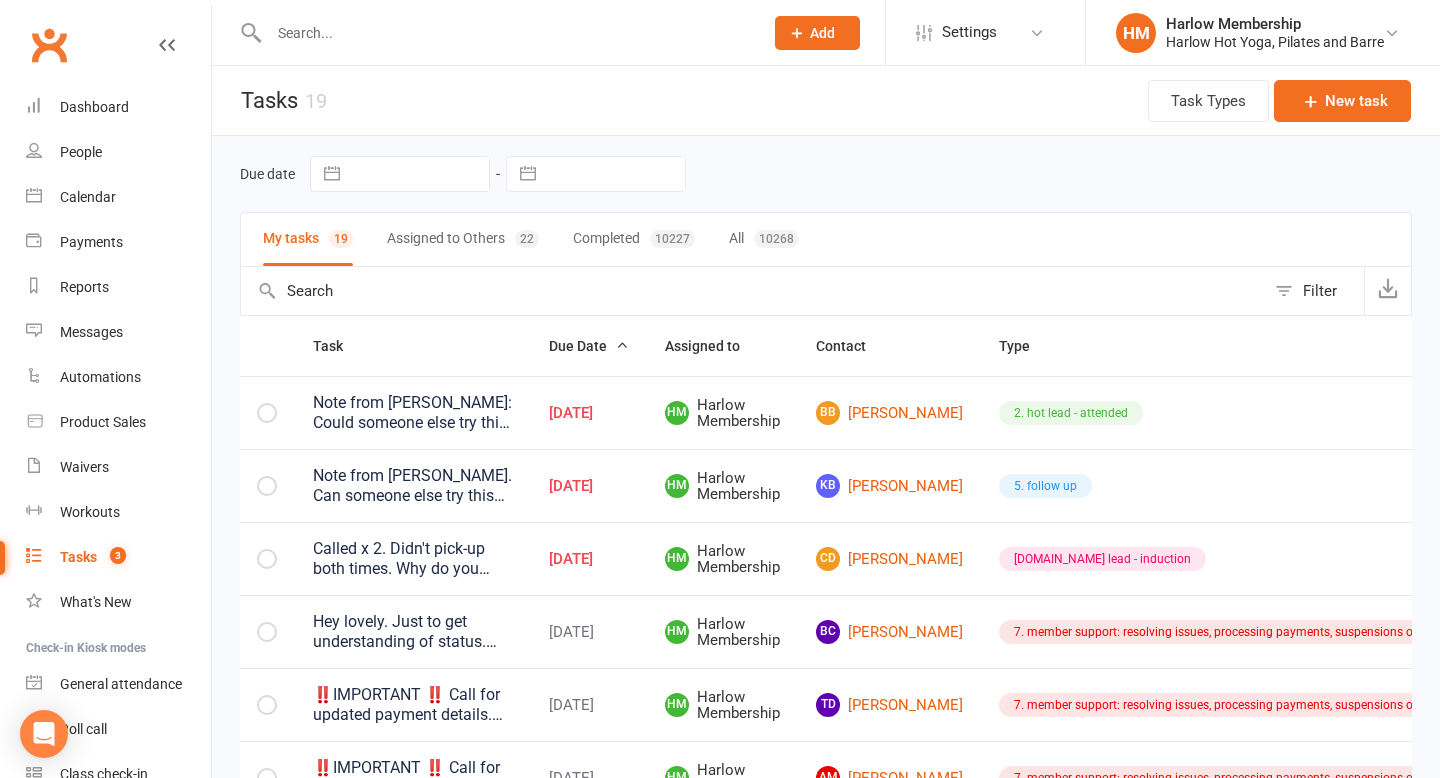 scroll, scrollTop: 0, scrollLeft: 354, axis: horizontal 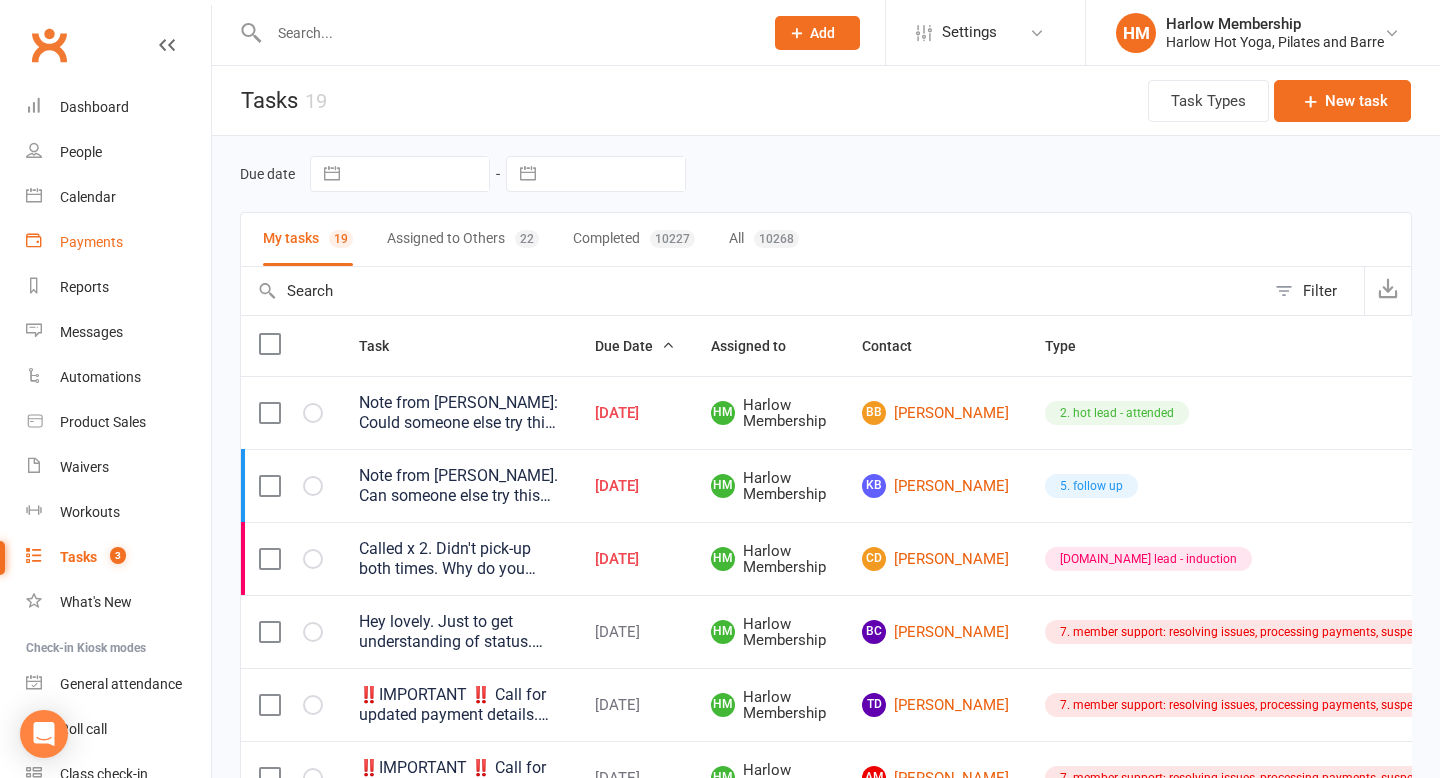 click on "Payments" at bounding box center [118, 242] 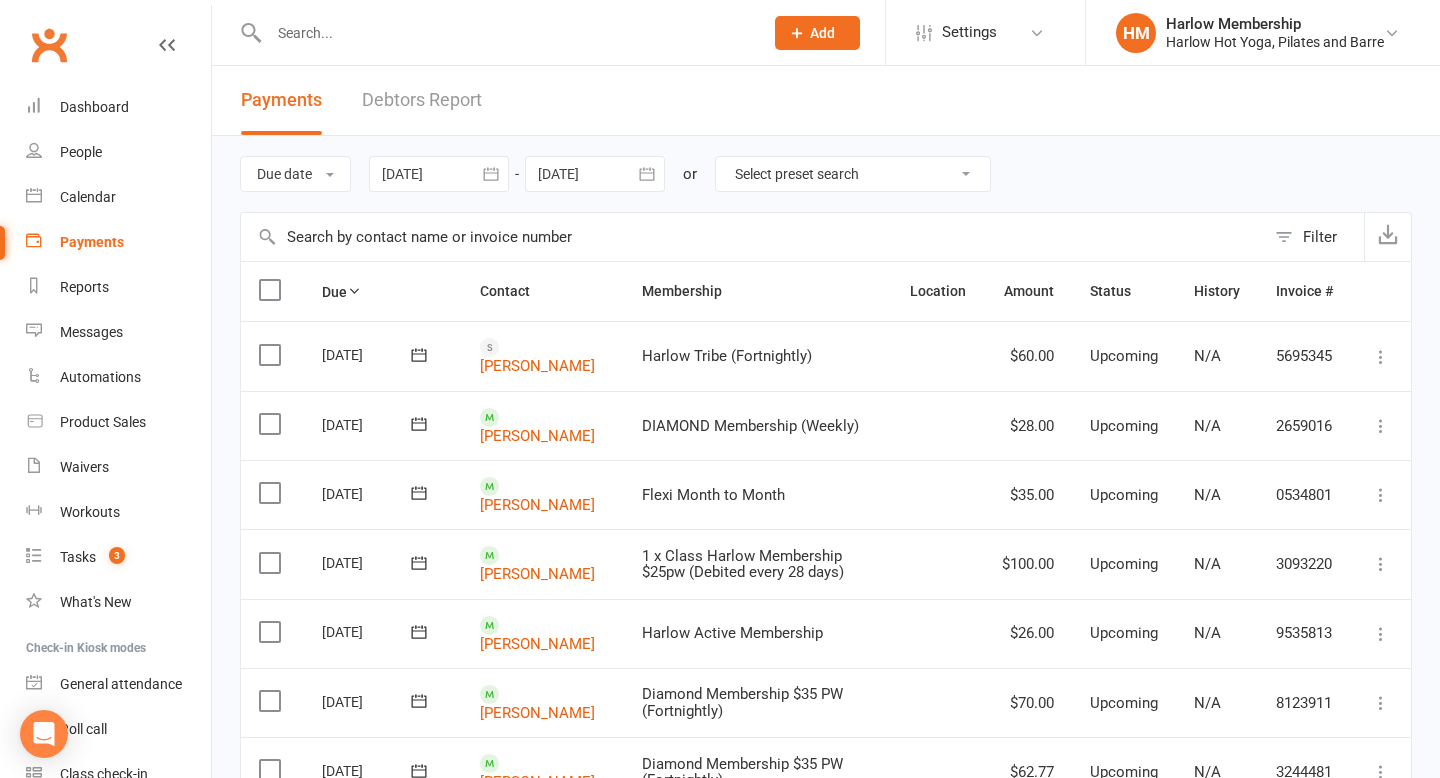 click on "Filter" at bounding box center (1320, 237) 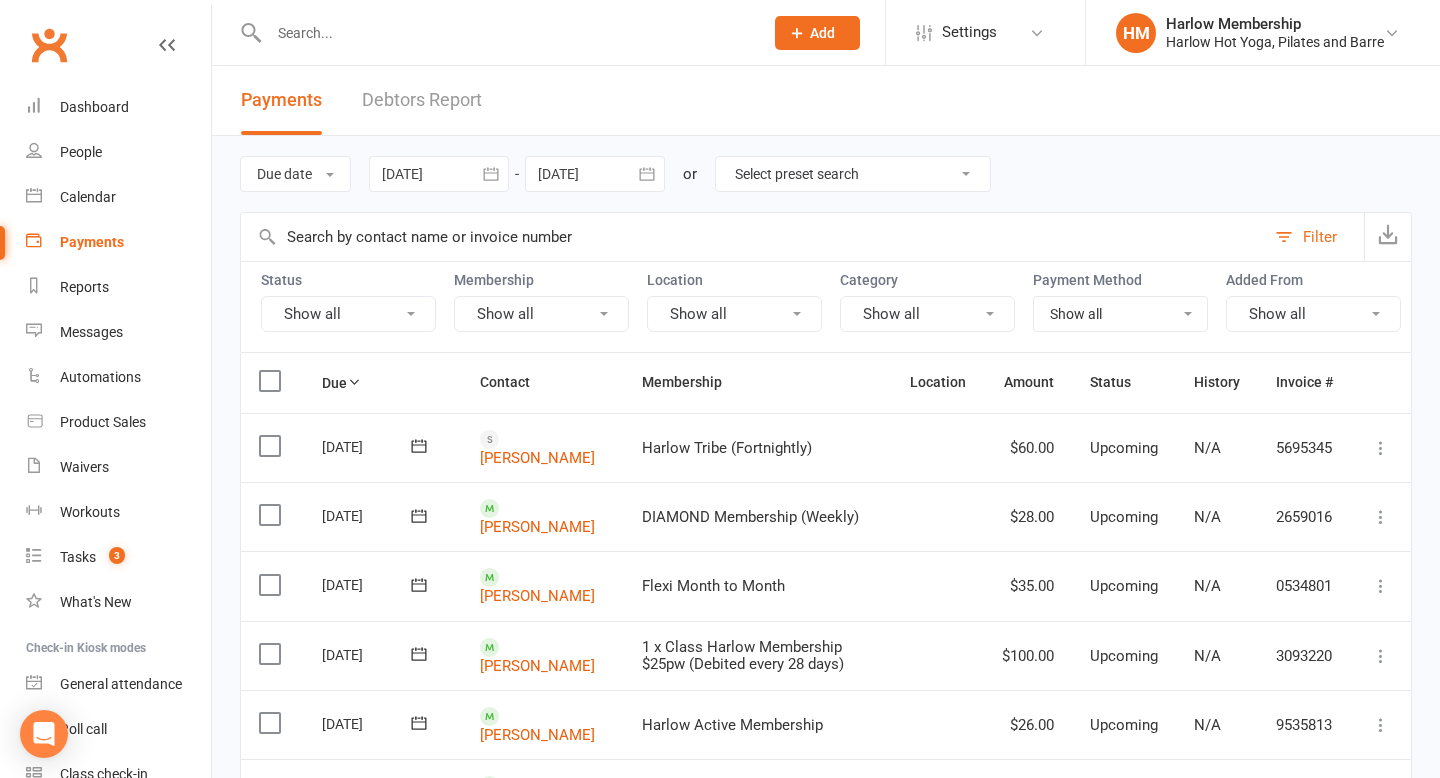 click on "Show all" at bounding box center (348, 314) 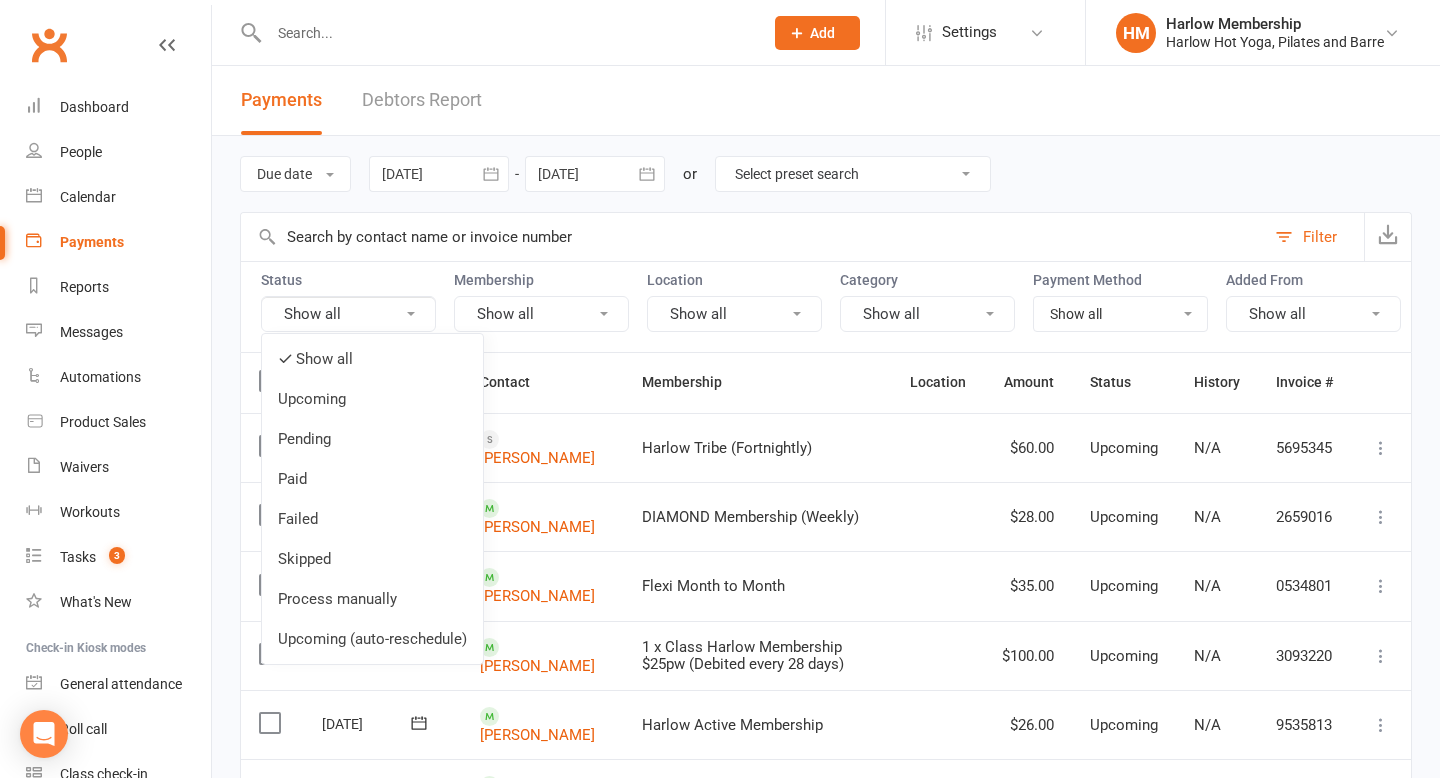 click on "Failed" at bounding box center (372, 519) 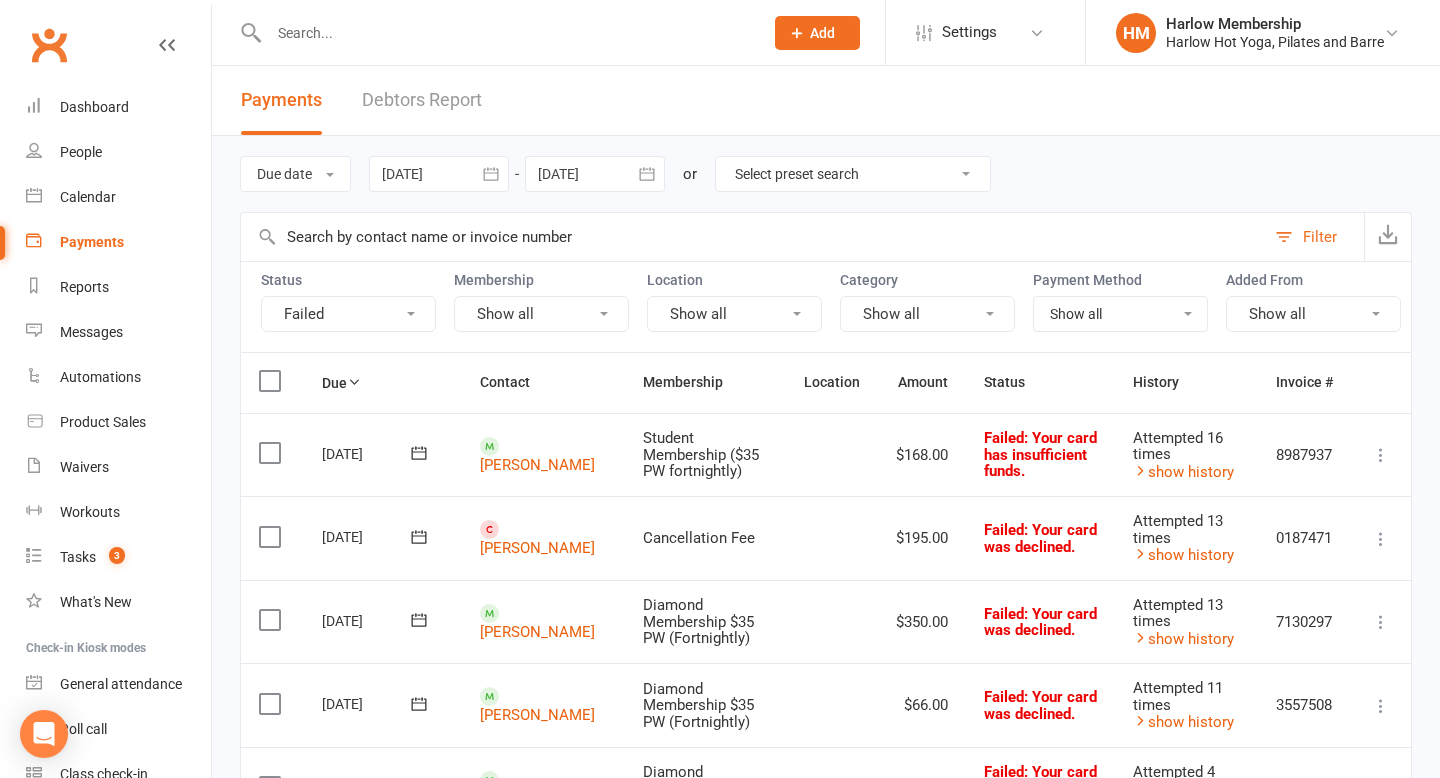 click on "Failed" at bounding box center [348, 314] 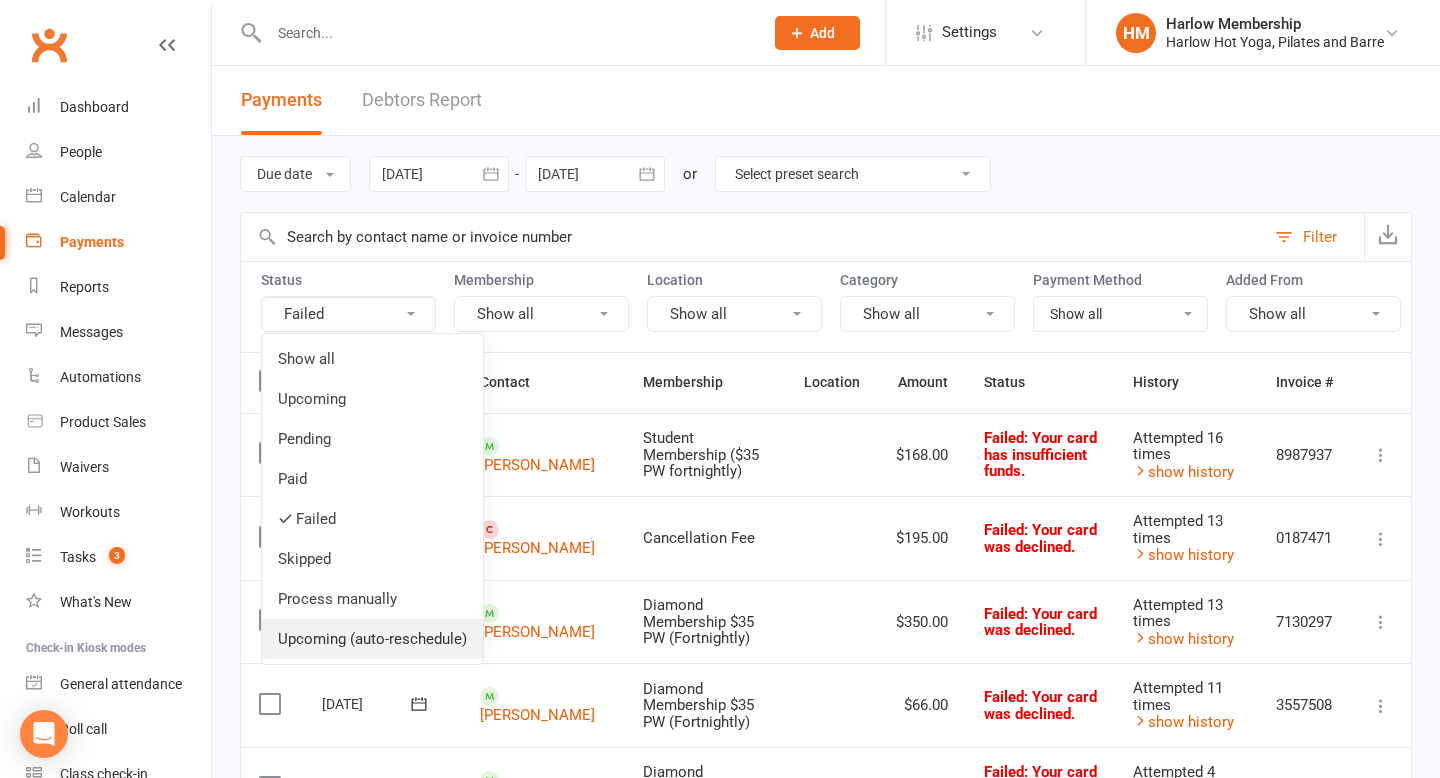 click on "Upcoming (auto-reschedule)" at bounding box center [372, 639] 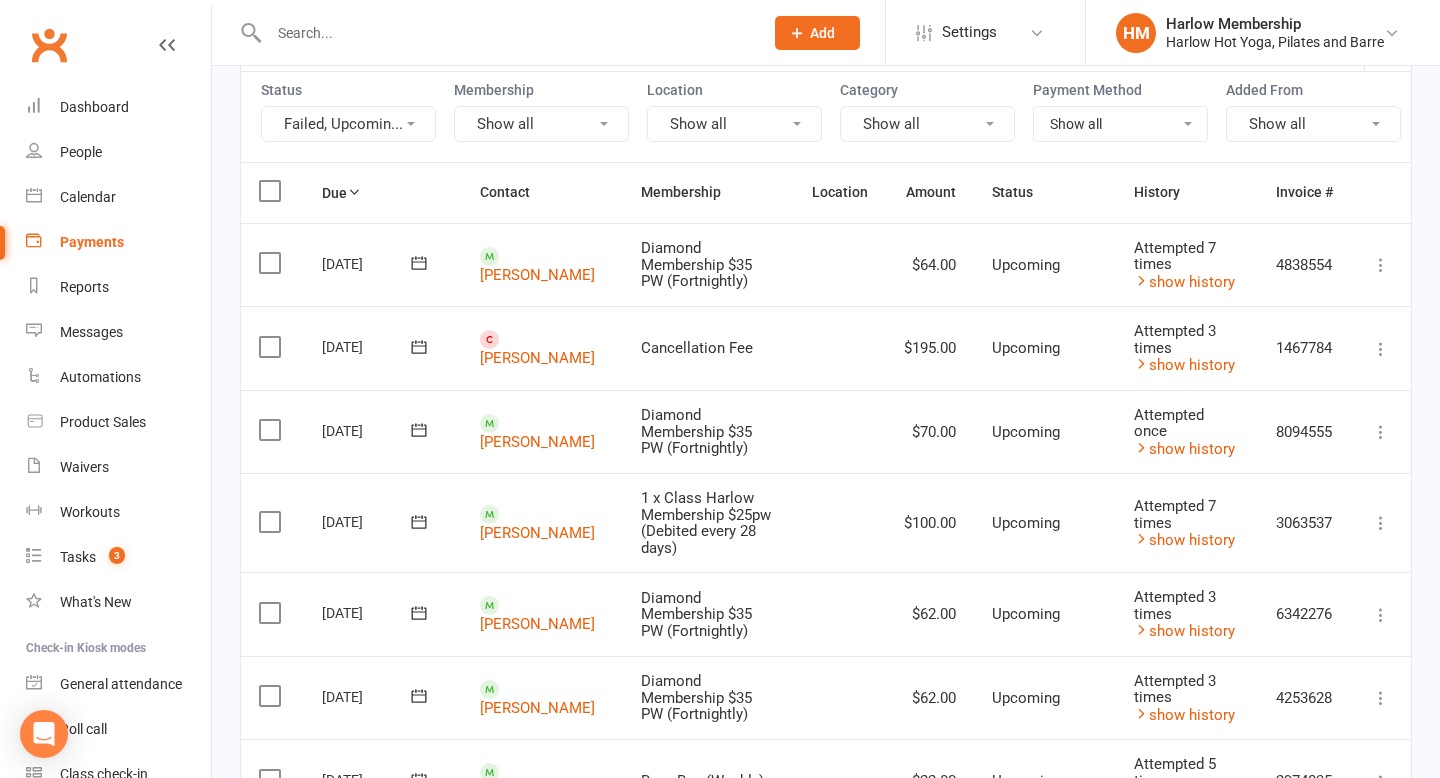 scroll, scrollTop: 192, scrollLeft: 0, axis: vertical 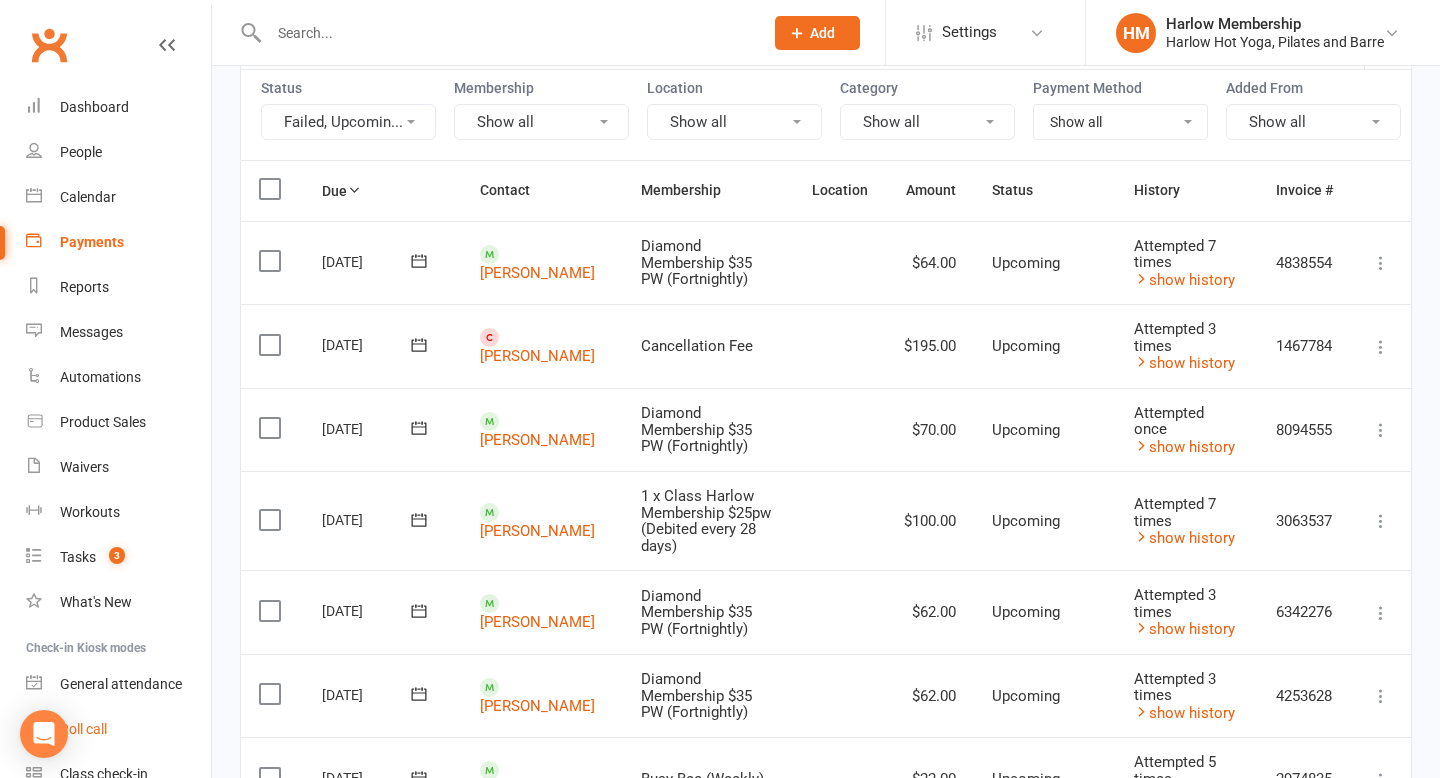 click on "Roll call" at bounding box center [83, 729] 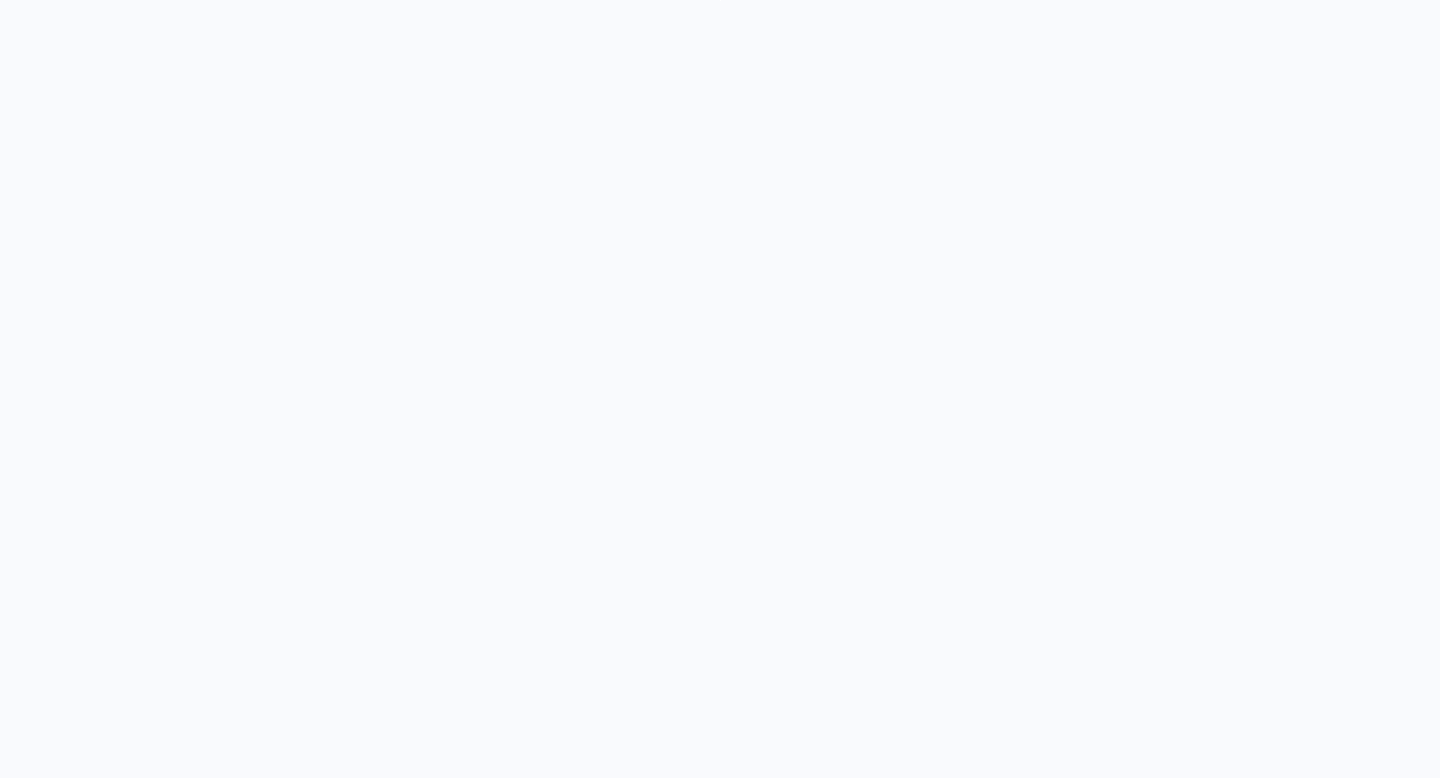 scroll, scrollTop: 0, scrollLeft: 0, axis: both 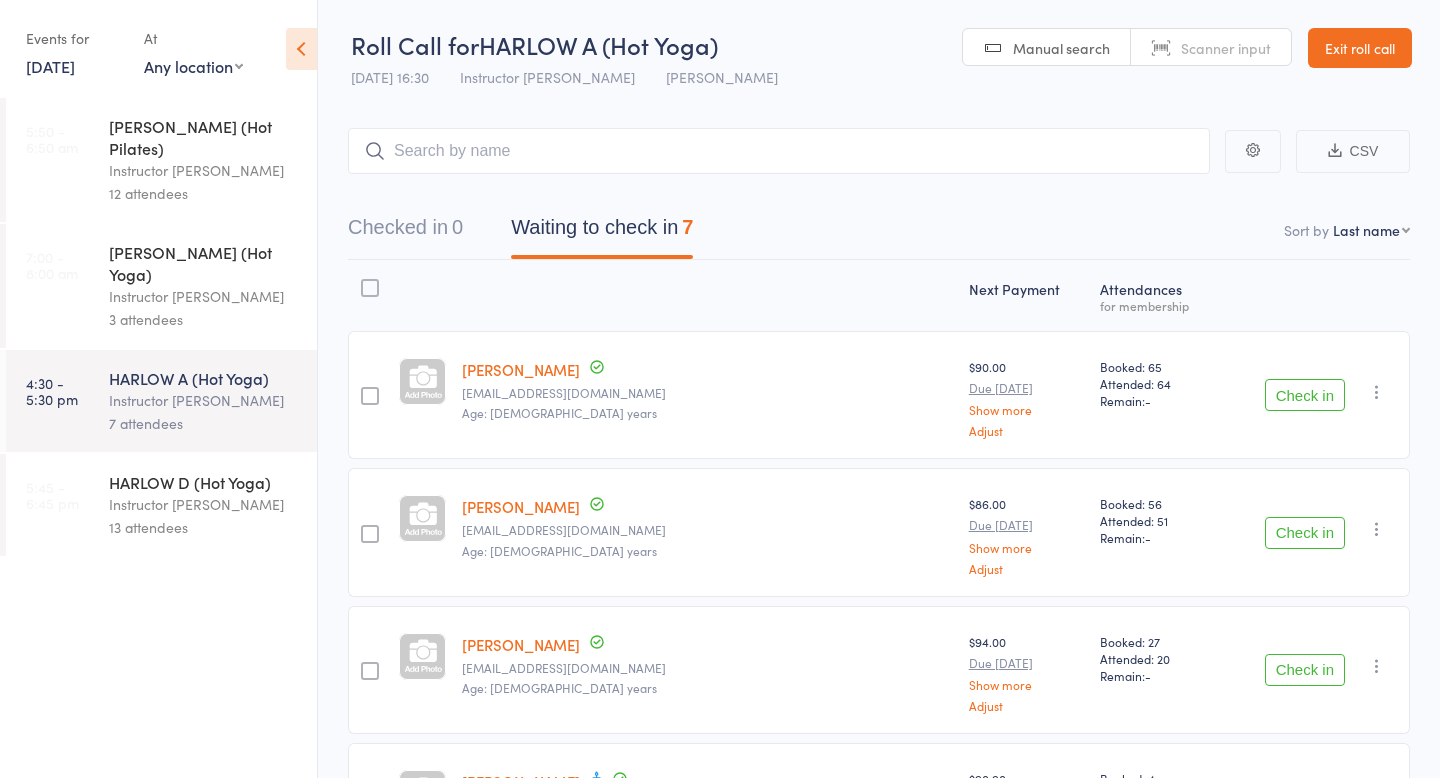 click on "Exit roll call" at bounding box center (1360, 48) 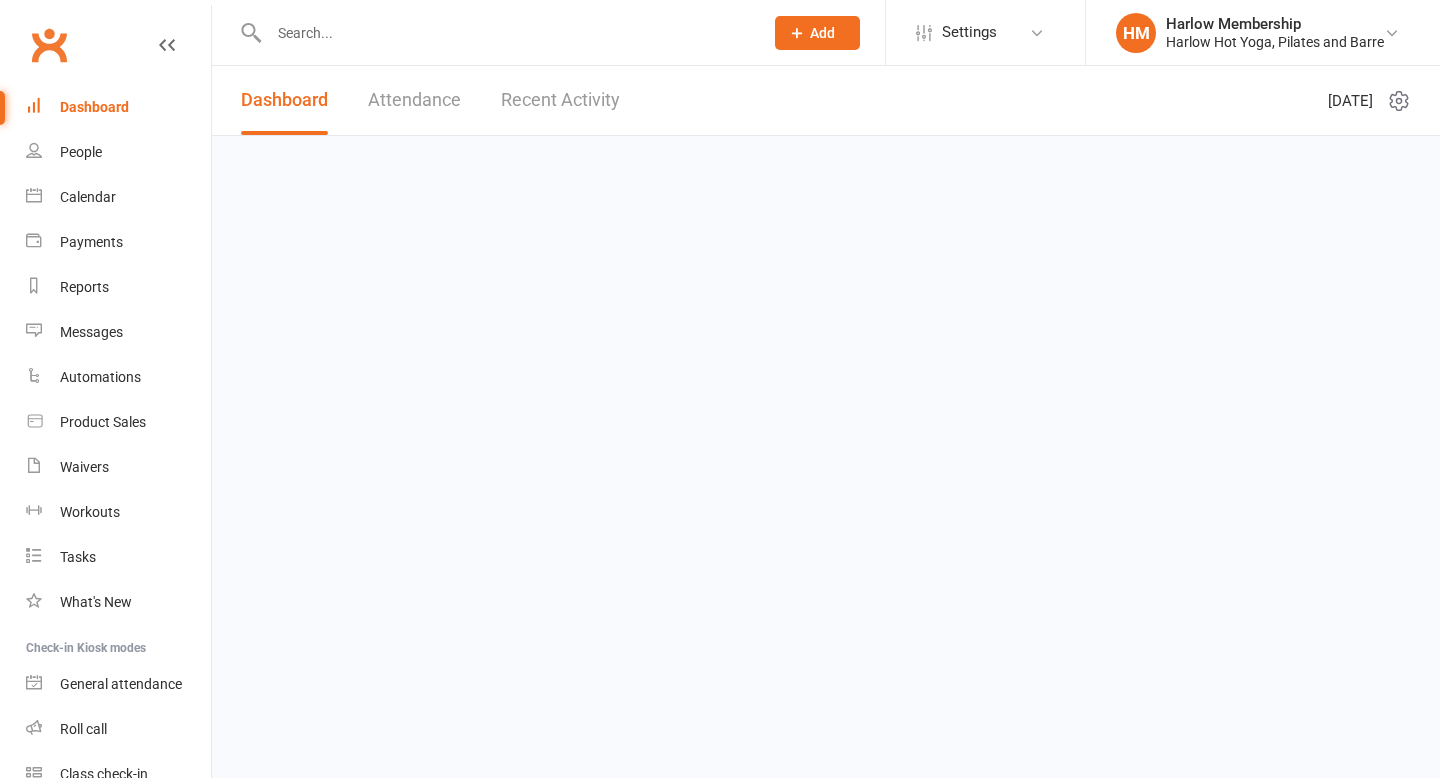 scroll, scrollTop: 0, scrollLeft: 0, axis: both 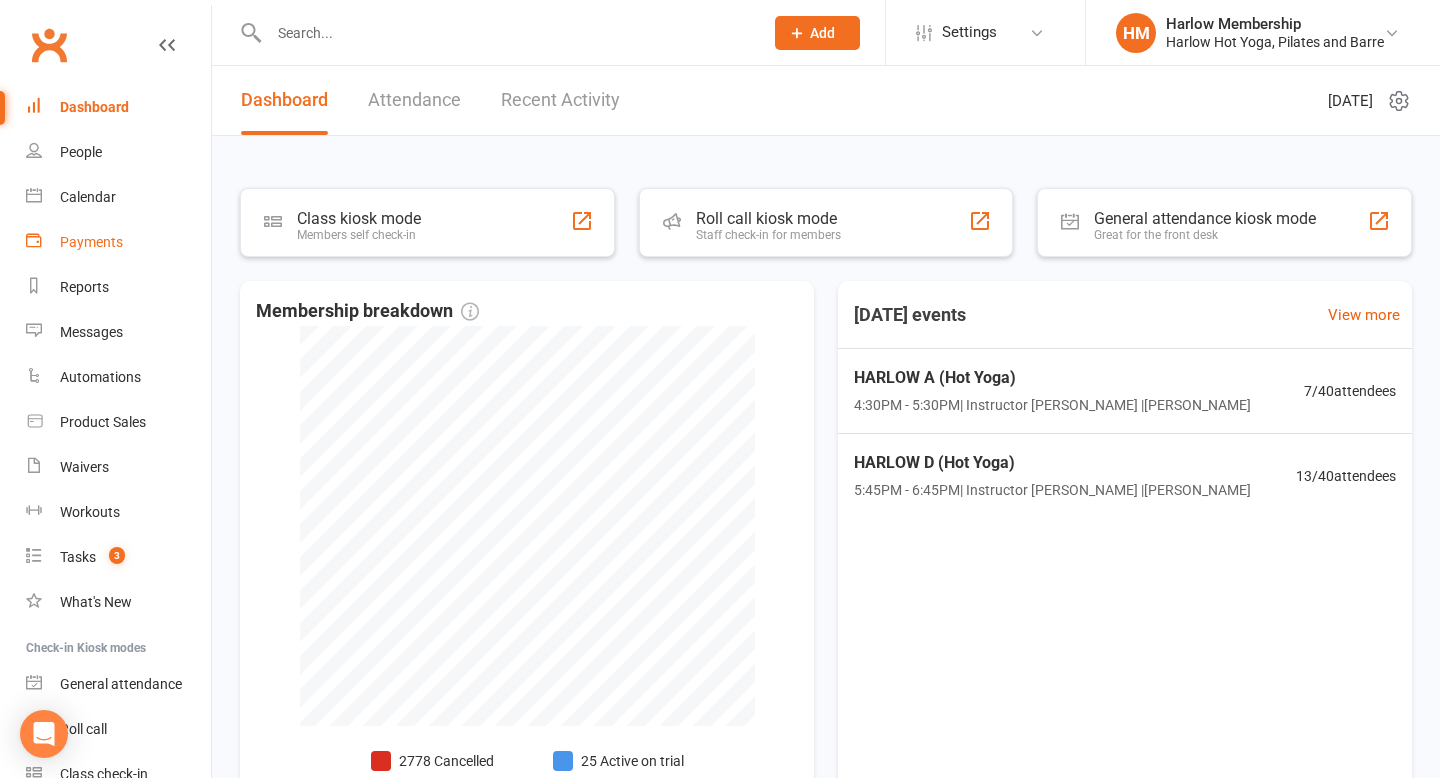 click on "Payments" at bounding box center [118, 242] 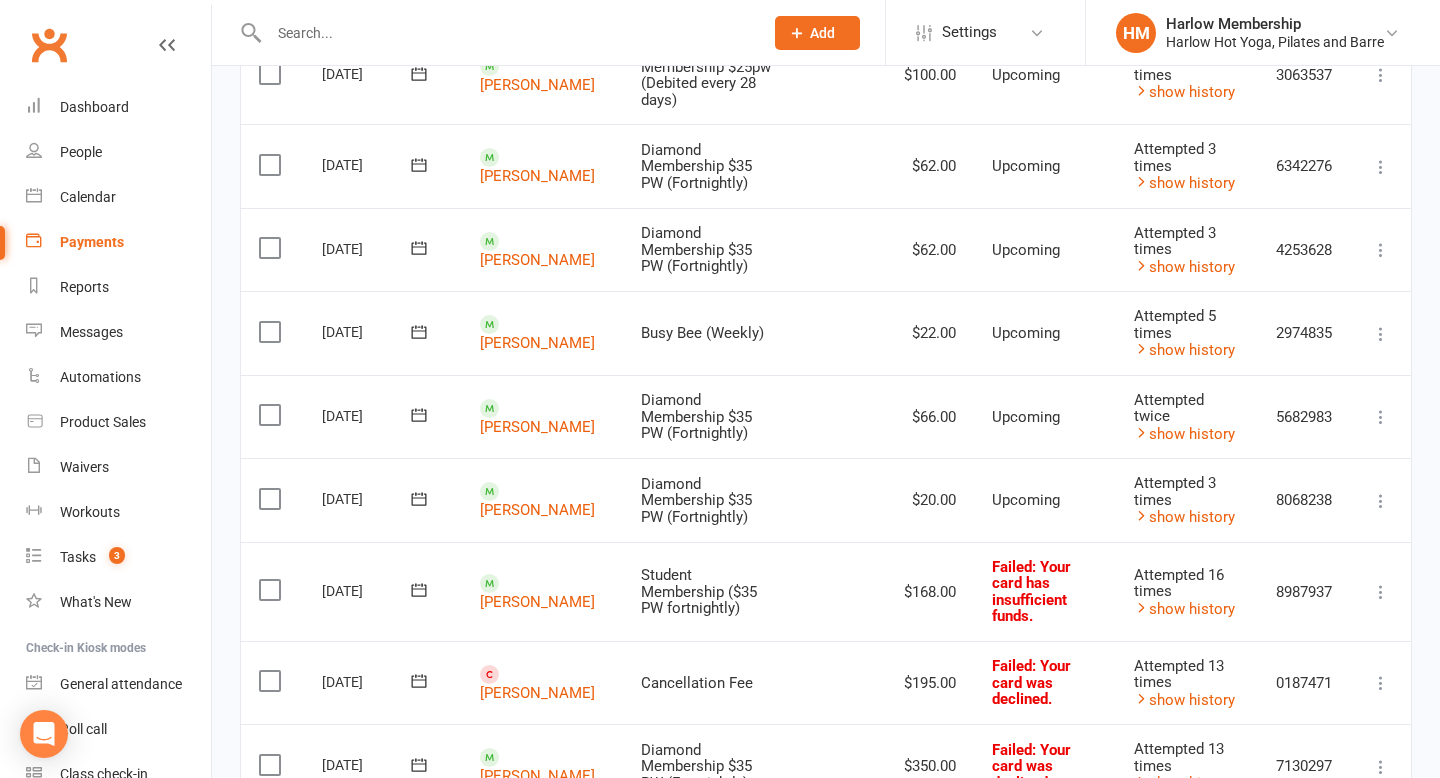 scroll, scrollTop: 660, scrollLeft: 0, axis: vertical 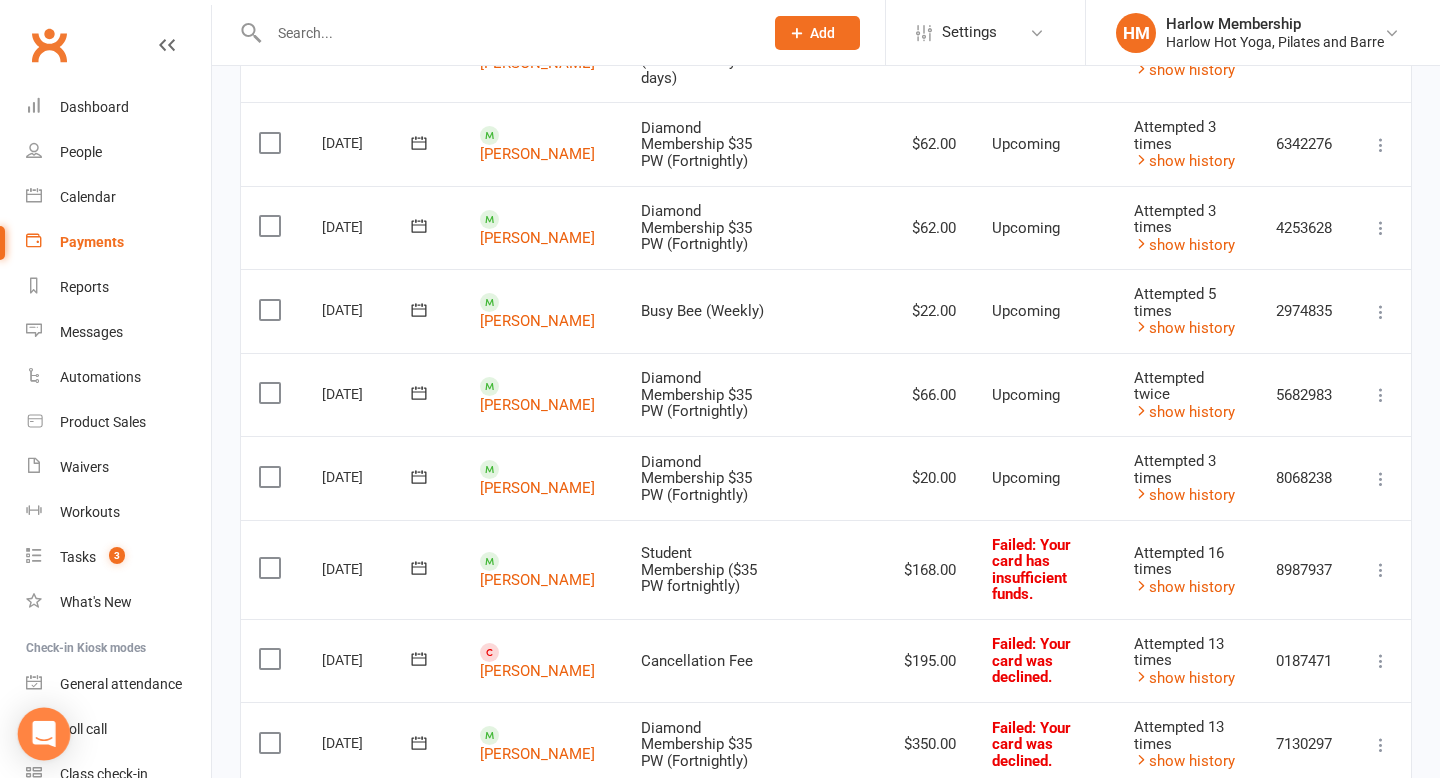 click 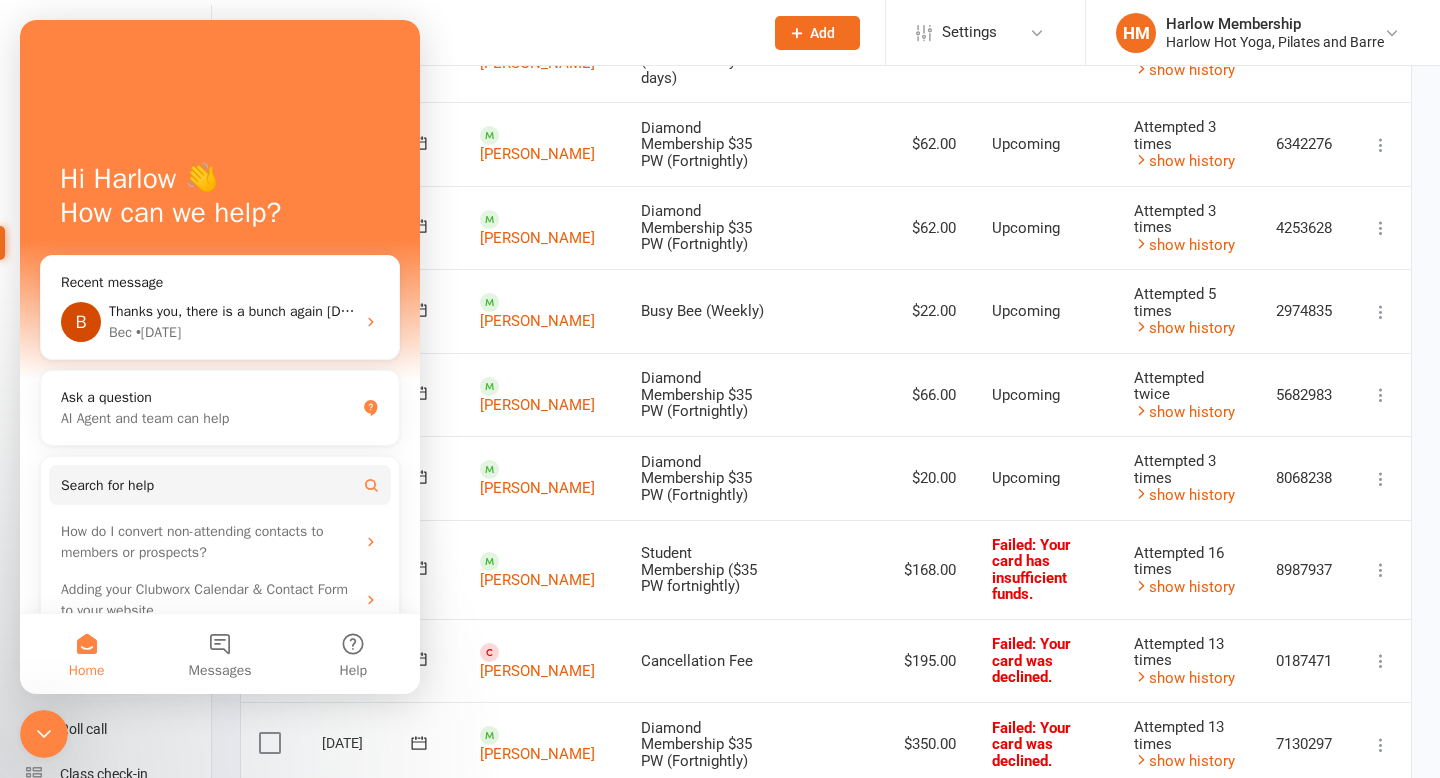 scroll, scrollTop: 0, scrollLeft: 0, axis: both 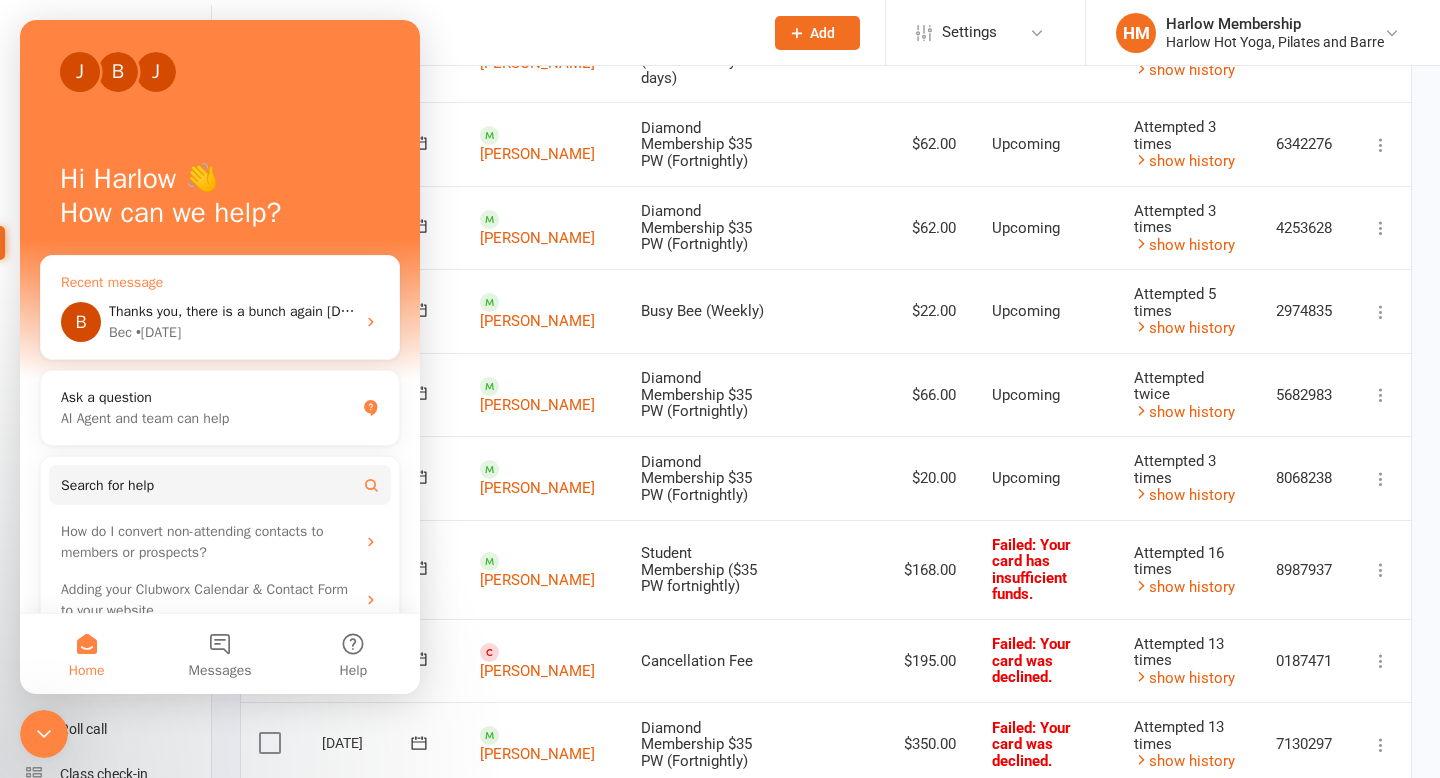 click on "Thanks you, there is a bunch again today they just seem to block or something and it creates a bunch of auto reschedules and don’t push through…  Let me know if you find something 🙂  Thank you so much!  Bec x   Ph: 07 2112 1378   Instagram: @harlowhotpilatesandyoga Address: 4/5 Byres Street, Newstead https://harlowyoga.com.au/" at bounding box center (1117, 311) 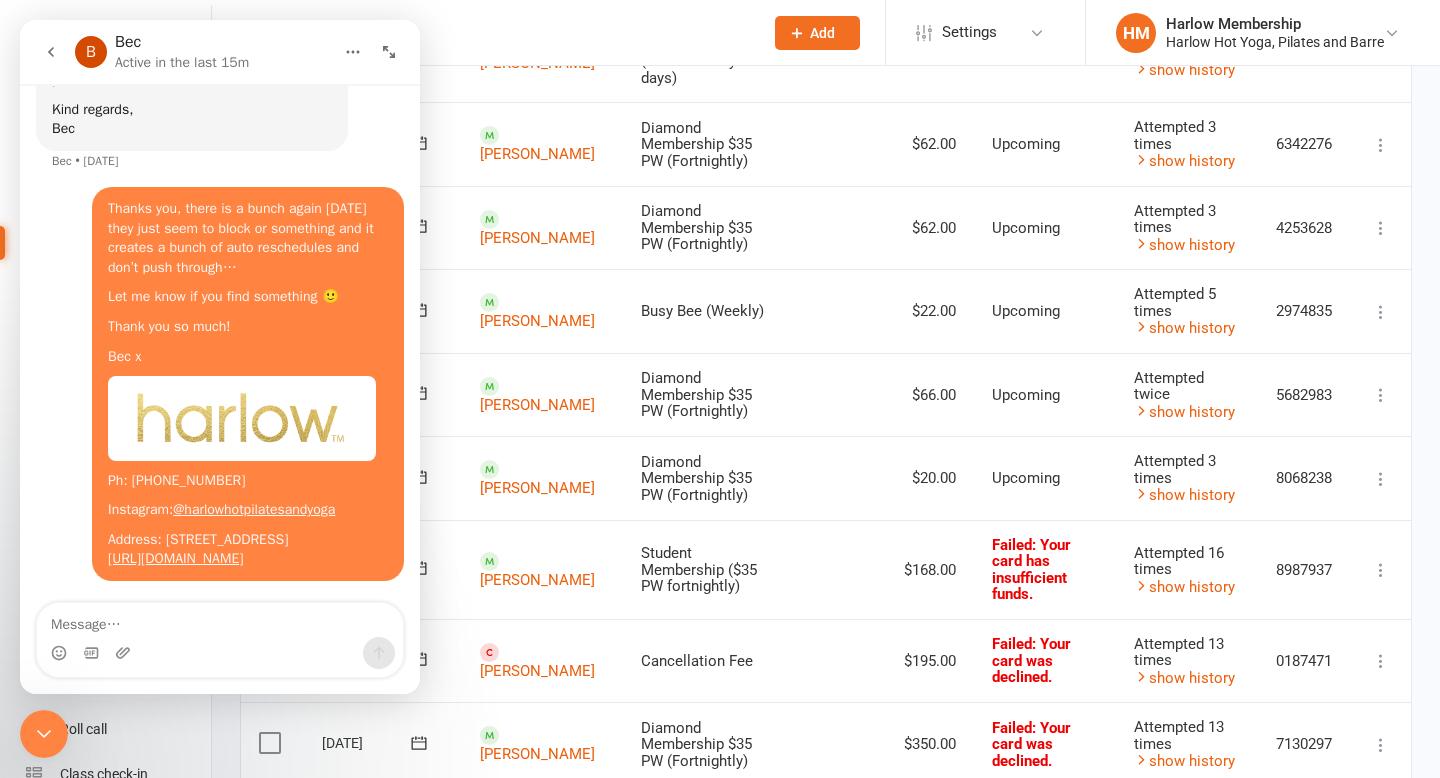 scroll, scrollTop: 7466, scrollLeft: 0, axis: vertical 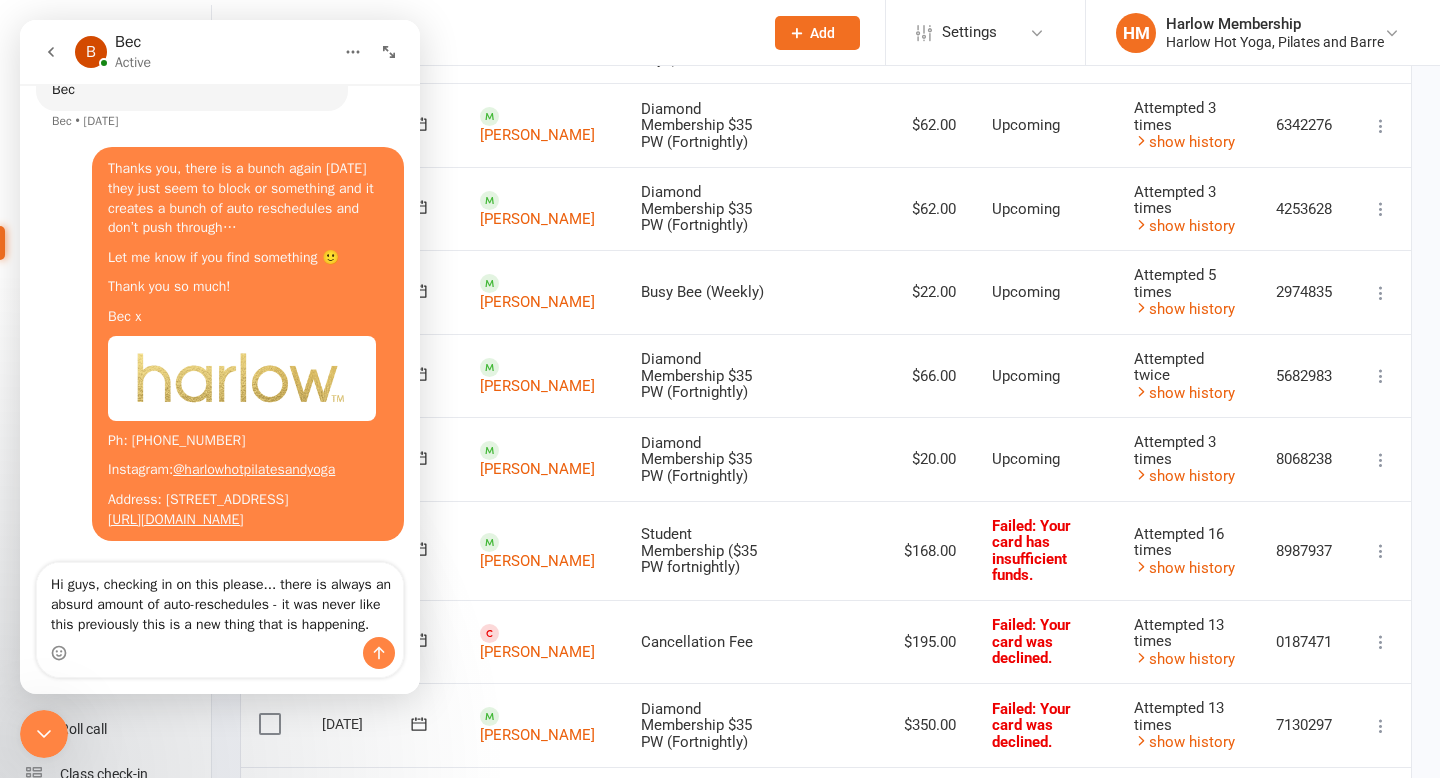 click on "Hi guys, checking in on this please... there is always an absurd amount of auto-reschedules - it was never like this previously this is a new thing that is happening." at bounding box center [220, 600] 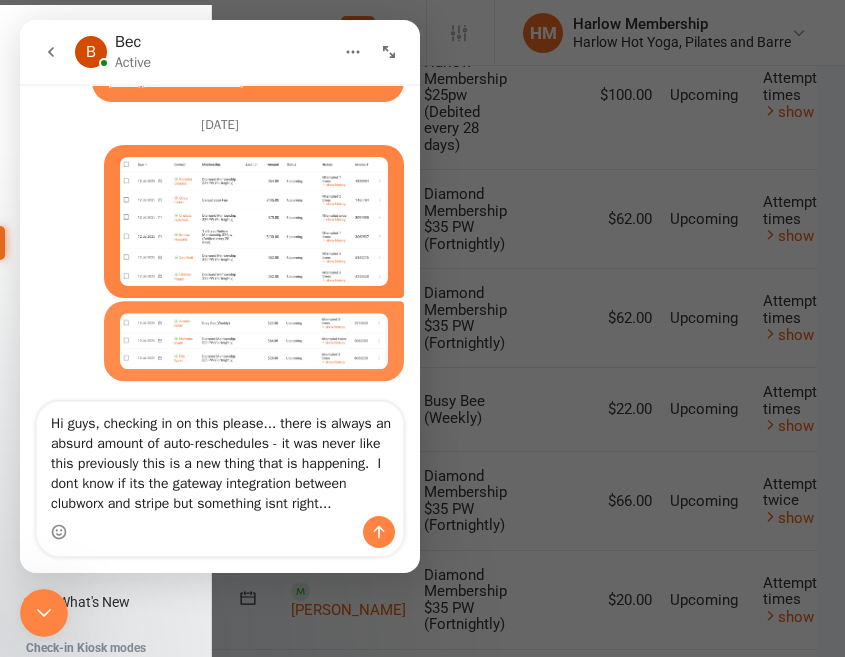scroll, scrollTop: 7964, scrollLeft: 0, axis: vertical 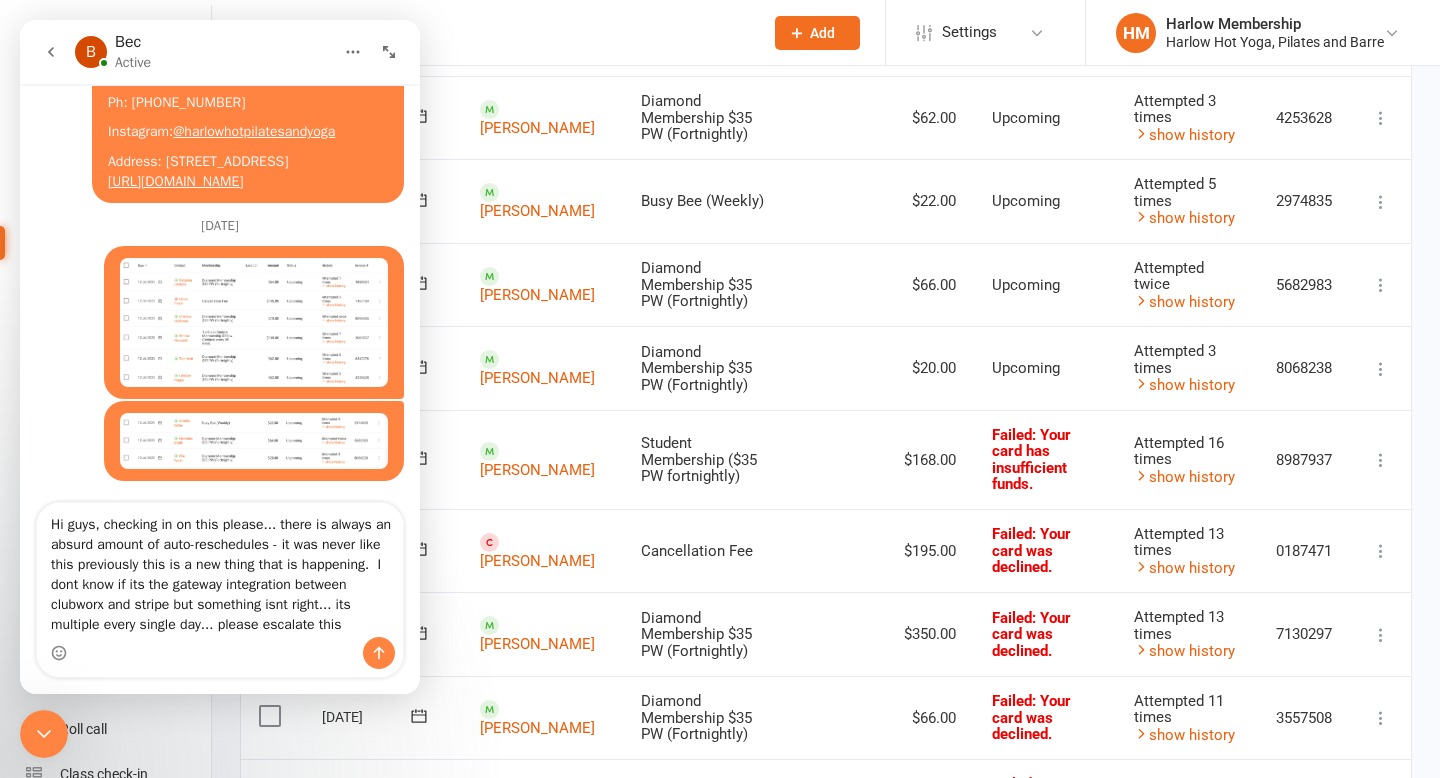 click on "Hi guys, checking in on this please... there is always an absurd amount of auto-reschedules - it was never like this previously this is a new thing that is happening.  I dont know if its the gateway integration between clubworx and stripe but something isnt right... its multiple every single day... please escalate this" at bounding box center [220, 570] 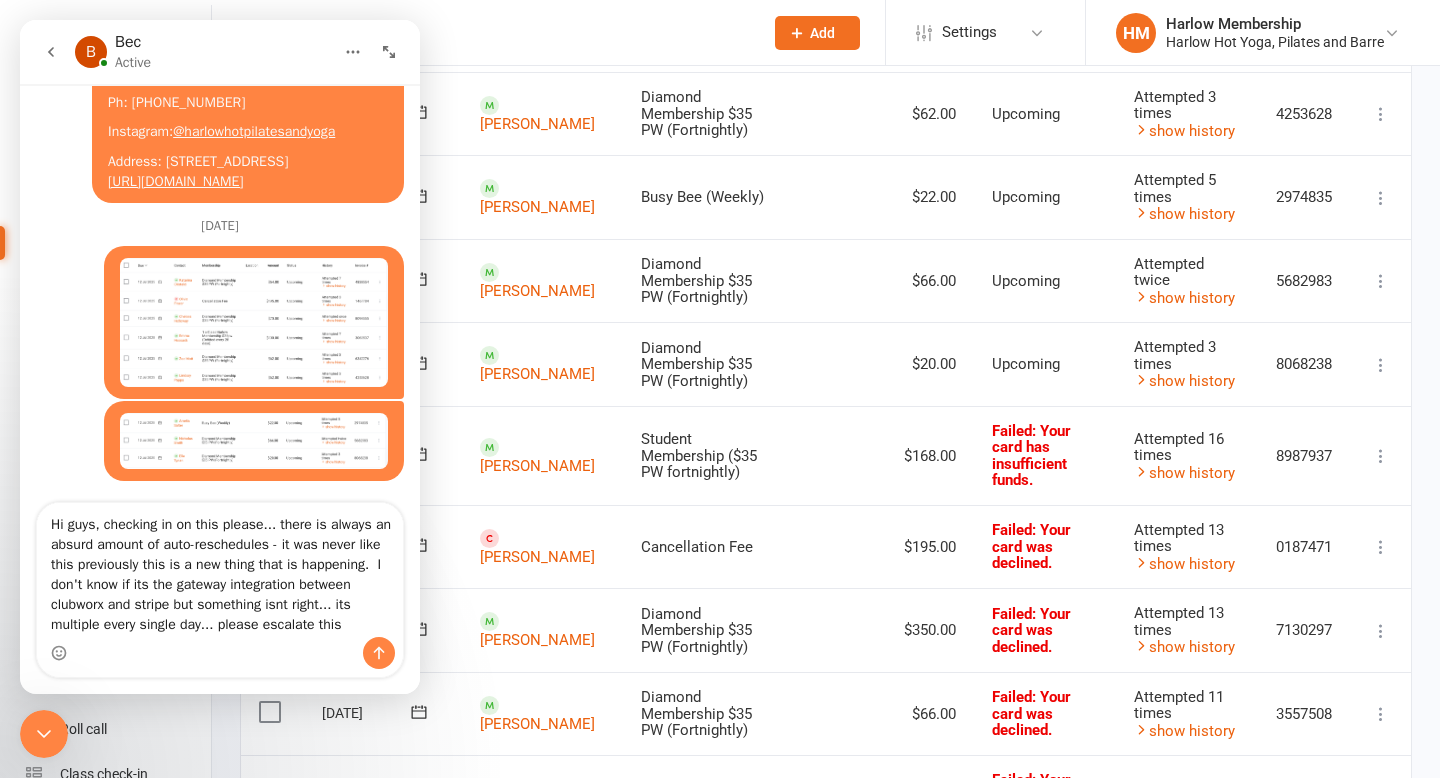 scroll, scrollTop: 722, scrollLeft: 0, axis: vertical 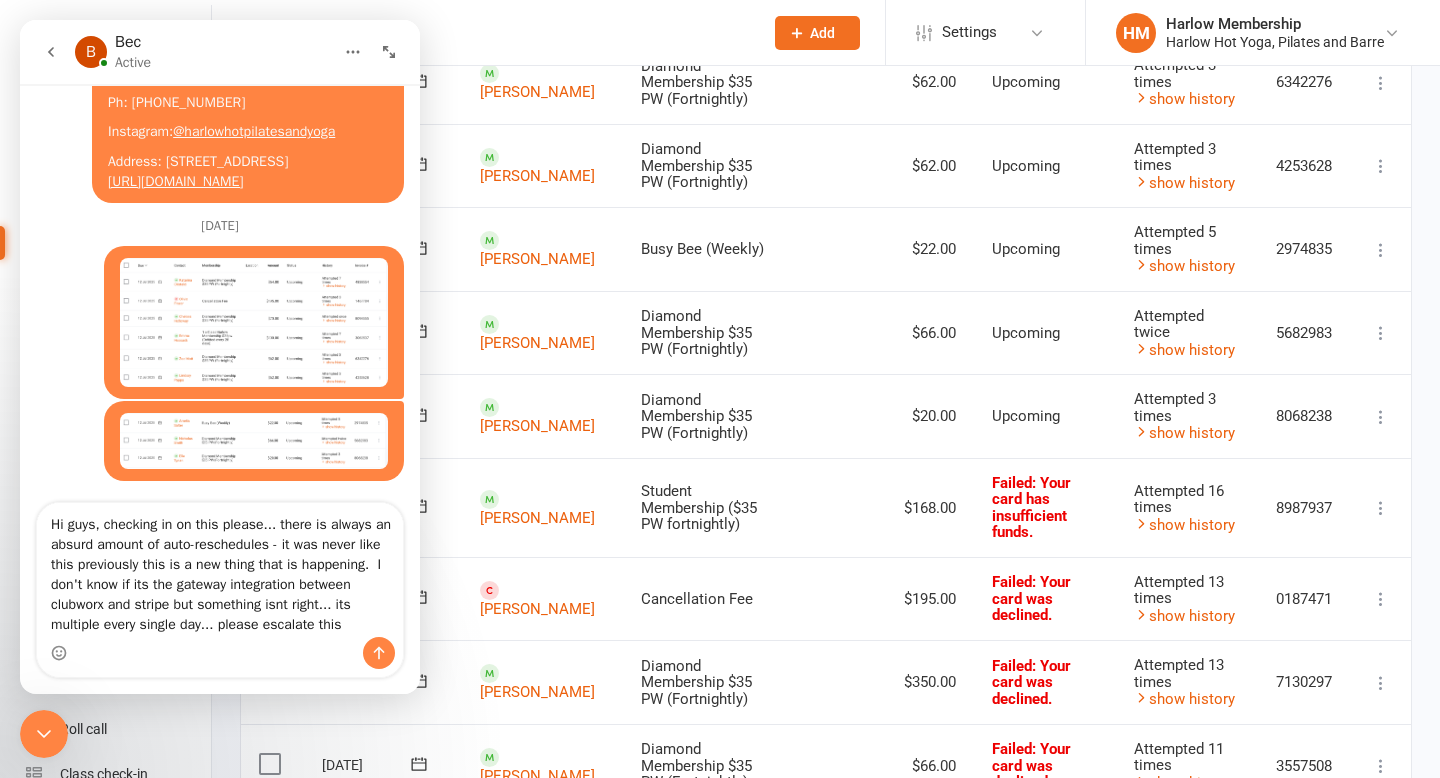 type on "Hi guys, checking in on this please... there is always an absurd amount of auto-reschedules - it was never like this previously this is a new thing that is happening.  I don't know if its the gateway integration between clubworx and stripe but something isnt right... its multiple every single day... please escalate this" 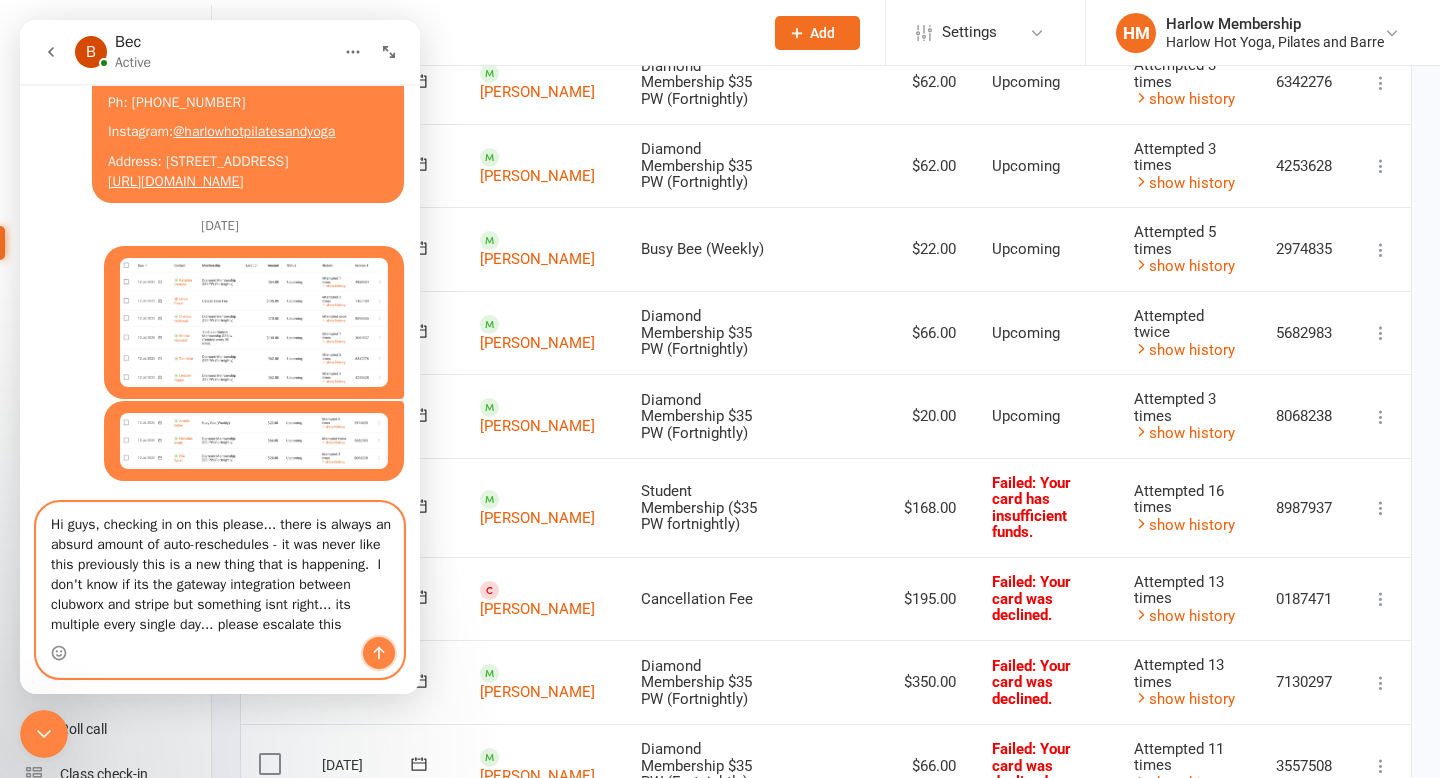 click 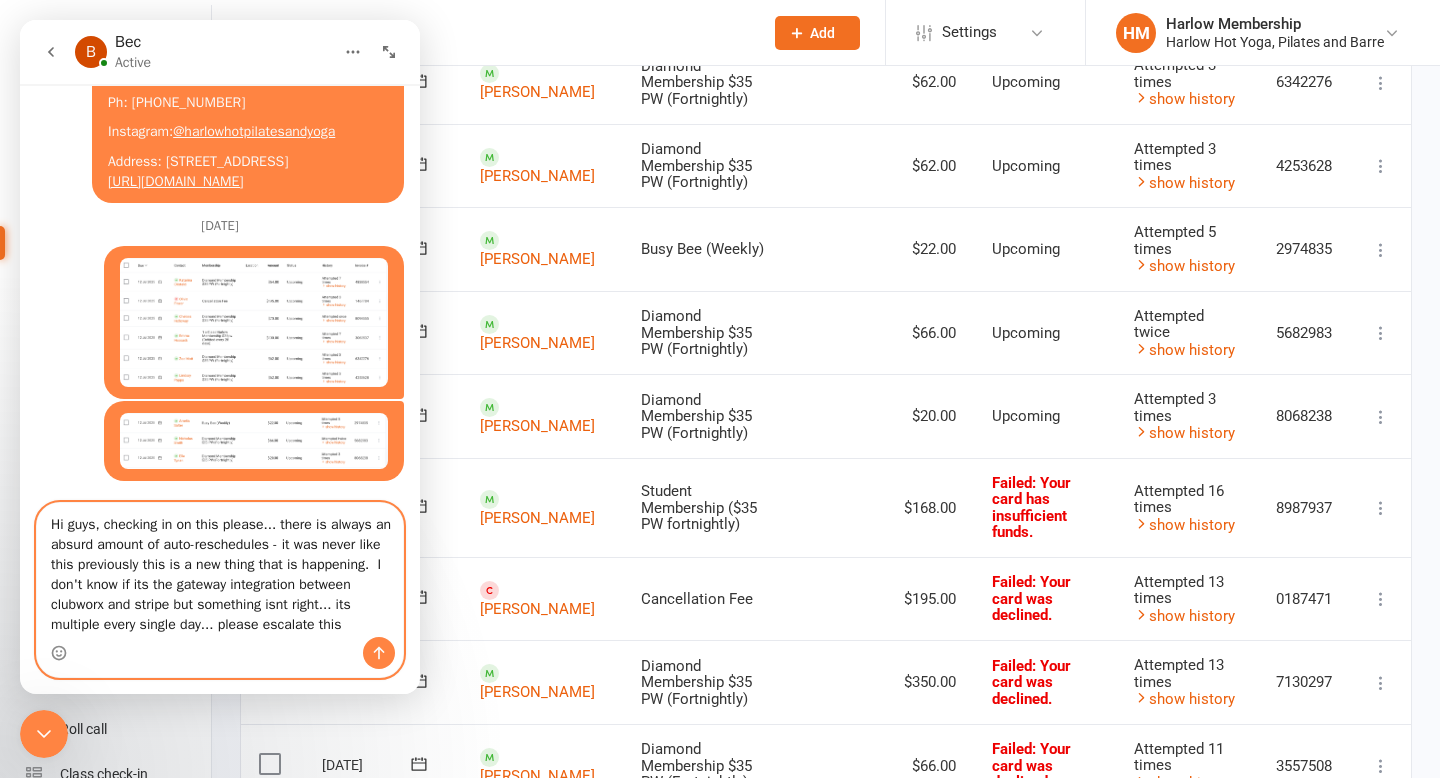 type 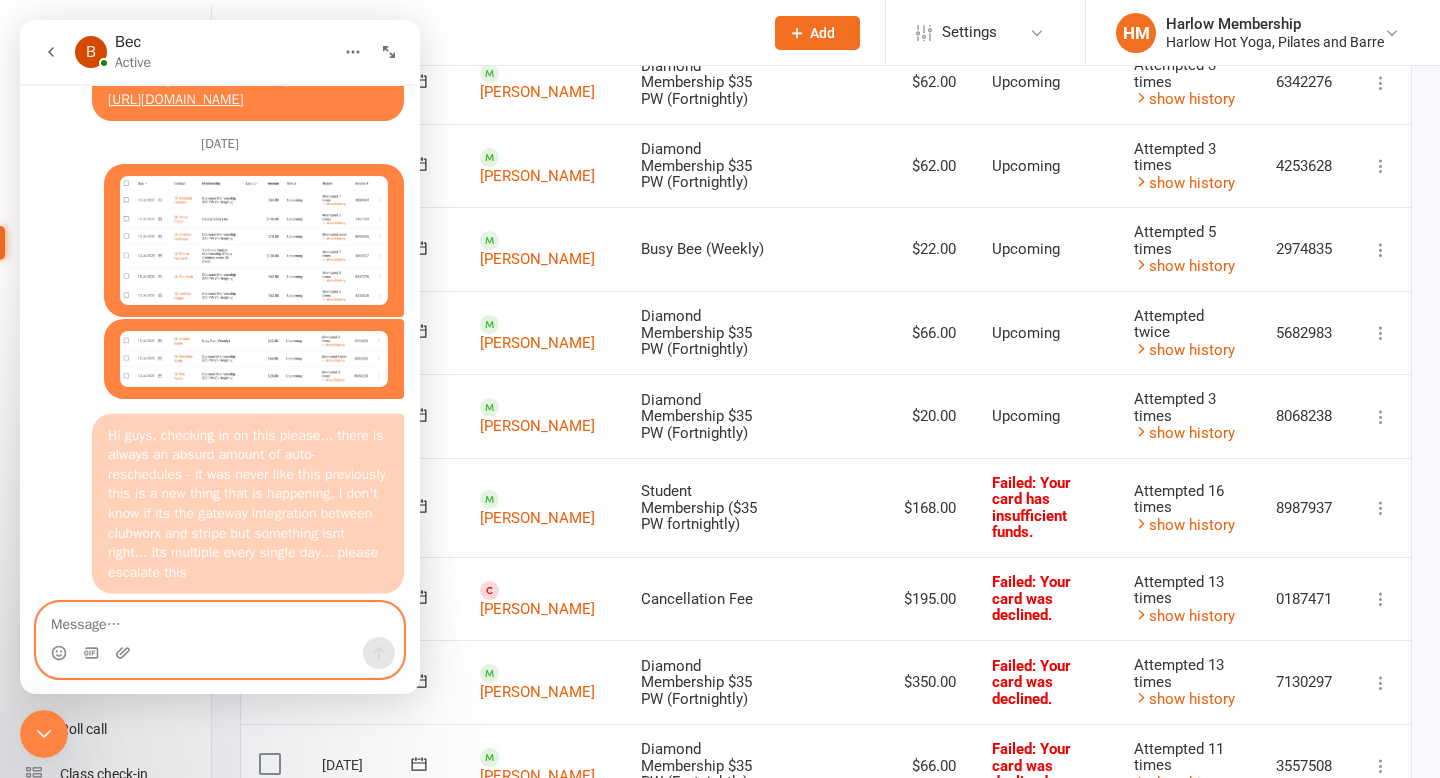 scroll, scrollTop: 7926, scrollLeft: 0, axis: vertical 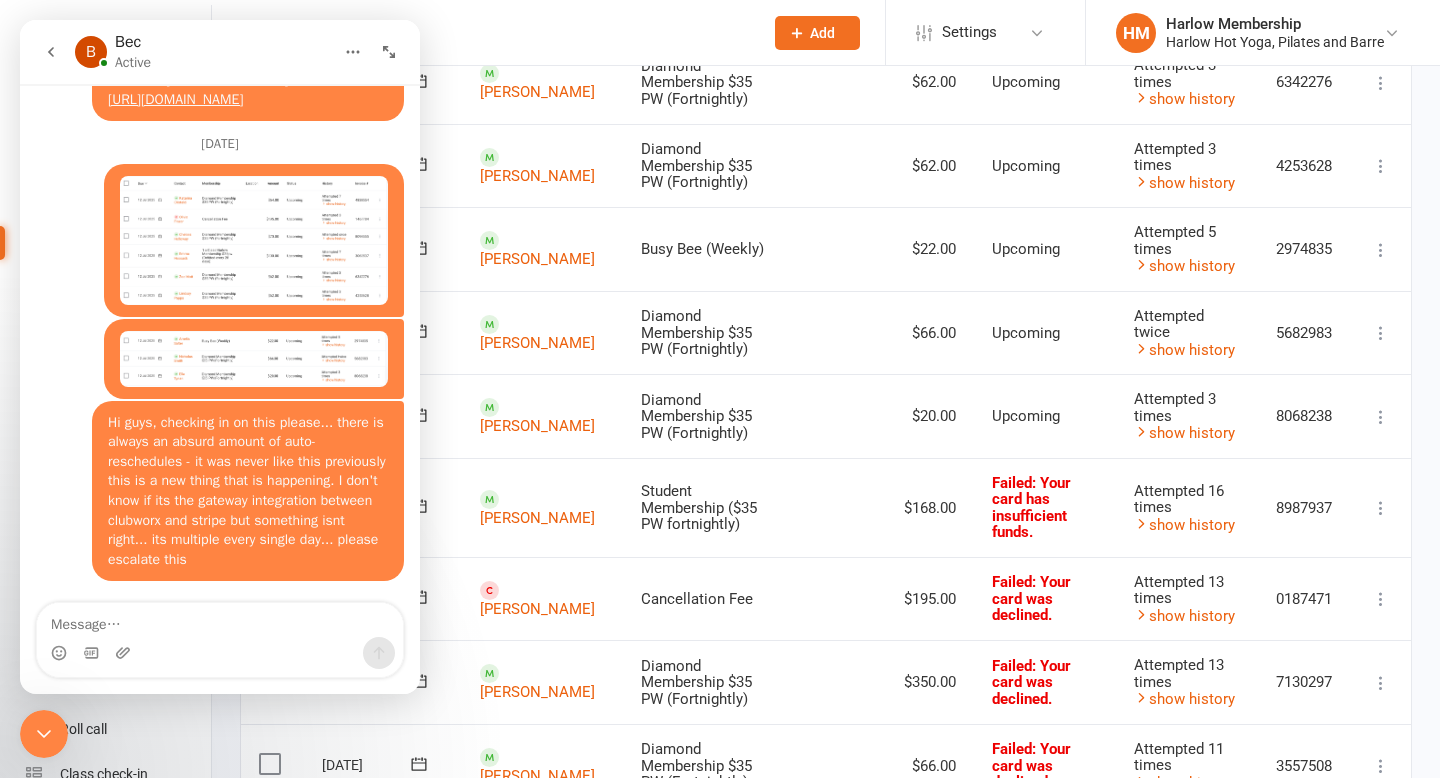 click 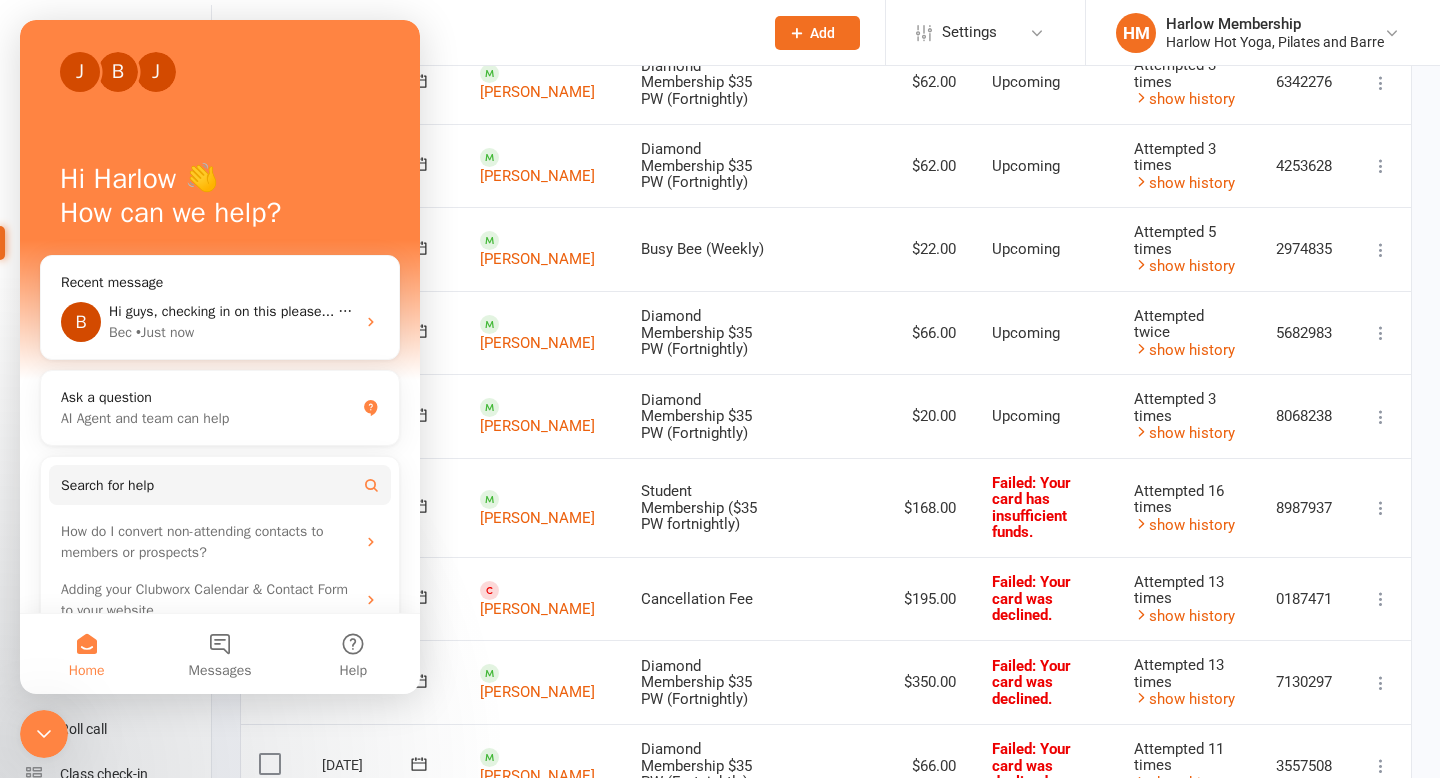 click 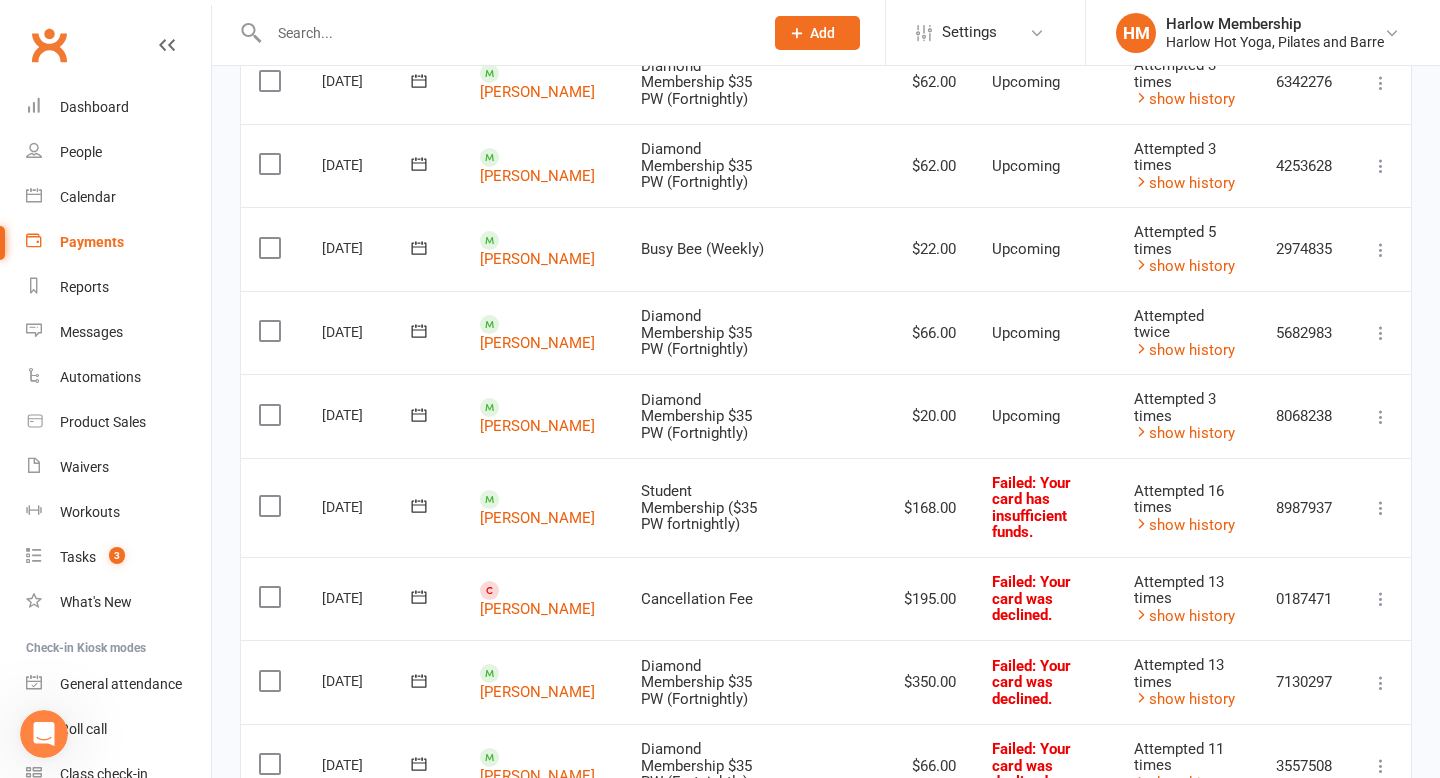 scroll, scrollTop: 0, scrollLeft: 0, axis: both 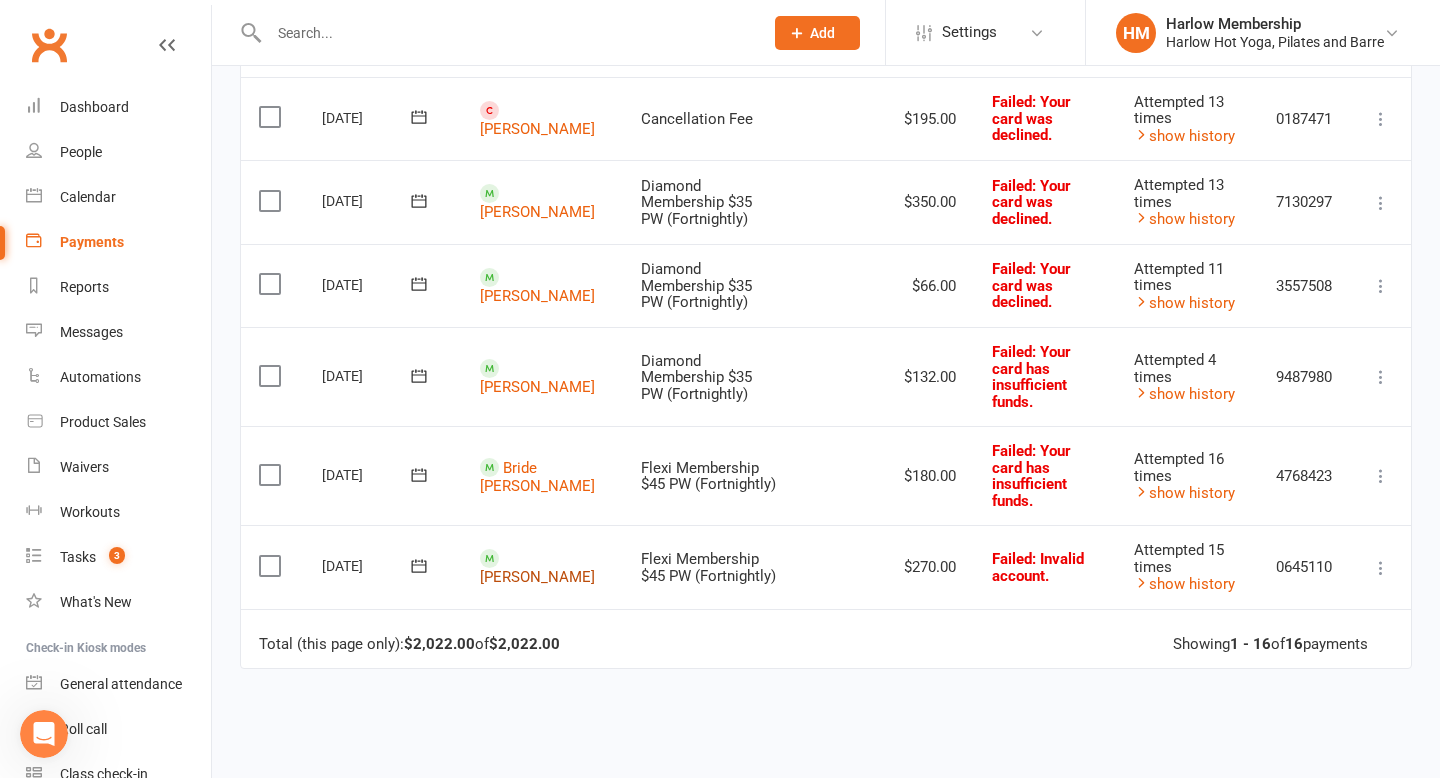 click on "Anh Mai" at bounding box center (537, 577) 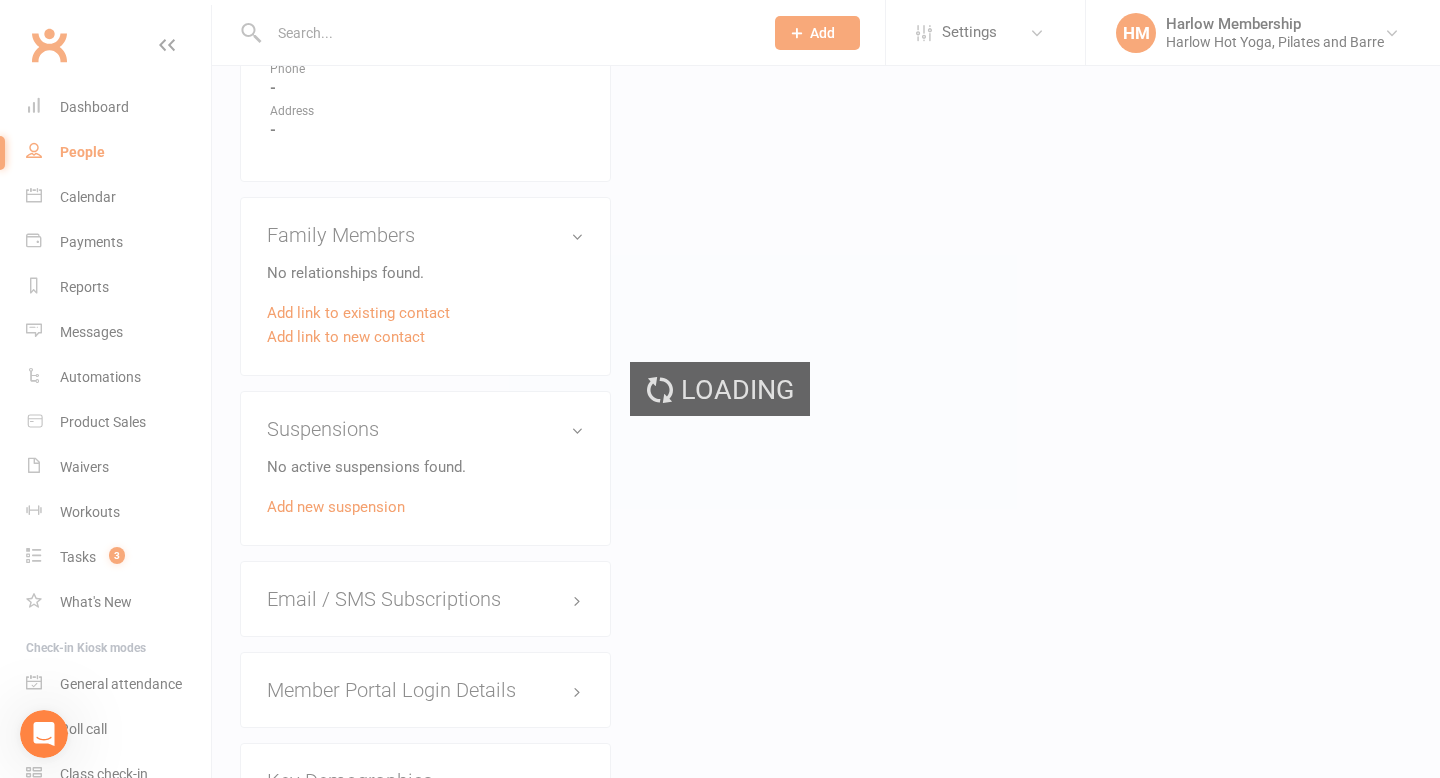 scroll, scrollTop: 0, scrollLeft: 0, axis: both 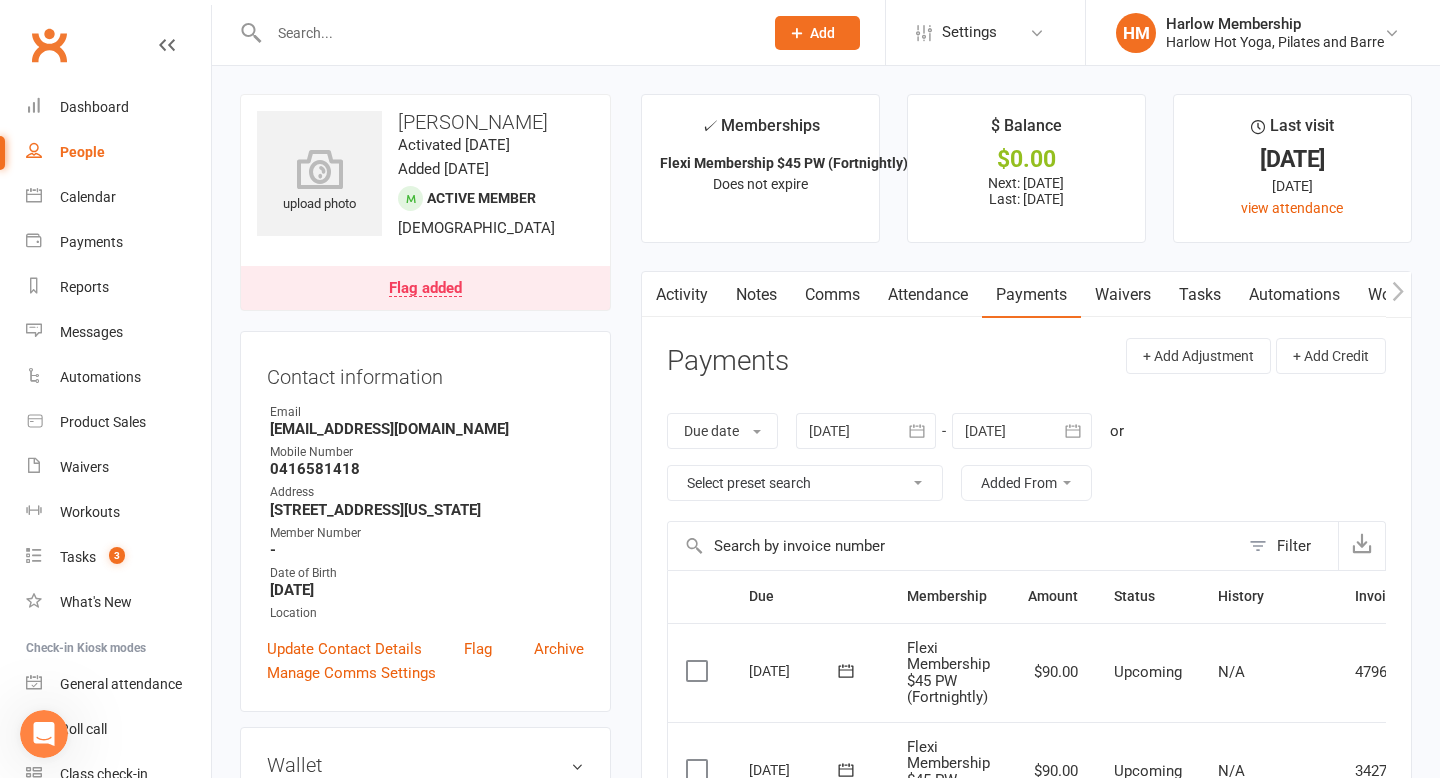 click on "Activity" at bounding box center [682, 295] 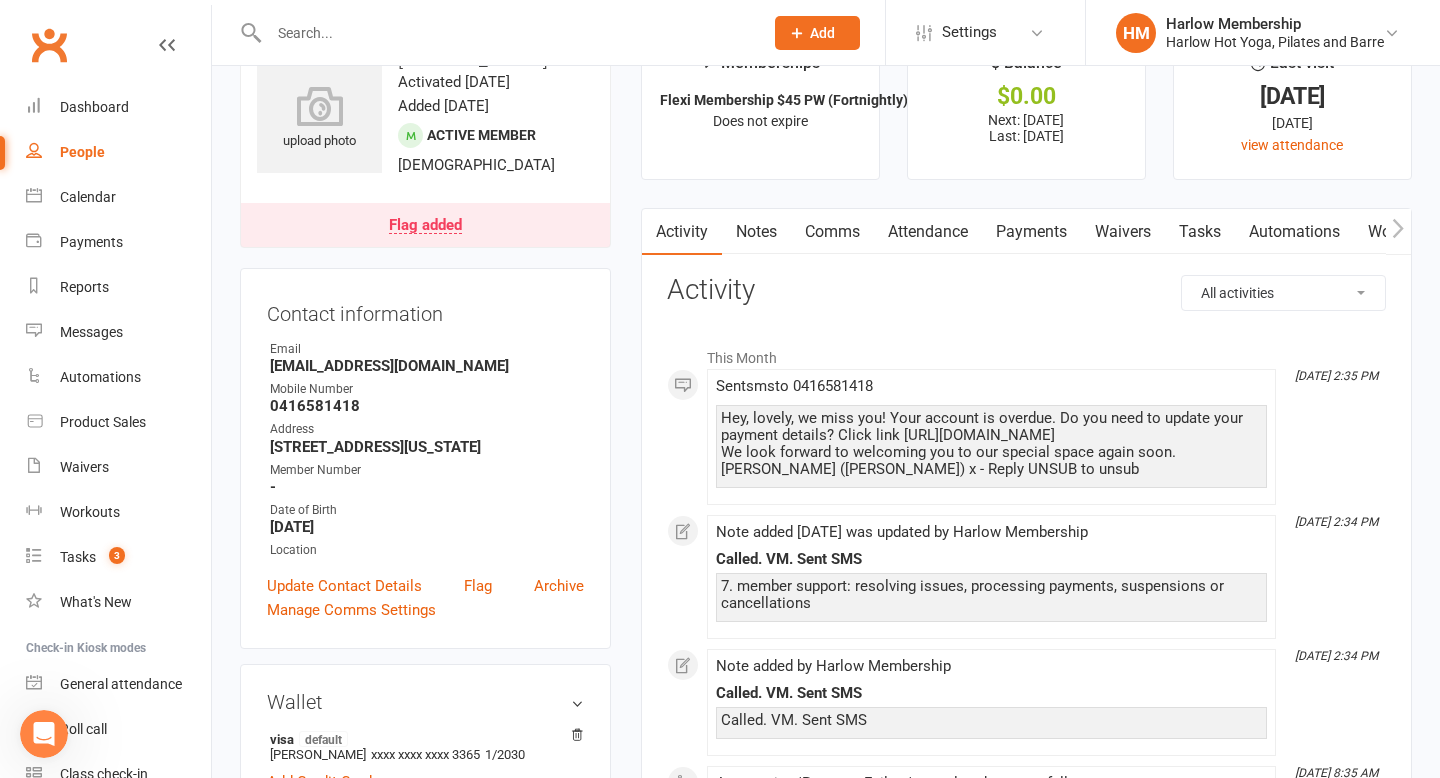 scroll, scrollTop: 0, scrollLeft: 0, axis: both 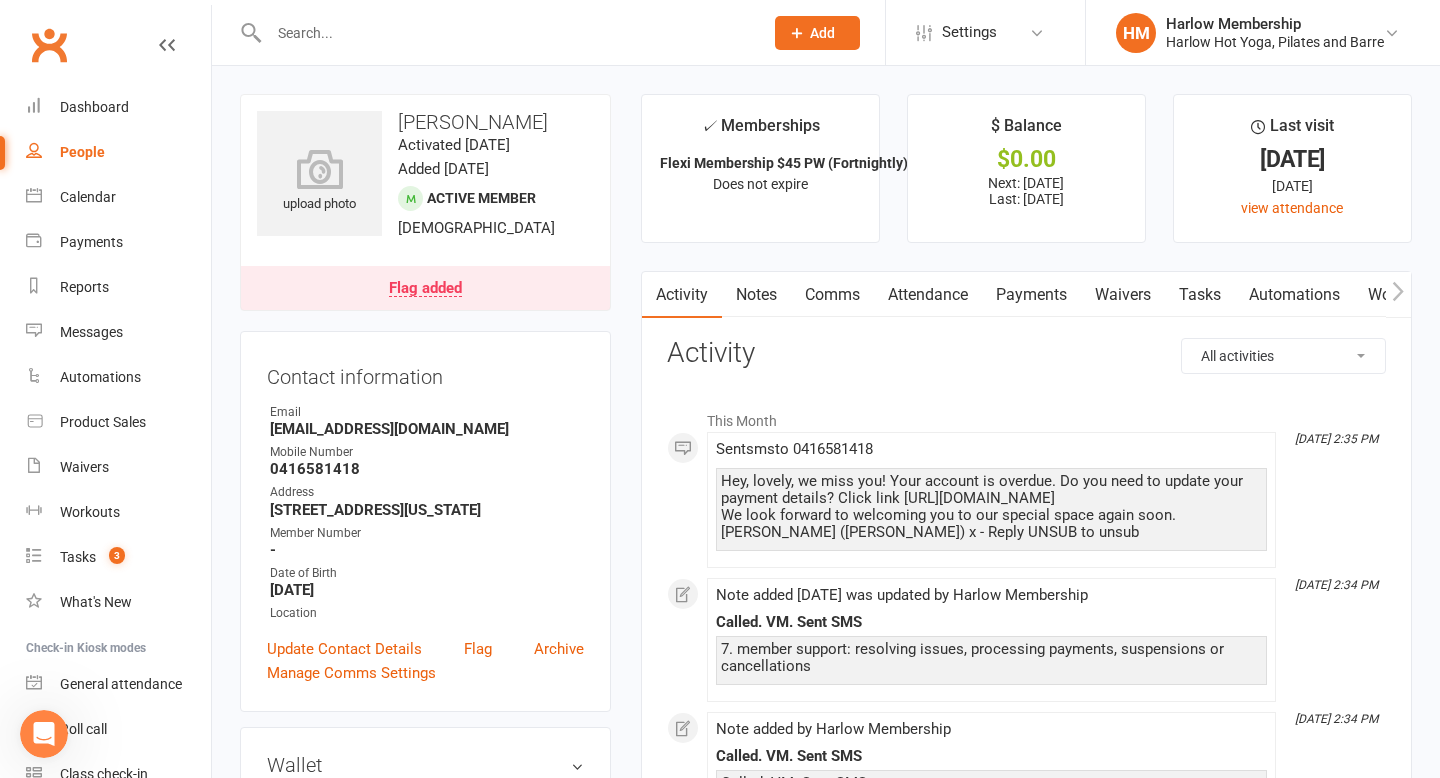 click on "Waivers" at bounding box center [1123, 295] 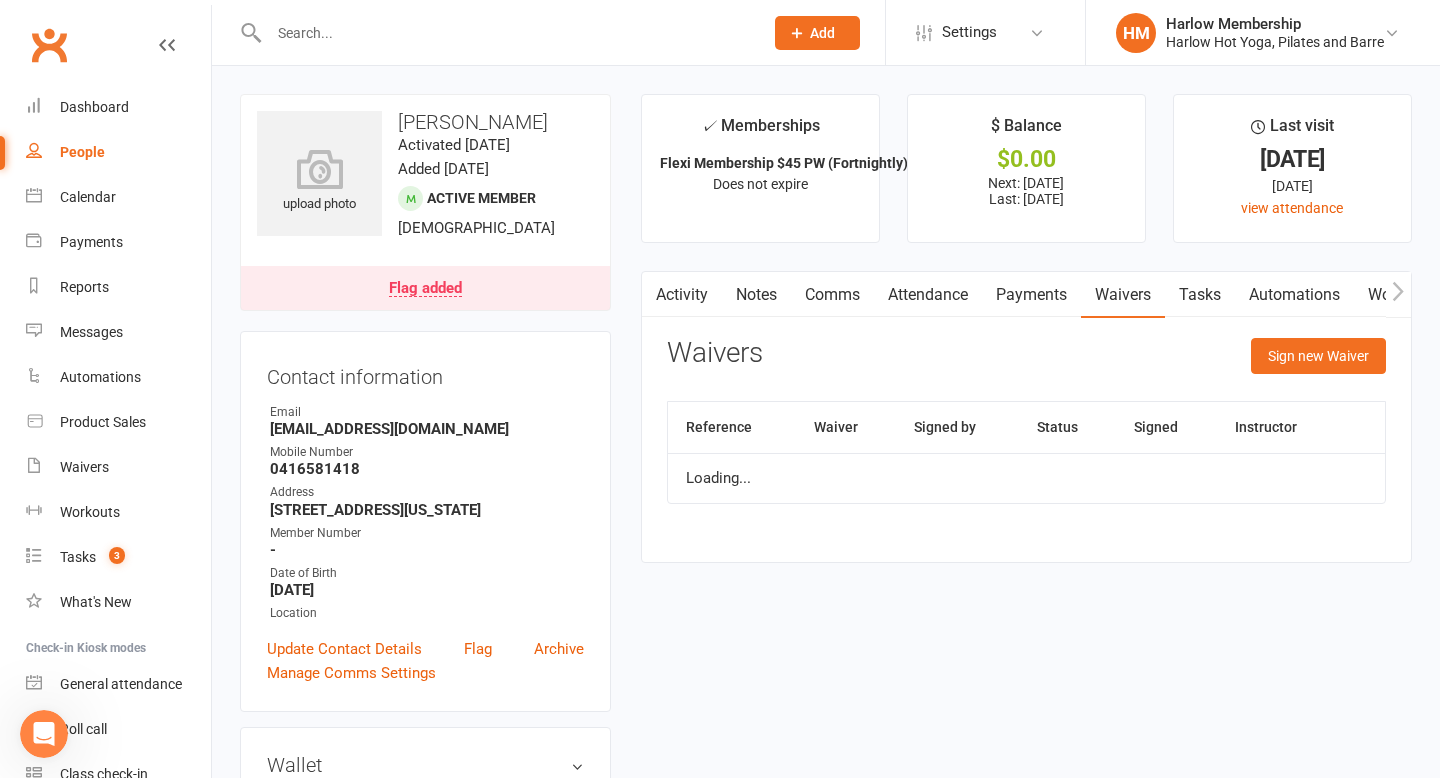 click on "Payments" at bounding box center [1031, 295] 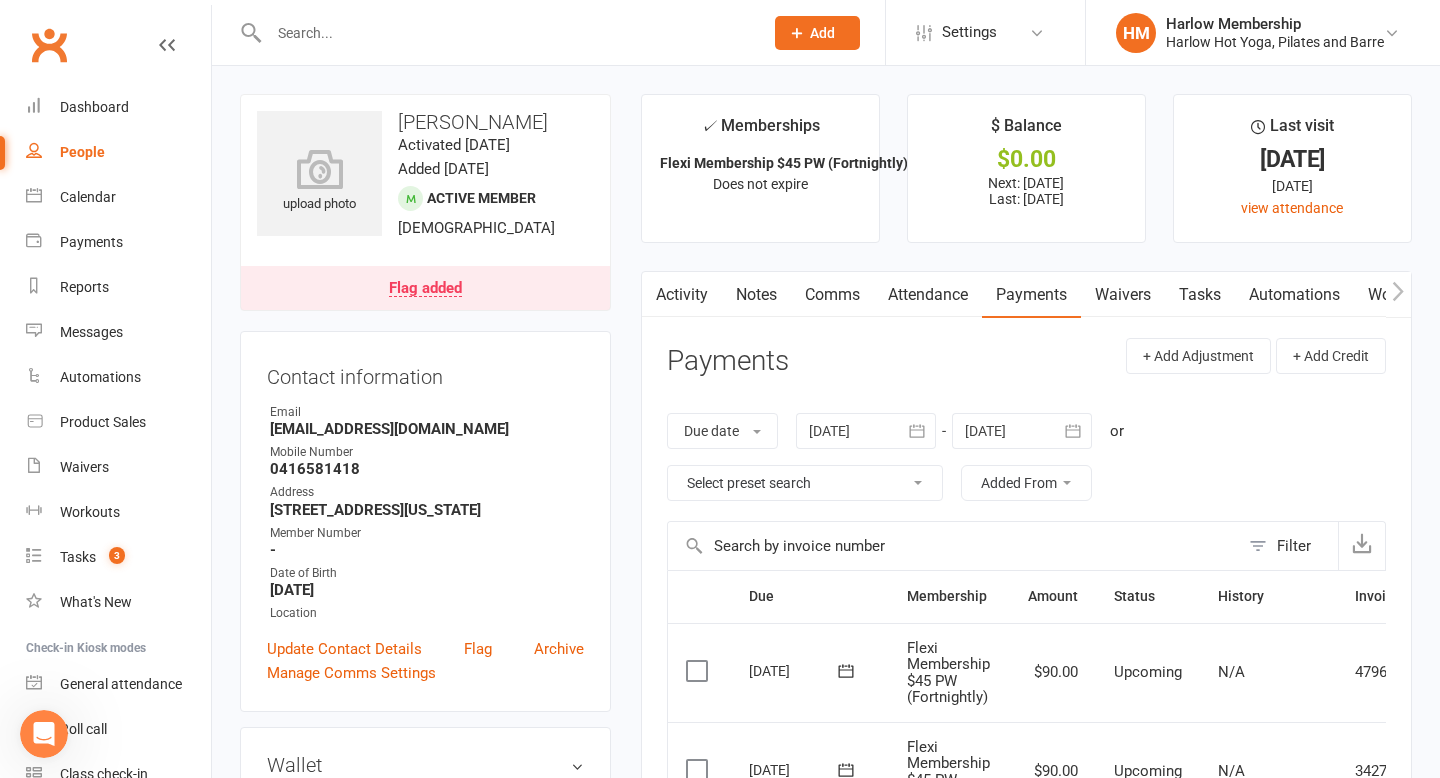 scroll, scrollTop: 281, scrollLeft: 0, axis: vertical 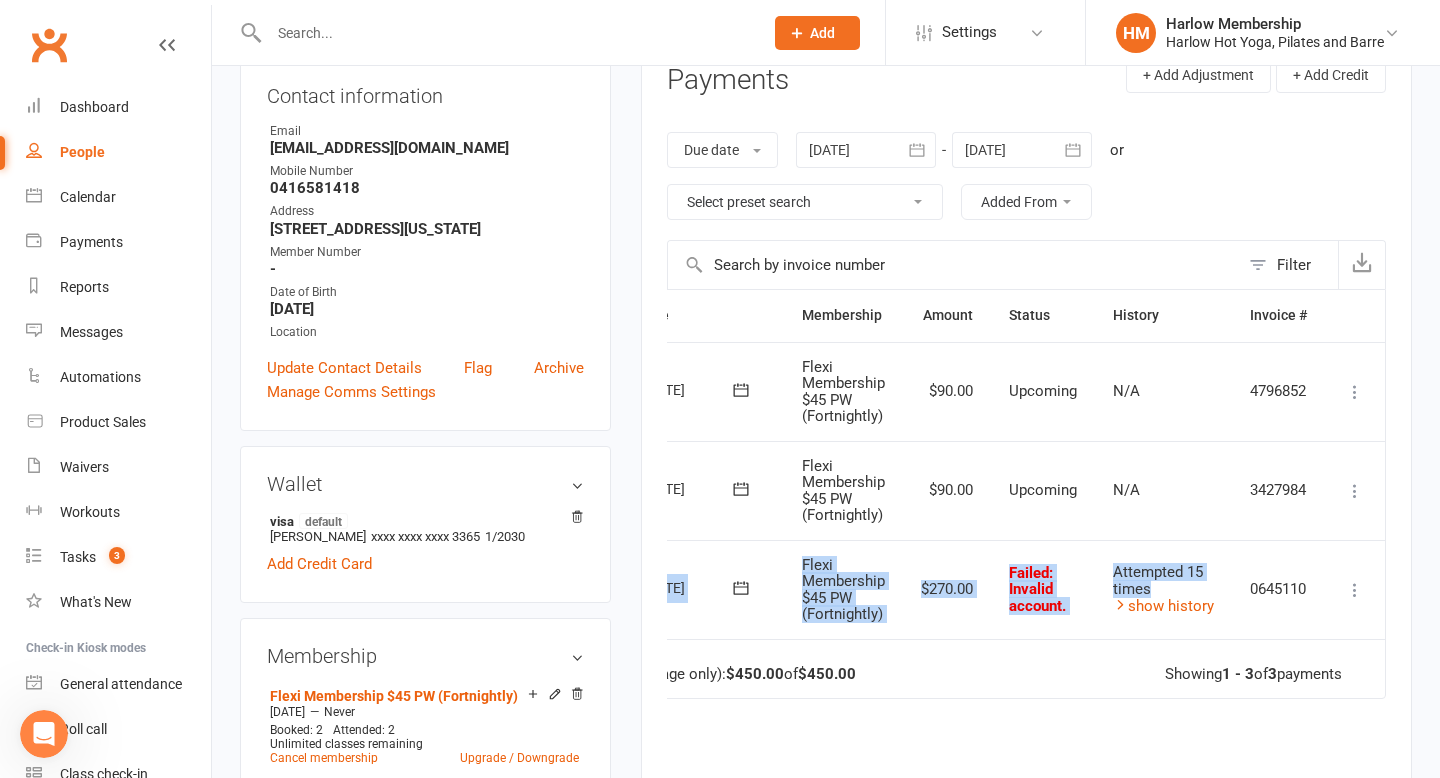 drag, startPoint x: 745, startPoint y: 588, endPoint x: 1198, endPoint y: 590, distance: 453.00443 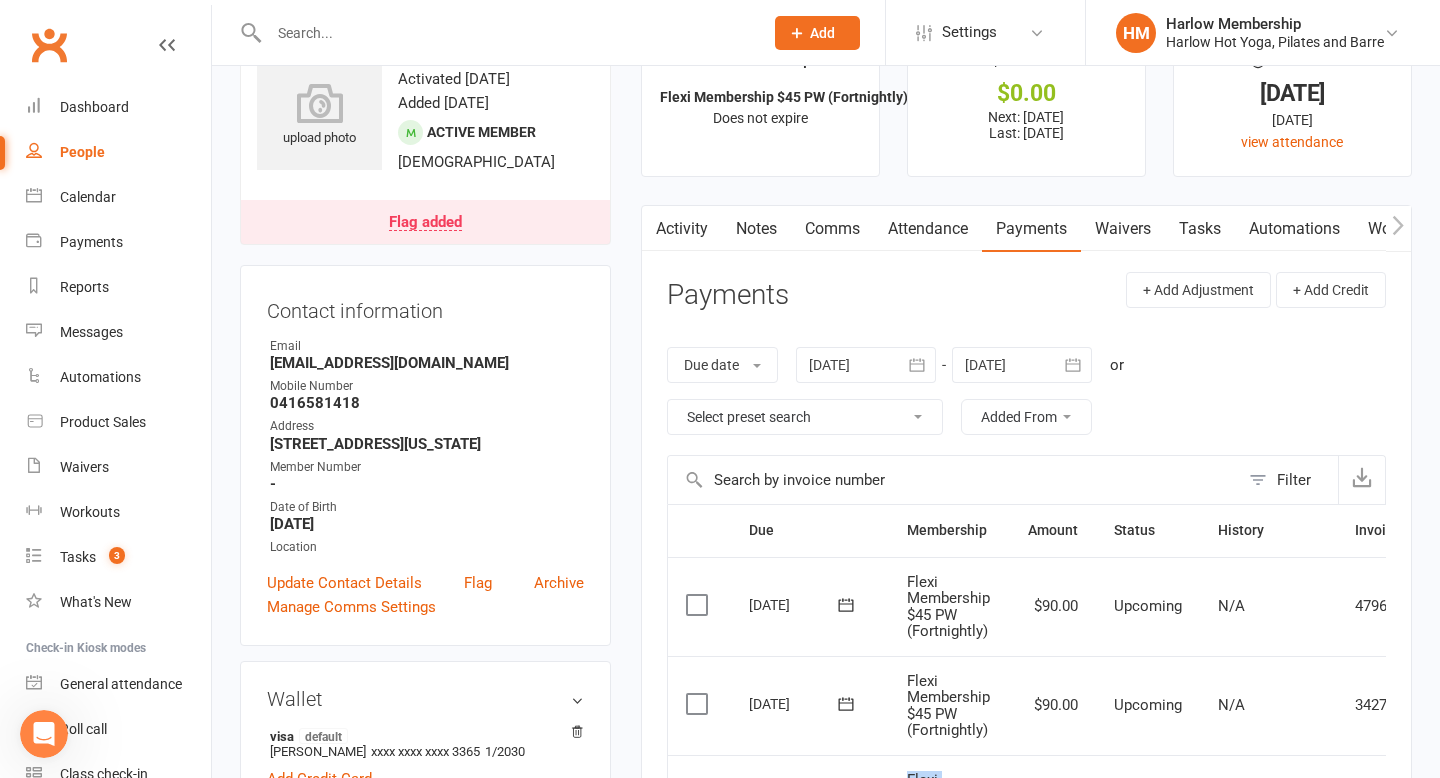 scroll, scrollTop: 0, scrollLeft: 0, axis: both 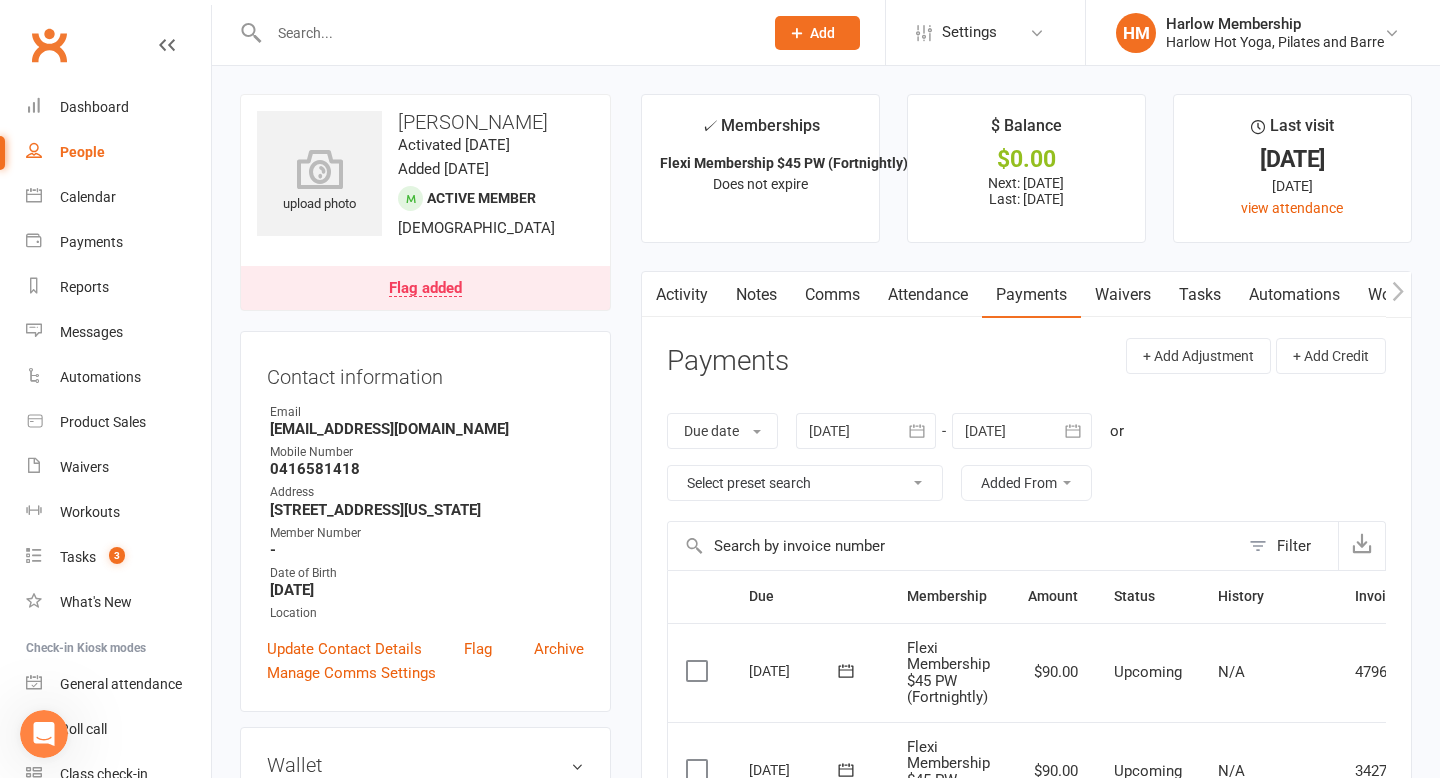 click on "Notes" at bounding box center [756, 295] 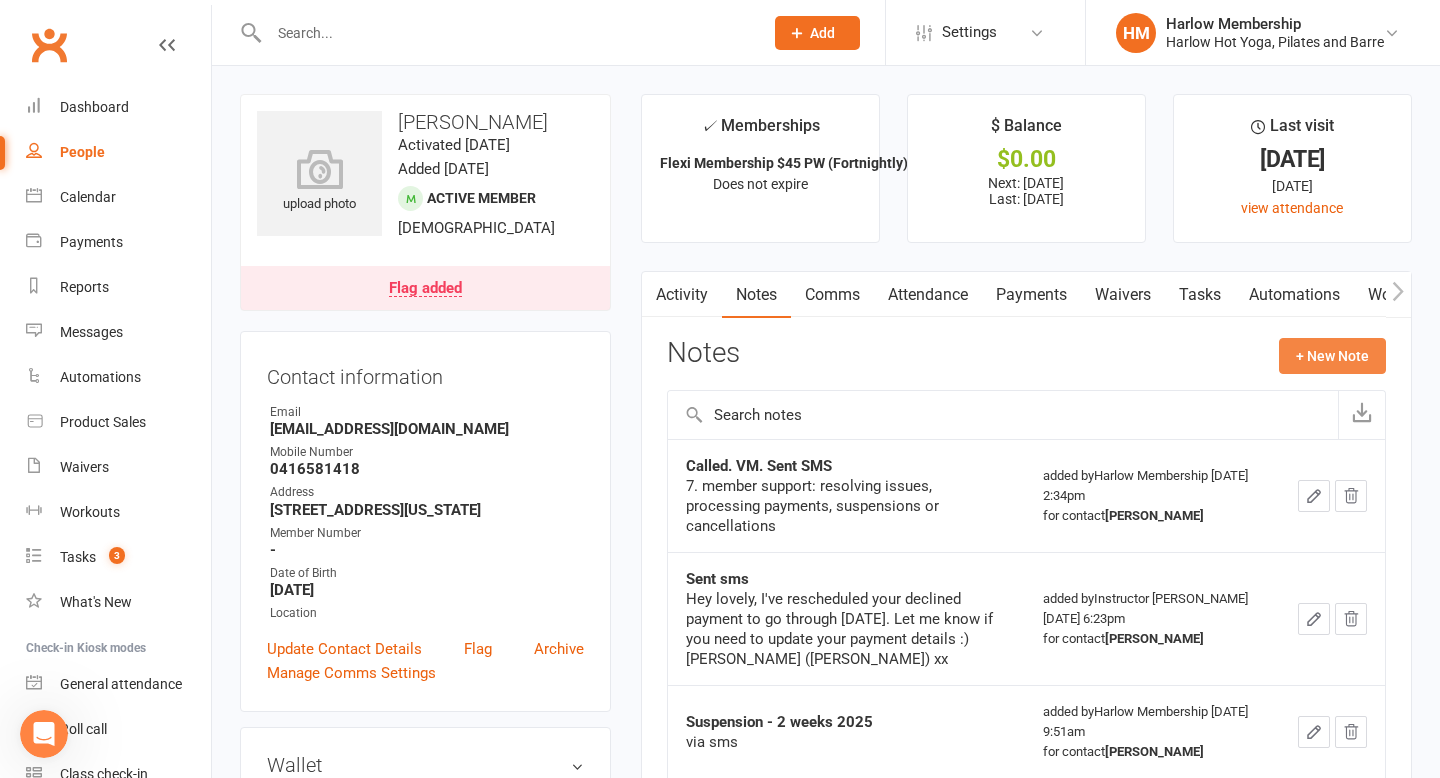 click on "+ New Note" 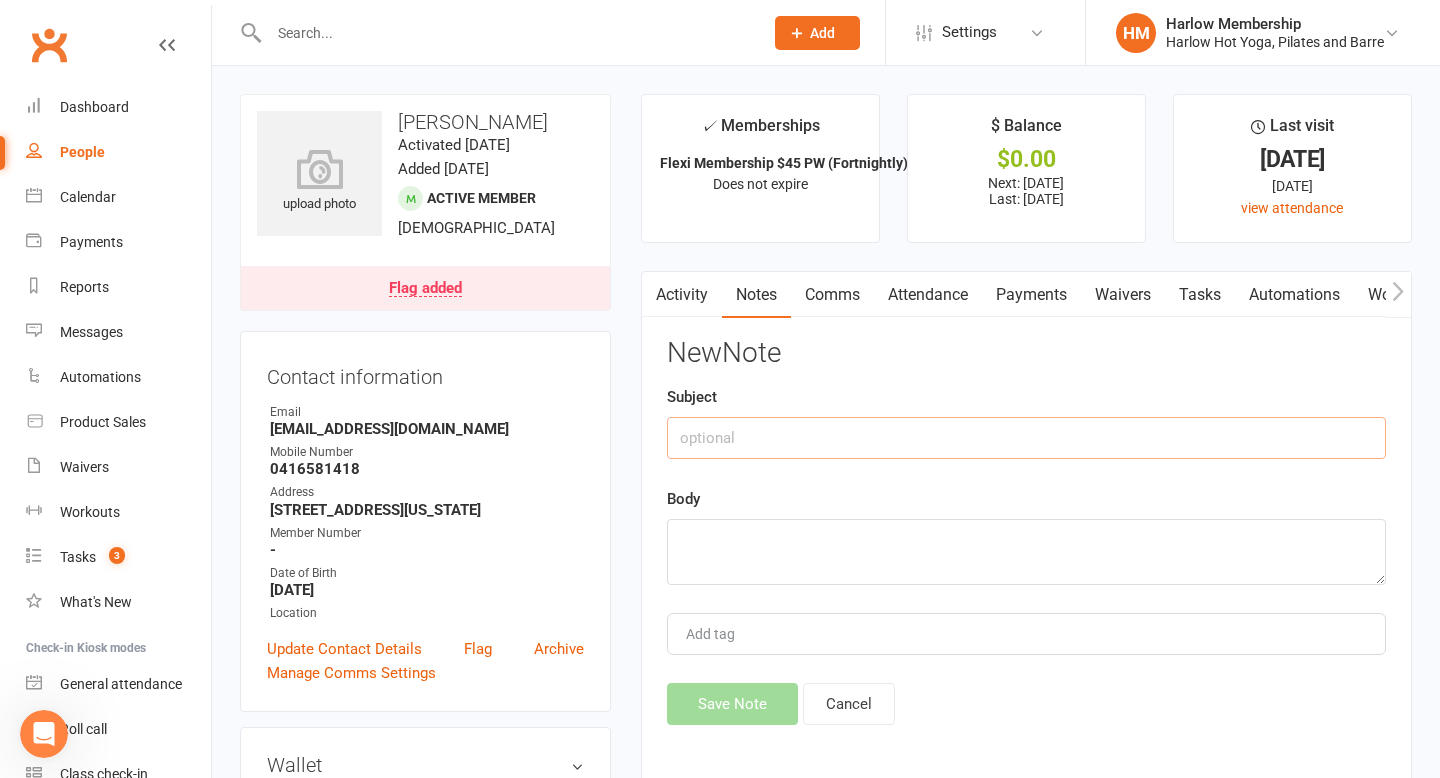 click 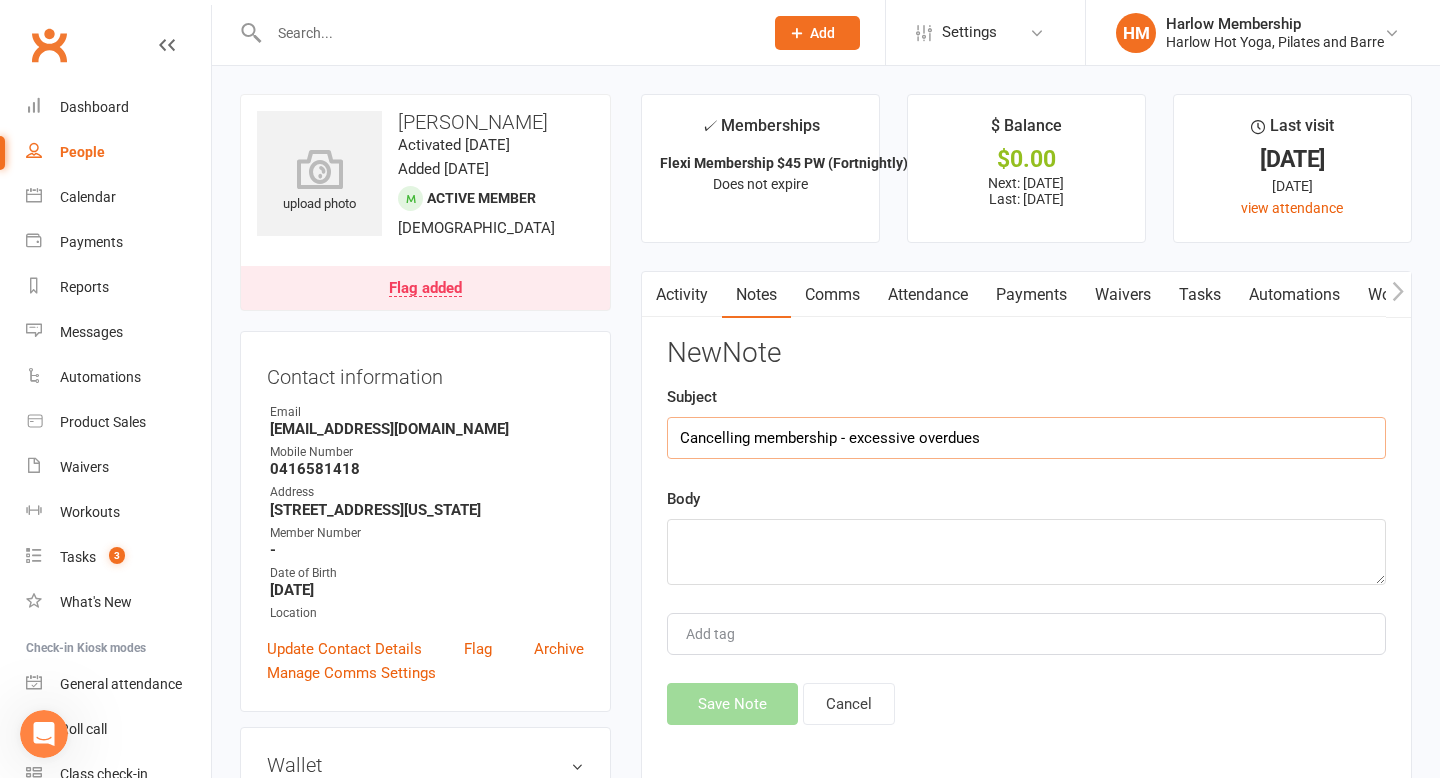 type on "Cancelling membership - excessive overdues" 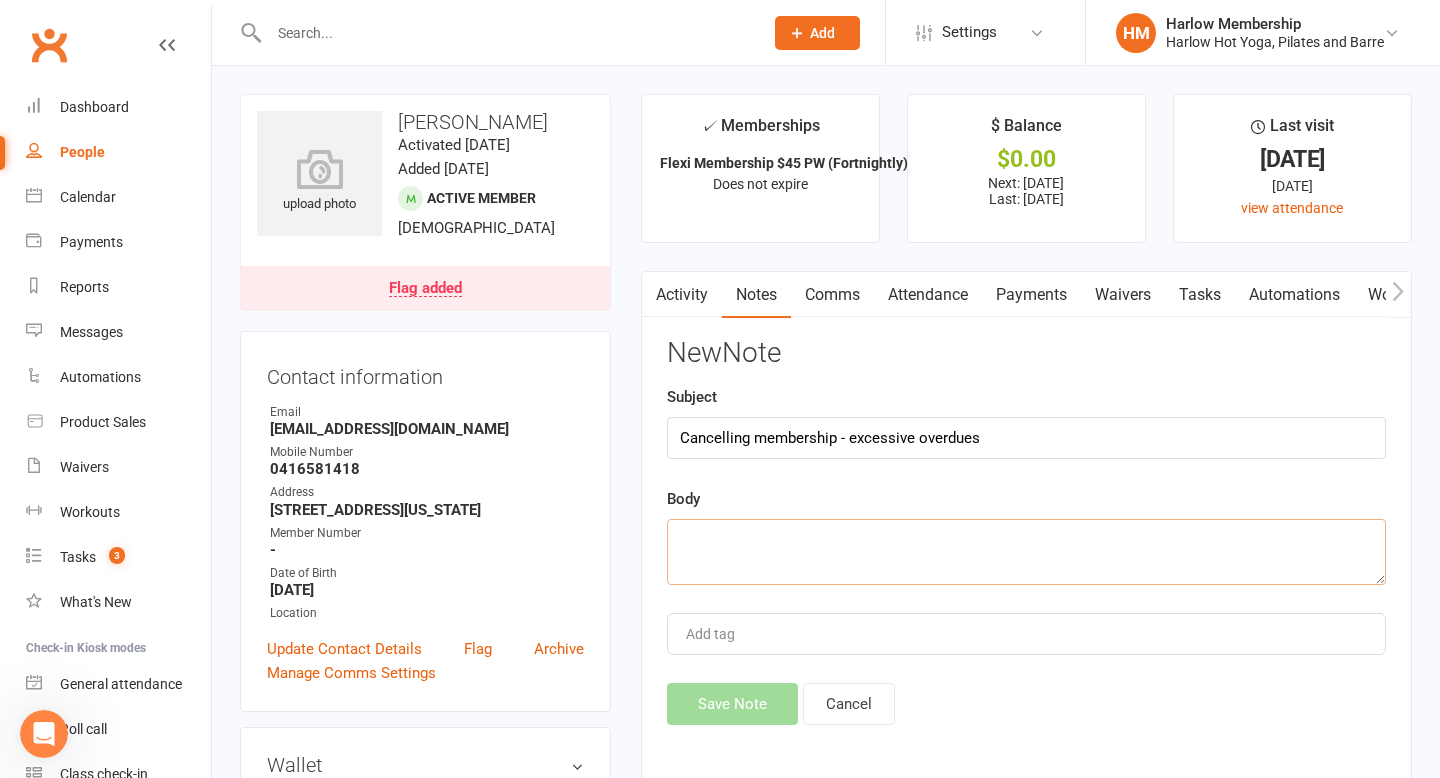 click 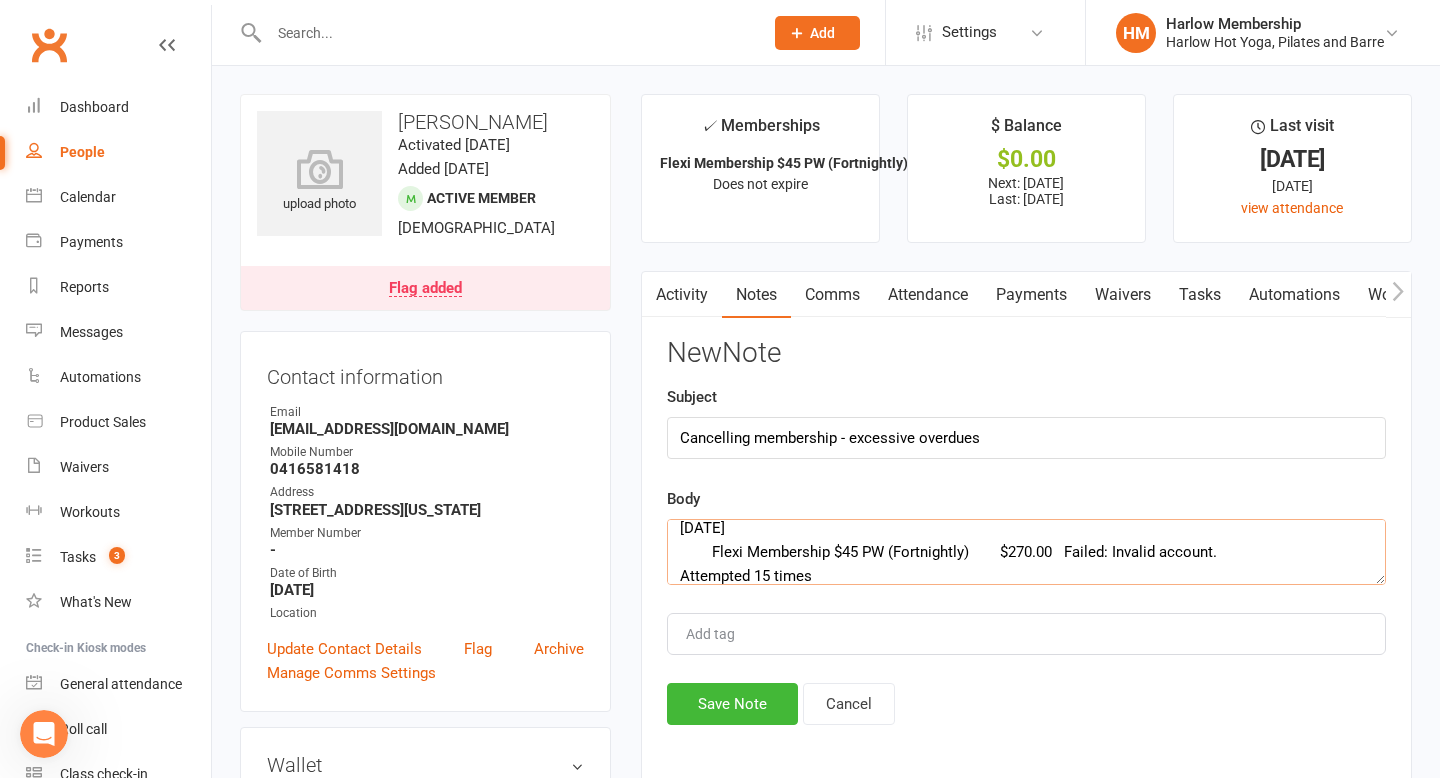 scroll, scrollTop: 0, scrollLeft: 0, axis: both 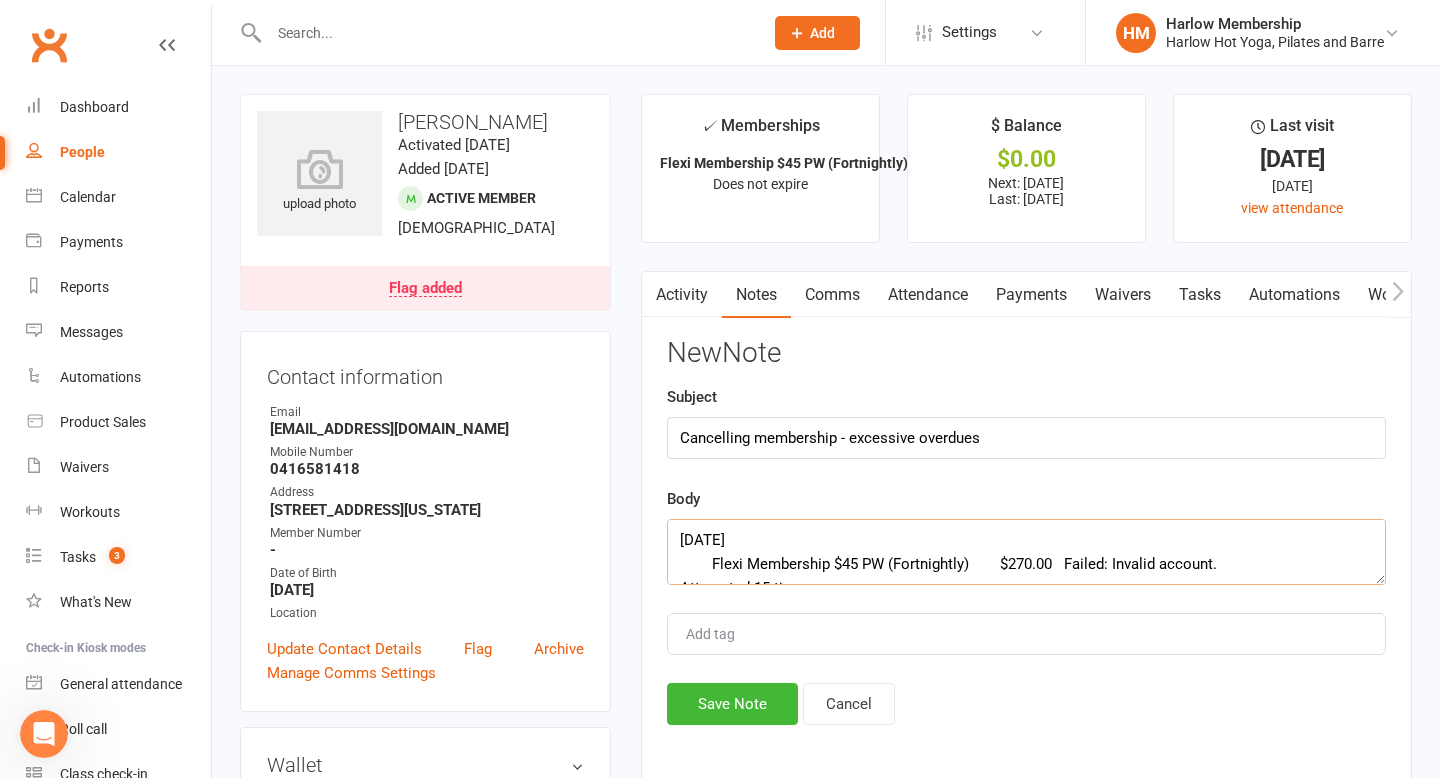 click on "04 Jul 2025
Flexi Membership $45 PW (Fortnightly)	$270.00	Failed: Invalid account.
Attempted 15 times" 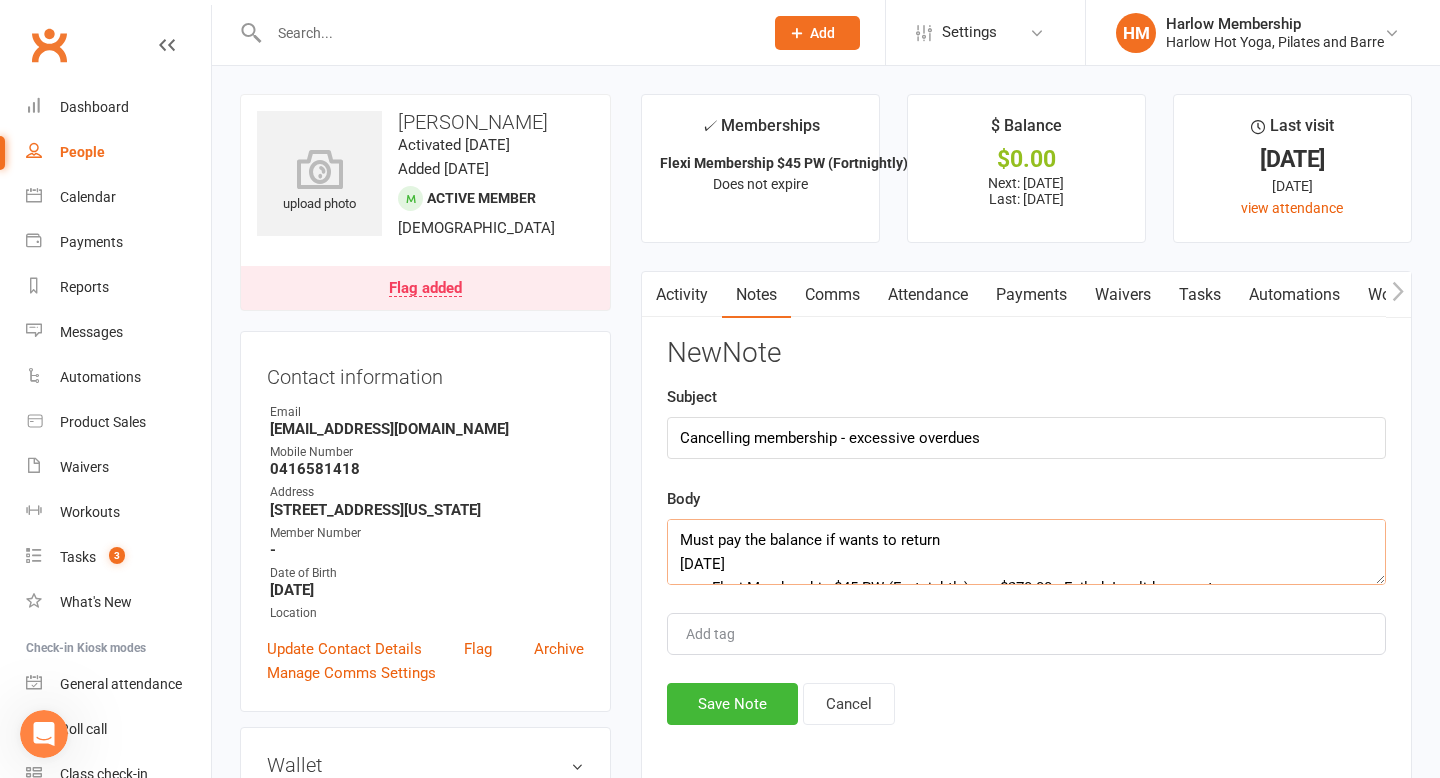 click on "Must pay the balance if wants to return
04 Jul 2025
Flexi Membership $45 PW (Fortnightly)	$270.00	Failed: Invalid account.
Attempted 15 times" 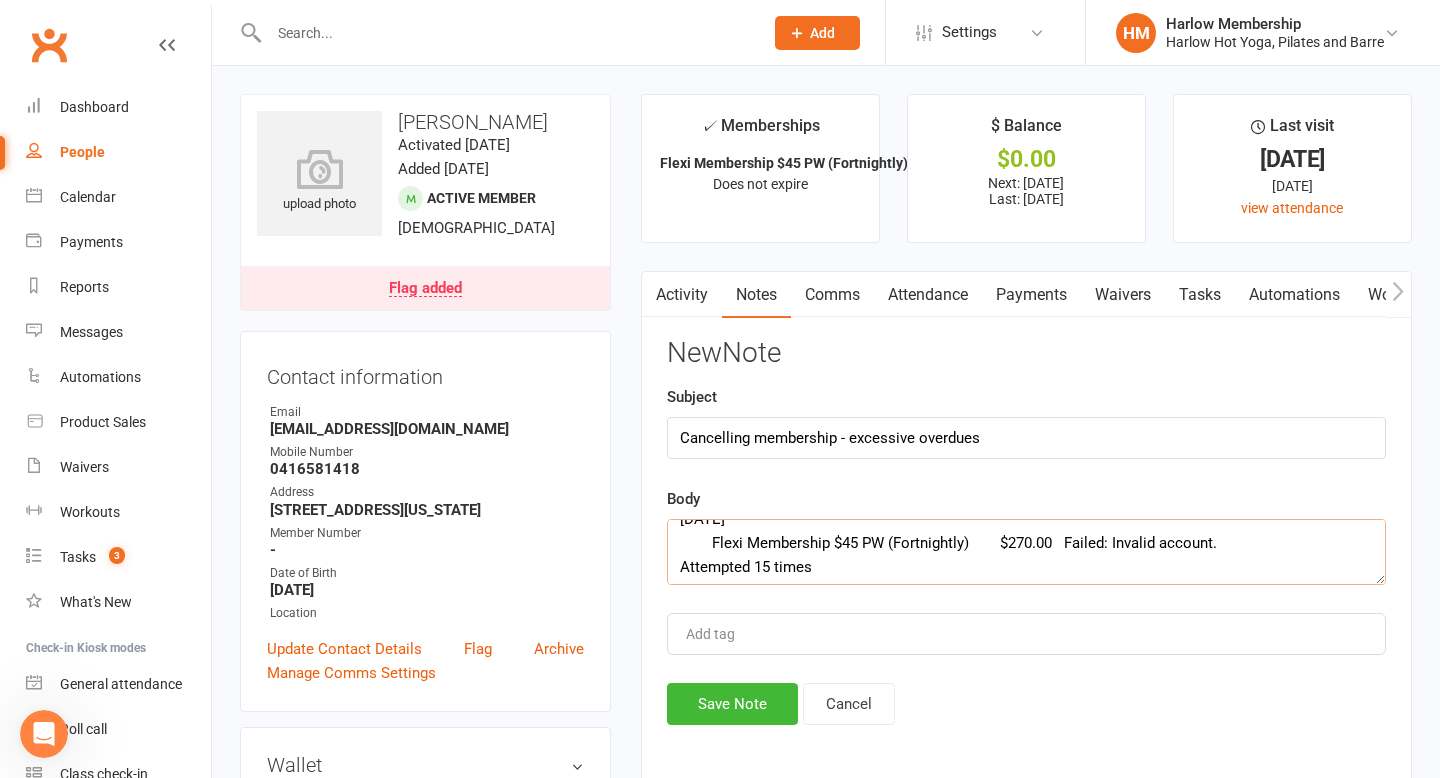 scroll, scrollTop: 48, scrollLeft: 0, axis: vertical 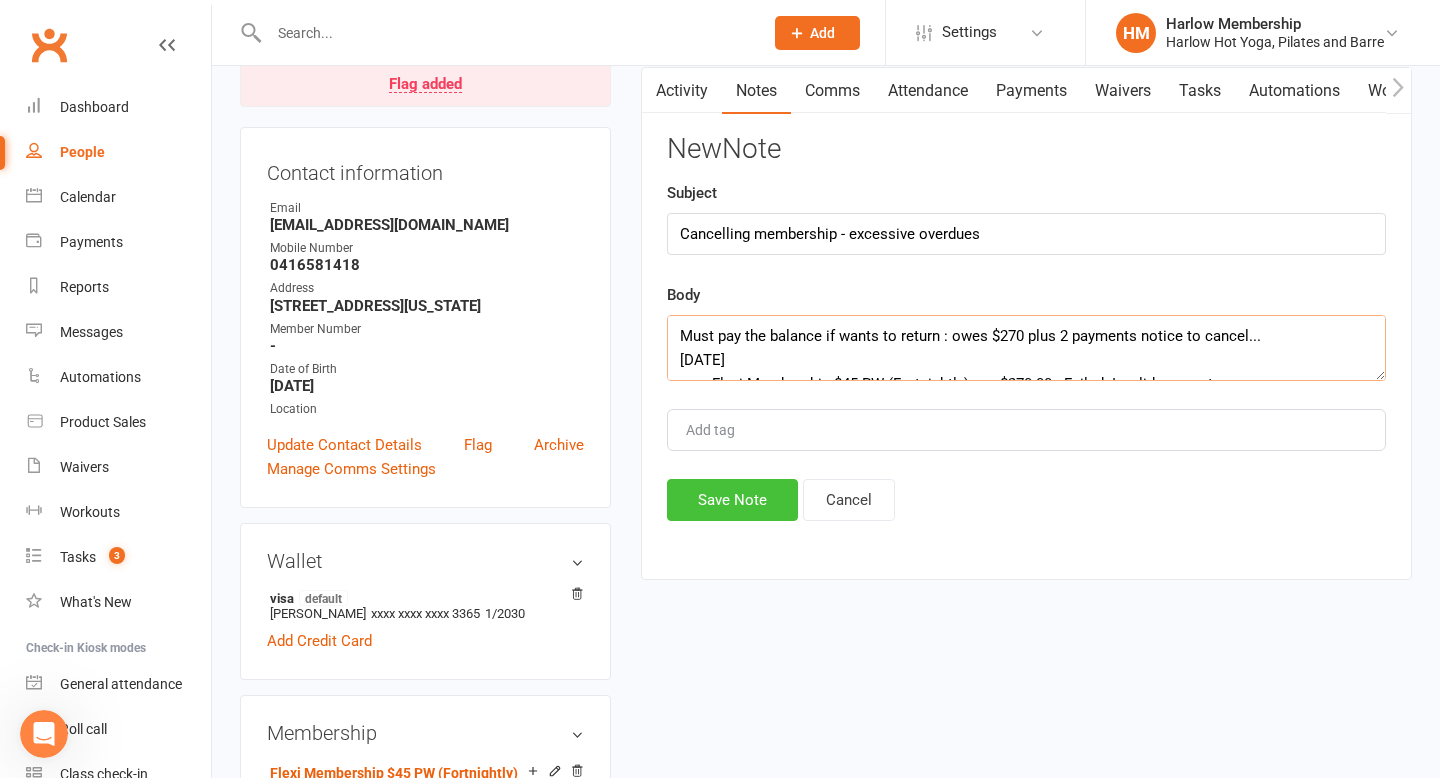 type on "Must pay the balance if wants to return : owes $270 plus 2 payments notice to cancel...
04 Jul 2025
Flexi Membership $45 PW (Fortnightly)	$270.00	Failed: Invalid account.
Attempted 15 times" 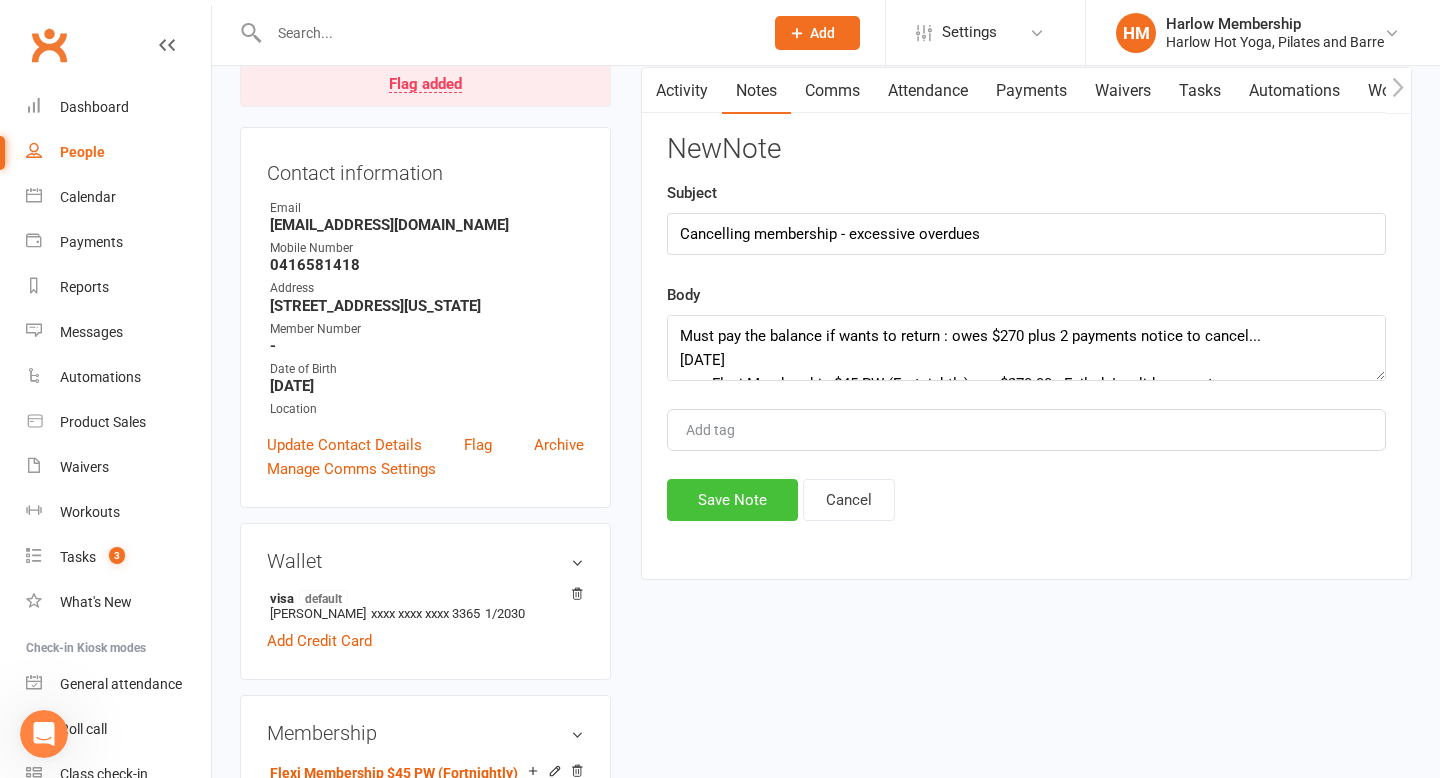 click on "Save Note" 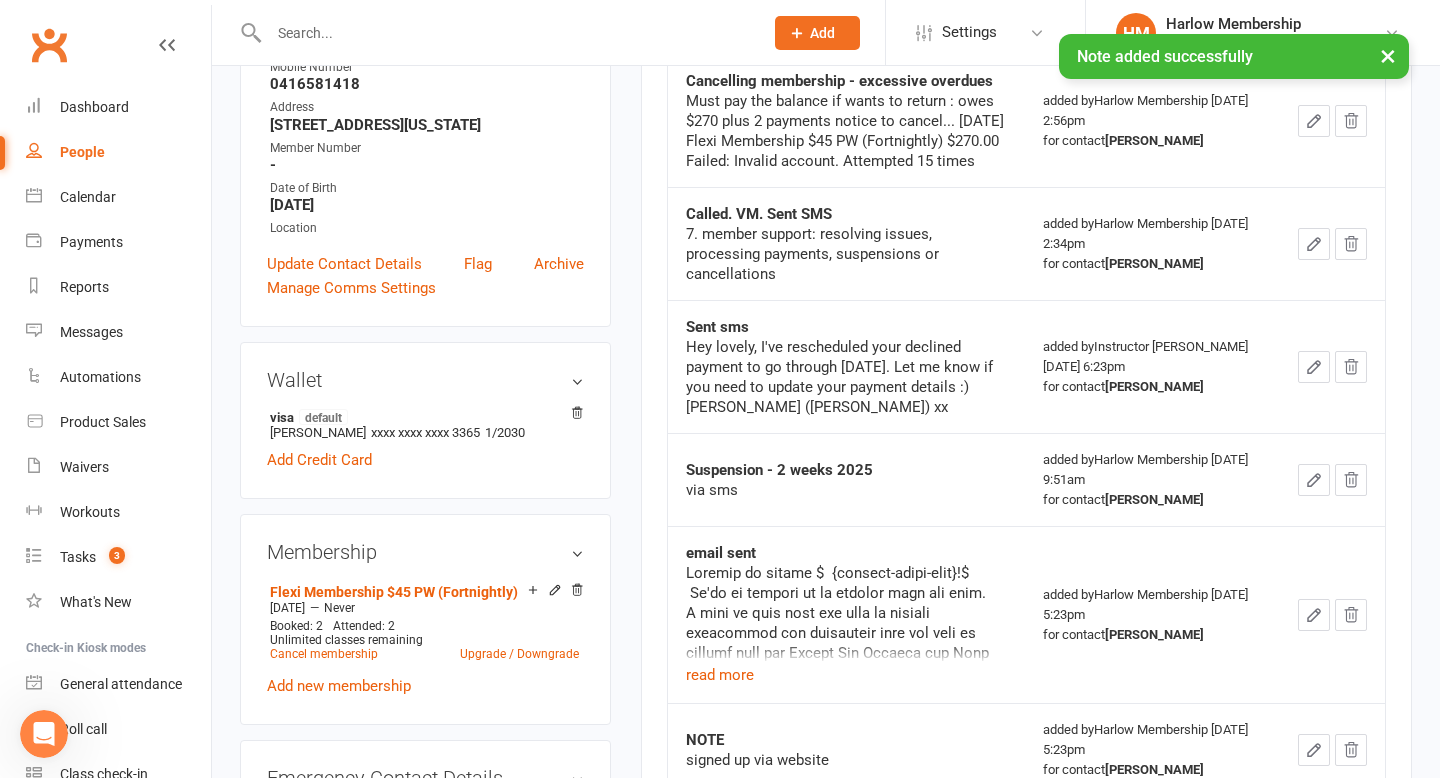 scroll, scrollTop: 402, scrollLeft: 0, axis: vertical 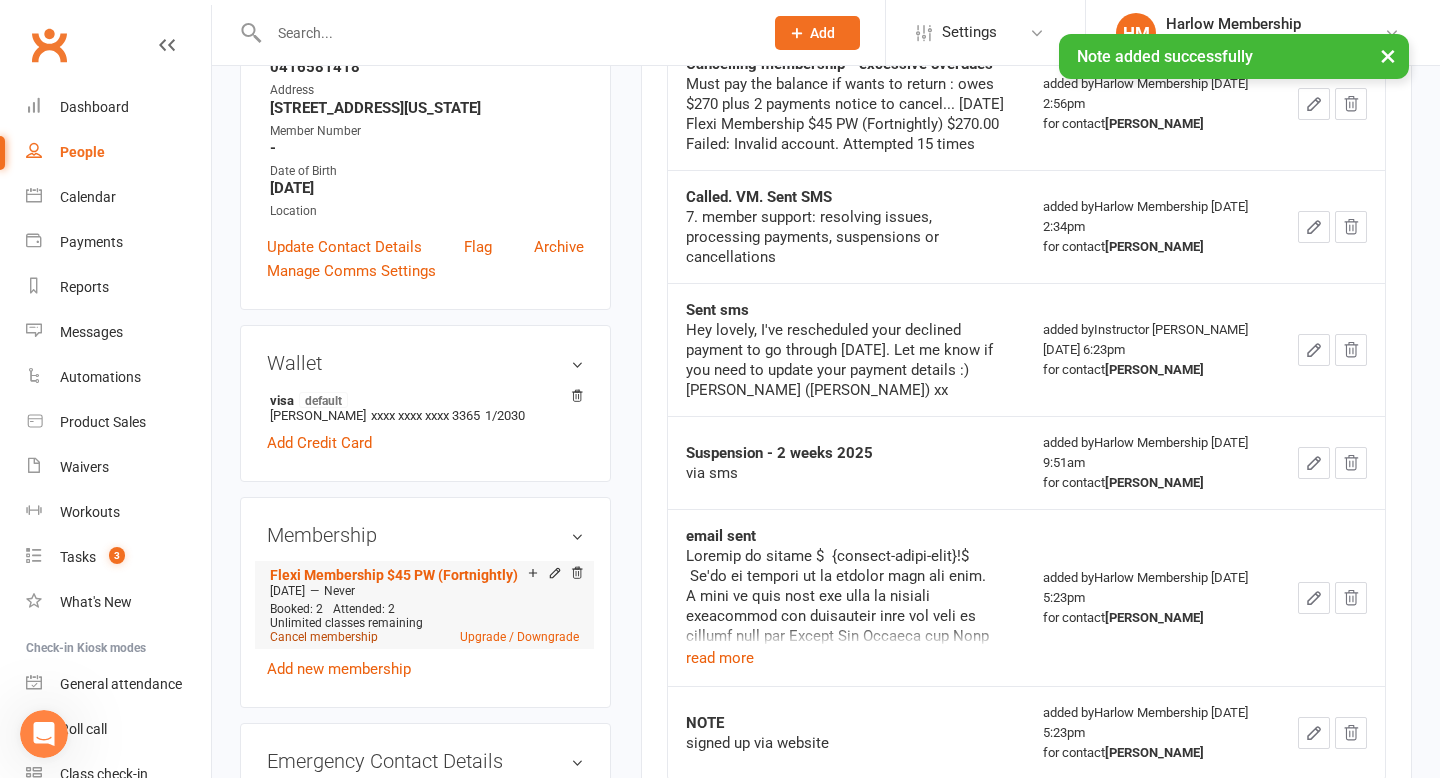 click on "Cancel membership" at bounding box center [324, 637] 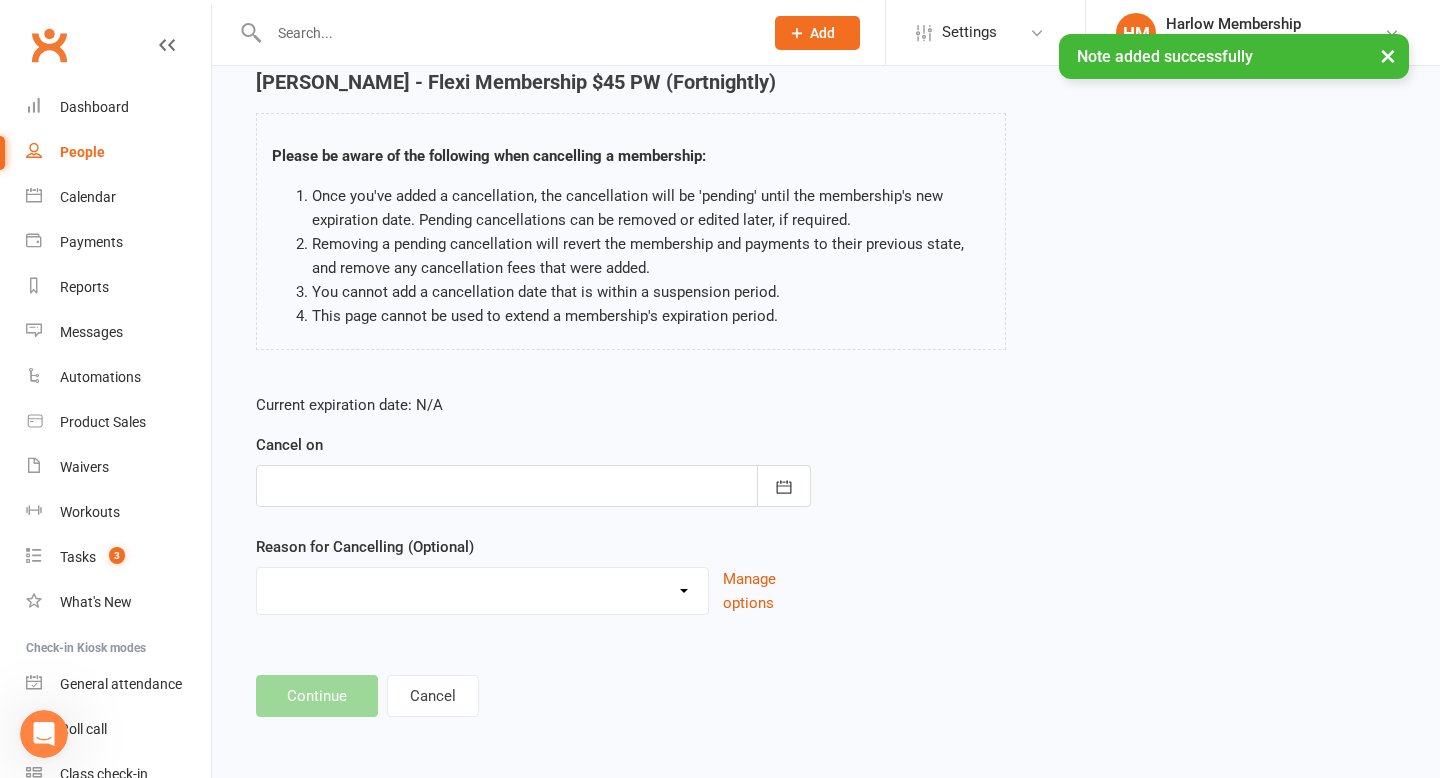 scroll, scrollTop: 0, scrollLeft: 0, axis: both 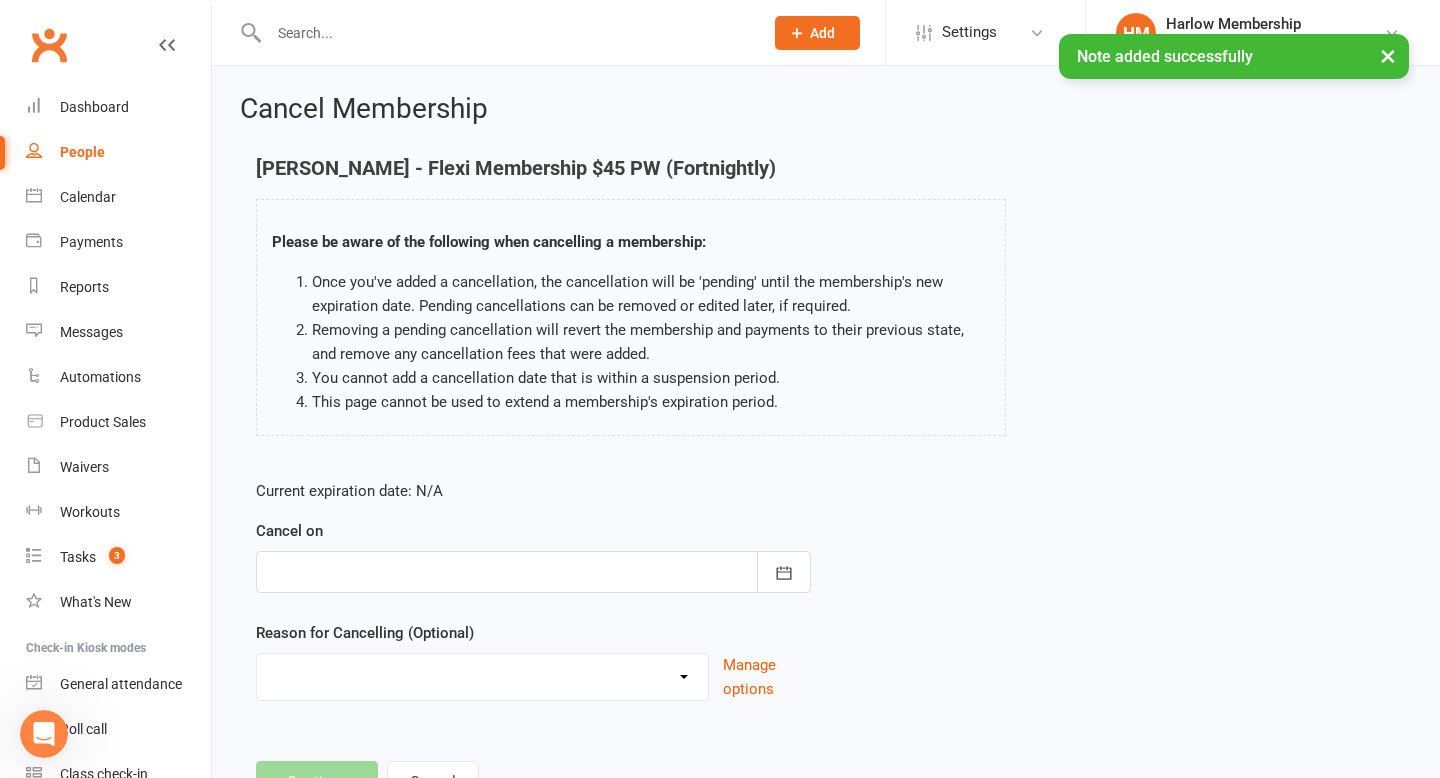 click at bounding box center (533, 572) 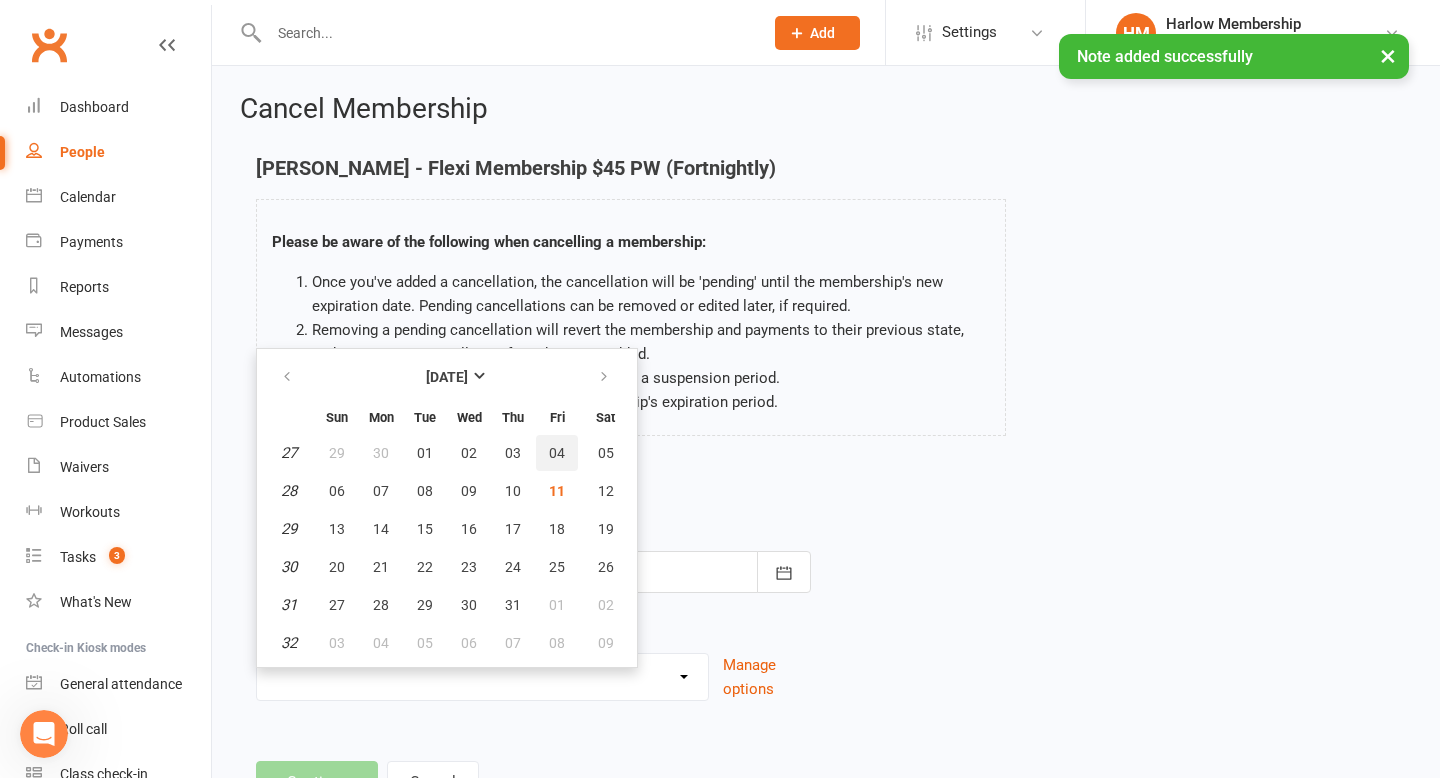 click on "04" at bounding box center (557, 453) 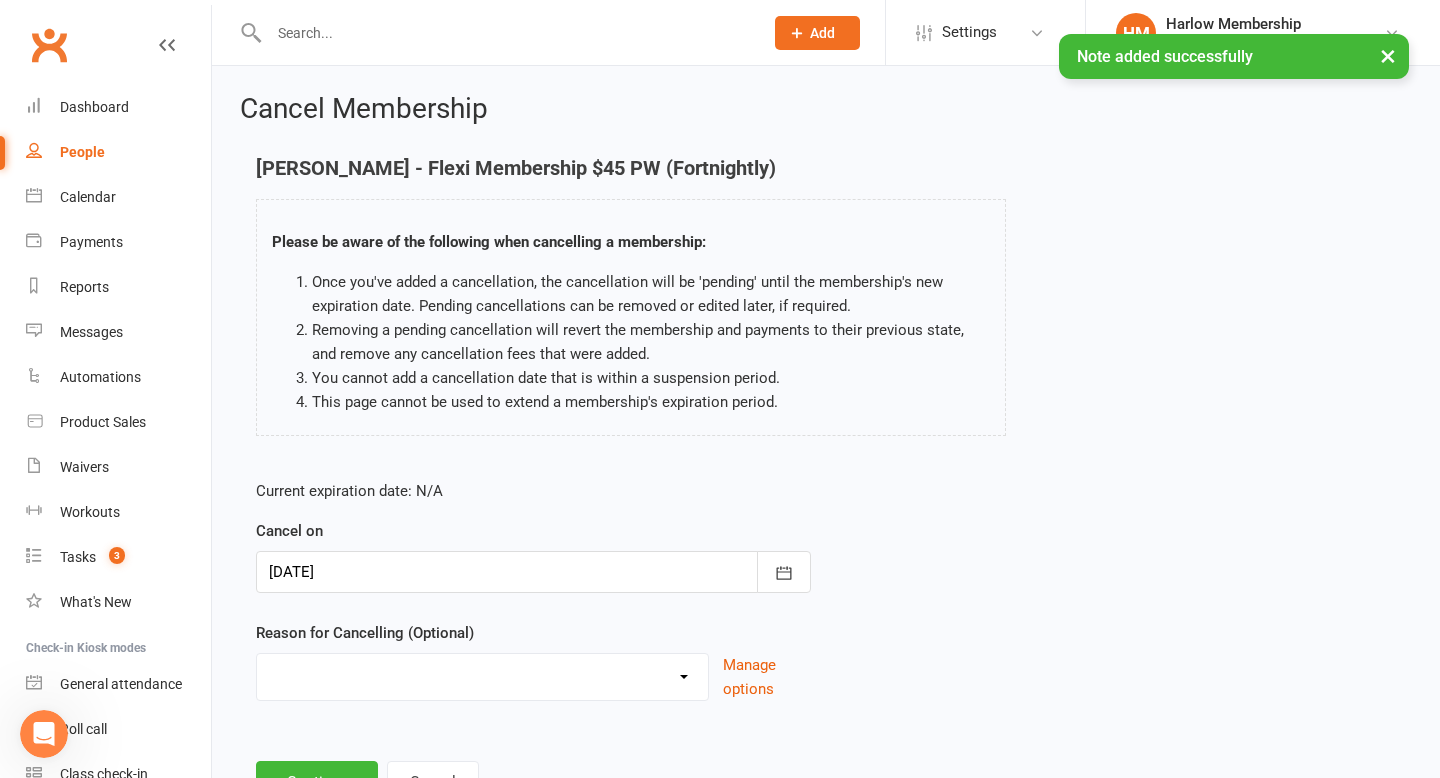 click at bounding box center (533, 572) 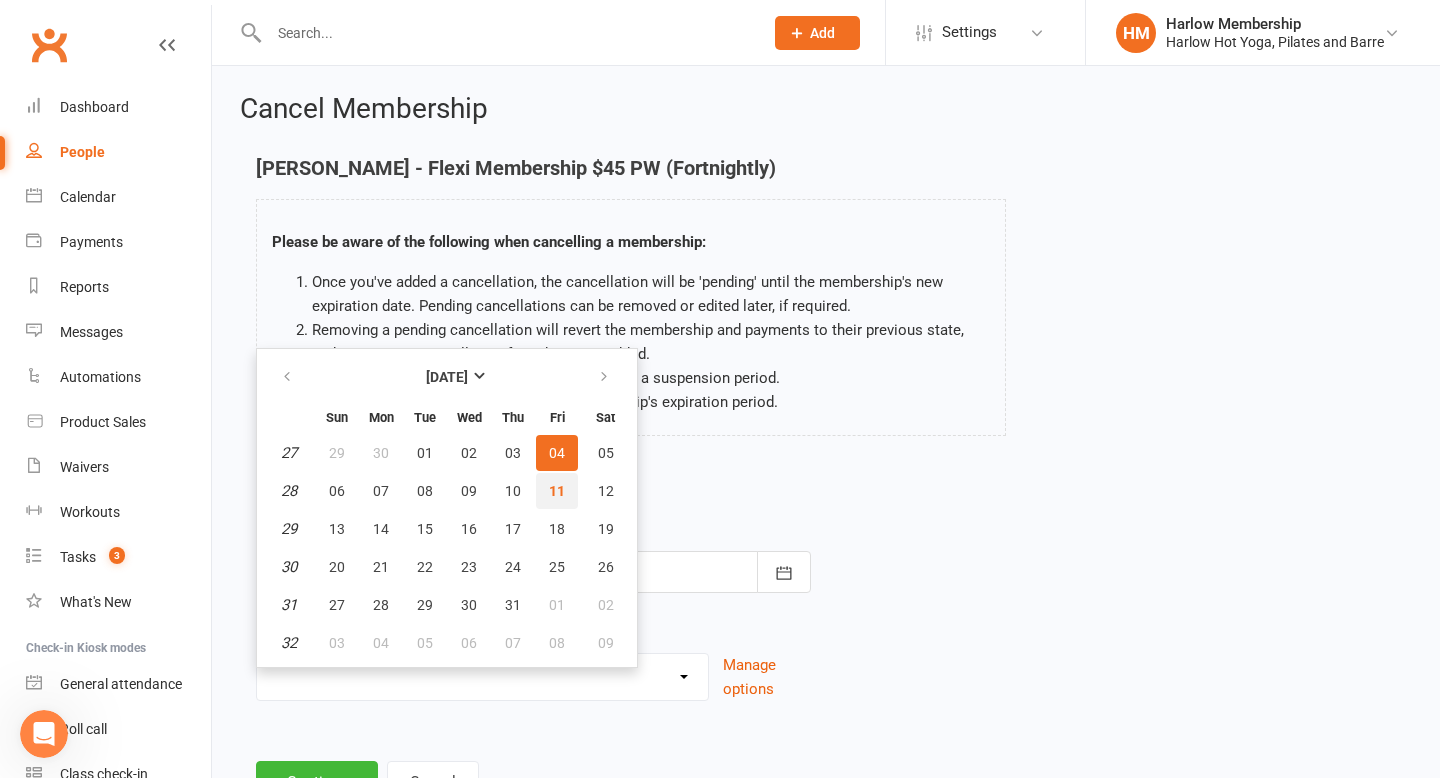 click on "11" at bounding box center (557, 491) 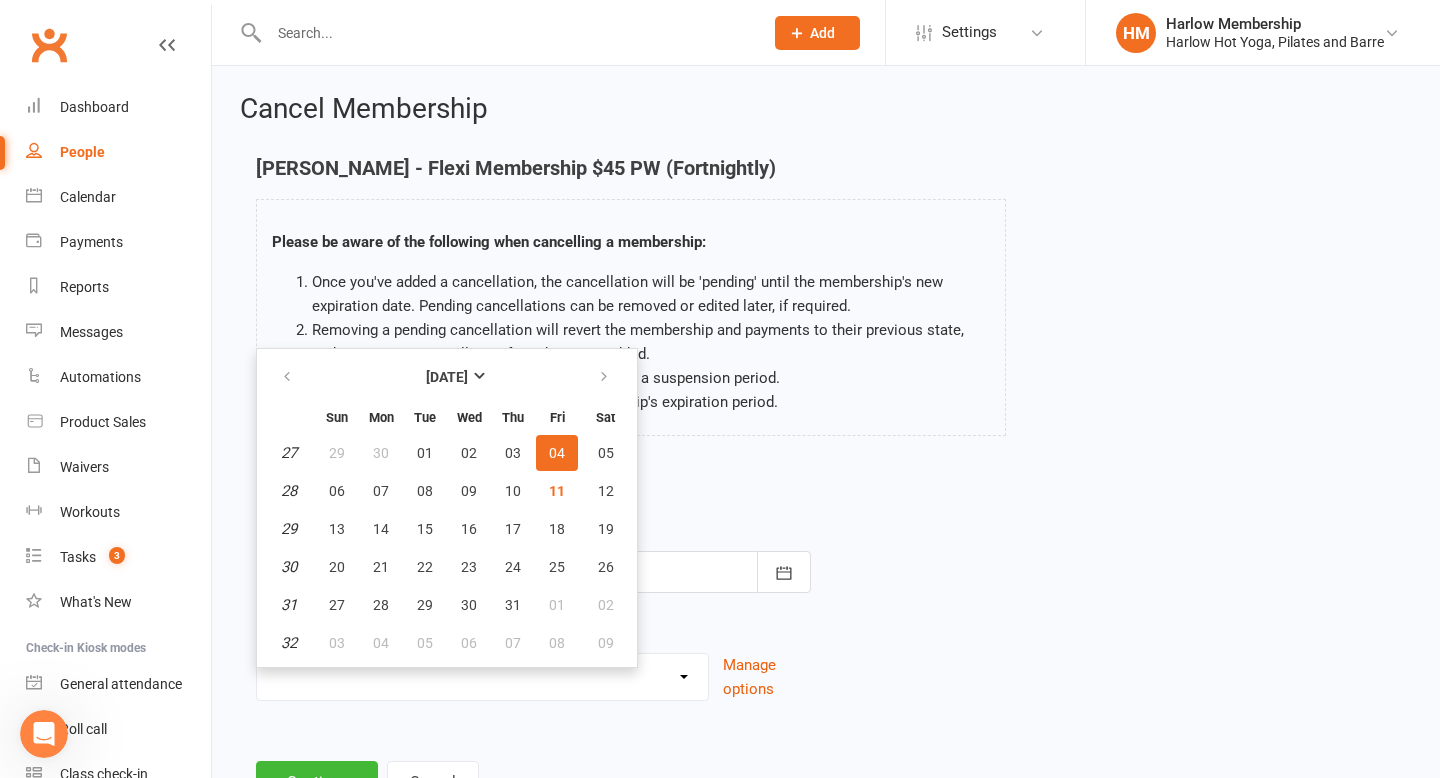 type on "11 Jul 2025" 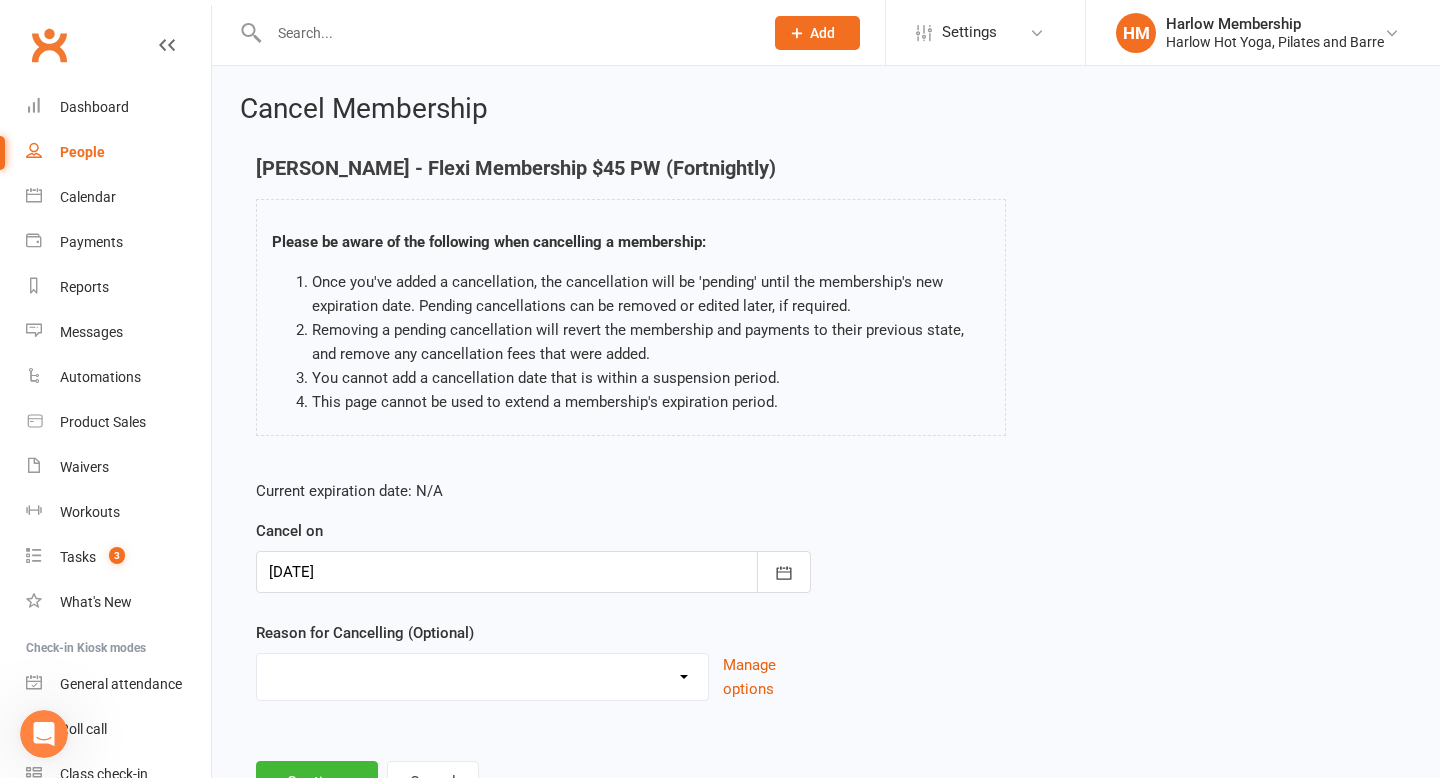 click on "Don’t enjoy classes Holiday Injury Joined somewhere else Move out of area Moving Away  Not coming enough Upgrade/downgrade Working too much Other reason" at bounding box center [482, 674] 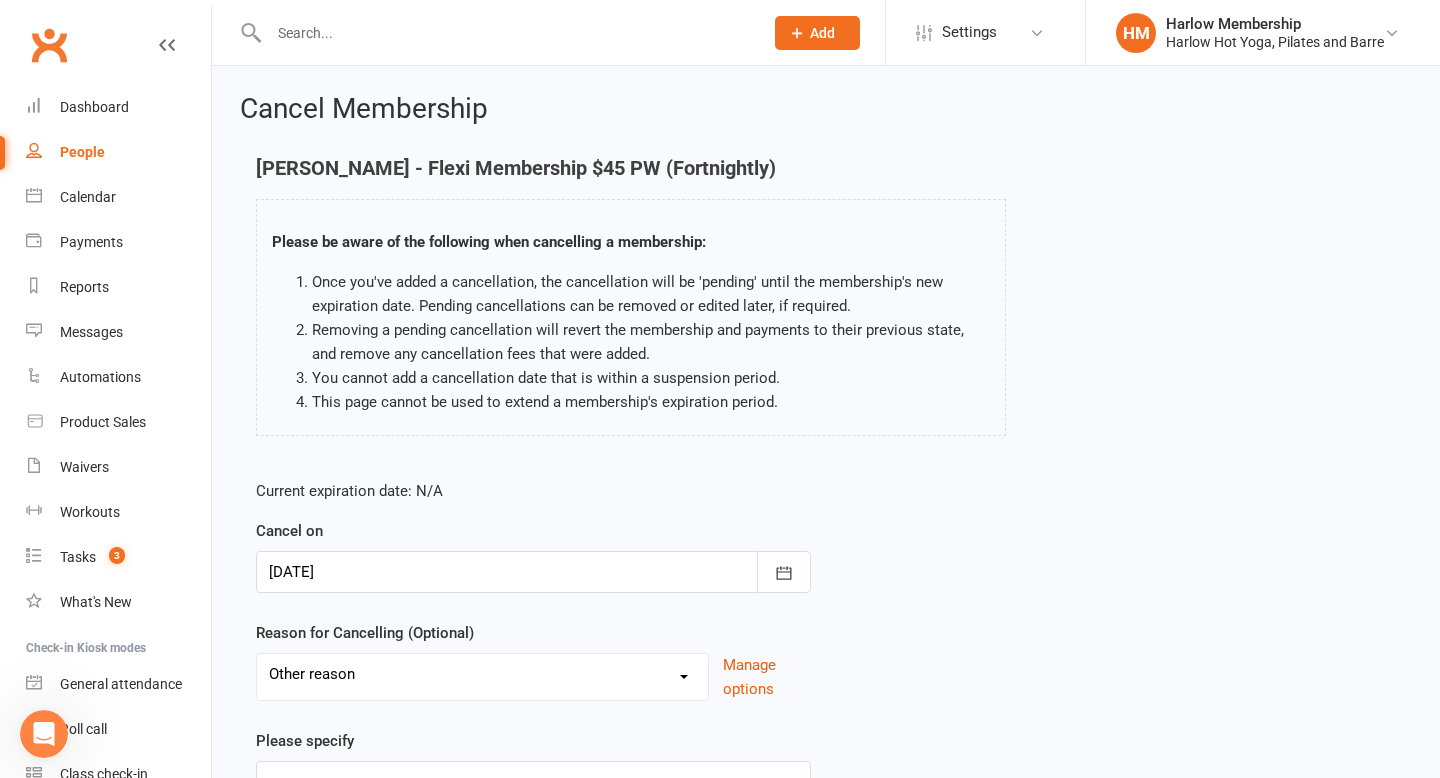 scroll, scrollTop: 74, scrollLeft: 0, axis: vertical 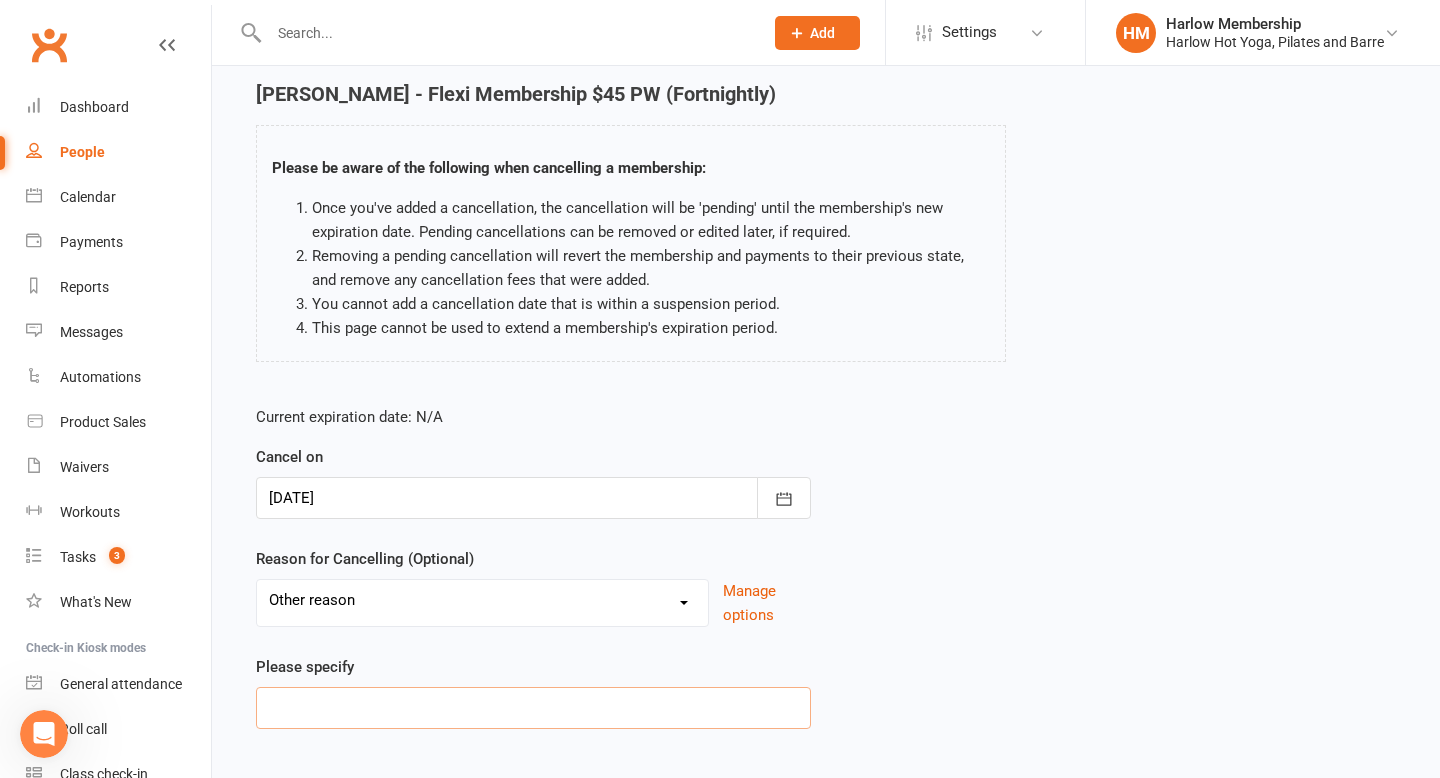 click at bounding box center [533, 708] 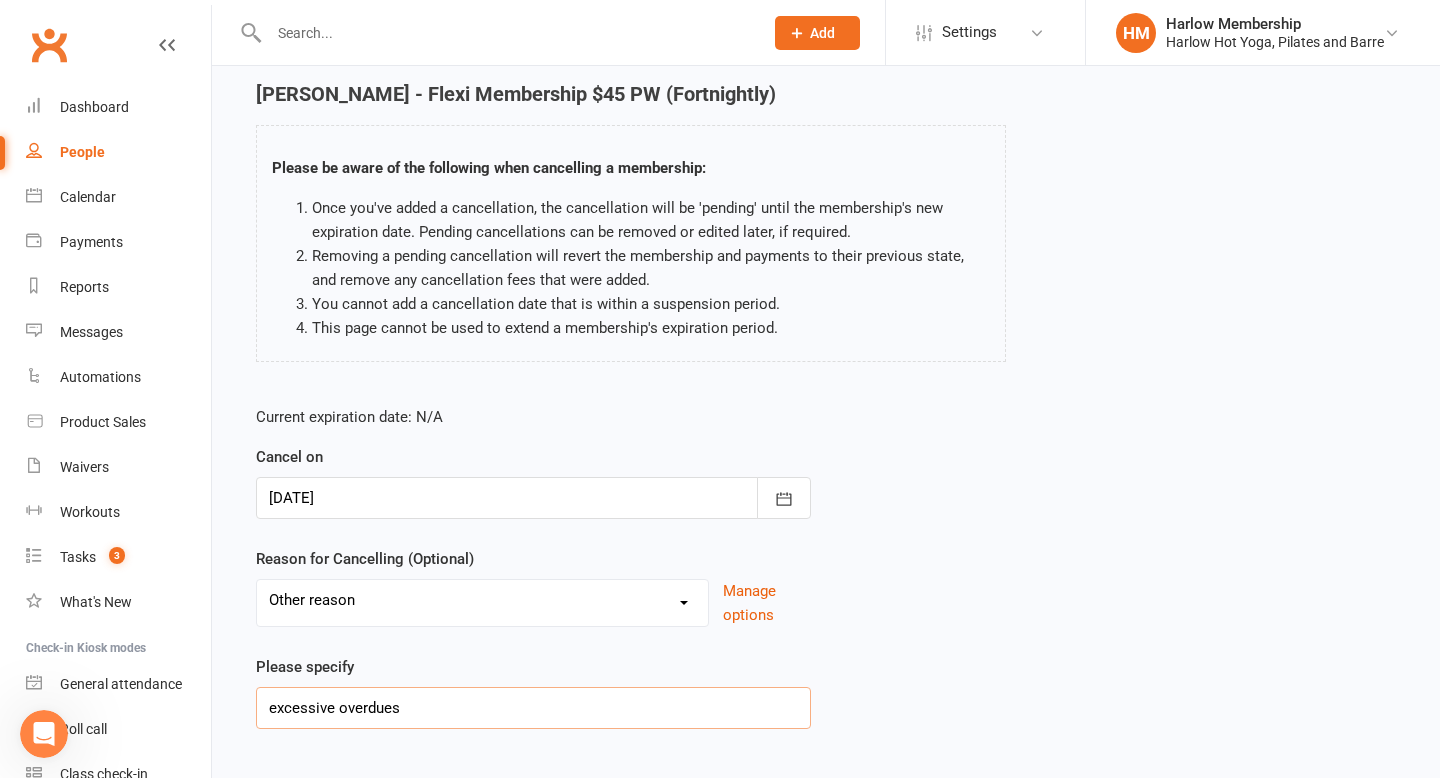 scroll, scrollTop: 188, scrollLeft: 0, axis: vertical 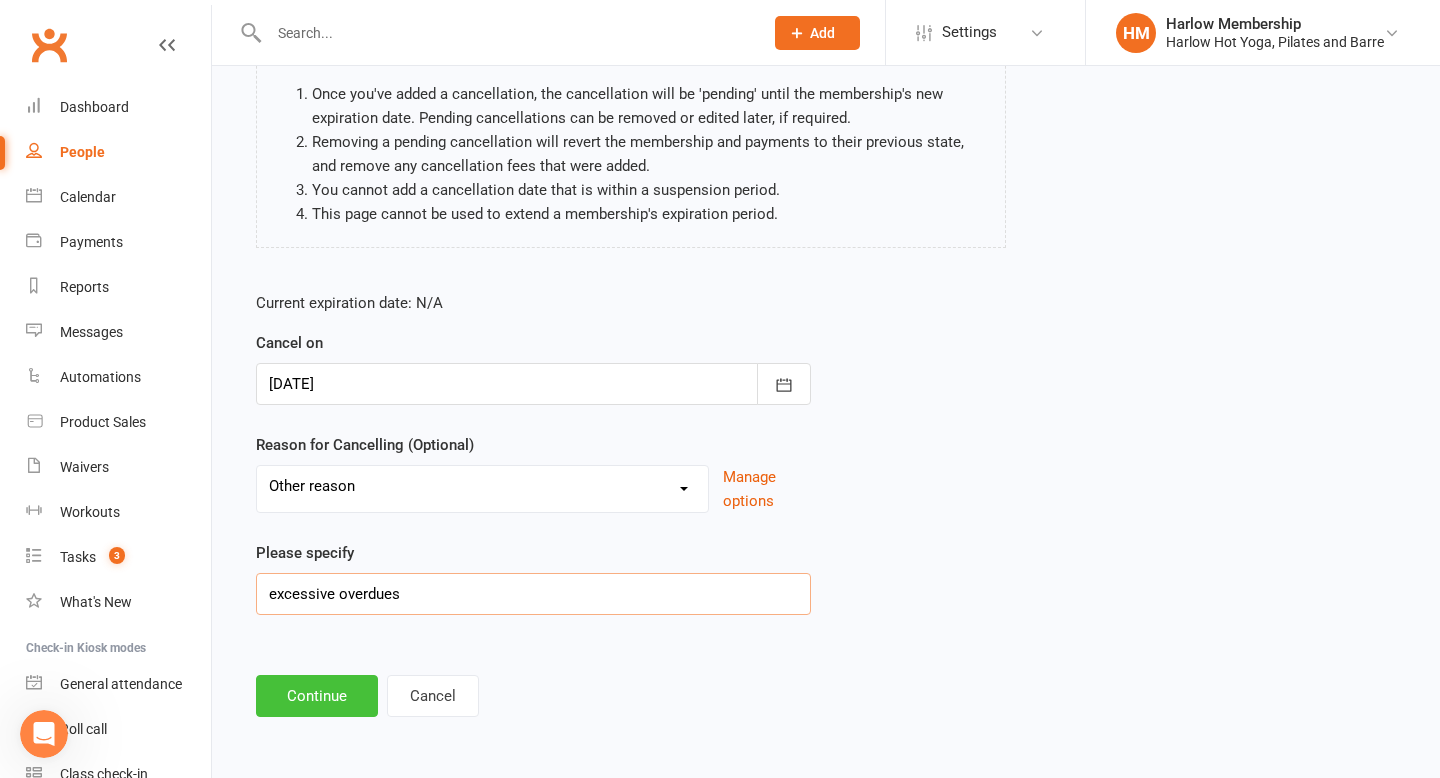 type on "excessive overdues" 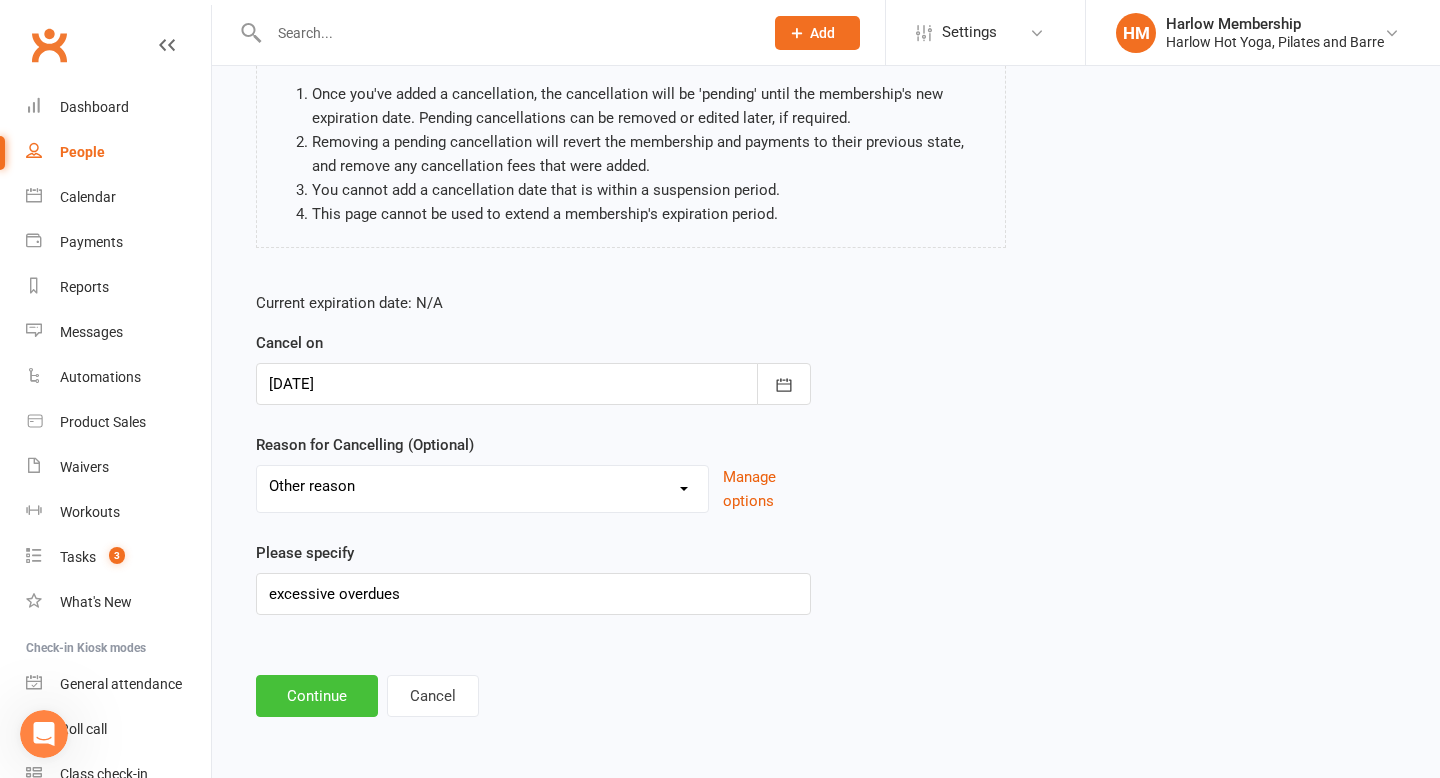click on "Continue" at bounding box center [317, 696] 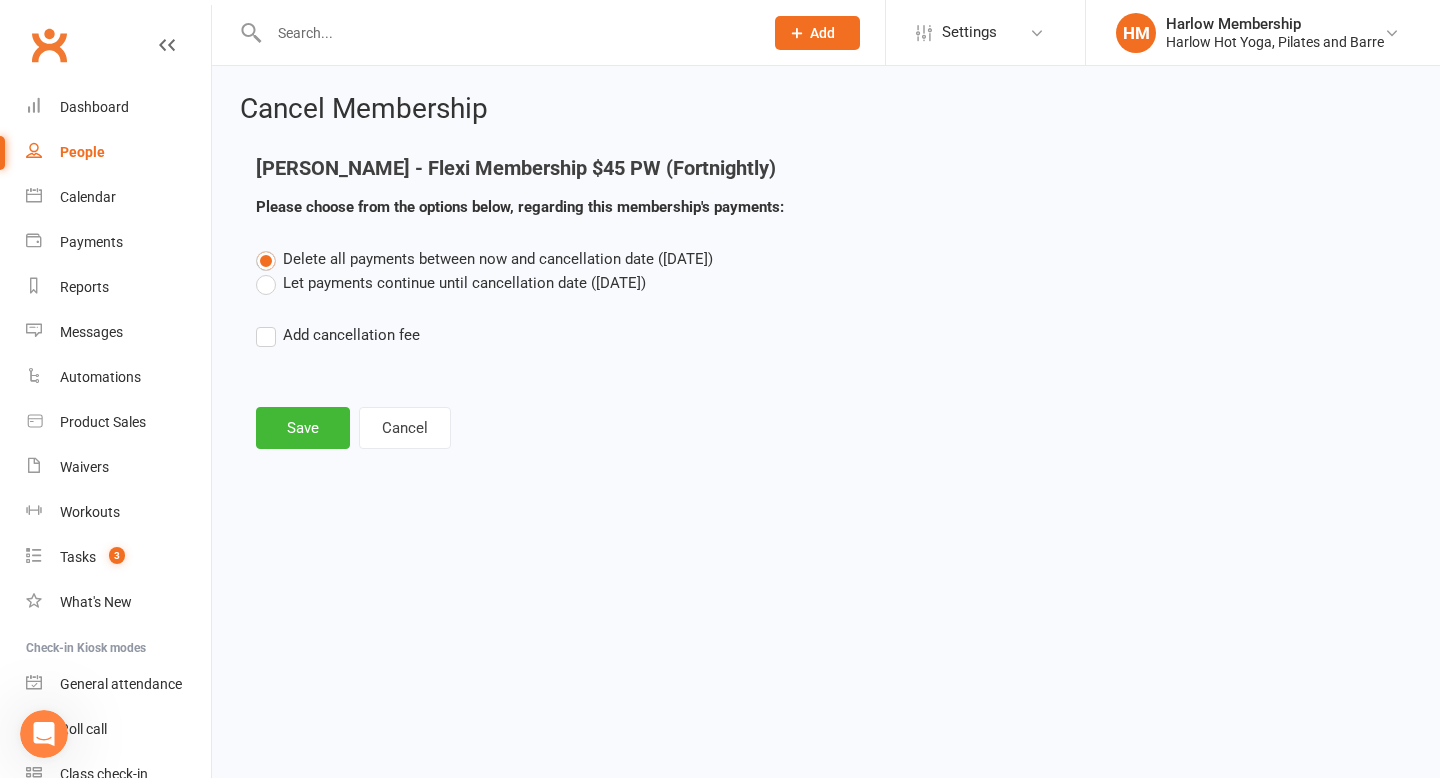 scroll, scrollTop: 0, scrollLeft: 0, axis: both 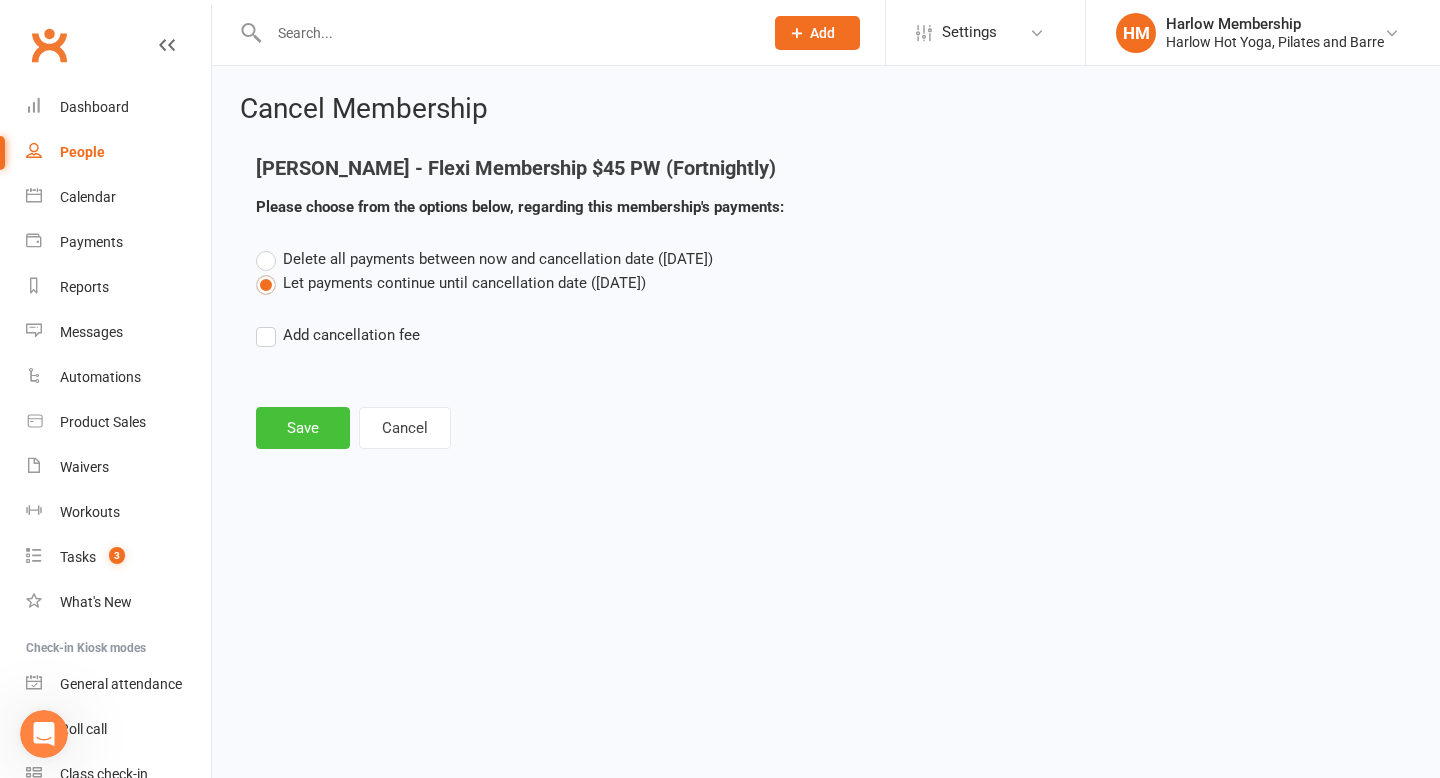 click on "Save" at bounding box center (303, 428) 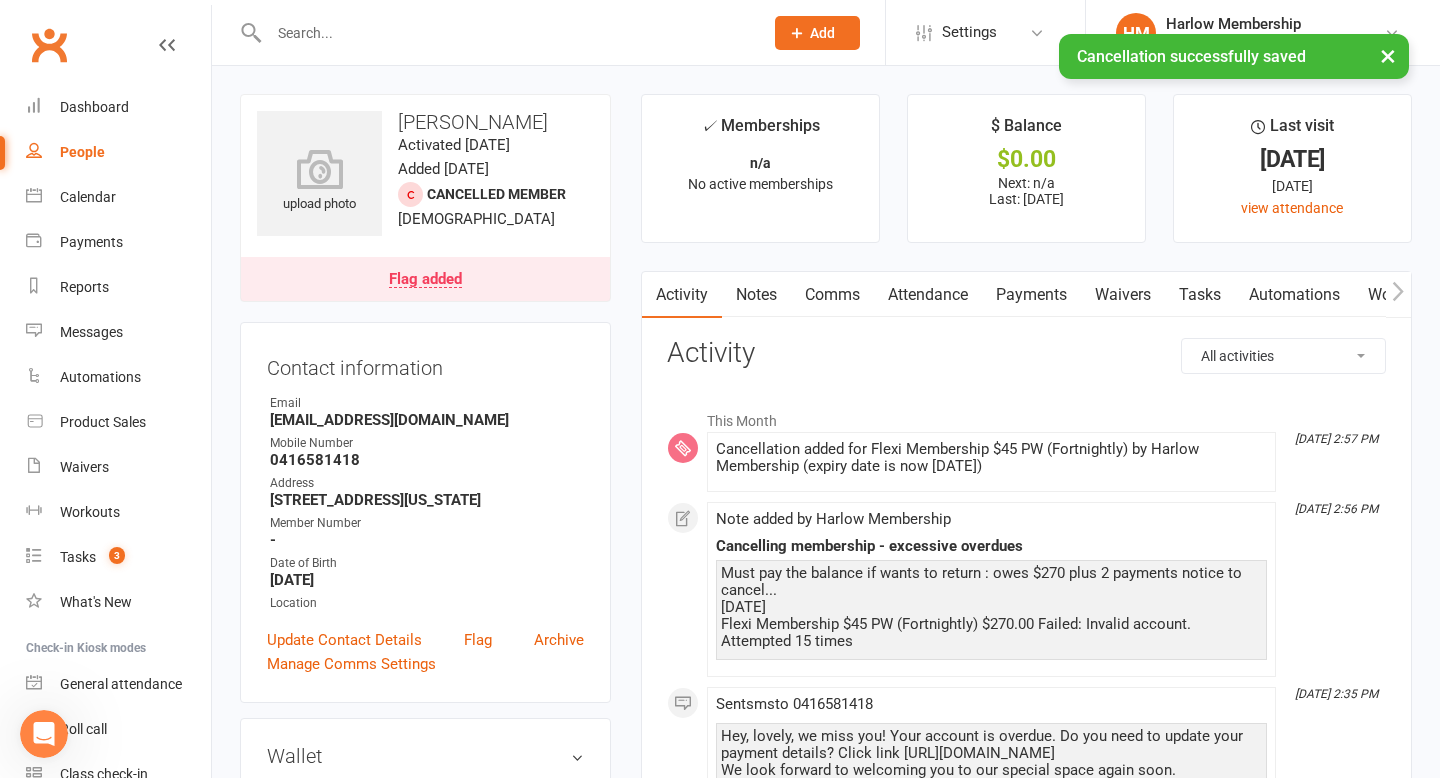 click on "Flag added" at bounding box center (425, 279) 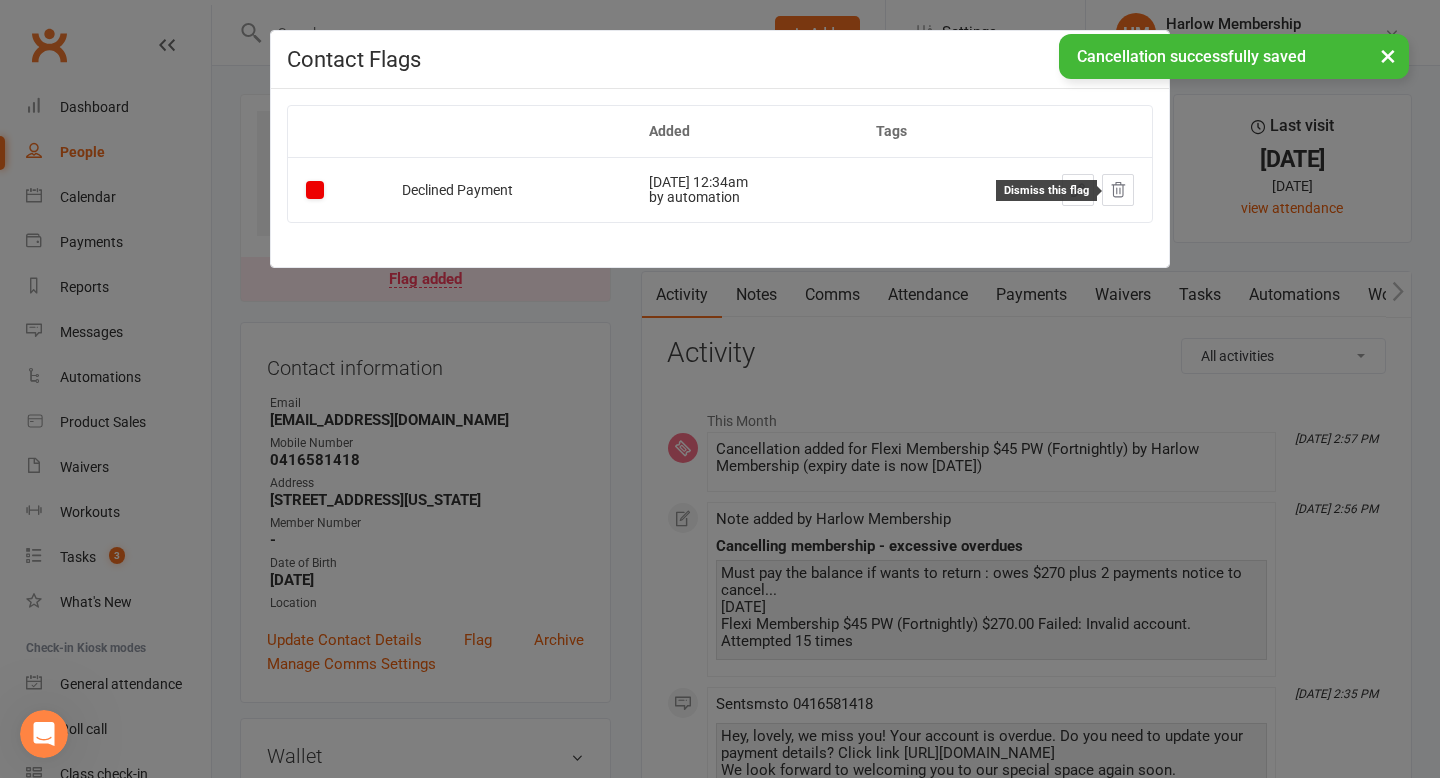 click at bounding box center [1118, 190] 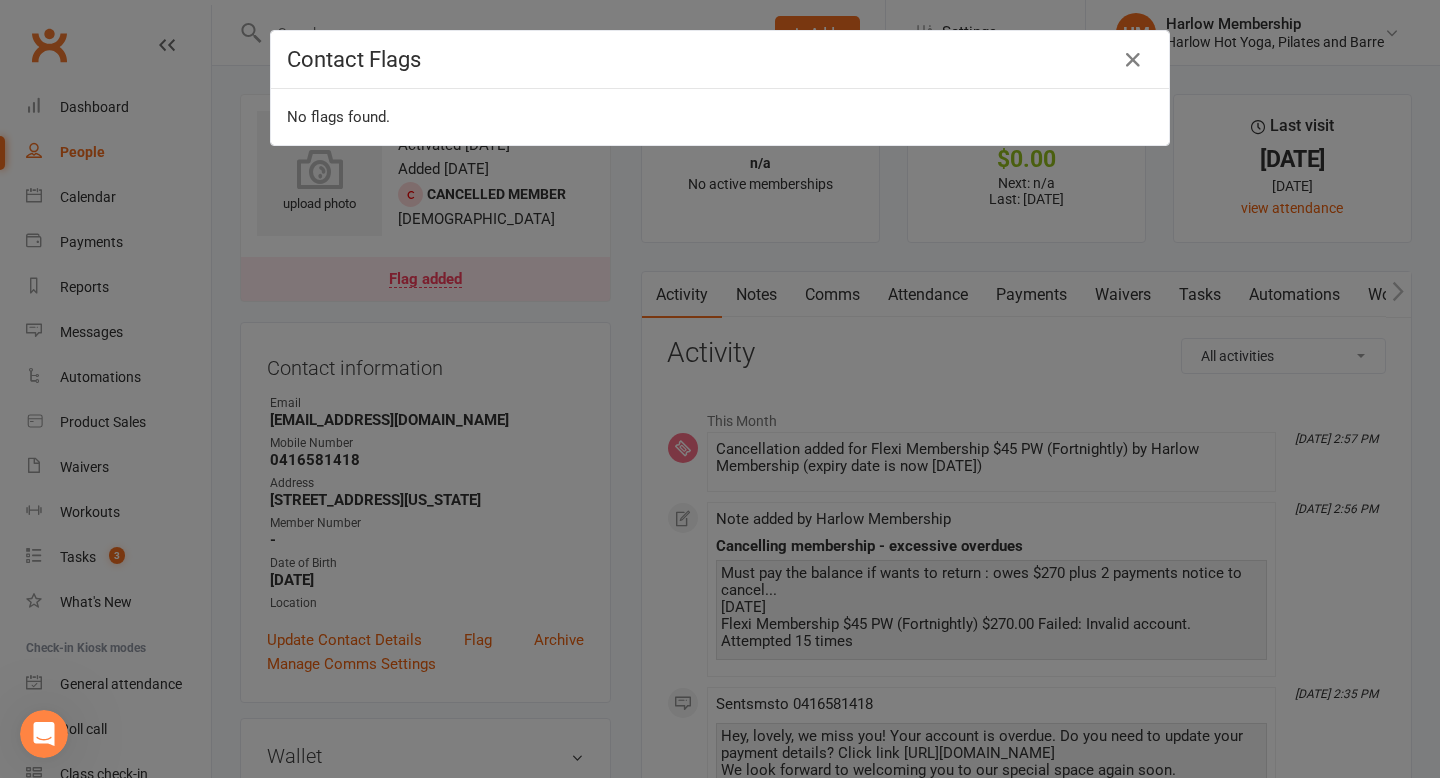 click on "Contact Flags No flags found." at bounding box center [720, 389] 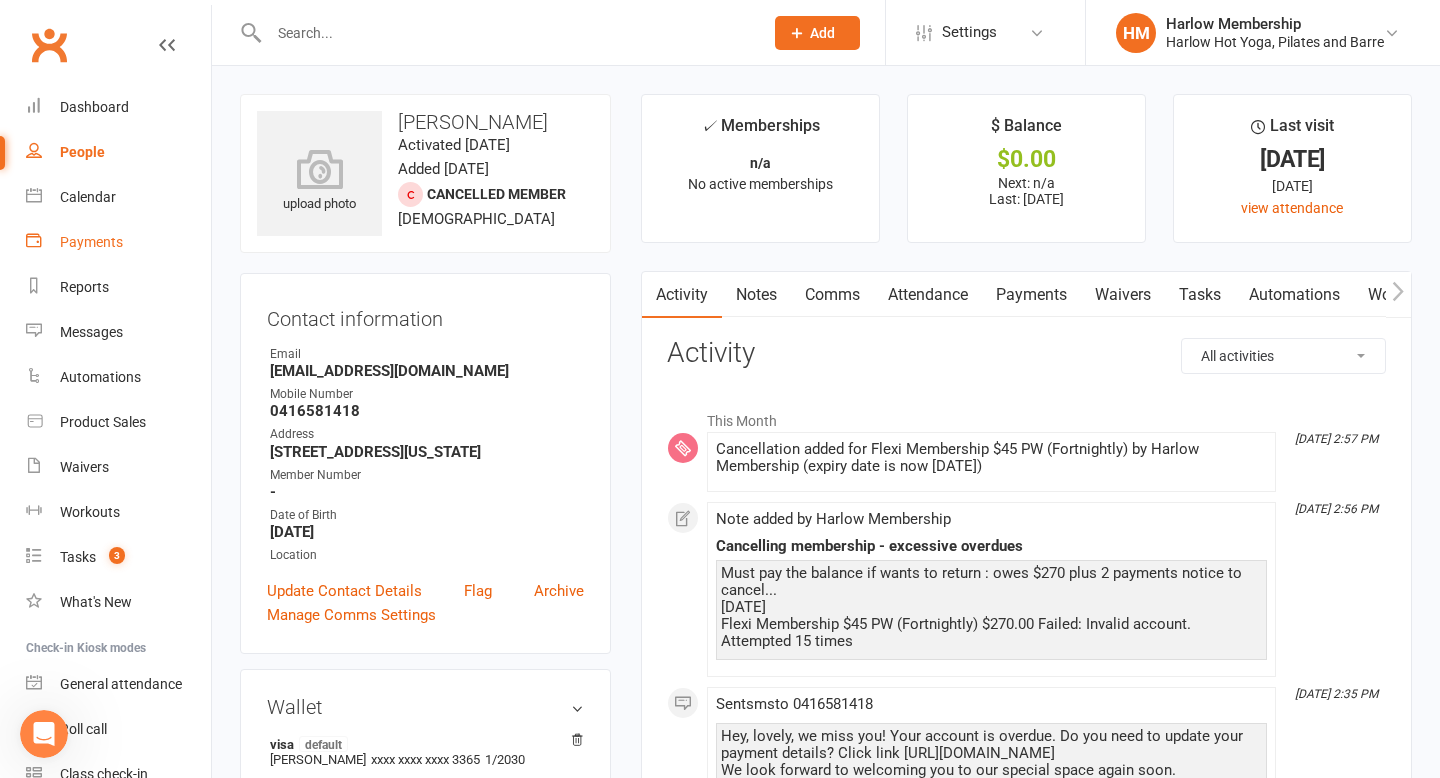 click on "Payments" at bounding box center (91, 242) 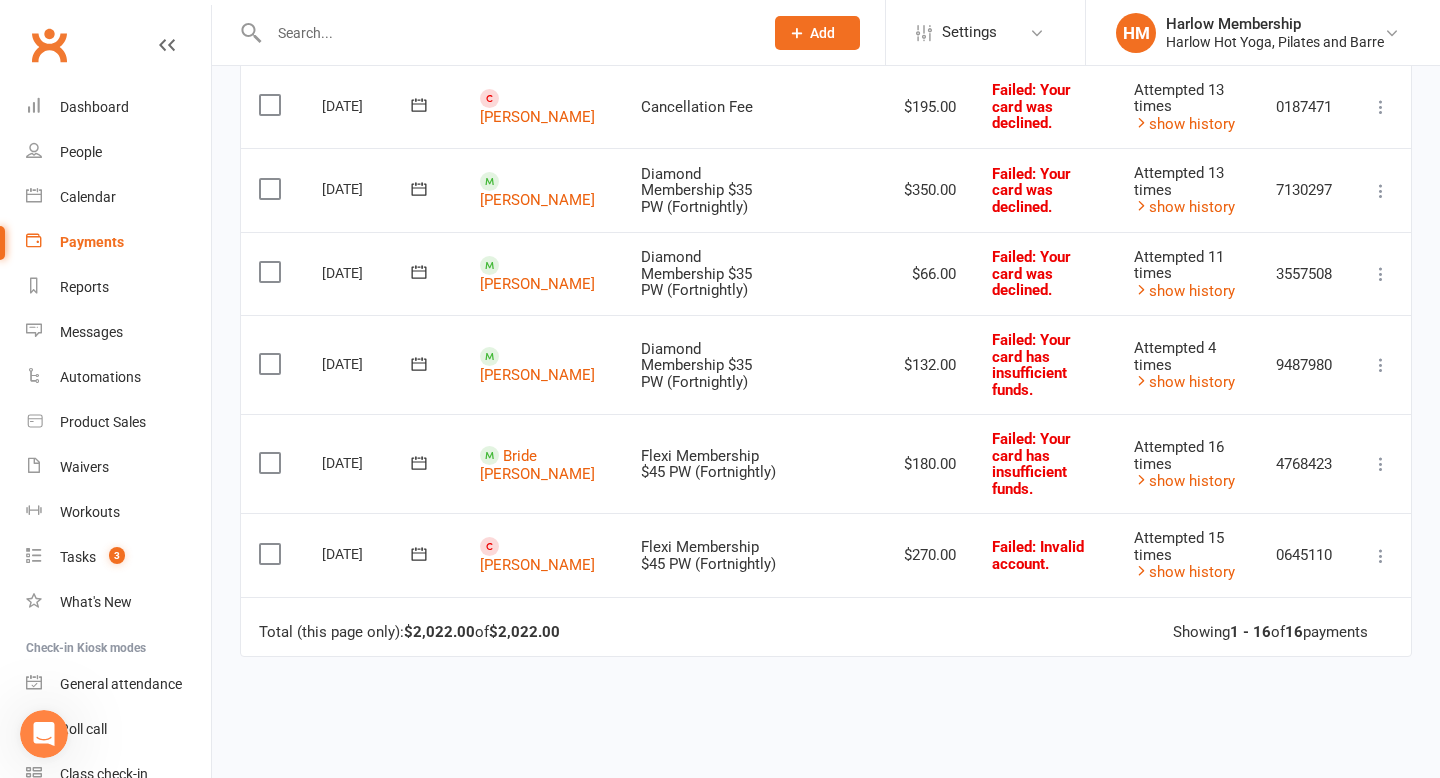 scroll, scrollTop: 1207, scrollLeft: 0, axis: vertical 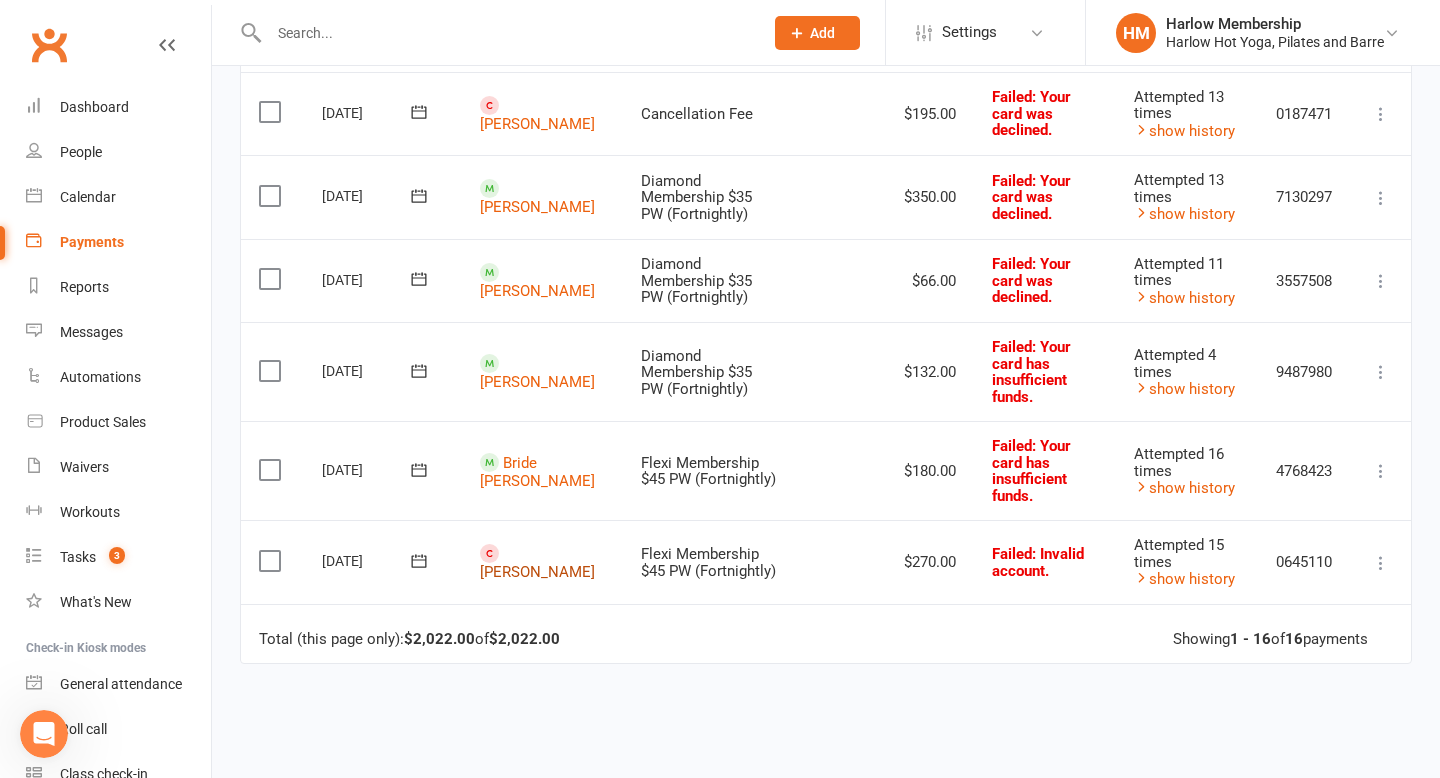 click on "Anh Mai" at bounding box center (537, 572) 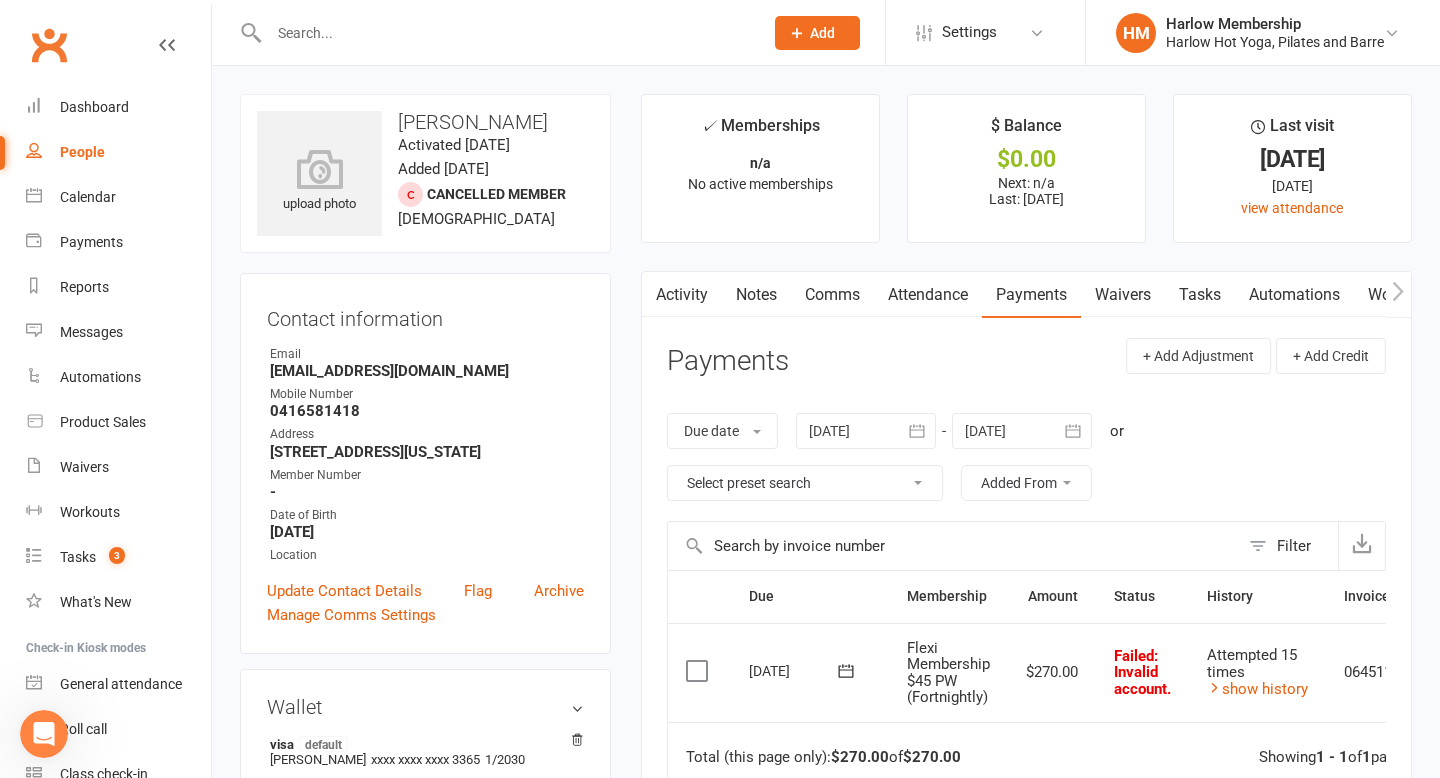 scroll, scrollTop: 32, scrollLeft: 0, axis: vertical 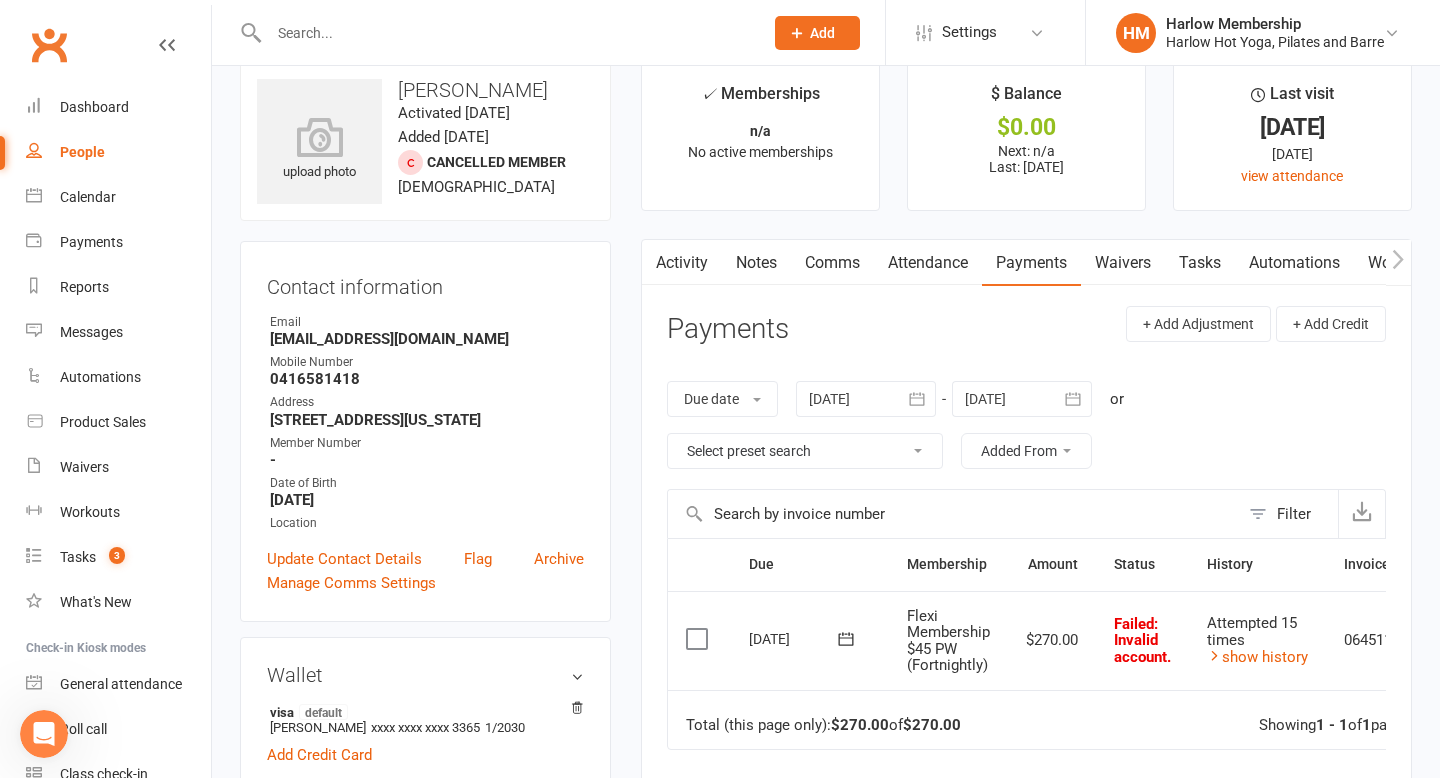 click on "Notes" at bounding box center (756, 263) 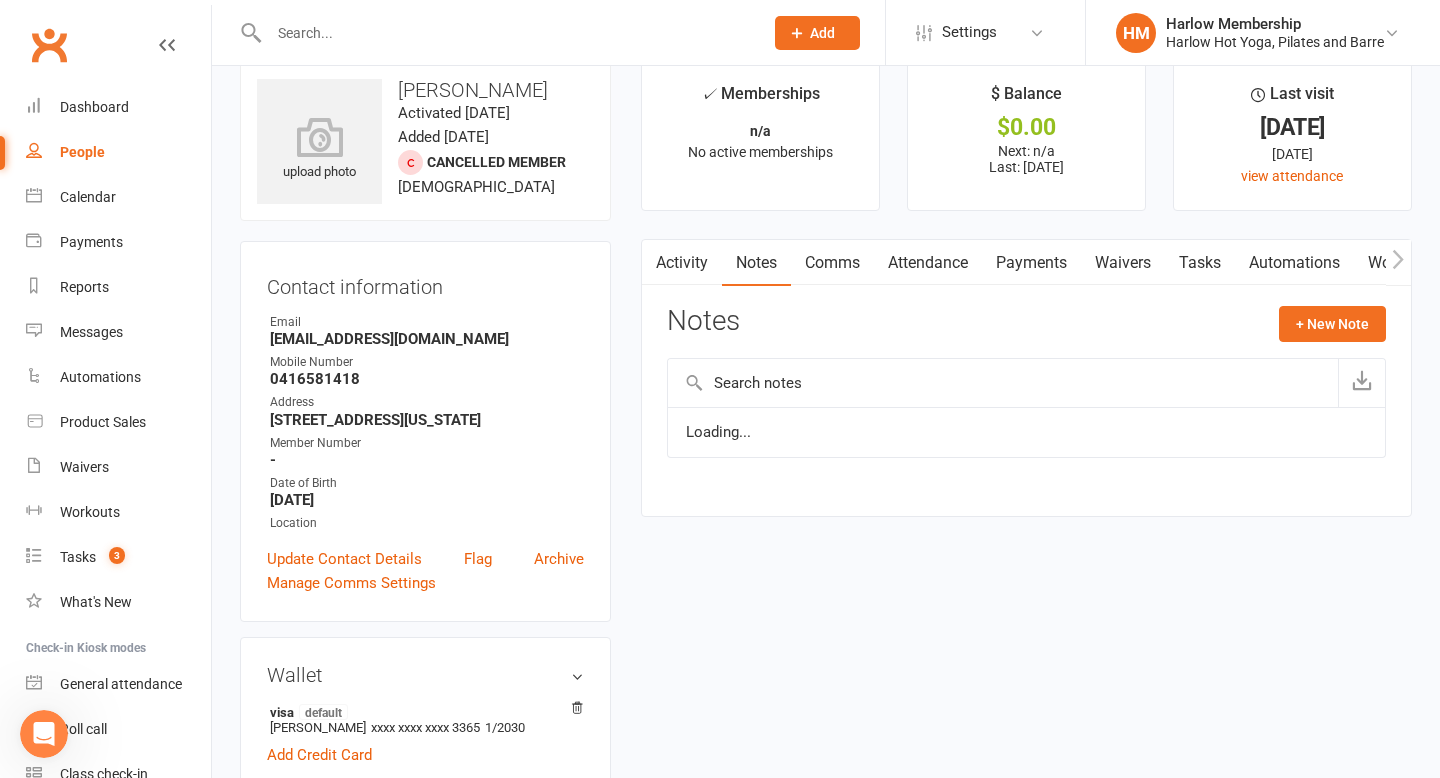 scroll, scrollTop: 0, scrollLeft: 0, axis: both 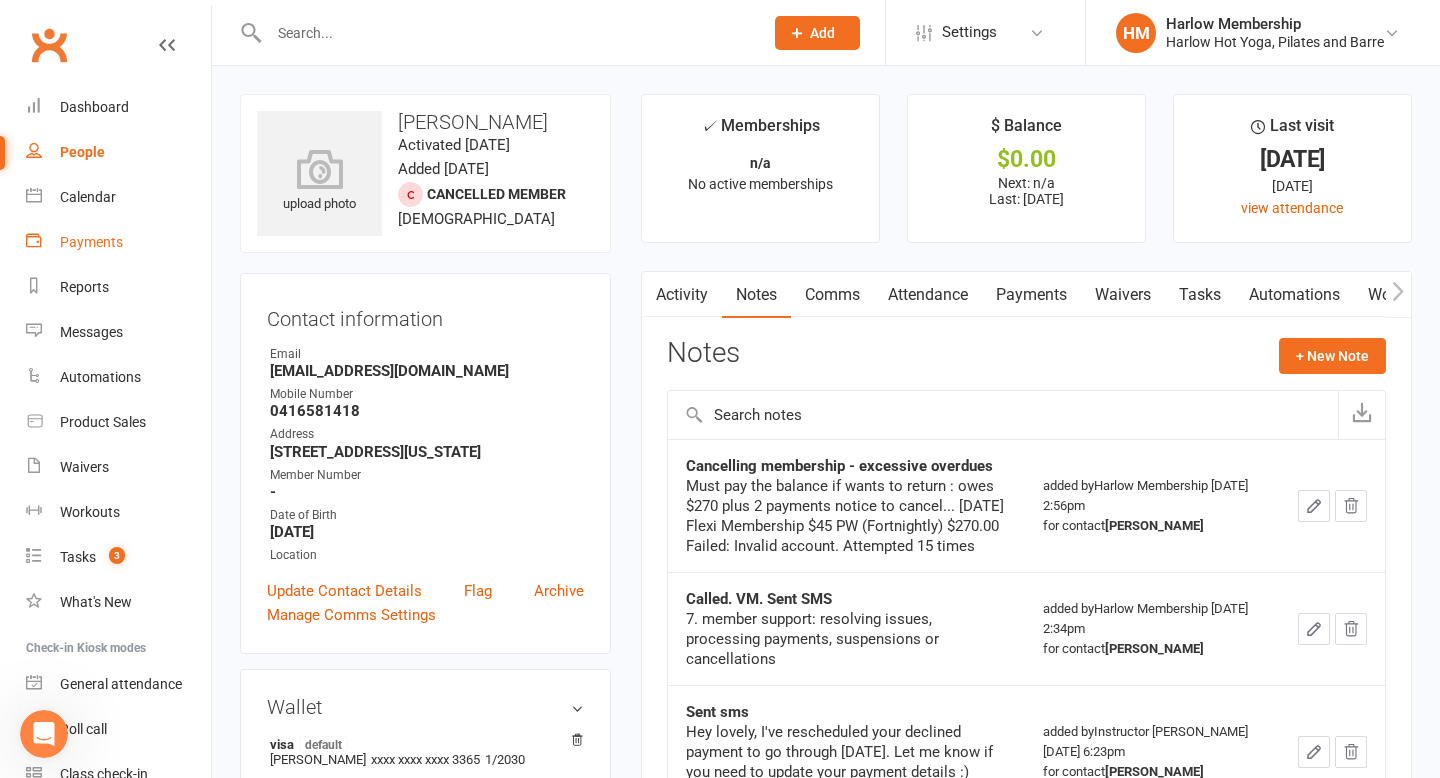 click on "Payments" at bounding box center [91, 242] 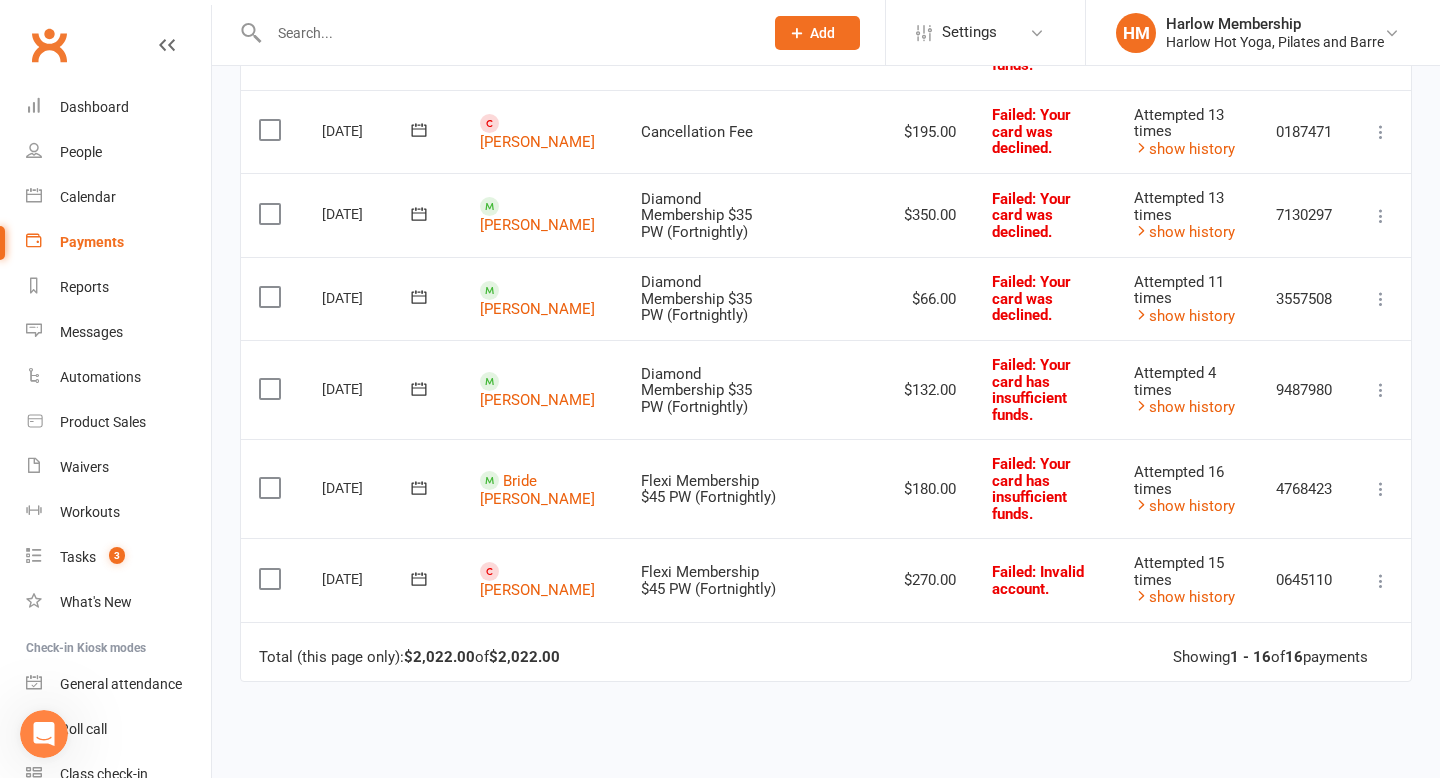scroll, scrollTop: 1192, scrollLeft: 0, axis: vertical 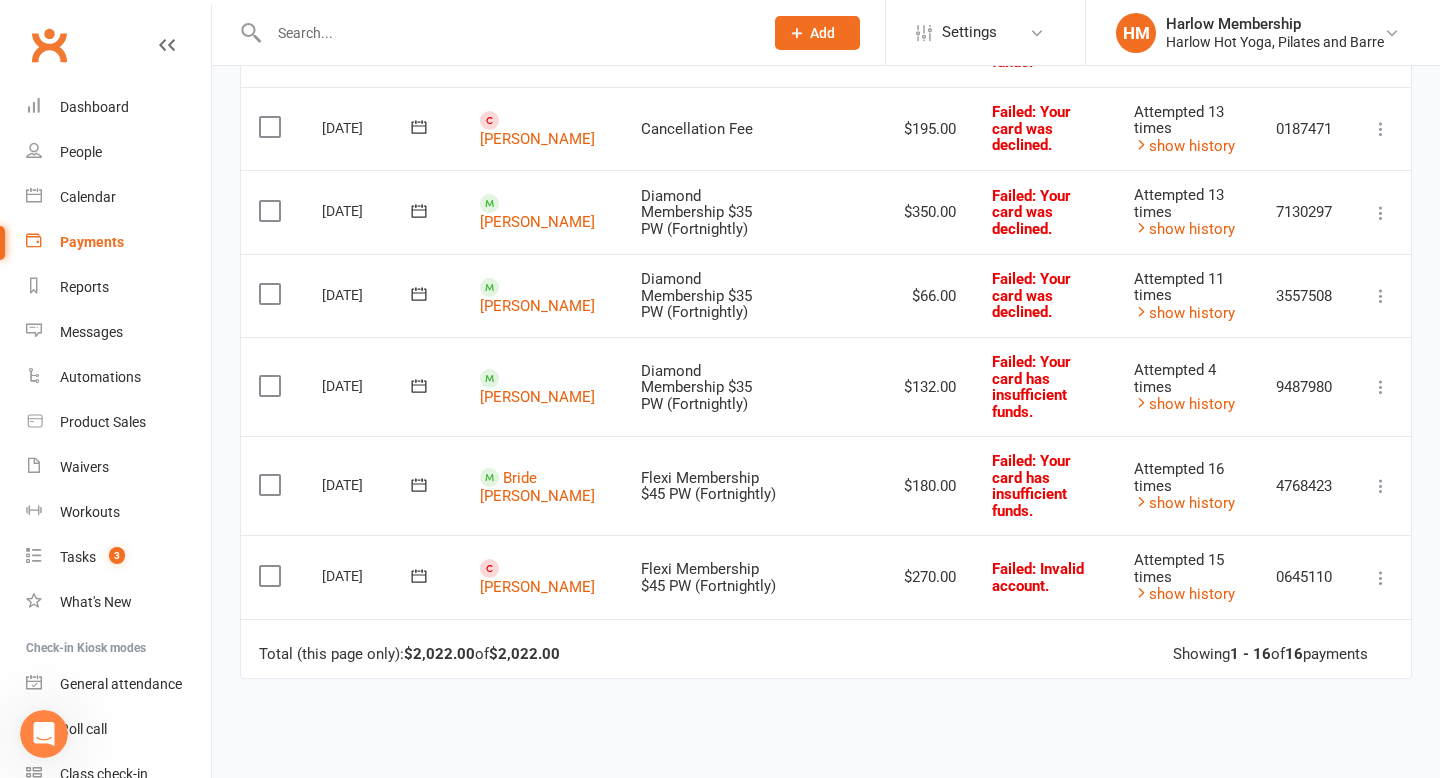 click at bounding box center (1381, 578) 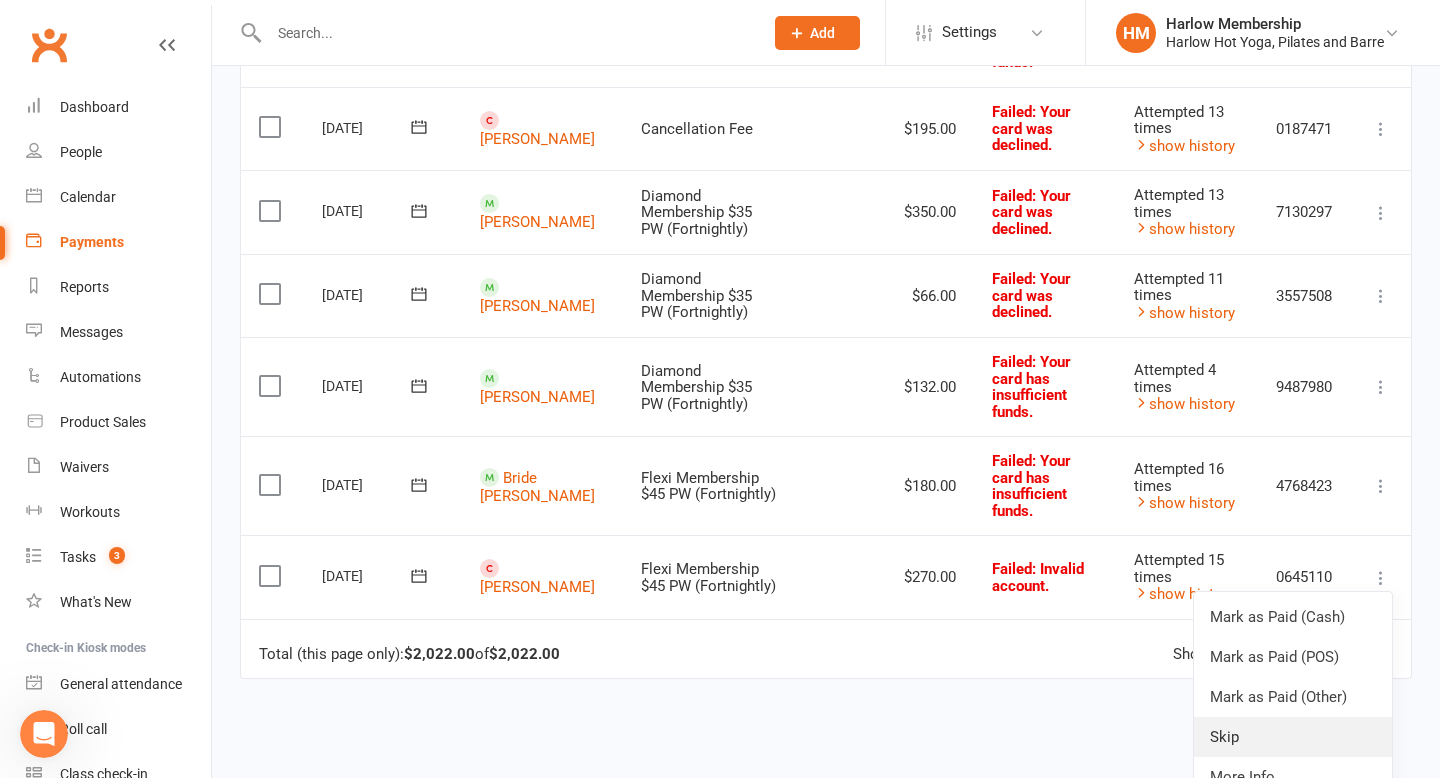 click on "Skip" at bounding box center (1293, 737) 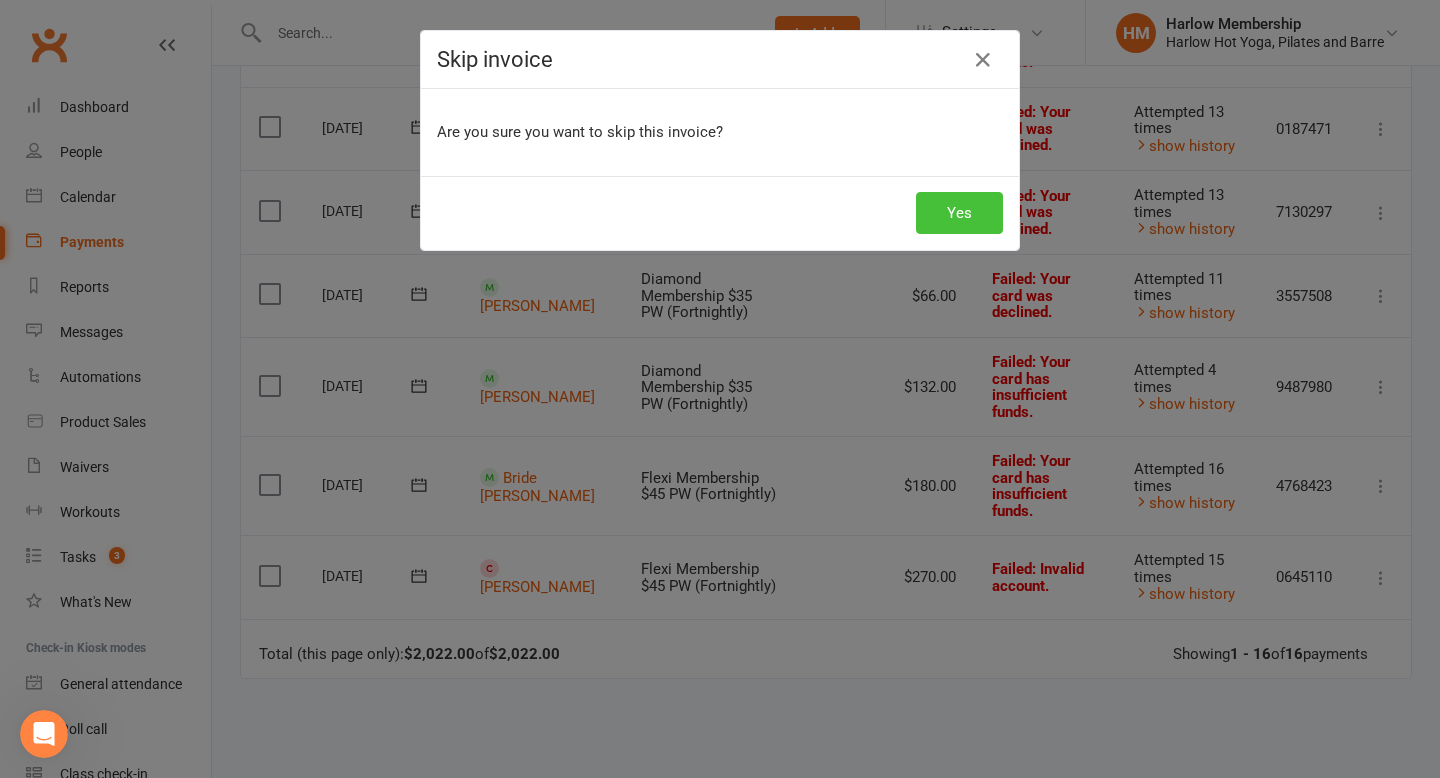 click on "Yes" at bounding box center [959, 213] 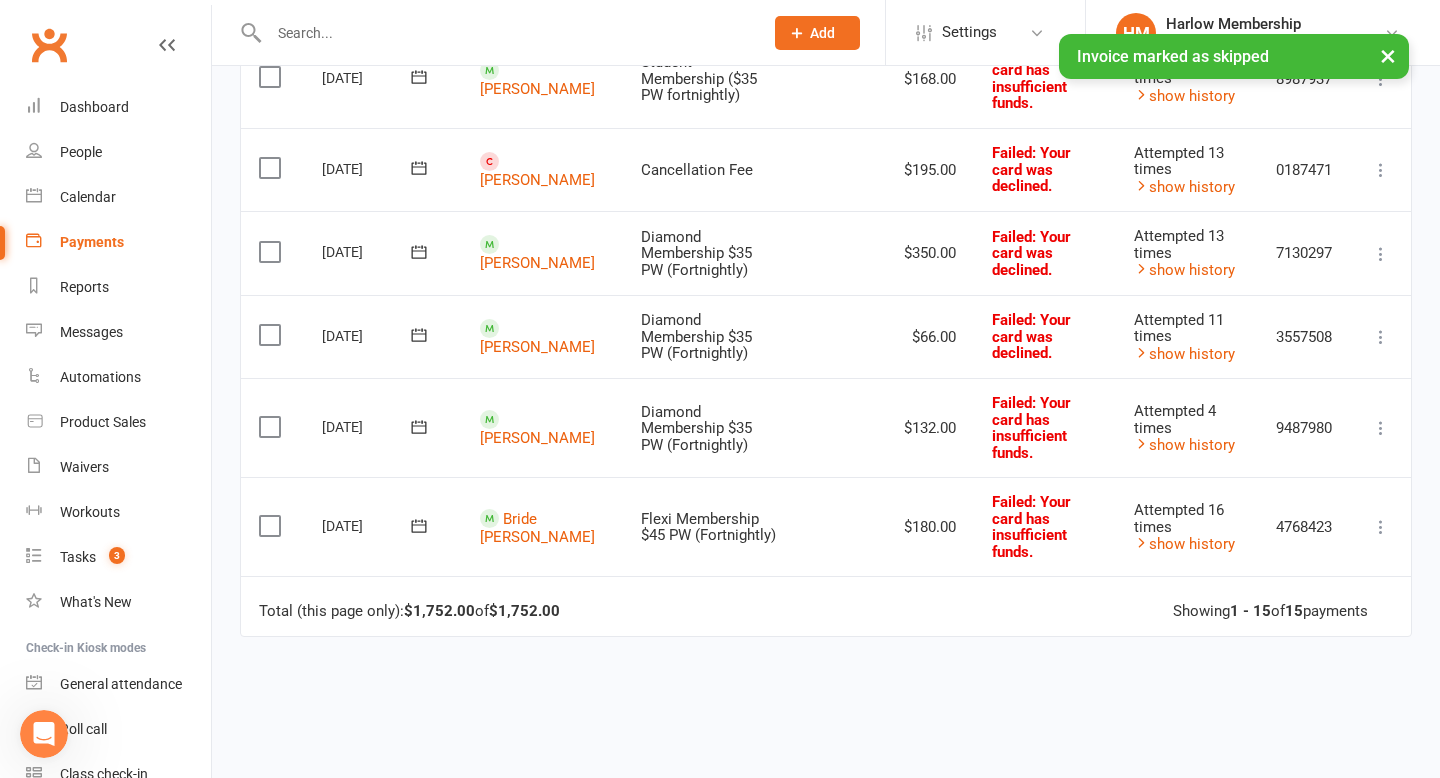 scroll, scrollTop: 1068, scrollLeft: 0, axis: vertical 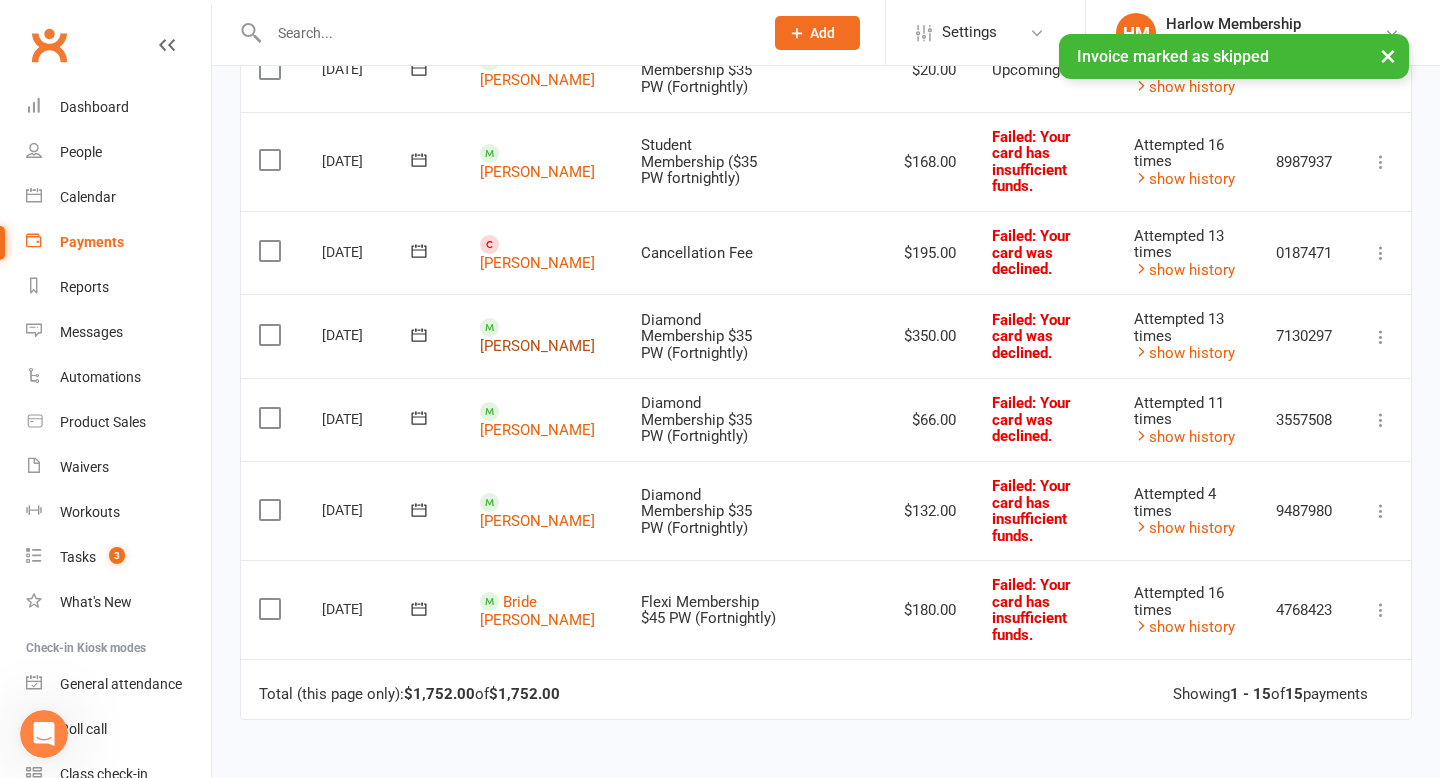 click on "Yahya Khadaro" at bounding box center (537, 346) 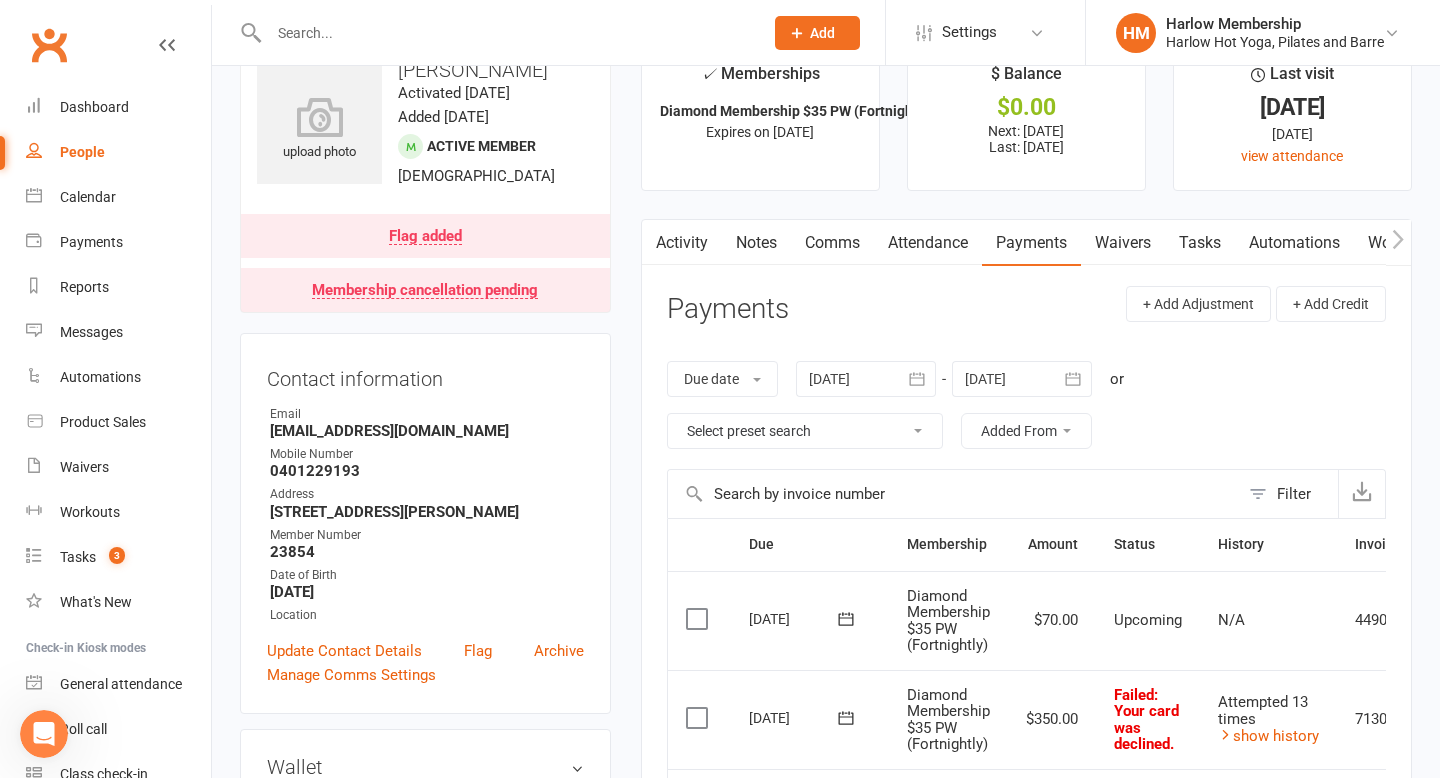 scroll, scrollTop: 0, scrollLeft: 0, axis: both 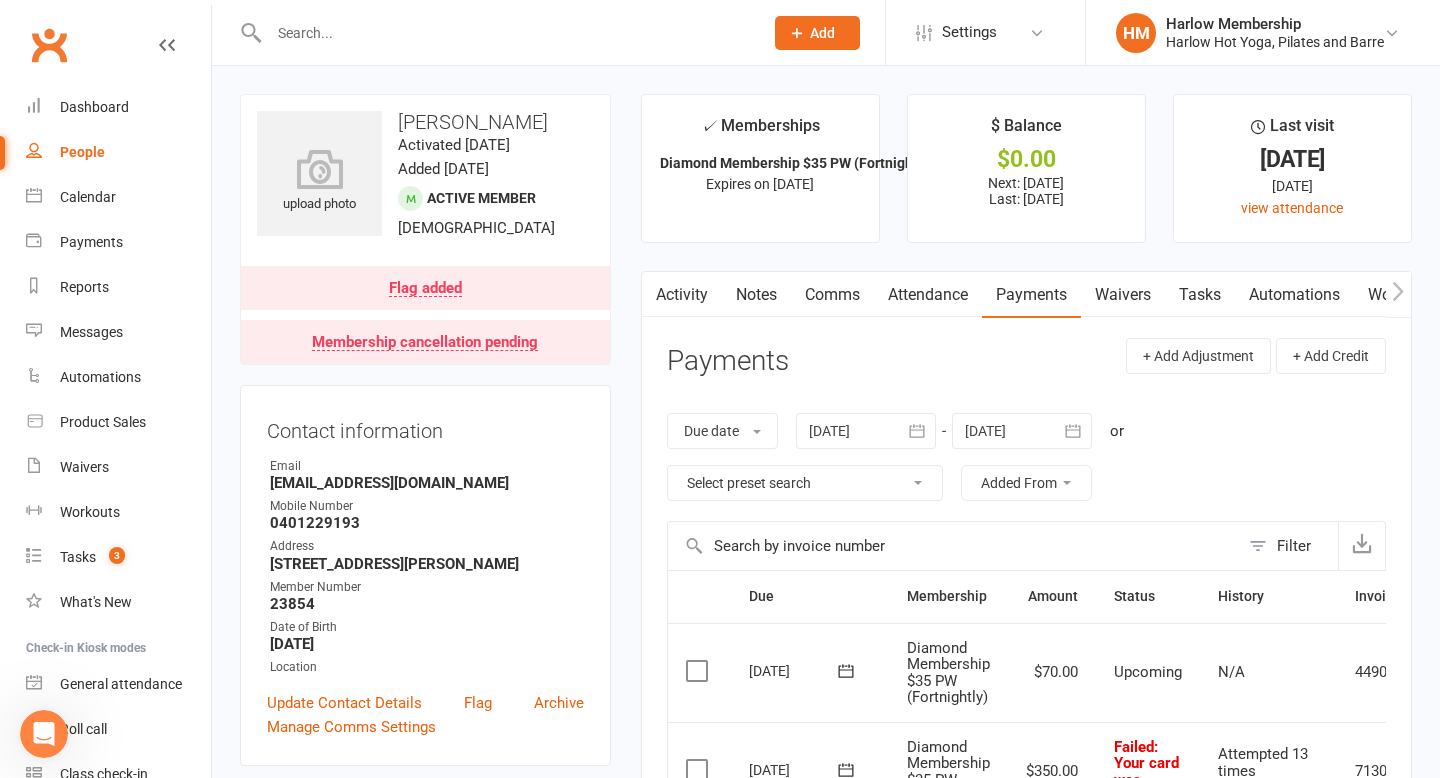 click on "Notes" at bounding box center [756, 295] 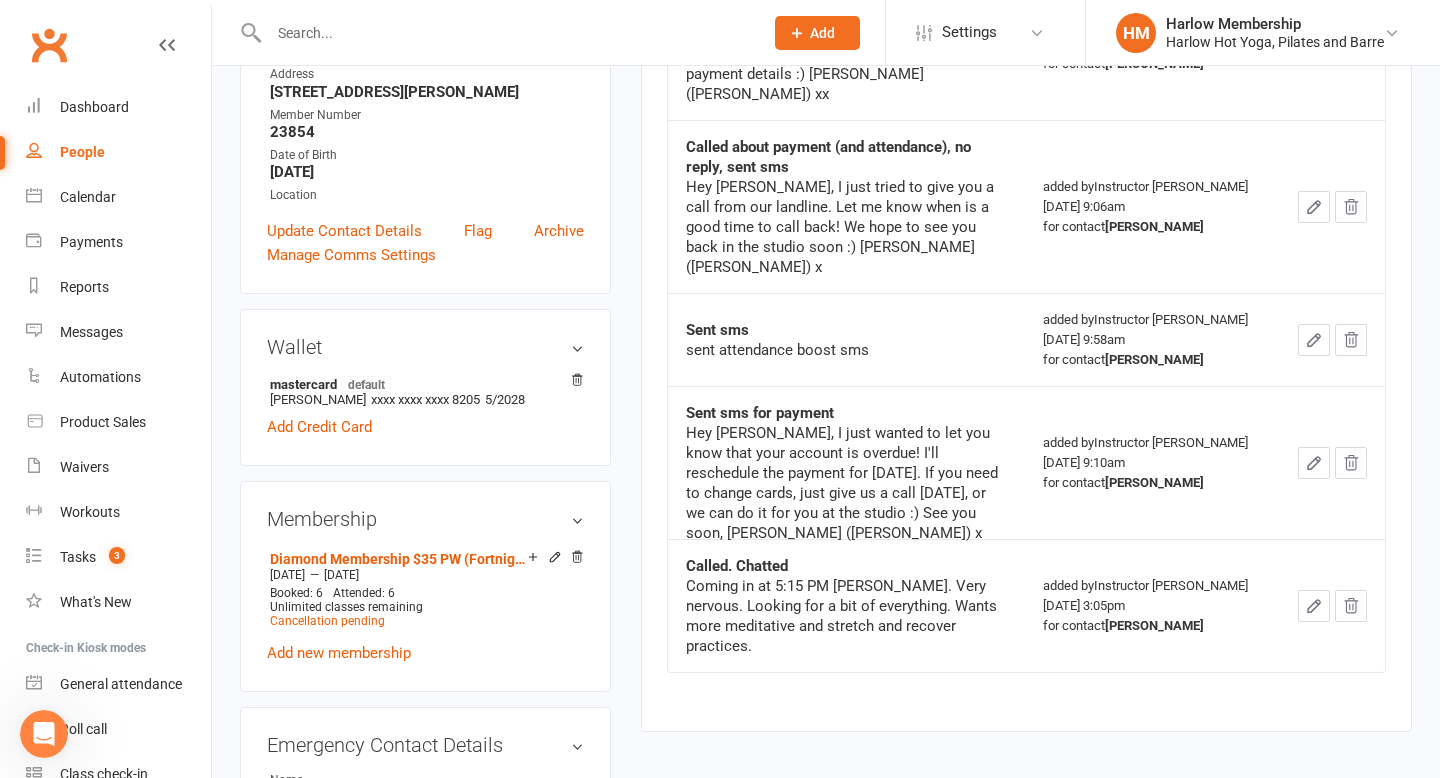 scroll, scrollTop: 0, scrollLeft: 0, axis: both 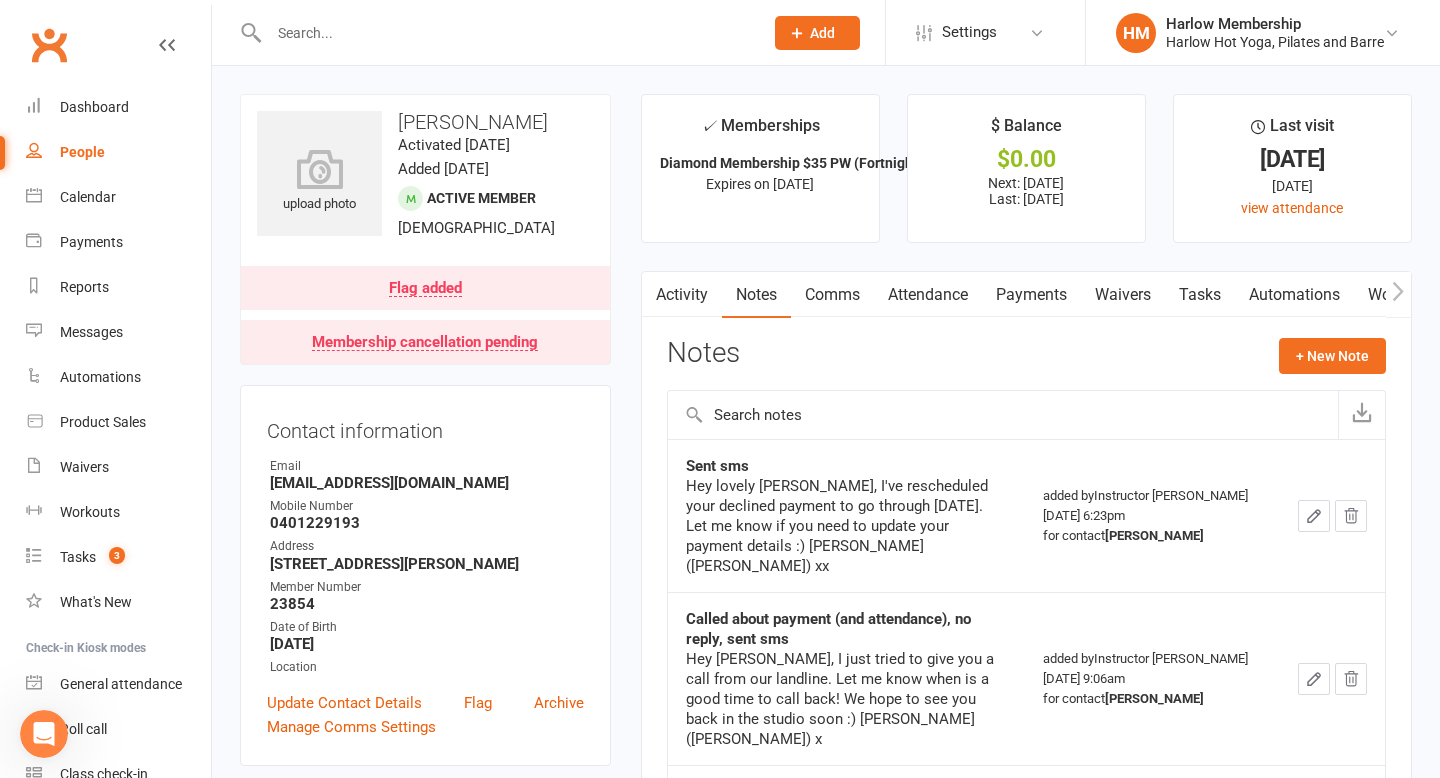 click on "Payments" at bounding box center (1031, 295) 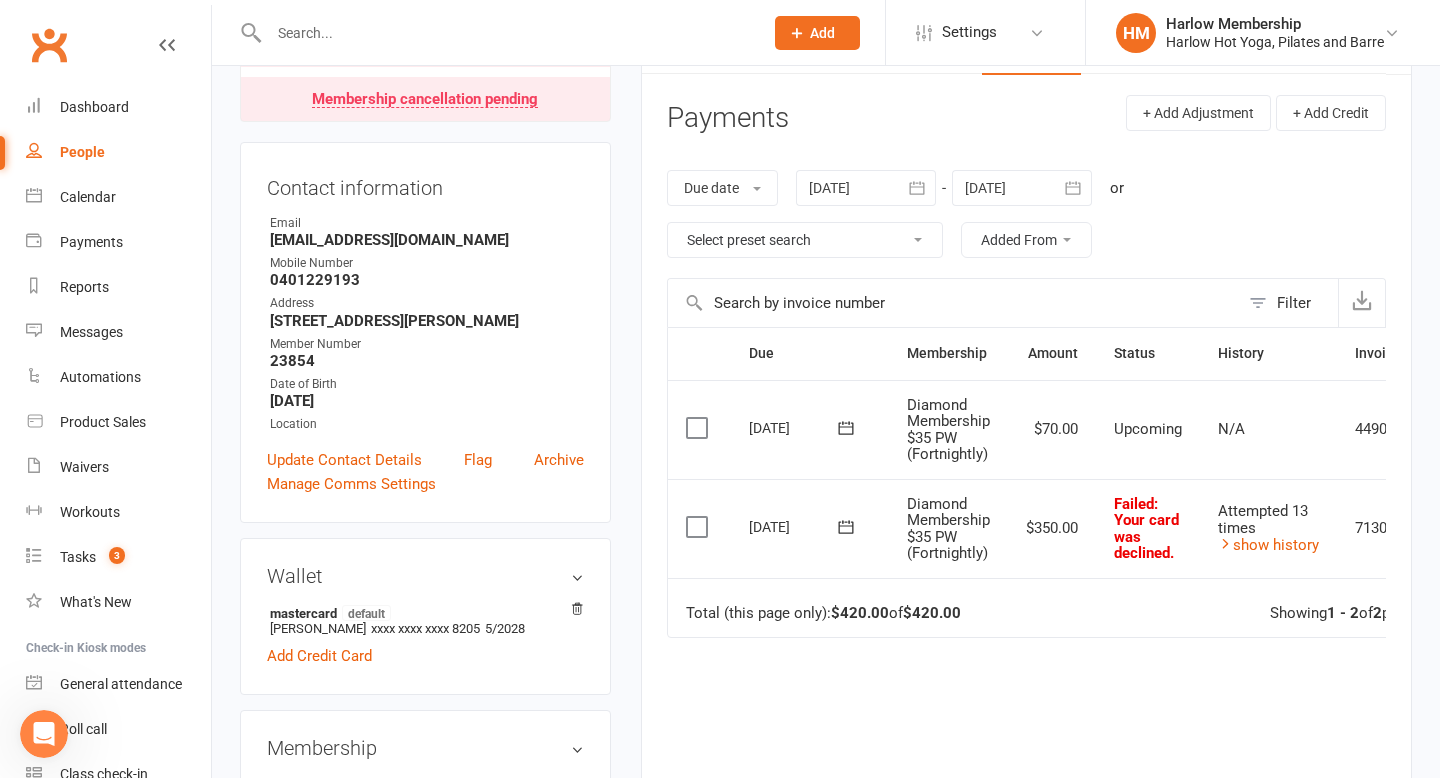 scroll, scrollTop: 274, scrollLeft: 0, axis: vertical 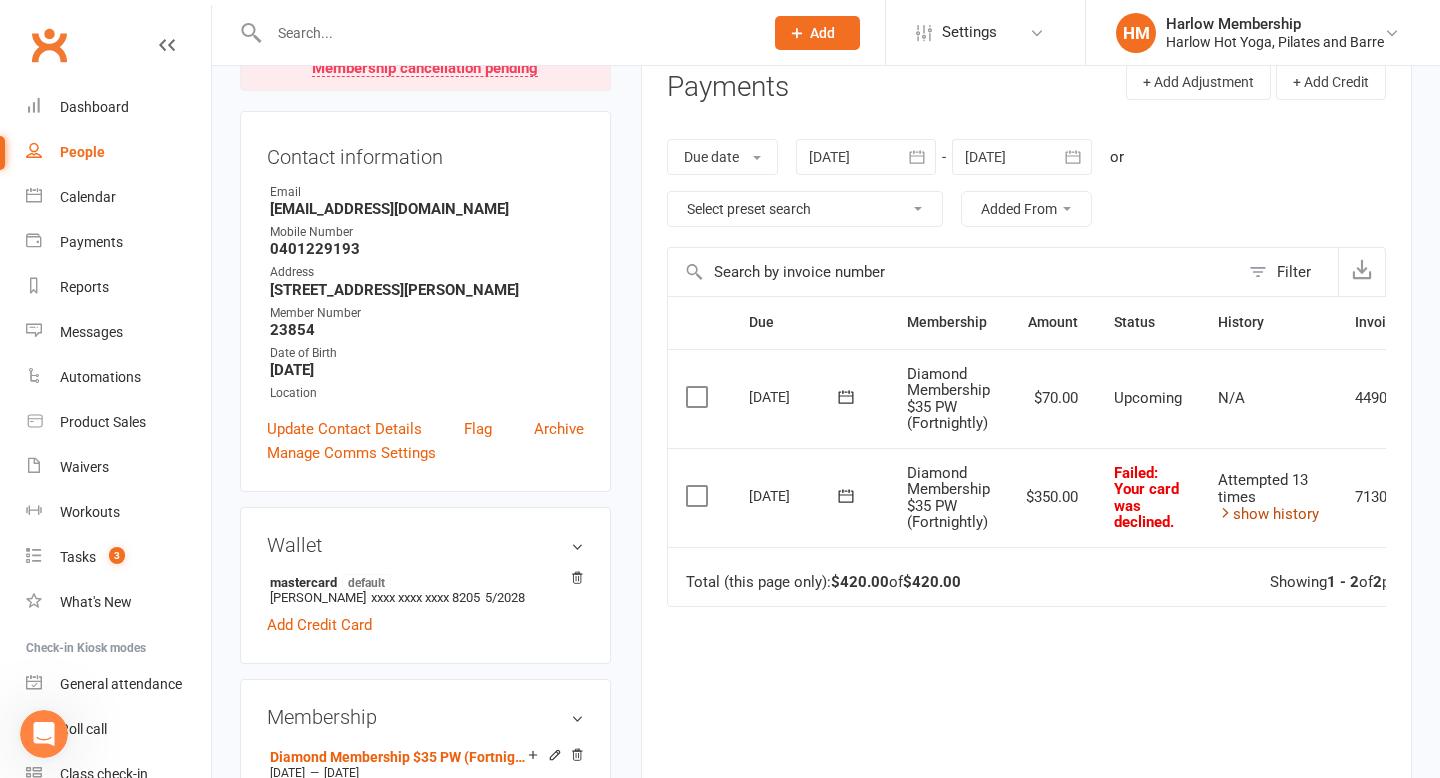 drag, startPoint x: 748, startPoint y: 395, endPoint x: 1322, endPoint y: 516, distance: 586.61487 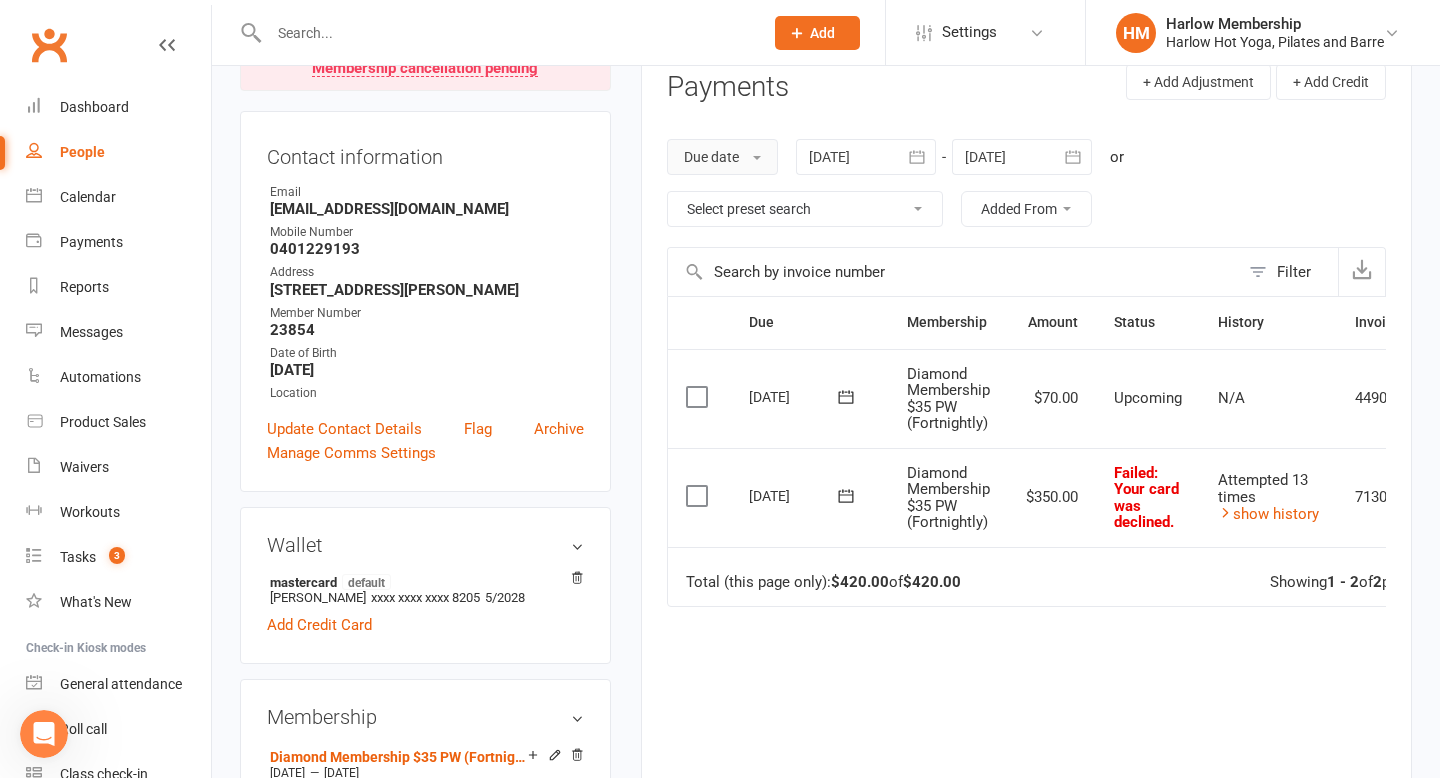 scroll, scrollTop: 178, scrollLeft: 0, axis: vertical 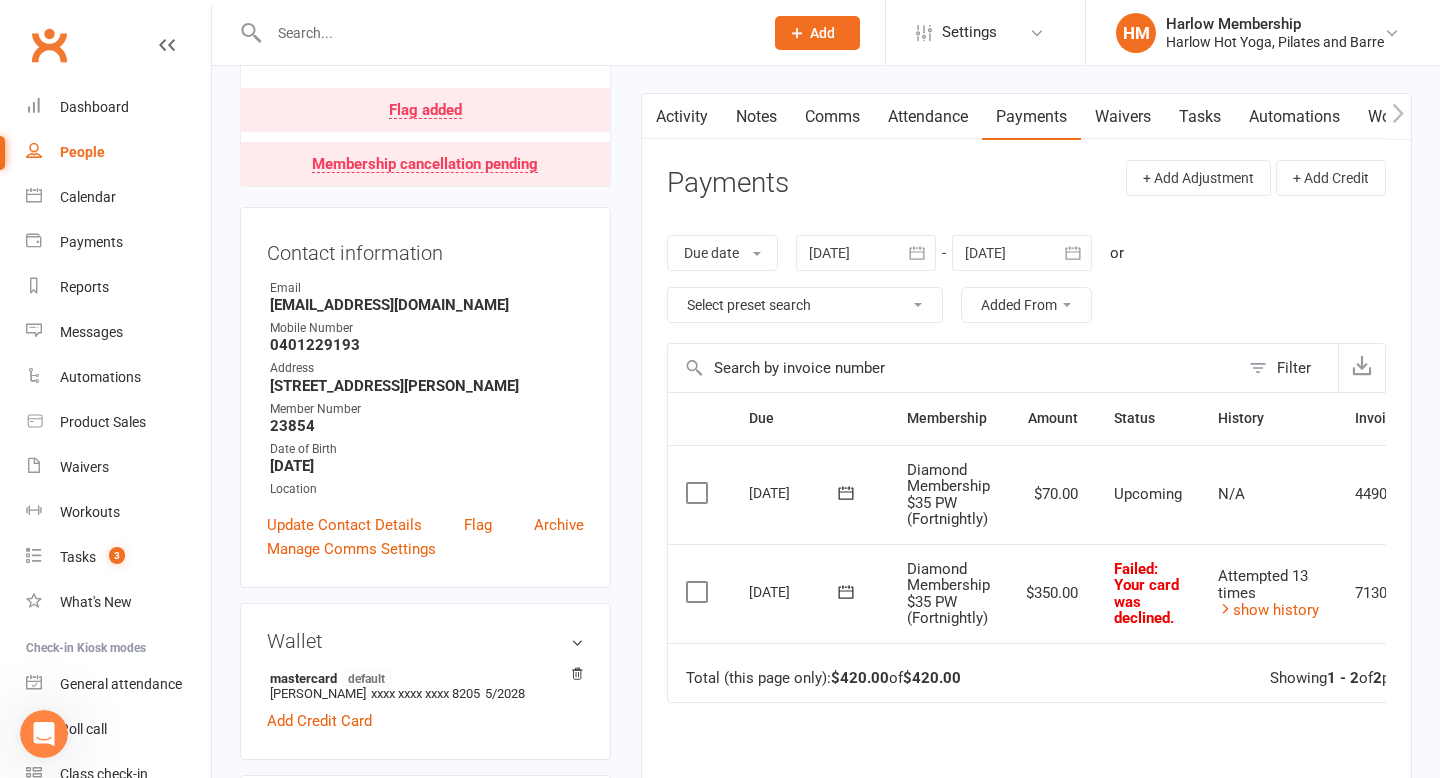 click on "Notes" at bounding box center [756, 117] 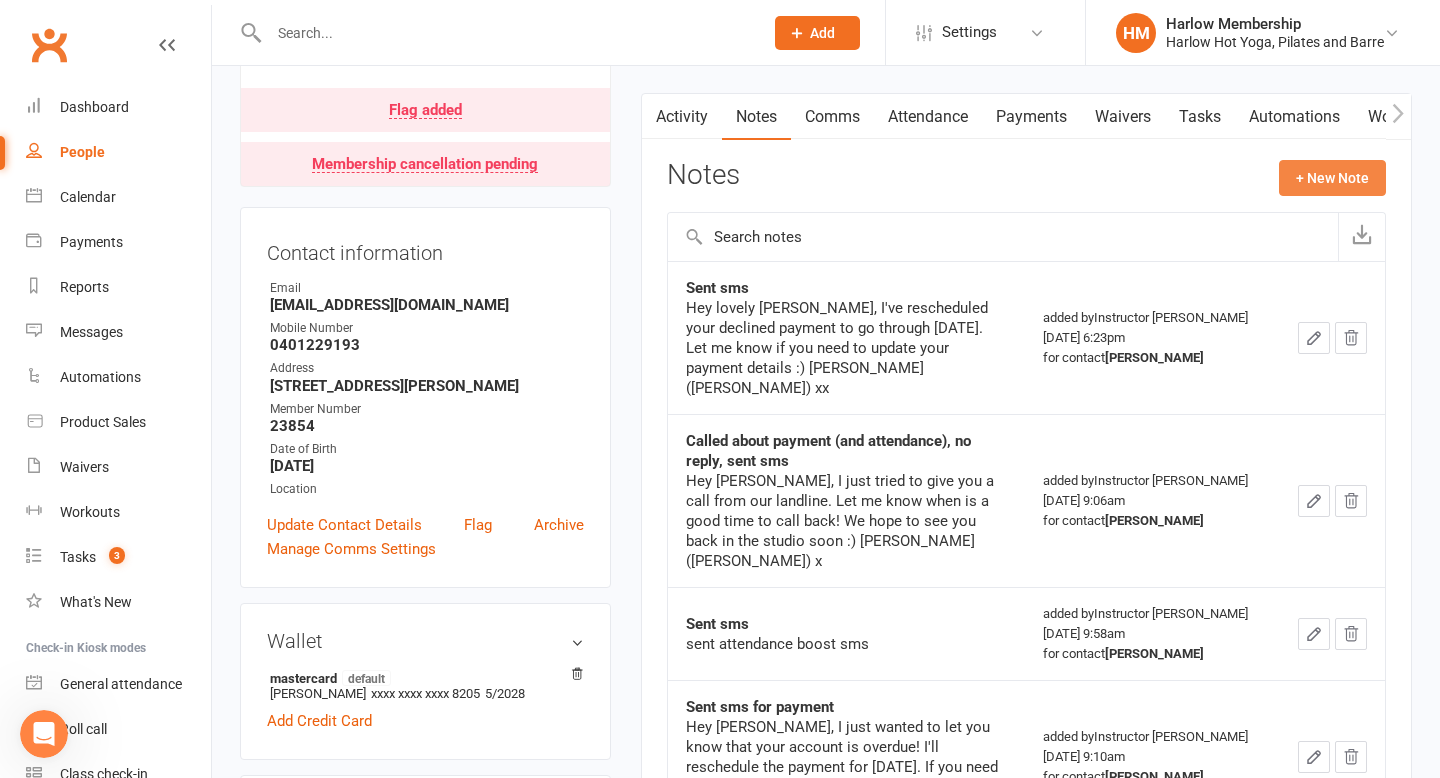 click on "+ New Note" 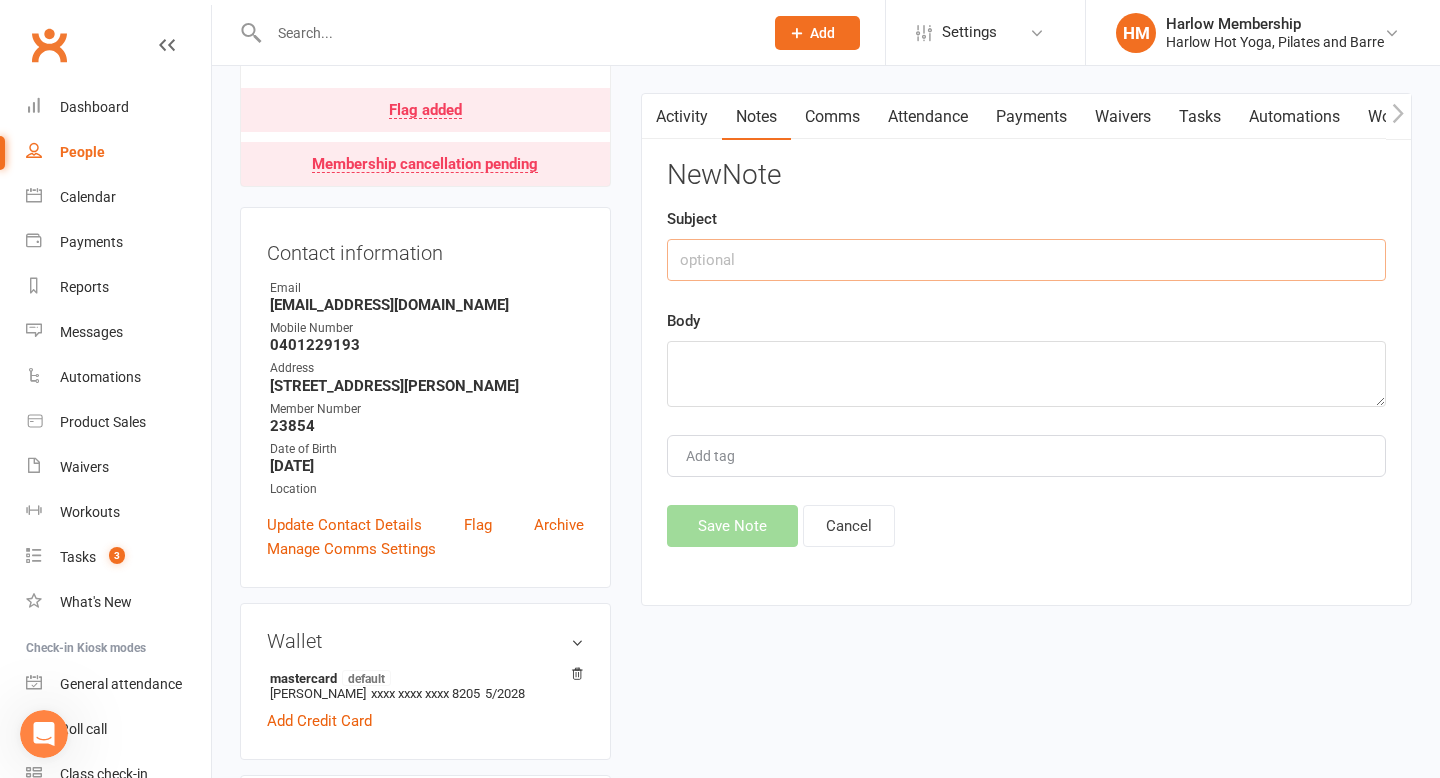 click 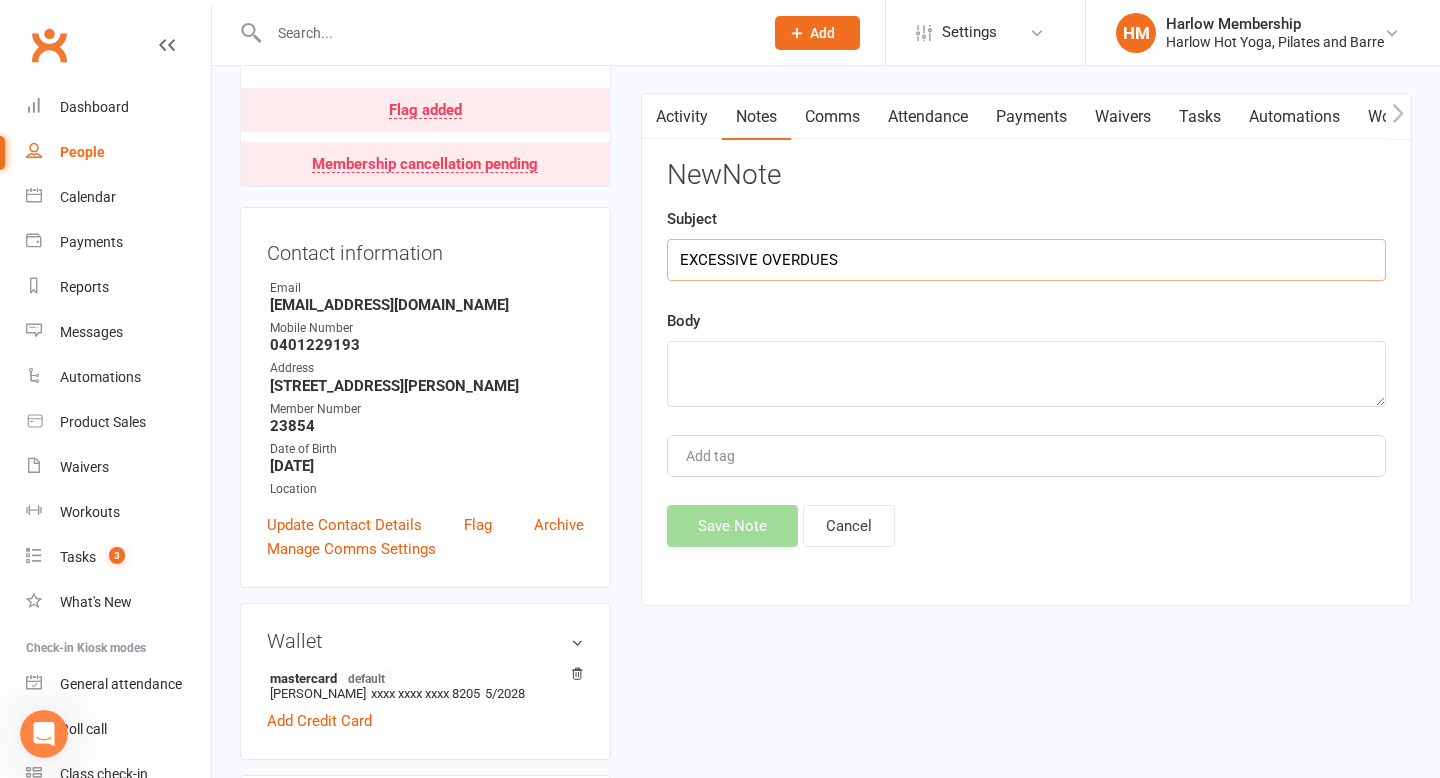 type on "EXCESSIVE OVERDUES" 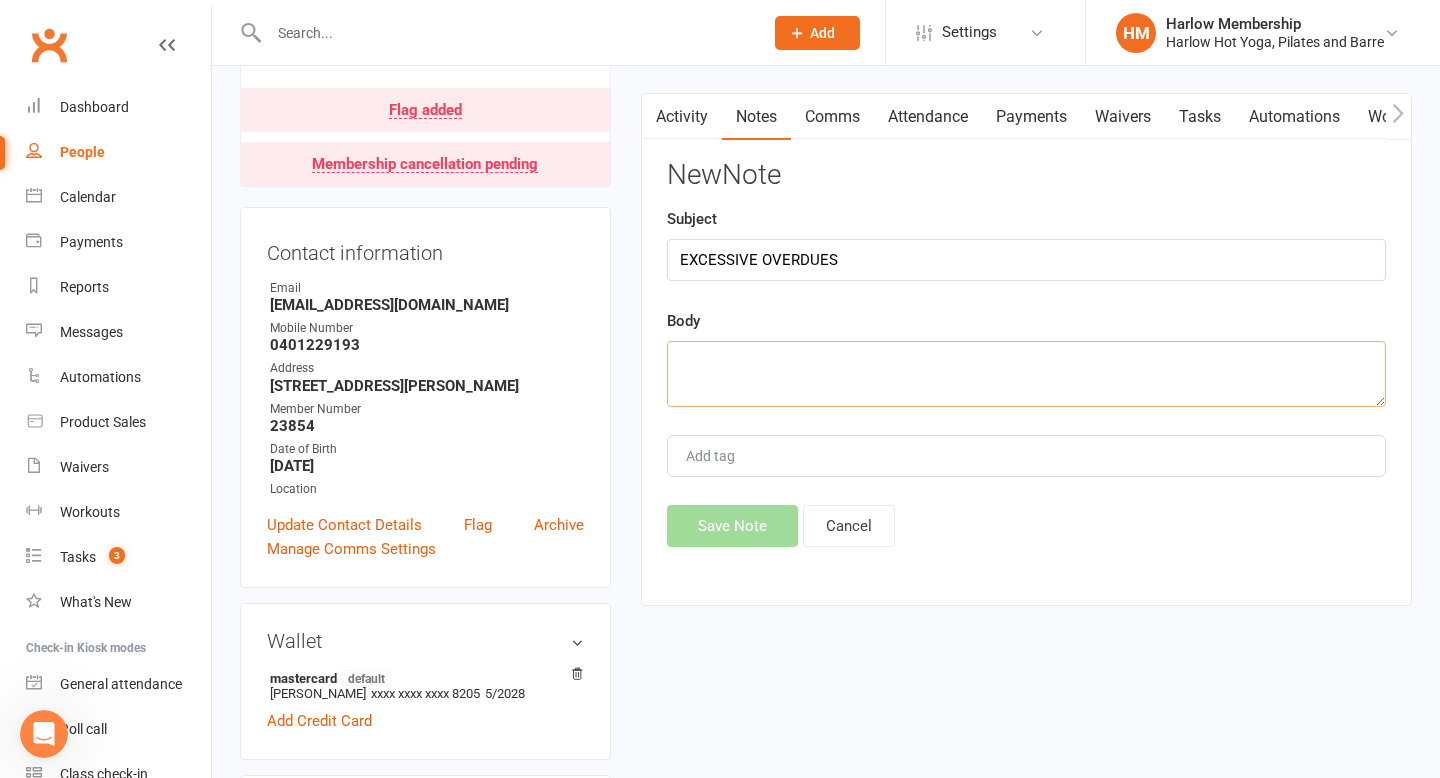click 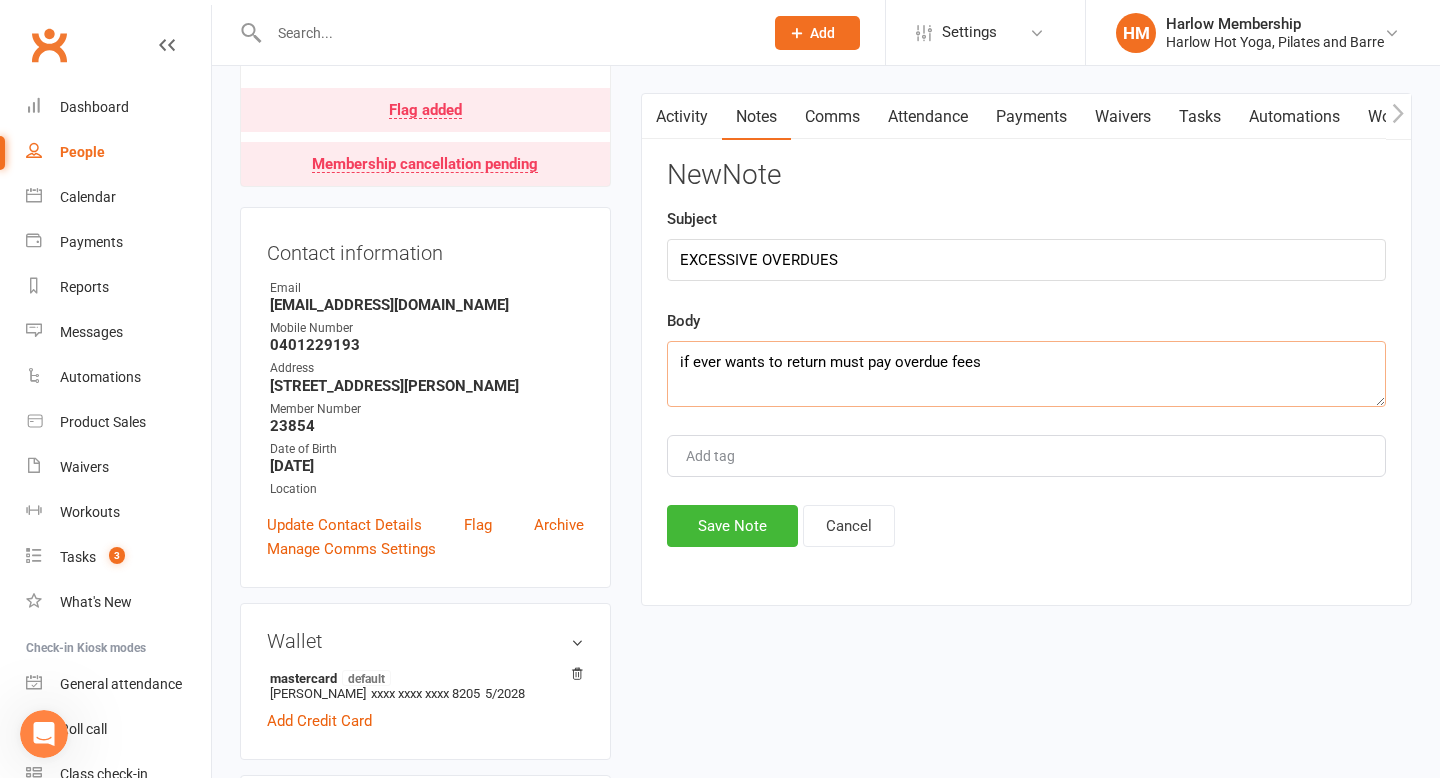 paste on "20 Jul 2025
Diamond Membership $35 PW (Fortnightly)	$70.00	Upcoming
N/A
4490037
Select this
06 Jul 2025
Diamond Membership $35 PW (Fortnightly)	$350.00	Failed: Your card was declined.
Attempted 13 times
show history" 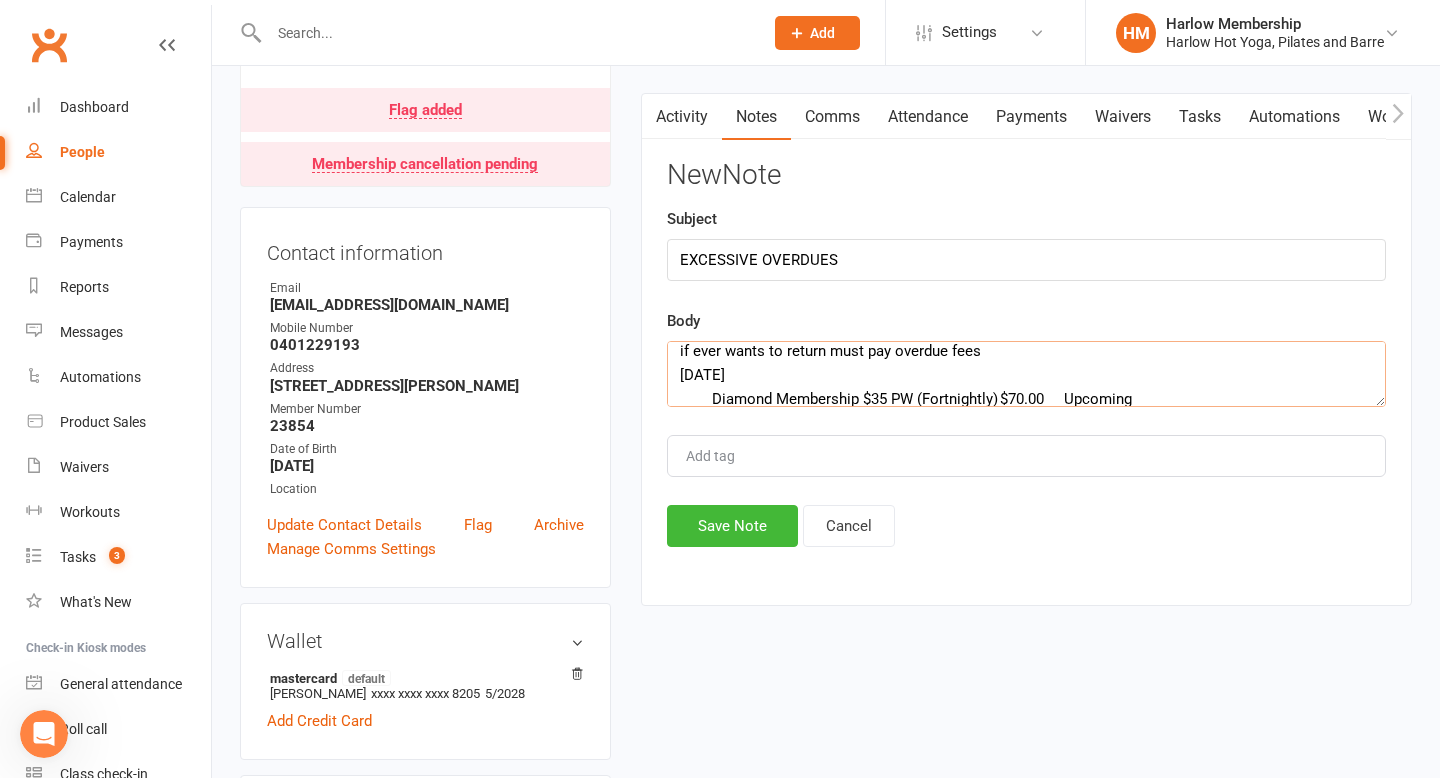 scroll, scrollTop: 0, scrollLeft: 0, axis: both 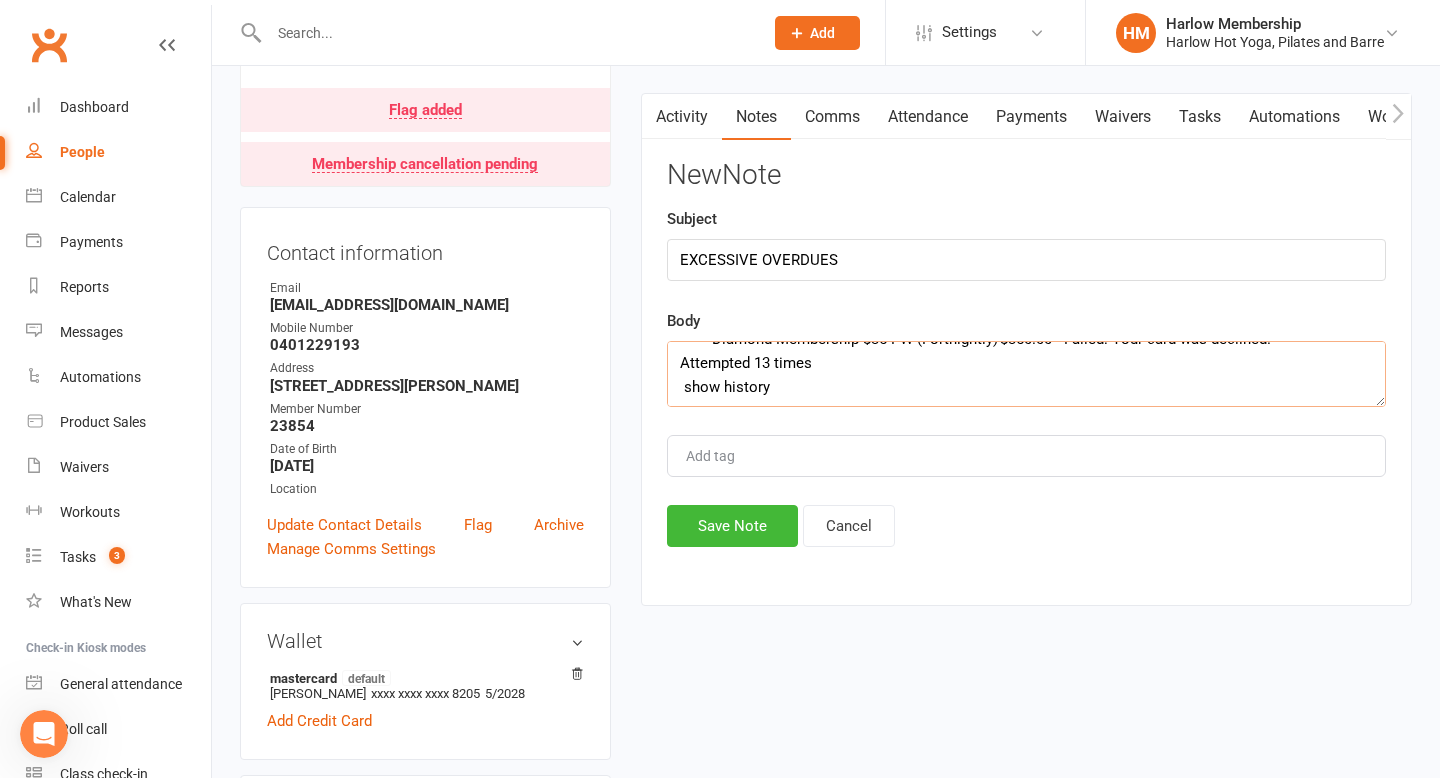 click on "if ever wants to return must pay overdue fees
20 Jul 2025
Diamond Membership $35 PW (Fortnightly)	$70.00	Upcoming
N/A
4490037
Select this
06 Jul 2025
Diamond Membership $35 PW (Fortnightly)	$350.00	Failed: Your card was declined.
Attempted 13 times
show history" 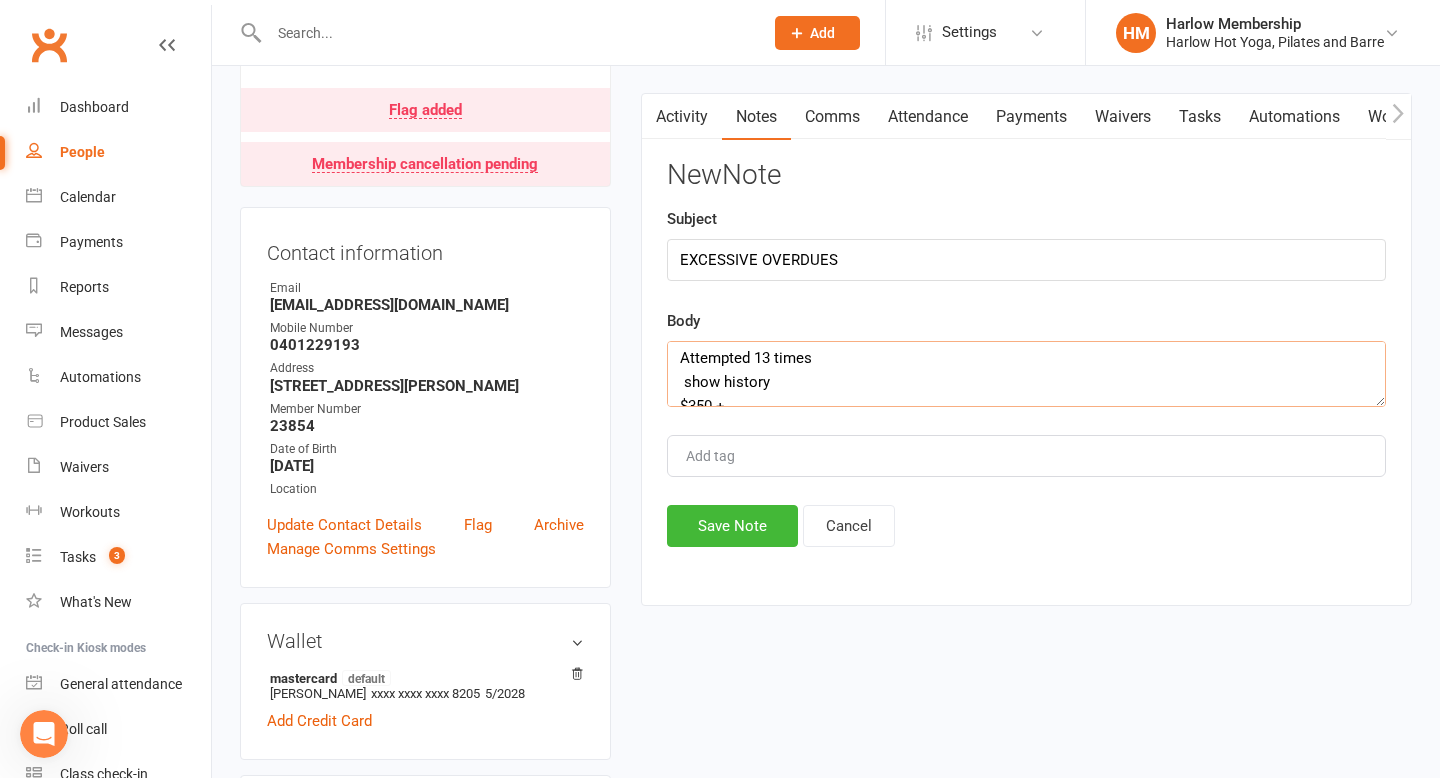 scroll, scrollTop: 216, scrollLeft: 0, axis: vertical 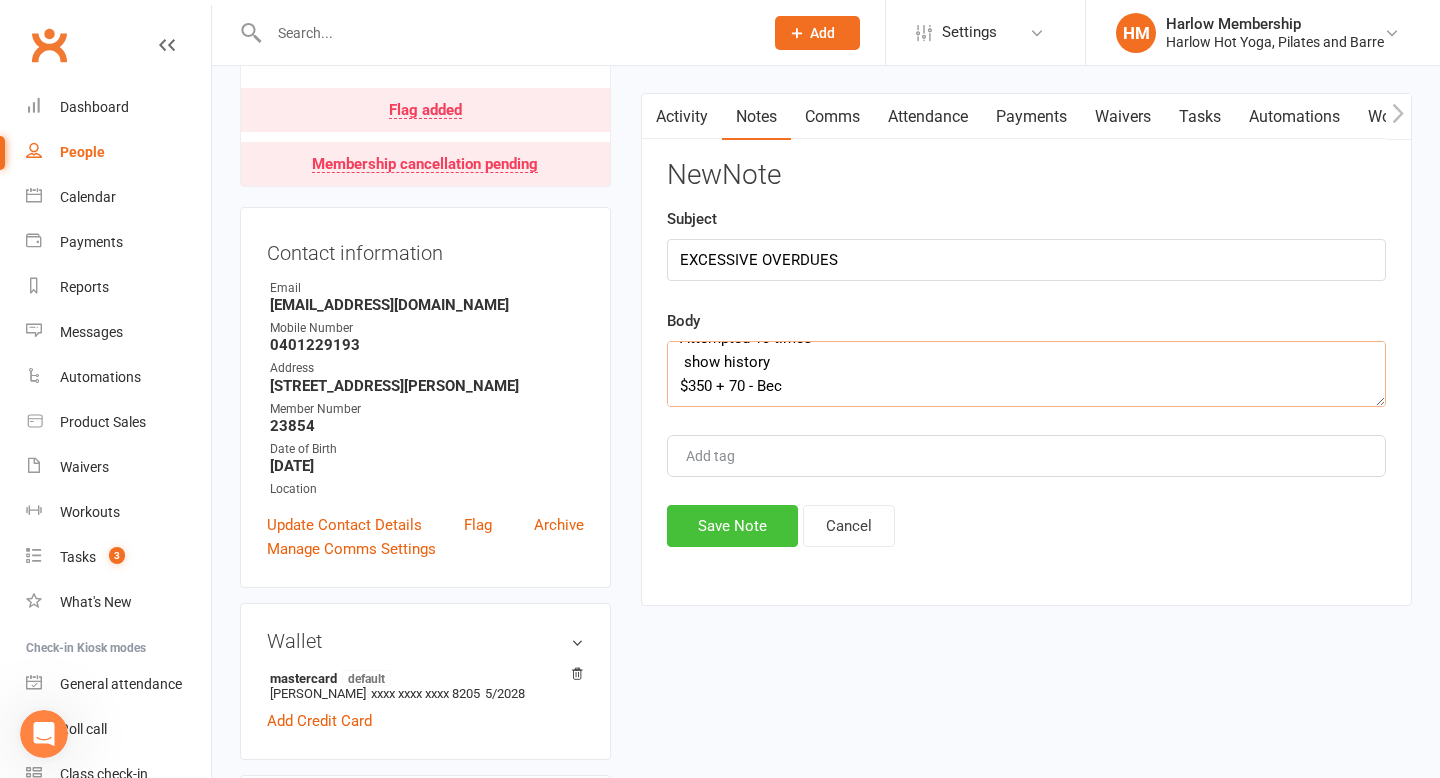 type on "if ever wants to return must pay overdue fees
20 Jul 2025
Diamond Membership $35 PW (Fortnightly)	$70.00	Upcoming
N/A
4490037
Select this
06 Jul 2025
Diamond Membership $35 PW (Fortnightly)	$350.00	Failed: Your card was declined.
Attempted 13 times
show history
$350 + 70 - Bec" 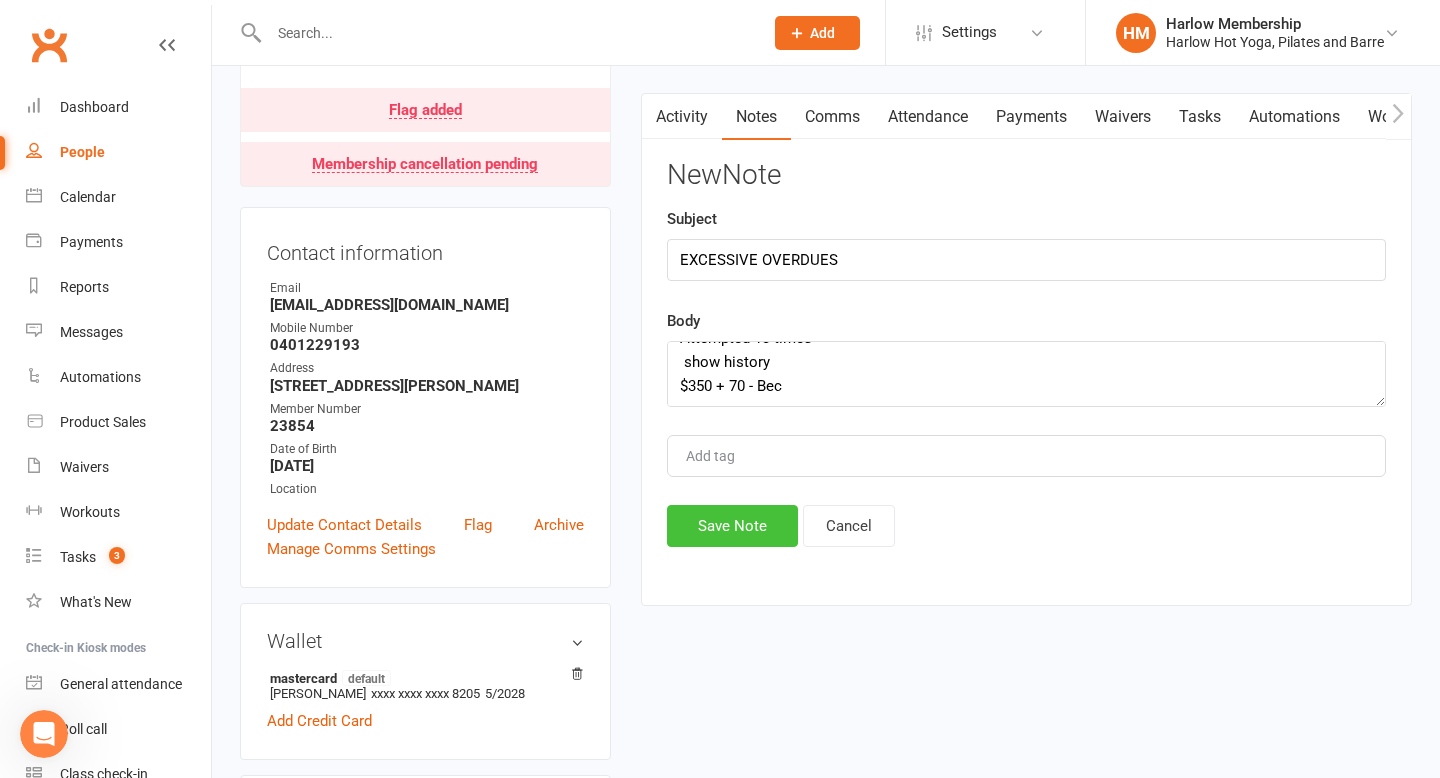 click on "Save Note" 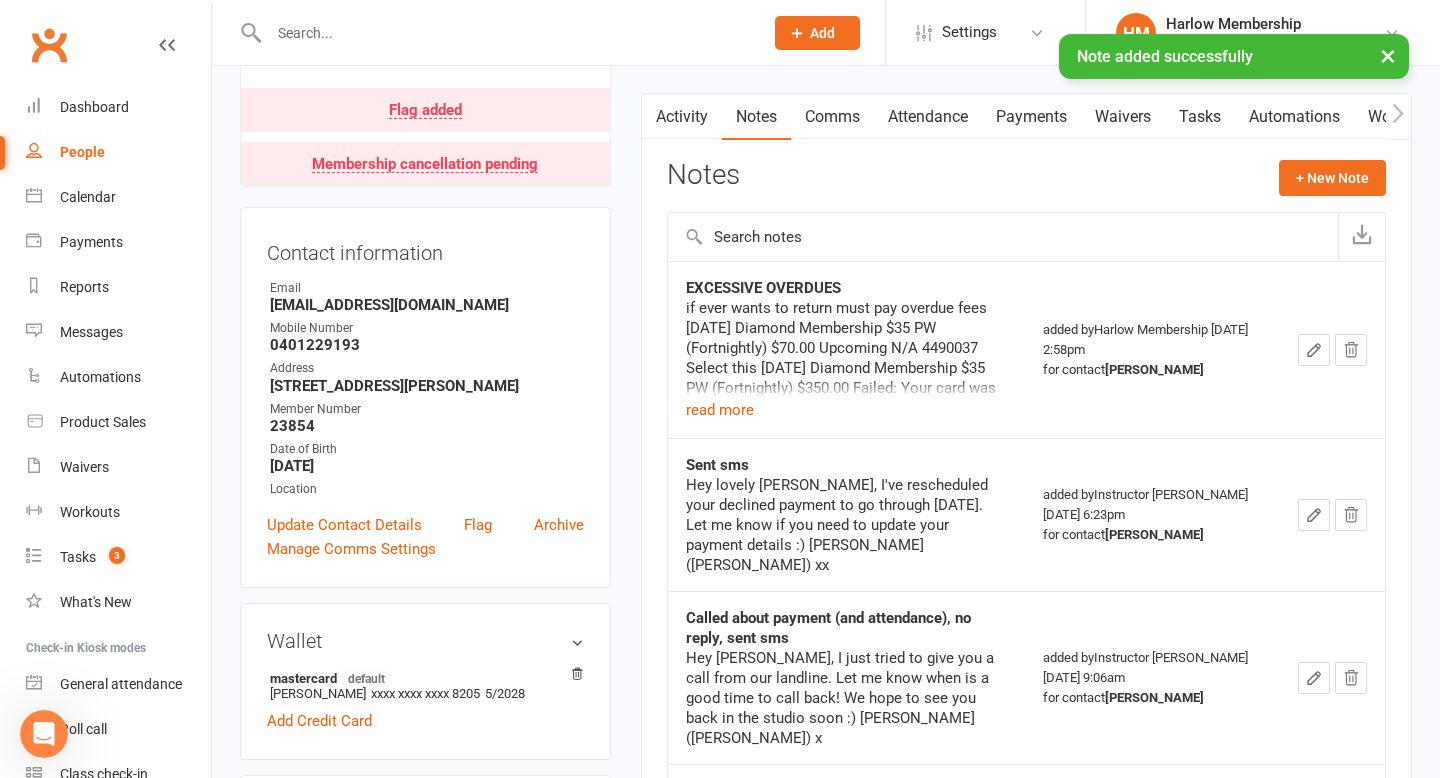 click on "Payments" at bounding box center (1031, 117) 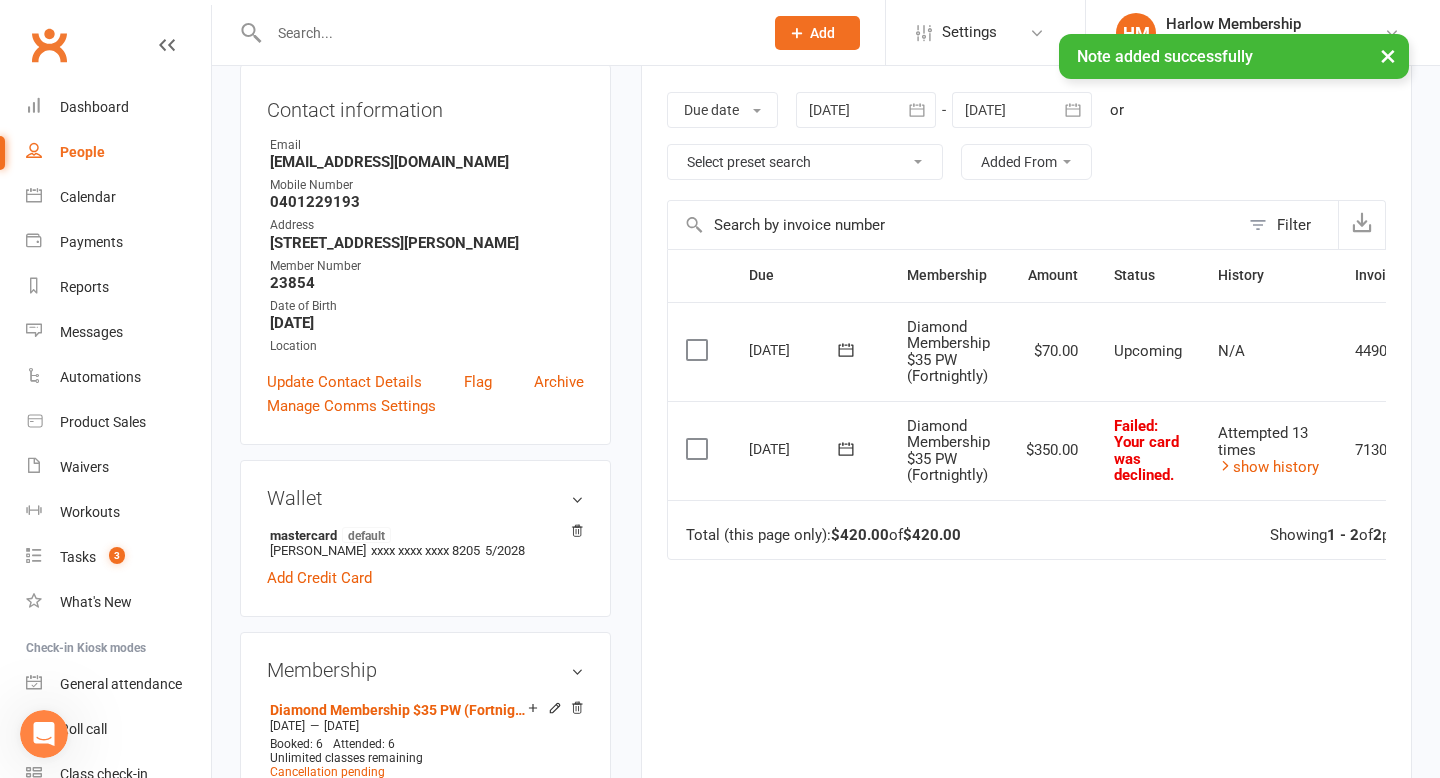 scroll, scrollTop: 343, scrollLeft: 0, axis: vertical 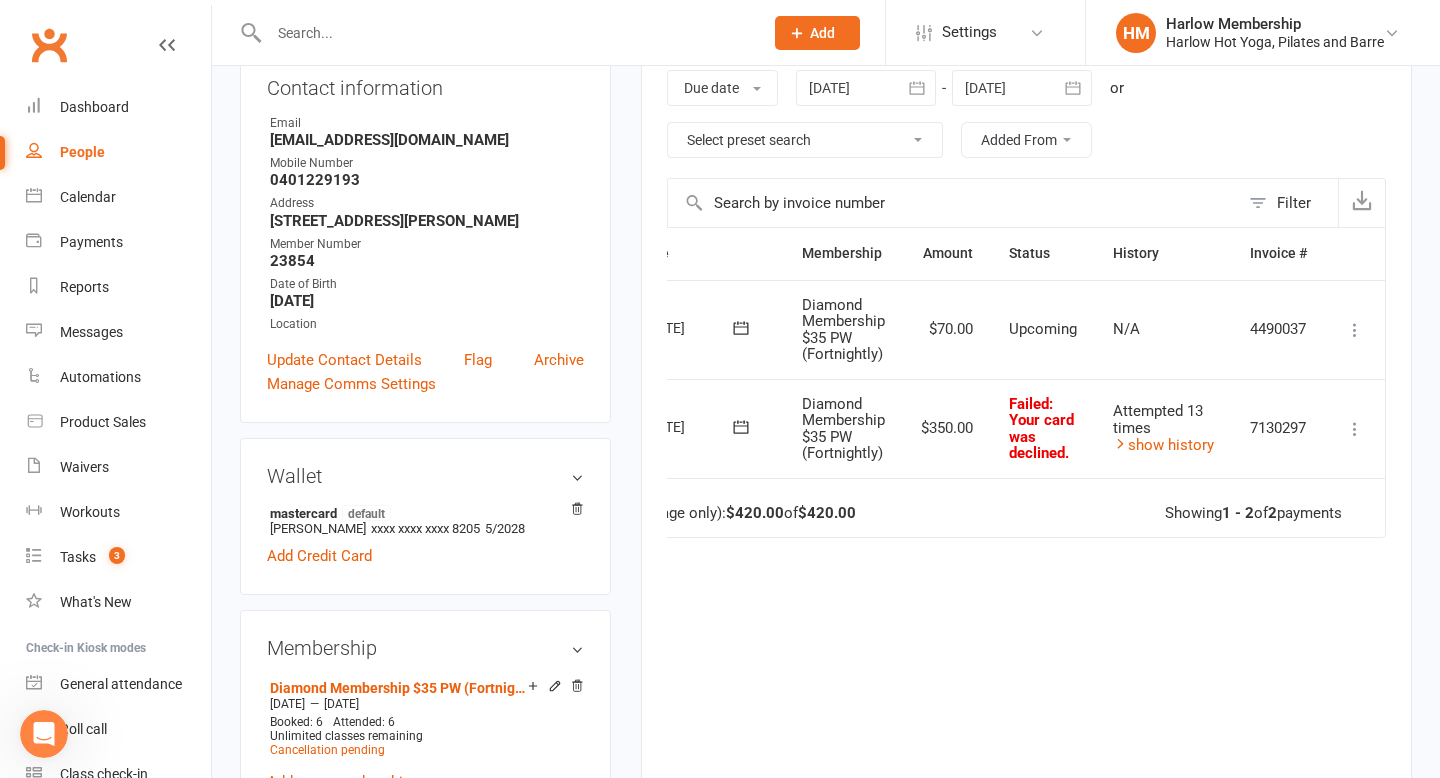 click at bounding box center (1355, 429) 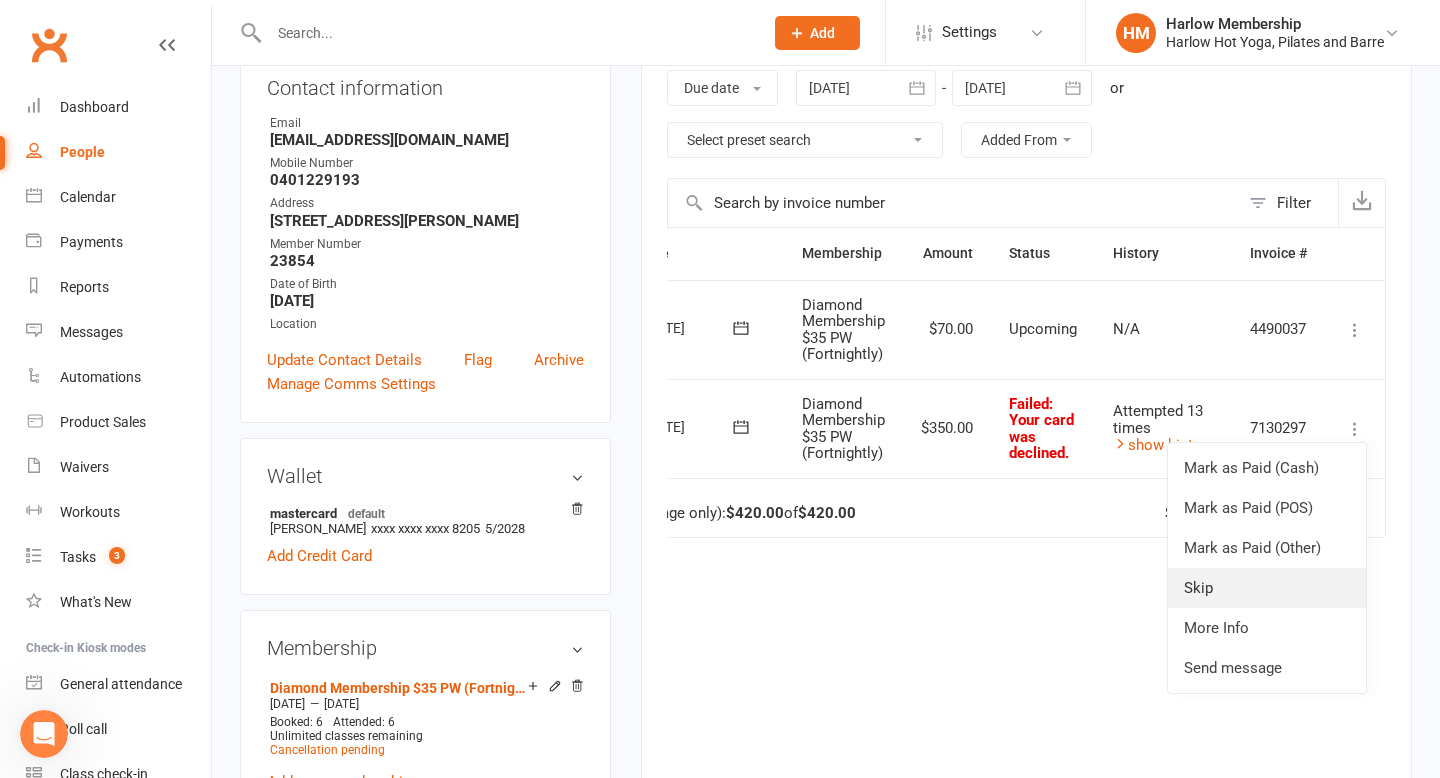 click on "Skip" at bounding box center [1267, 588] 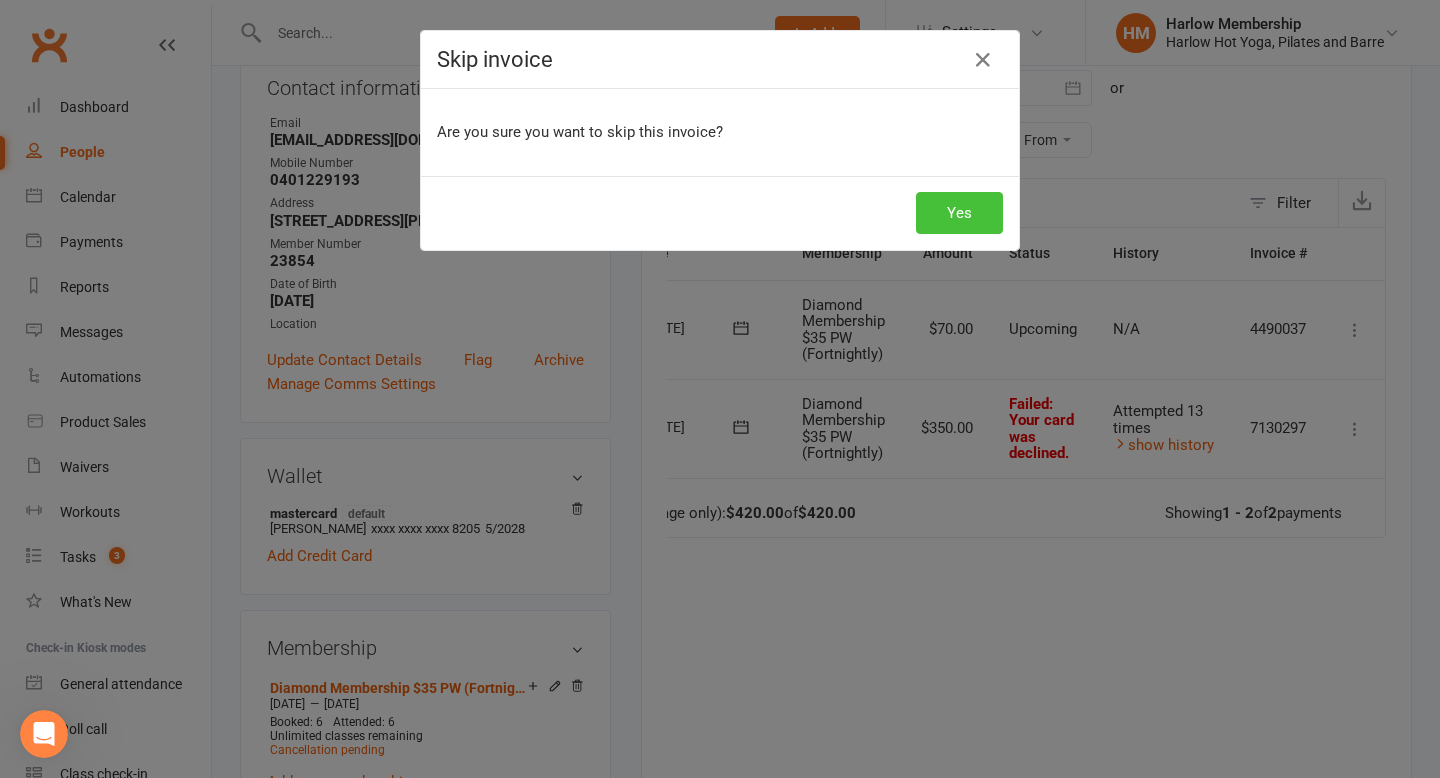 click on "Yes" at bounding box center [959, 213] 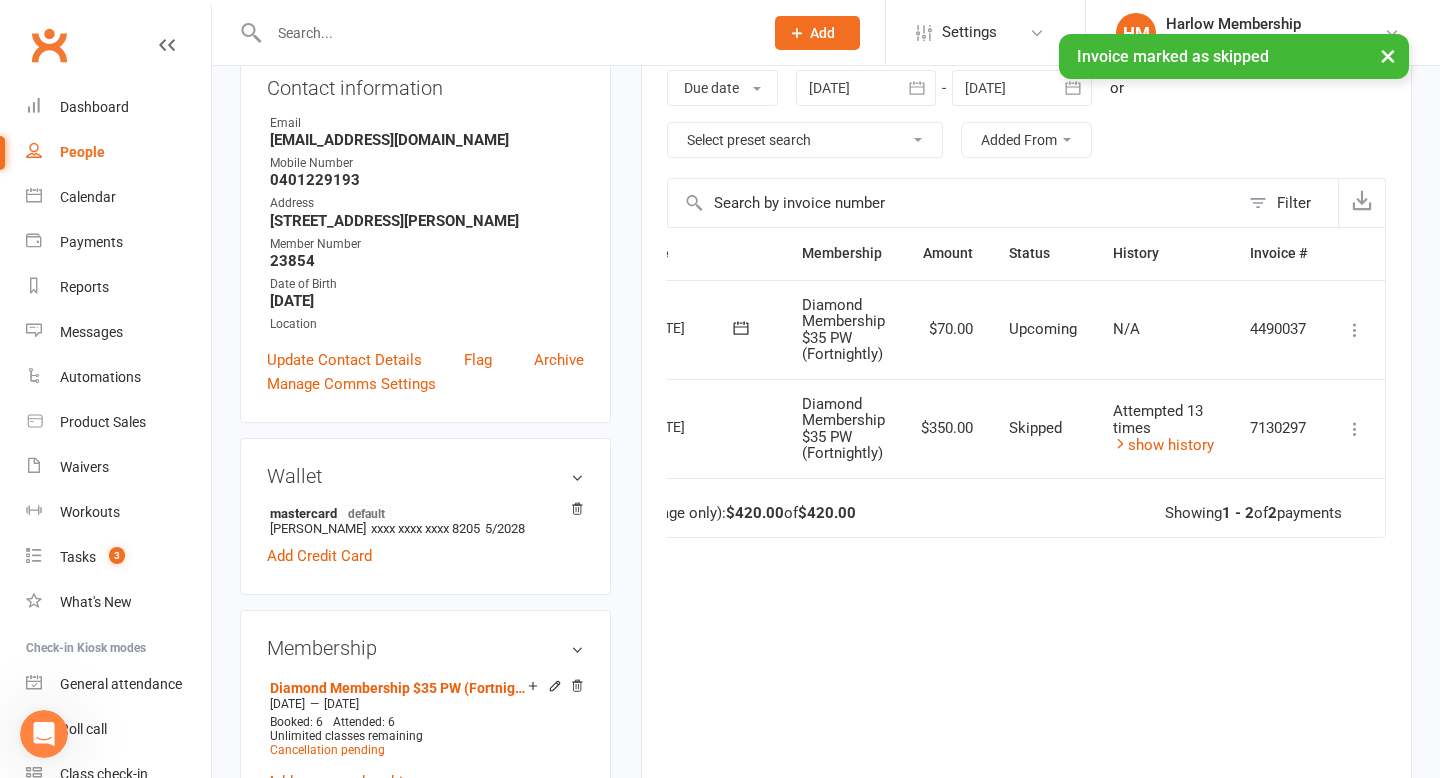 click at bounding box center (1355, 330) 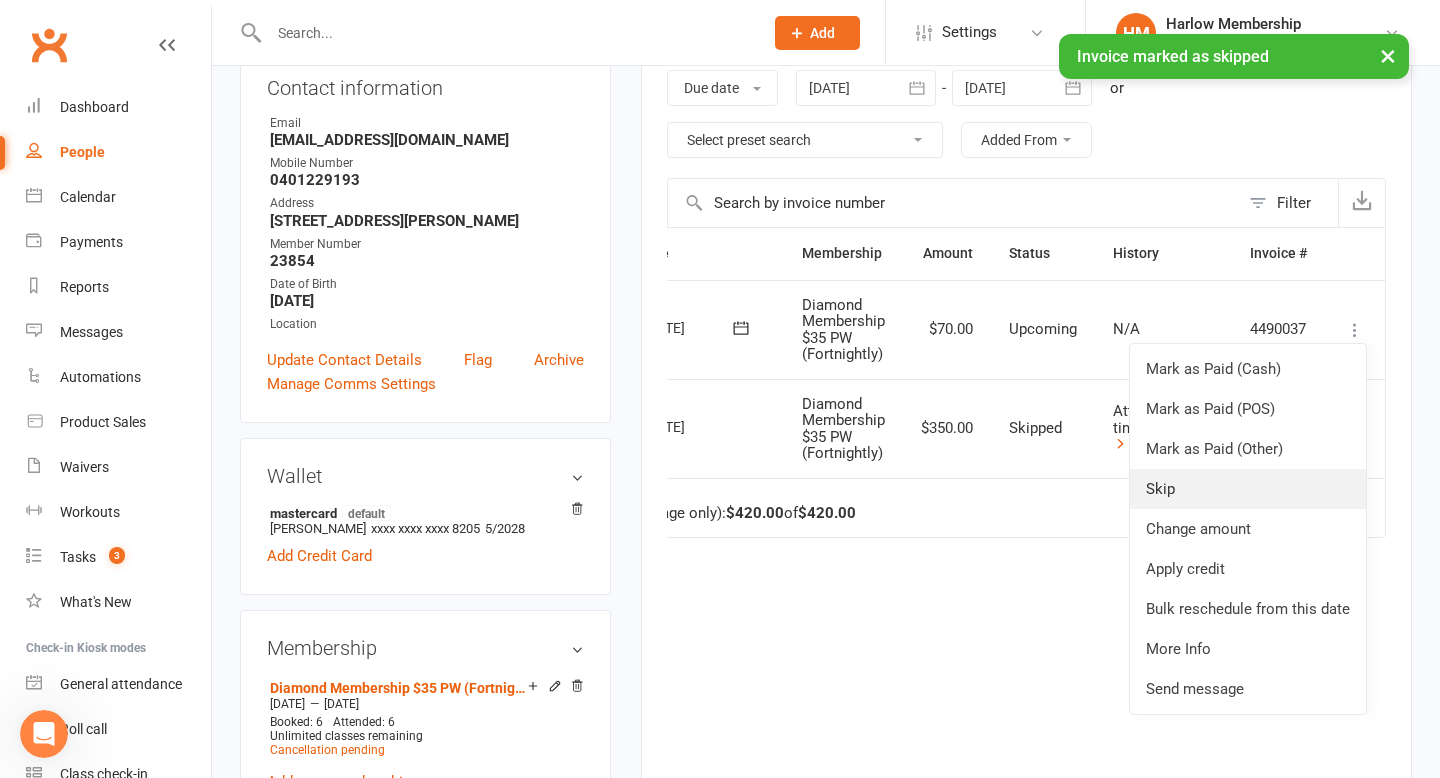 click on "Skip" at bounding box center [1248, 489] 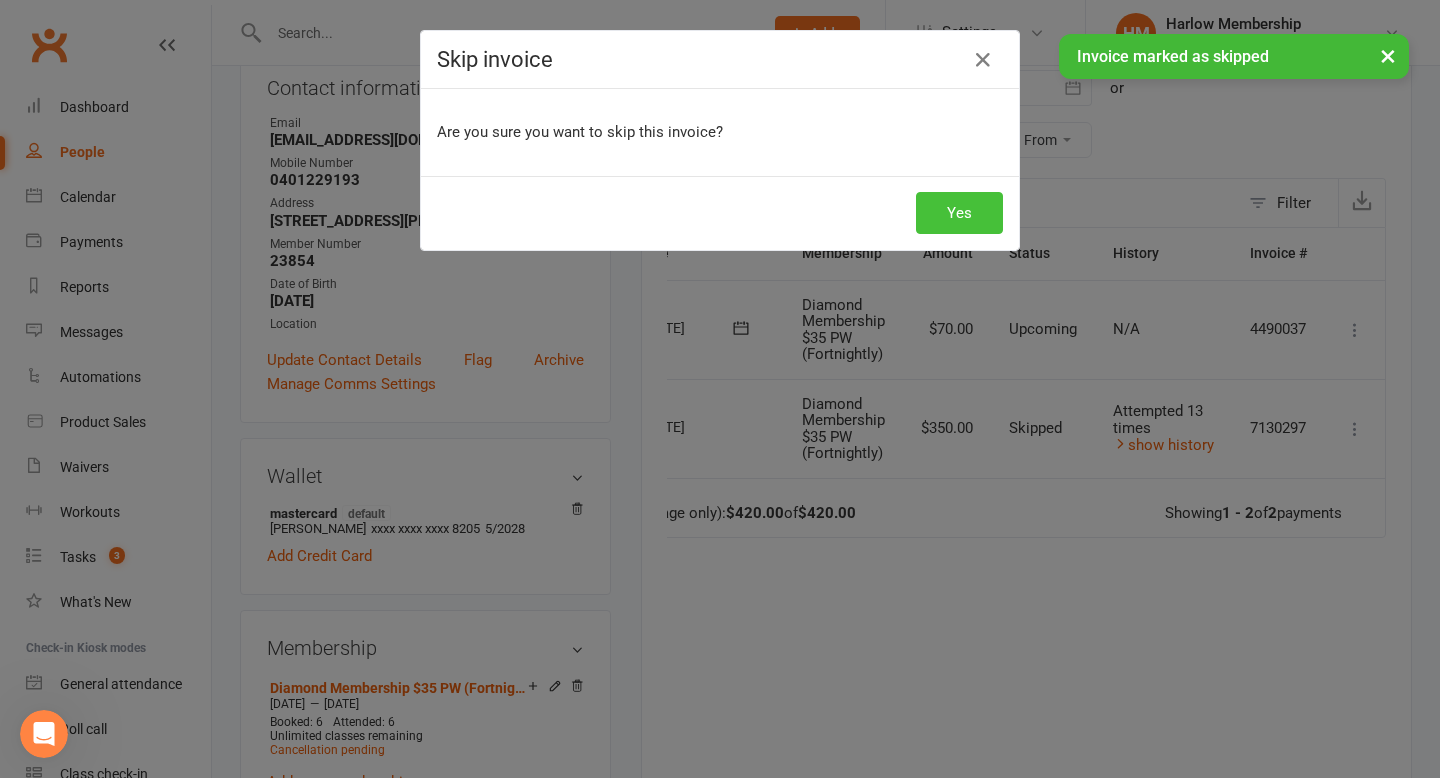 click on "Yes" at bounding box center (959, 213) 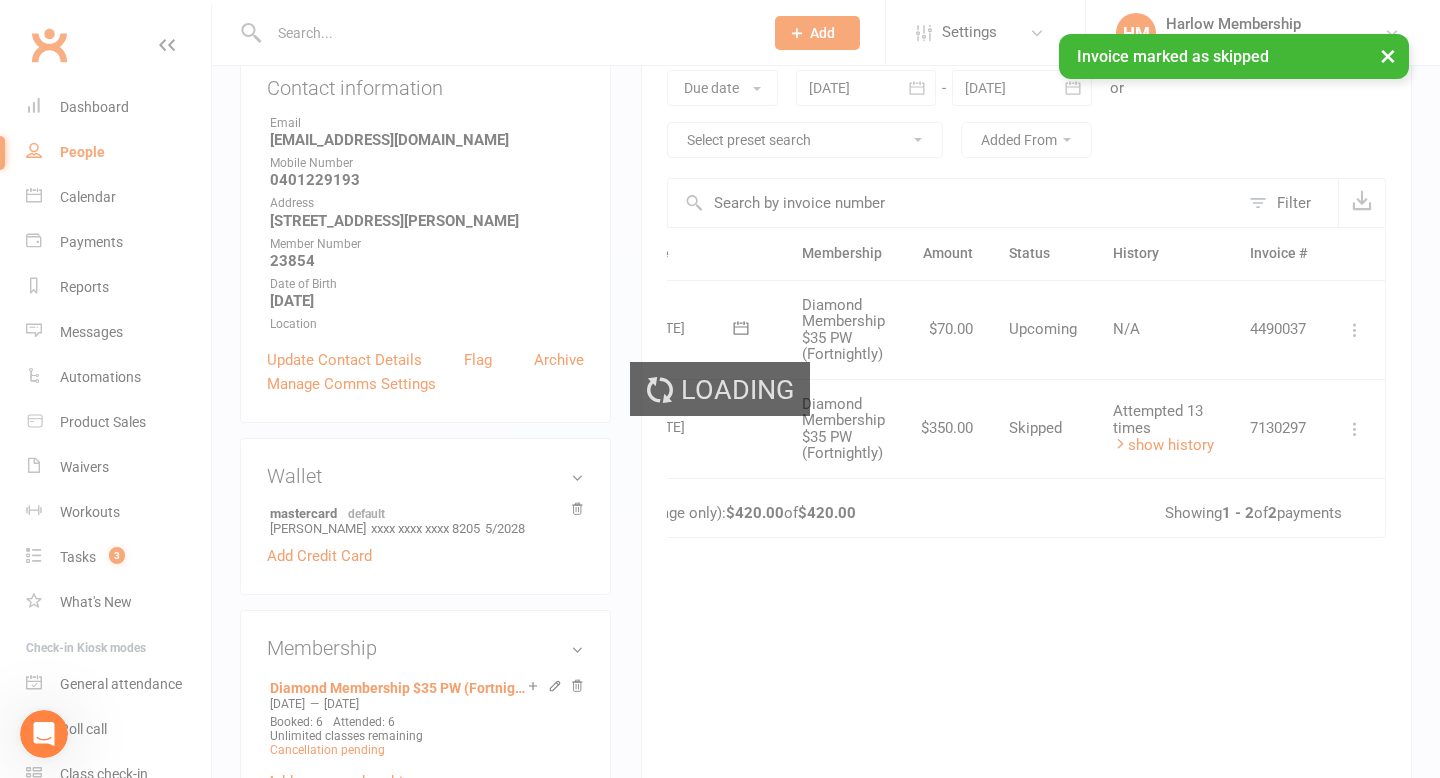 scroll, scrollTop: 0, scrollLeft: 71, axis: horizontal 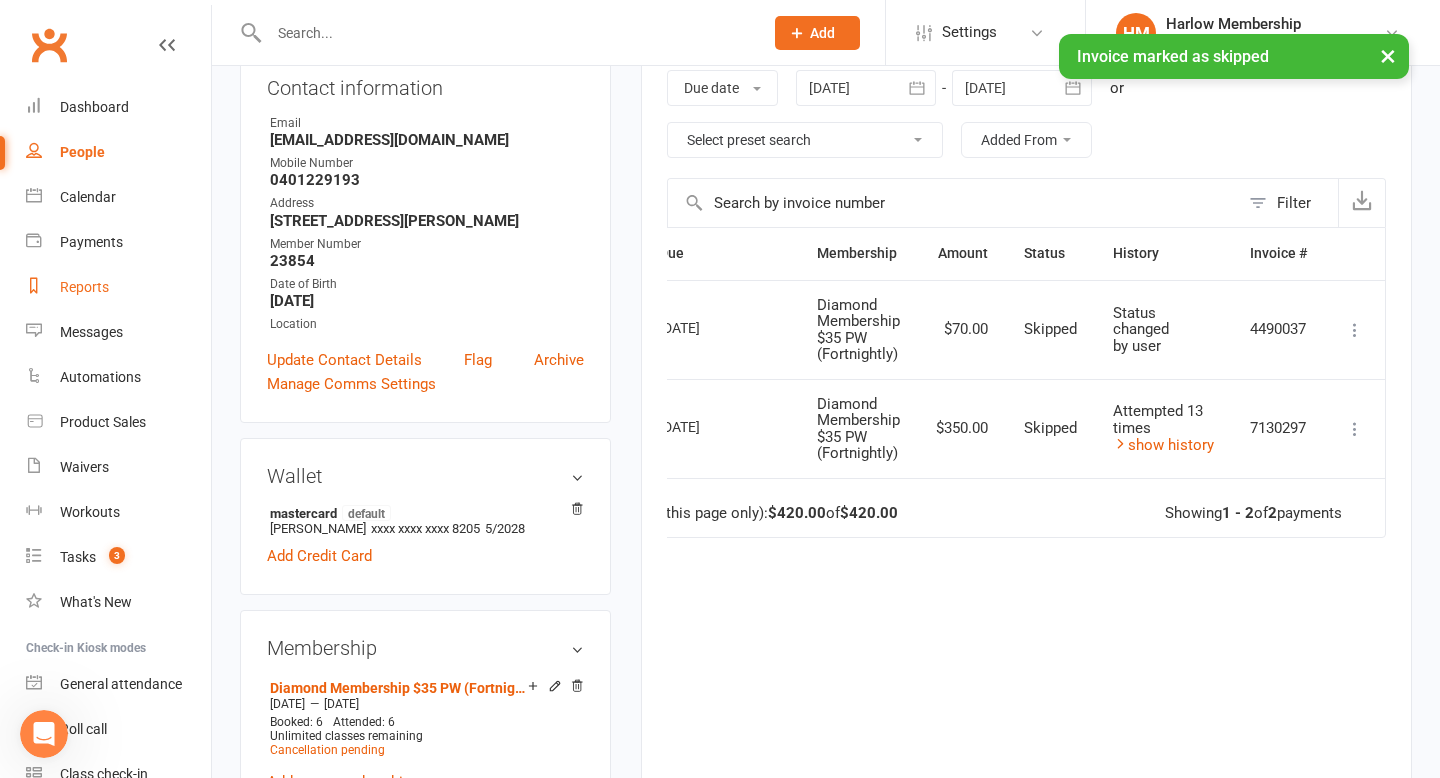 click on "Reports" at bounding box center (118, 287) 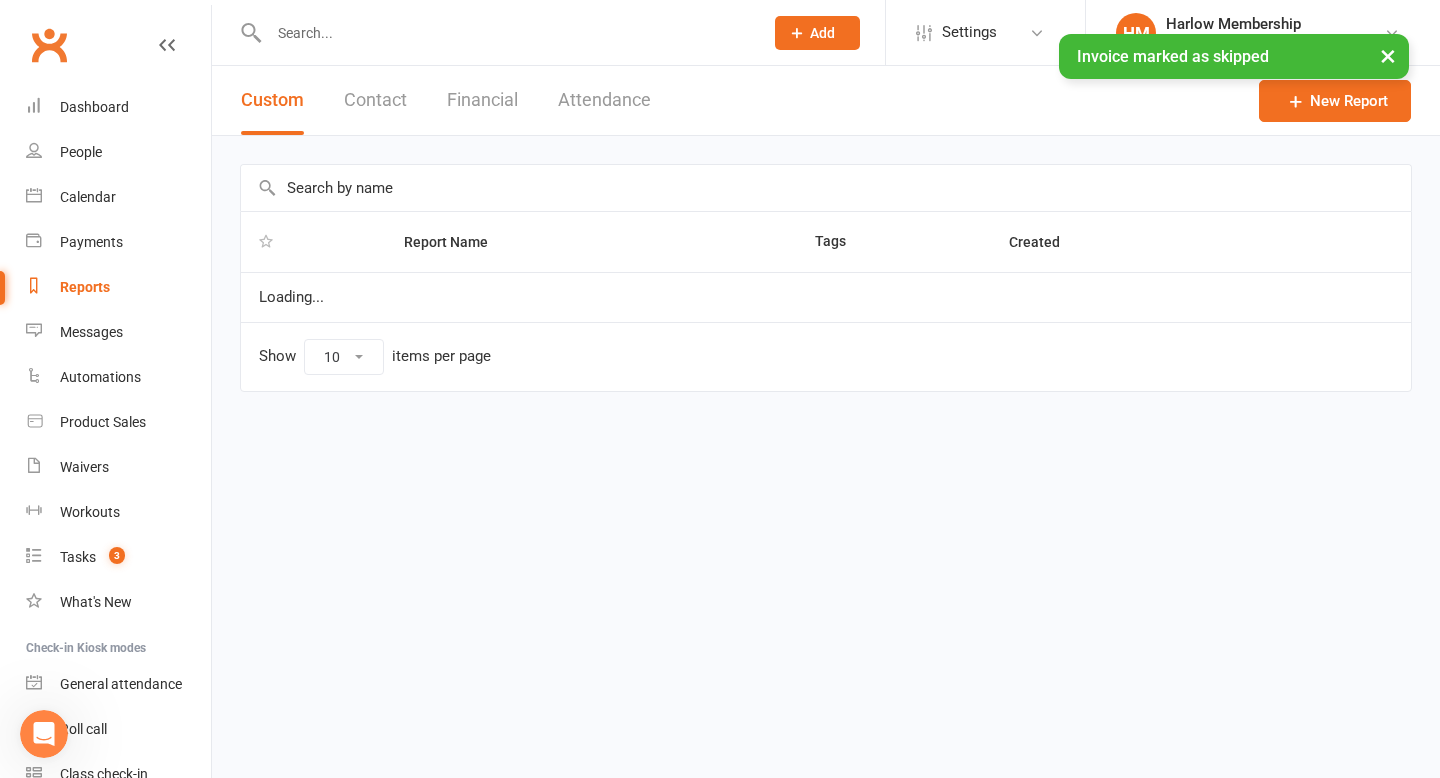 scroll, scrollTop: 0, scrollLeft: 0, axis: both 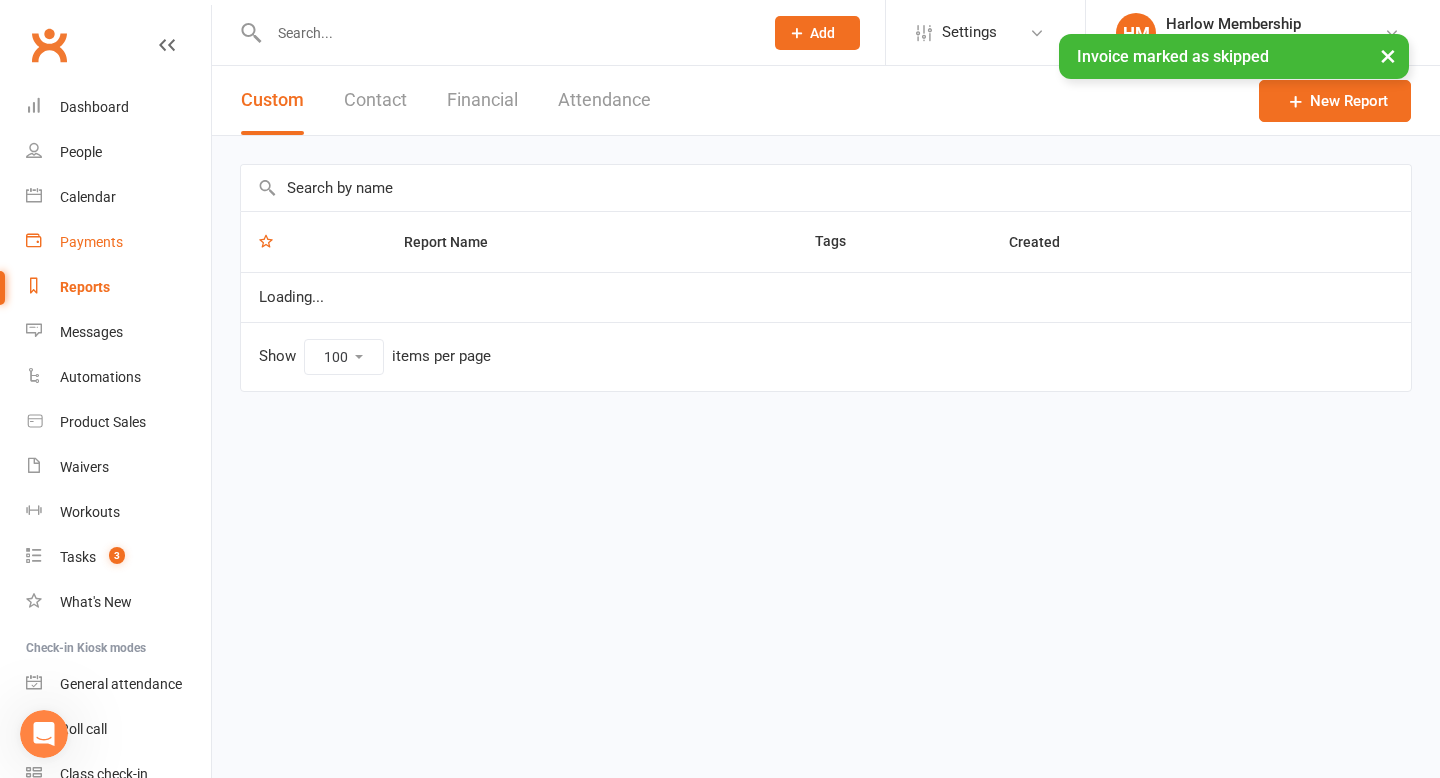 click on "Payments" at bounding box center [118, 242] 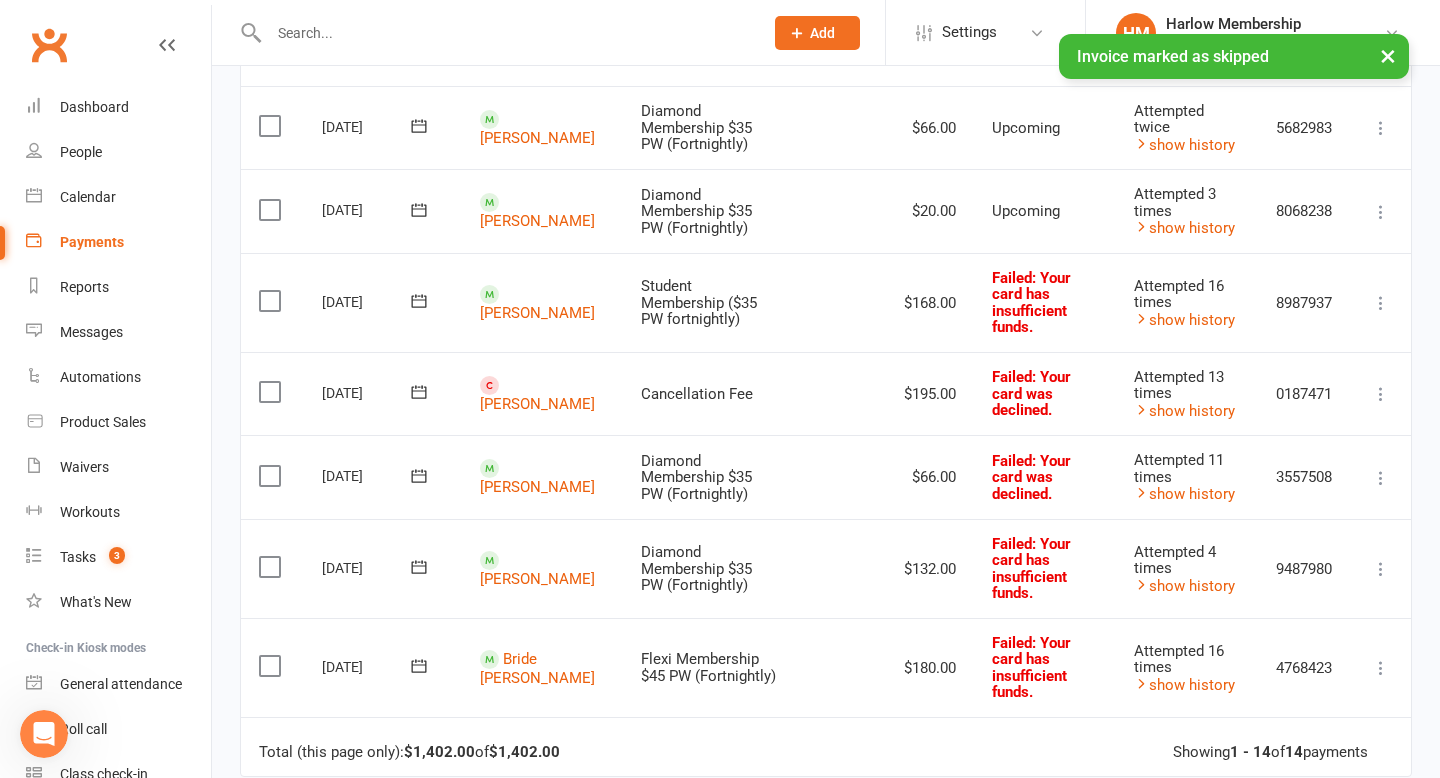 scroll, scrollTop: 917, scrollLeft: 0, axis: vertical 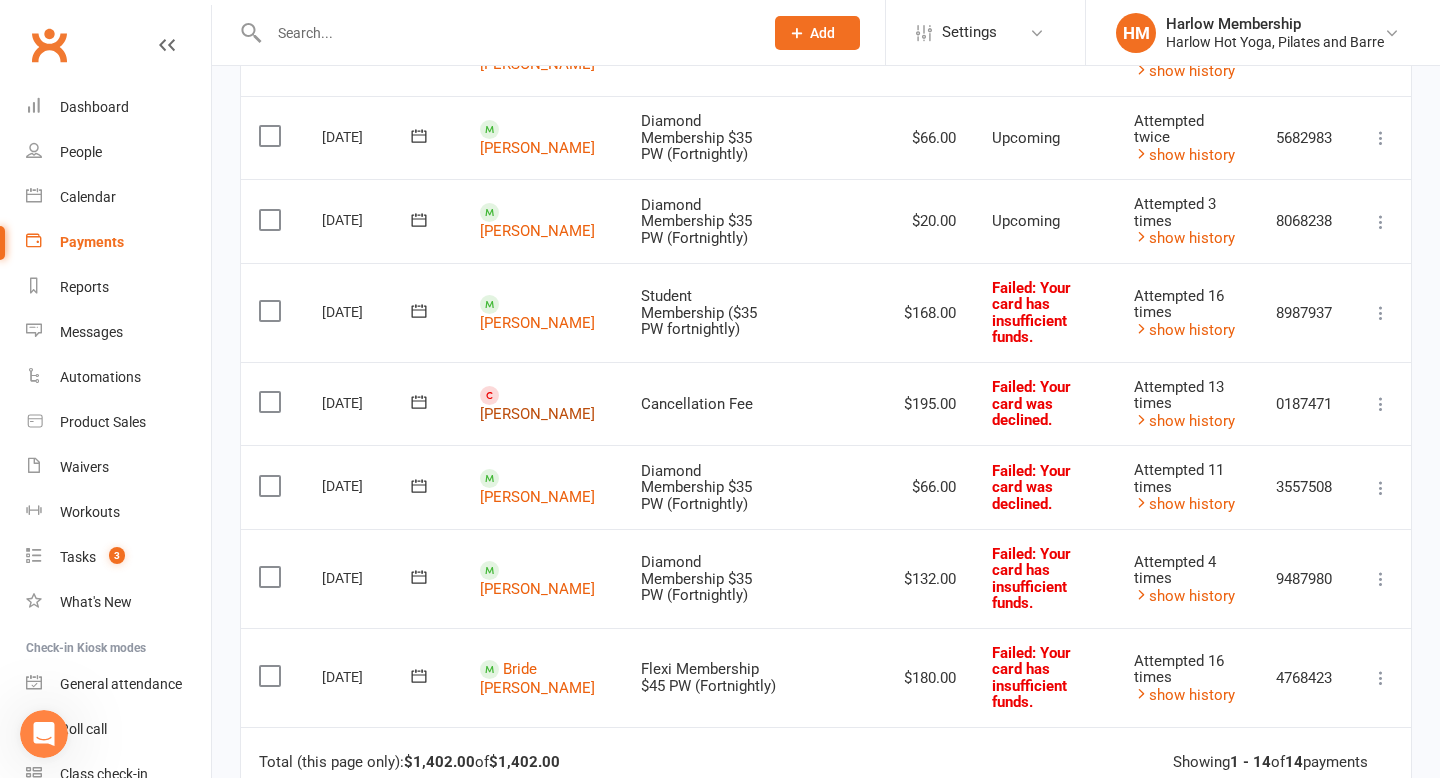 click on "Afu Pulini" at bounding box center (537, 414) 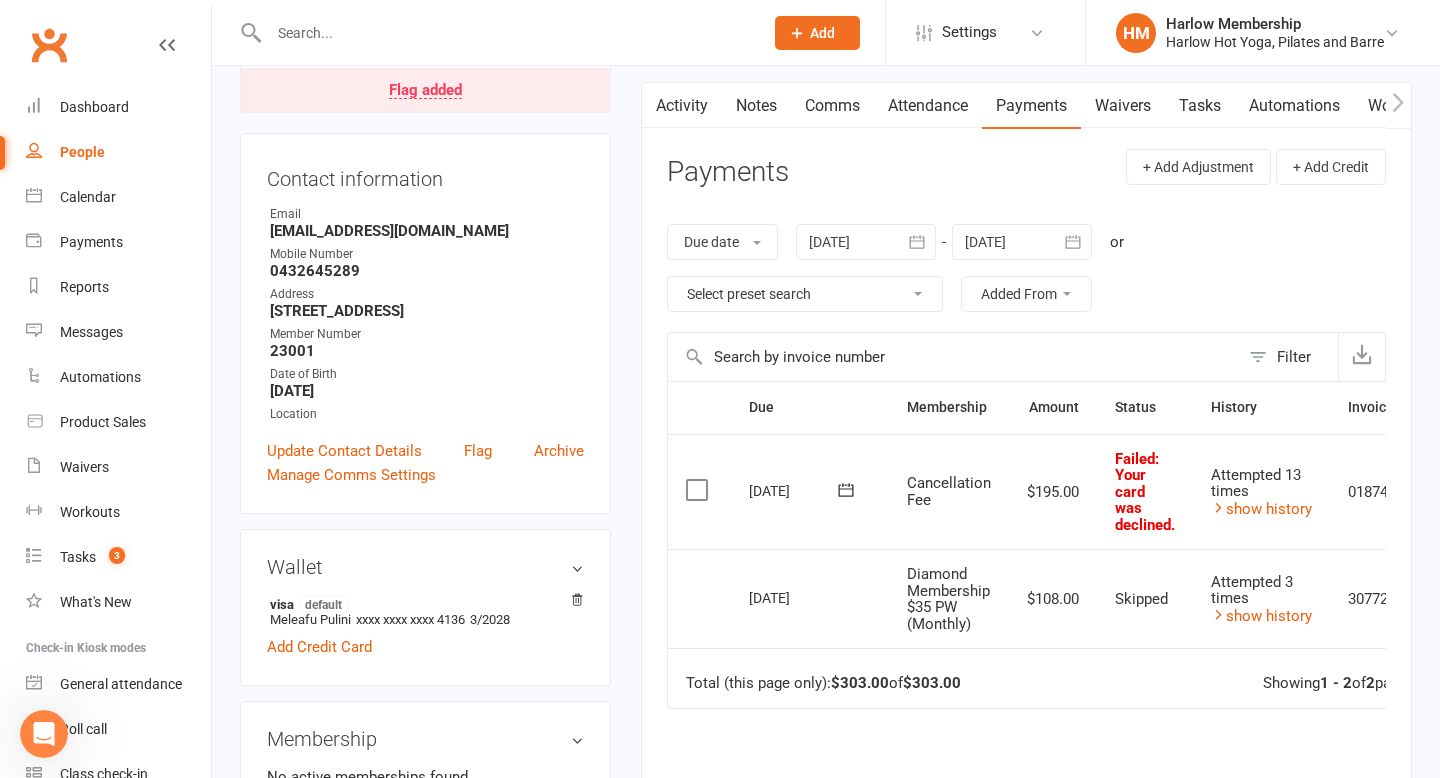 scroll, scrollTop: 207, scrollLeft: 0, axis: vertical 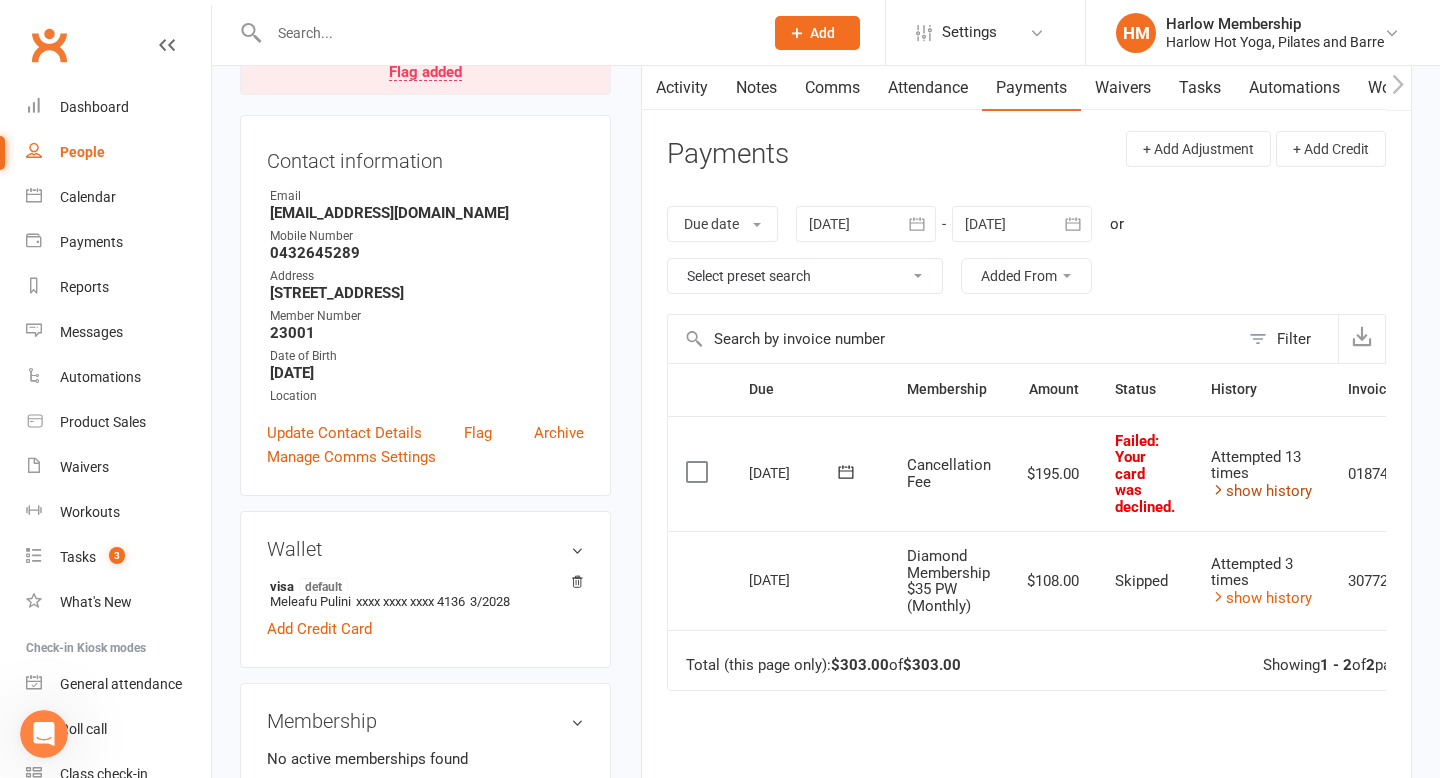 drag, startPoint x: 729, startPoint y: 469, endPoint x: 1316, endPoint y: 474, distance: 587.0213 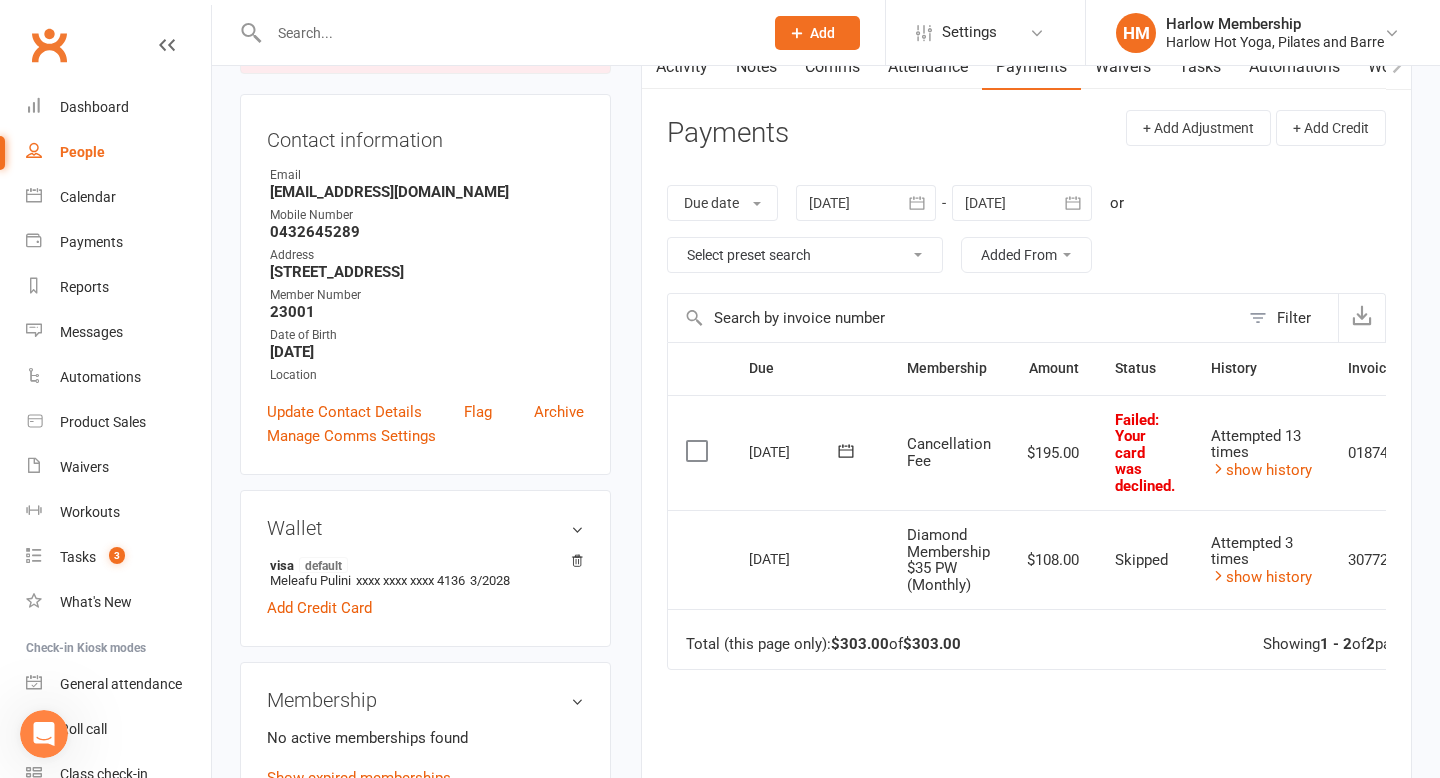 scroll, scrollTop: 239, scrollLeft: 0, axis: vertical 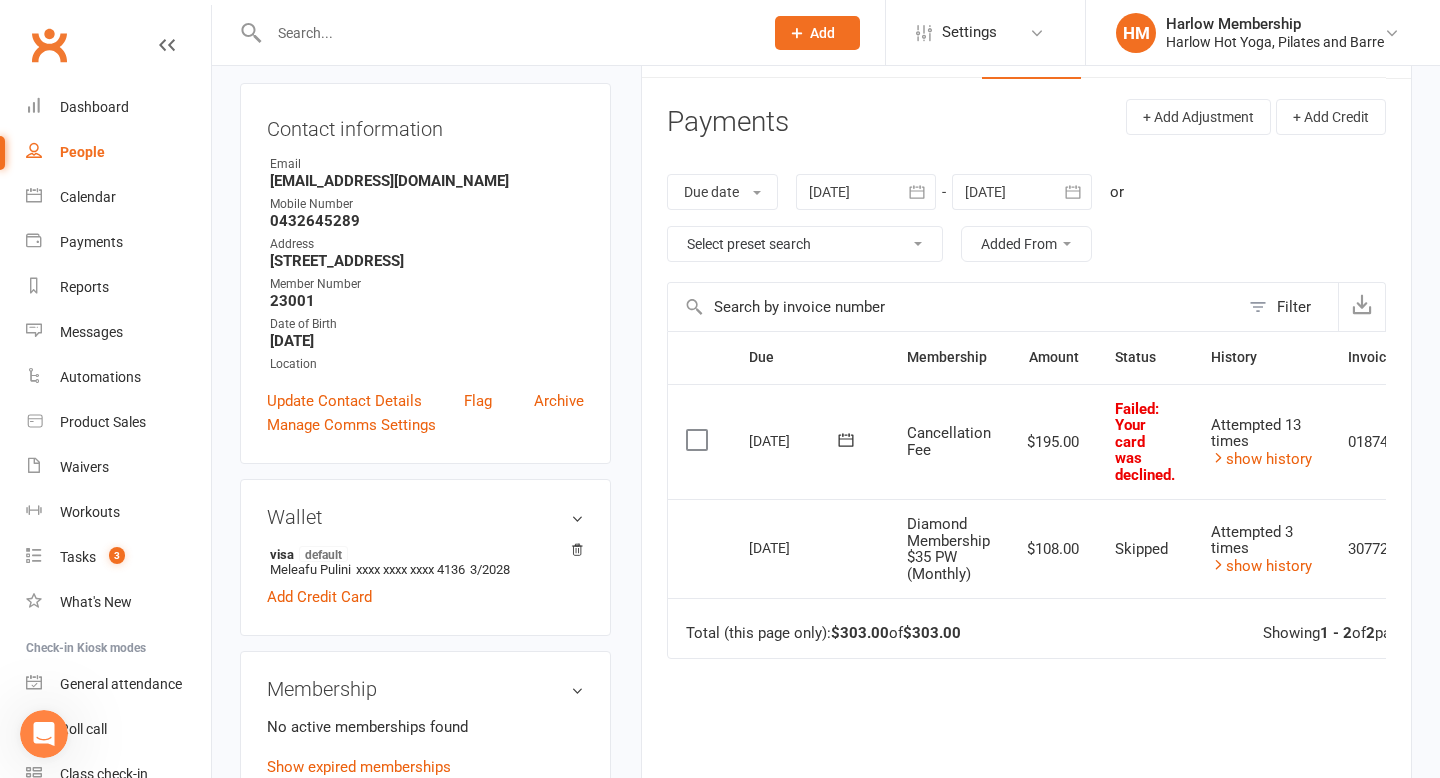 click on "Diamond Membership $35 PW (Monthly)" at bounding box center [949, 548] 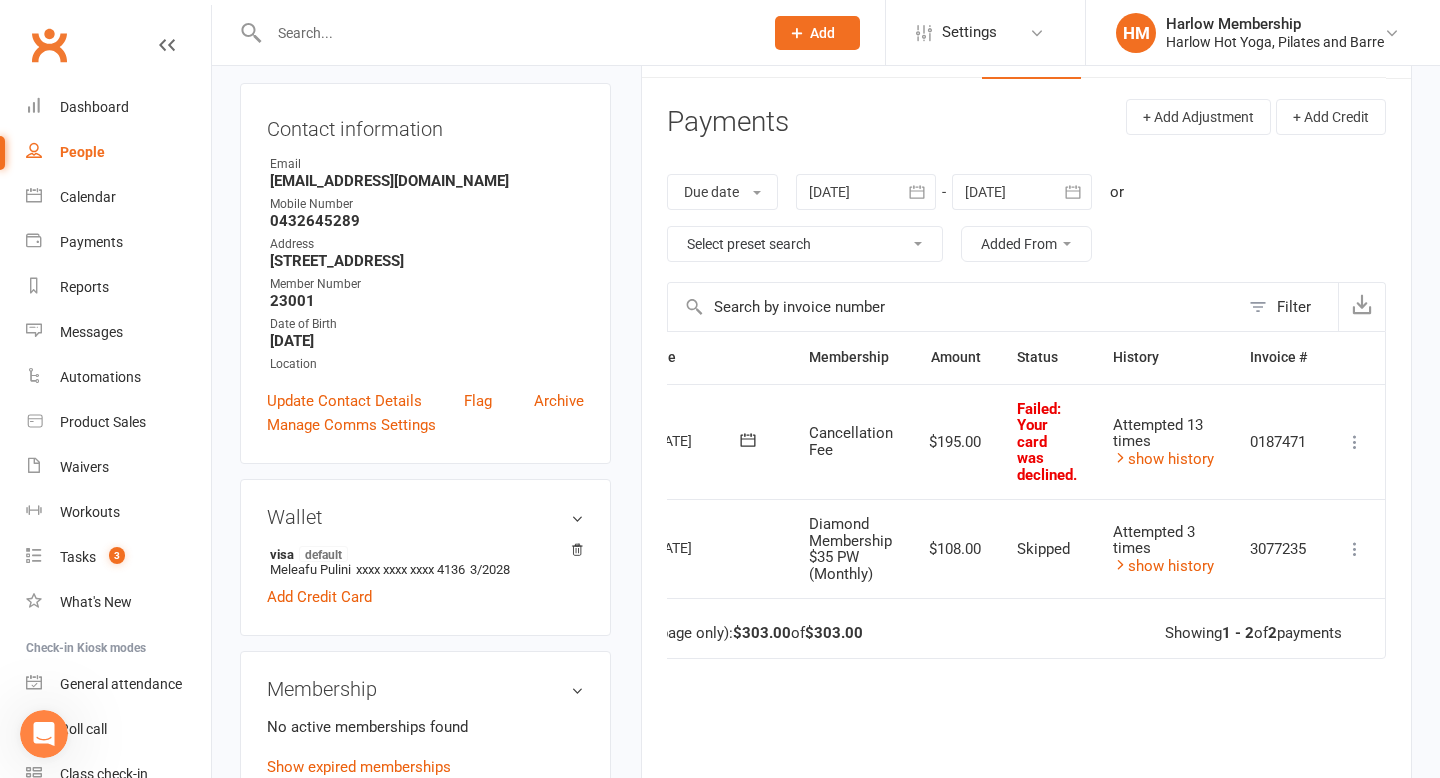click at bounding box center (1355, 442) 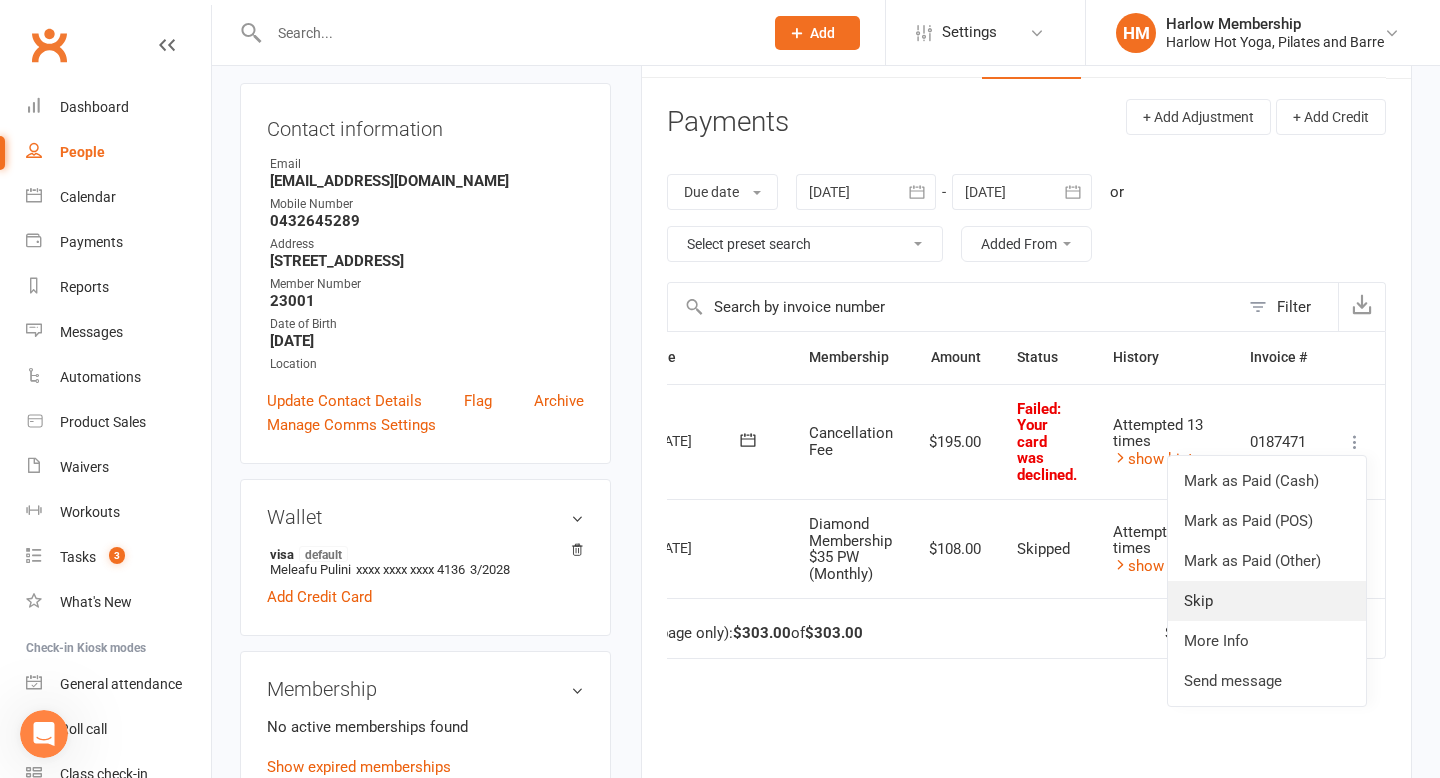 click on "Skip" at bounding box center [1267, 601] 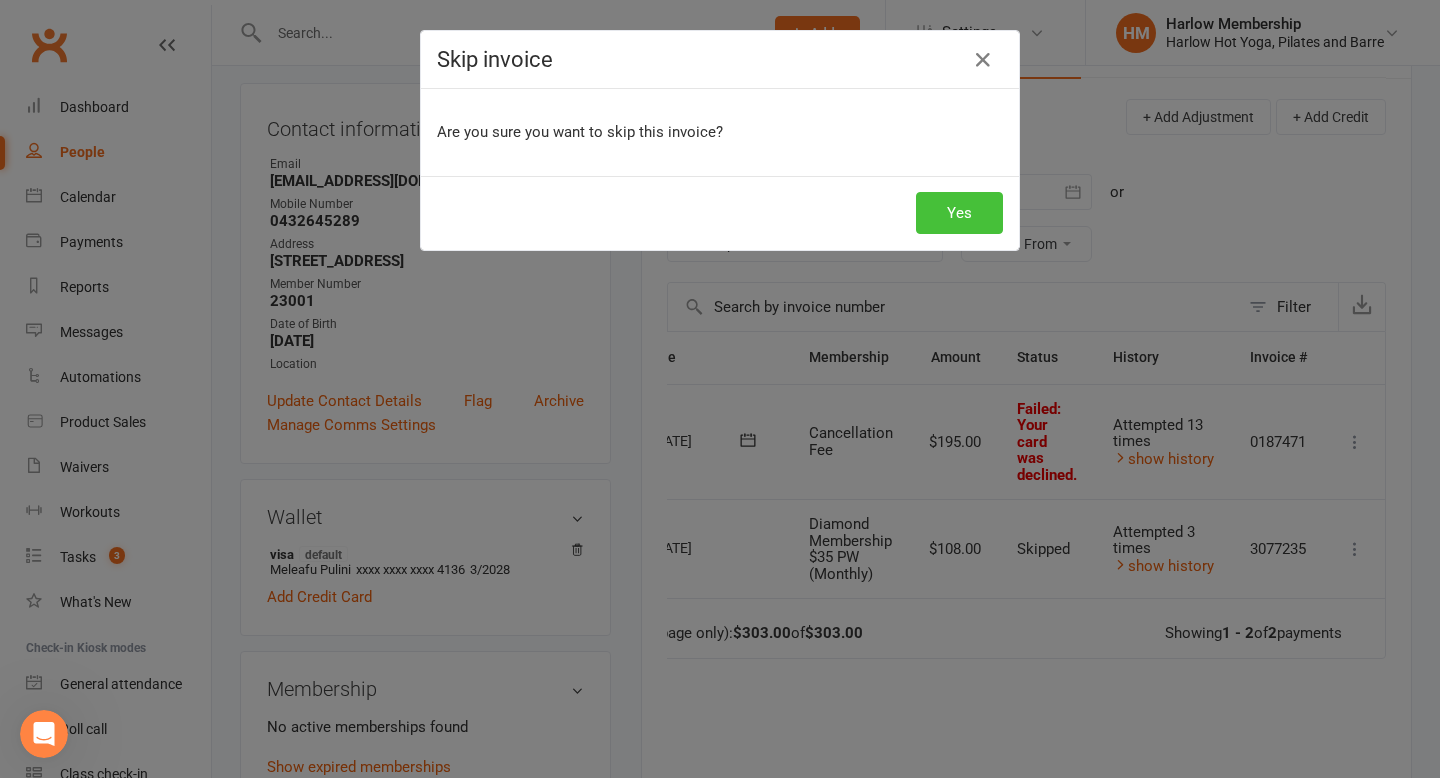 click on "Yes" at bounding box center [959, 213] 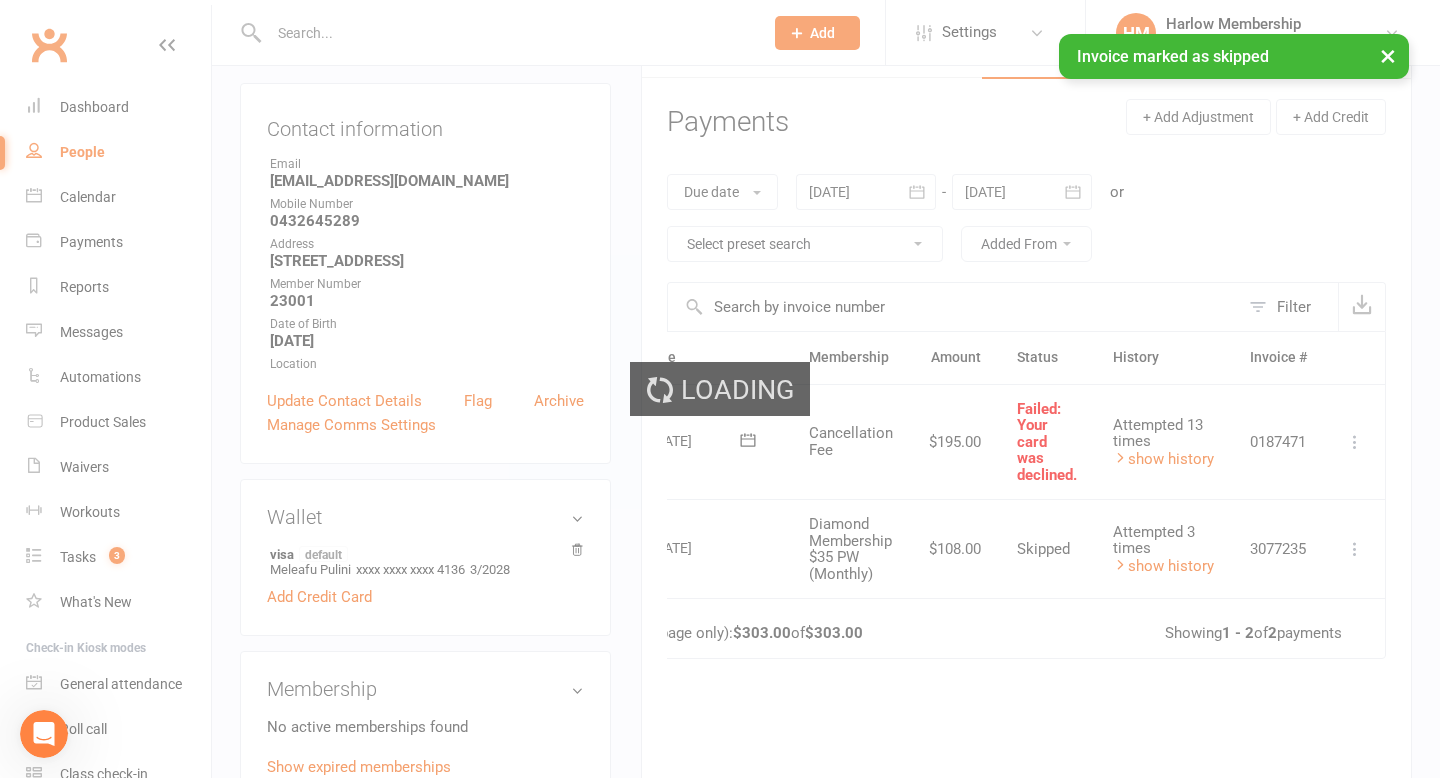 scroll, scrollTop: 0, scrollLeft: 71, axis: horizontal 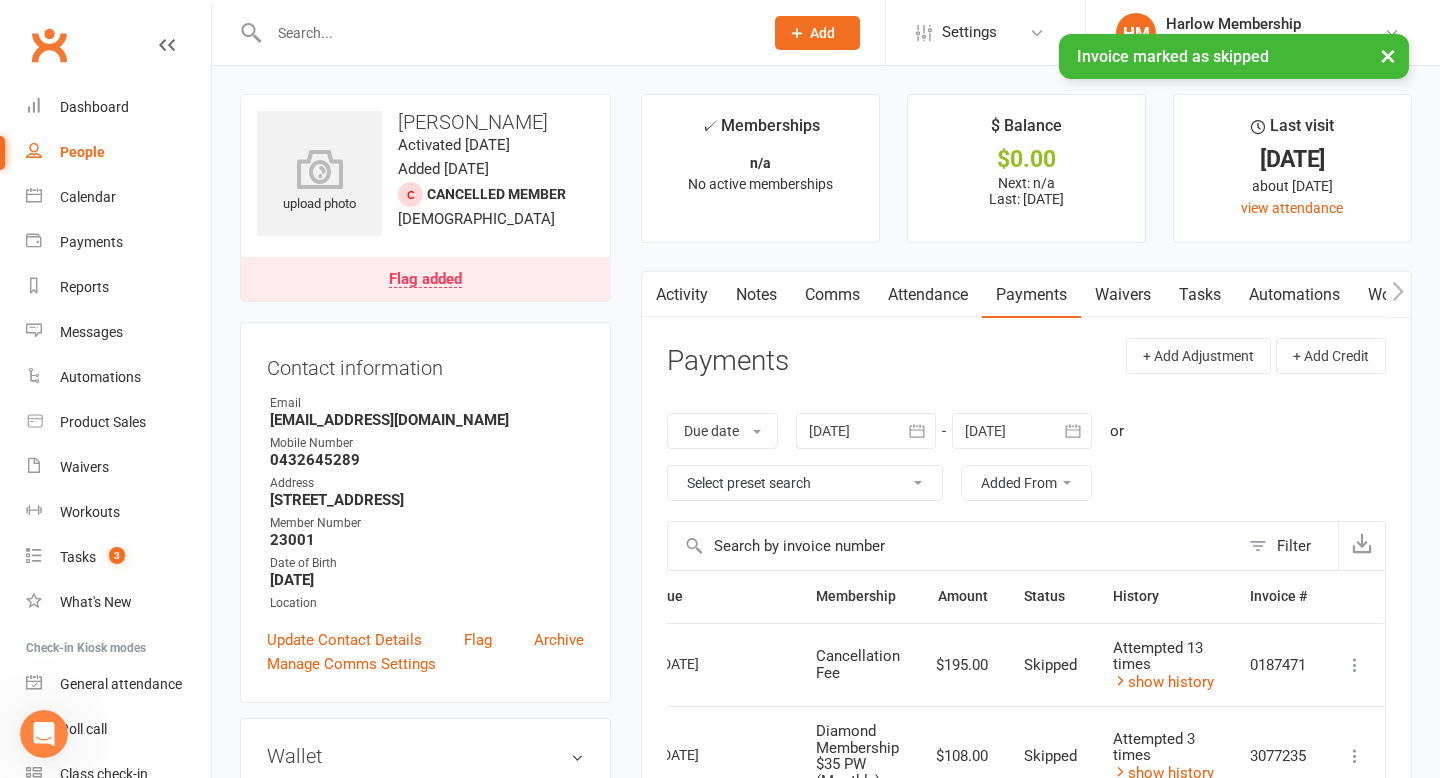 click on "Notes" at bounding box center (756, 295) 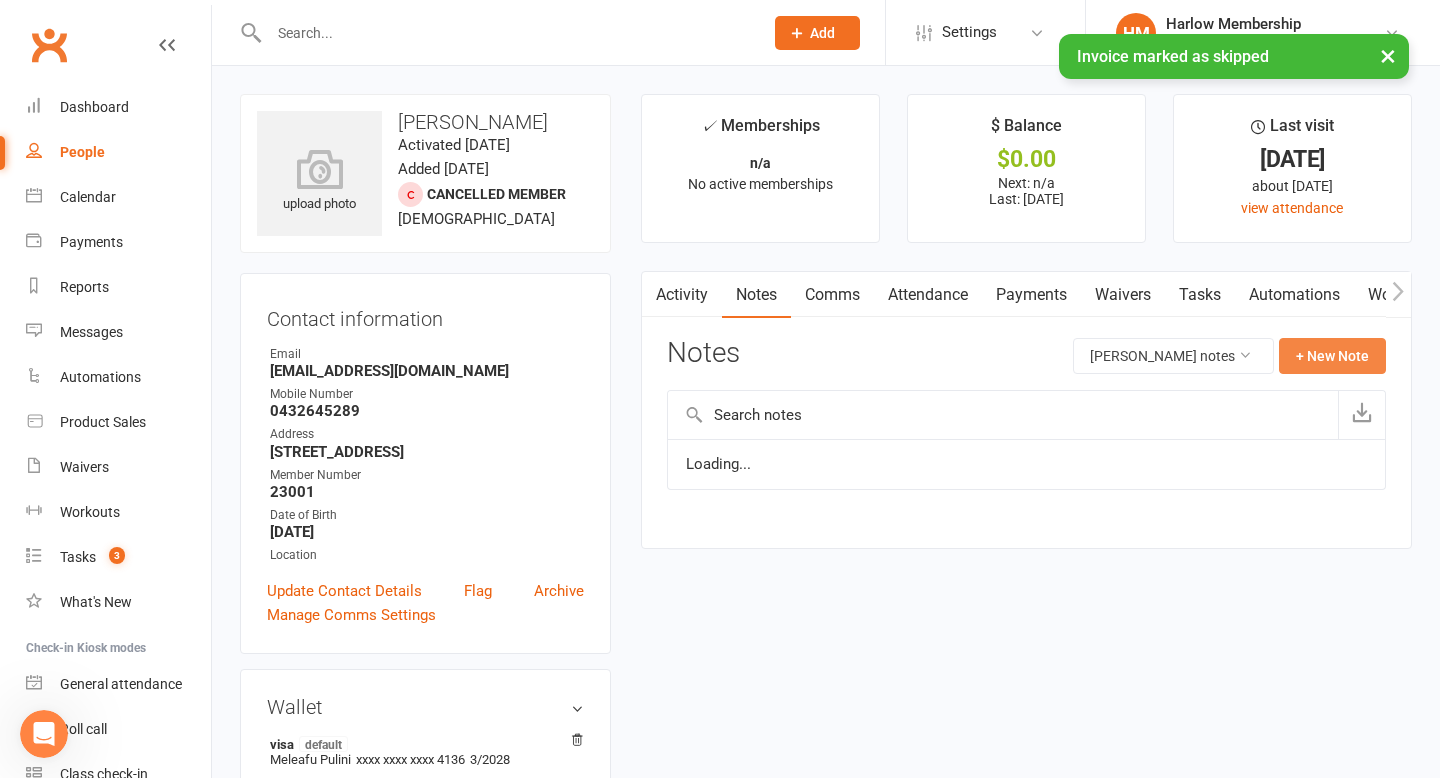 click on "+ New Note" at bounding box center (1332, 356) 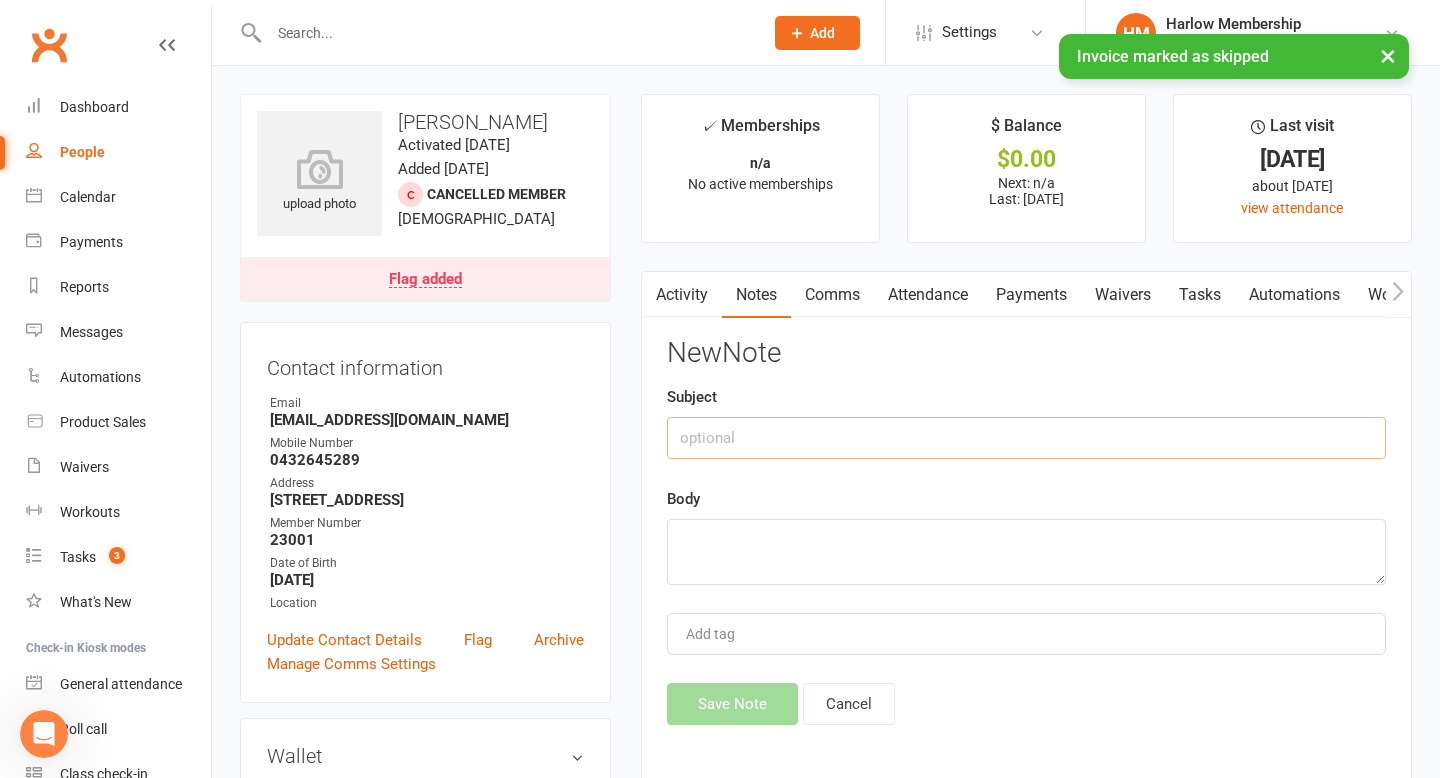 click at bounding box center [1026, 438] 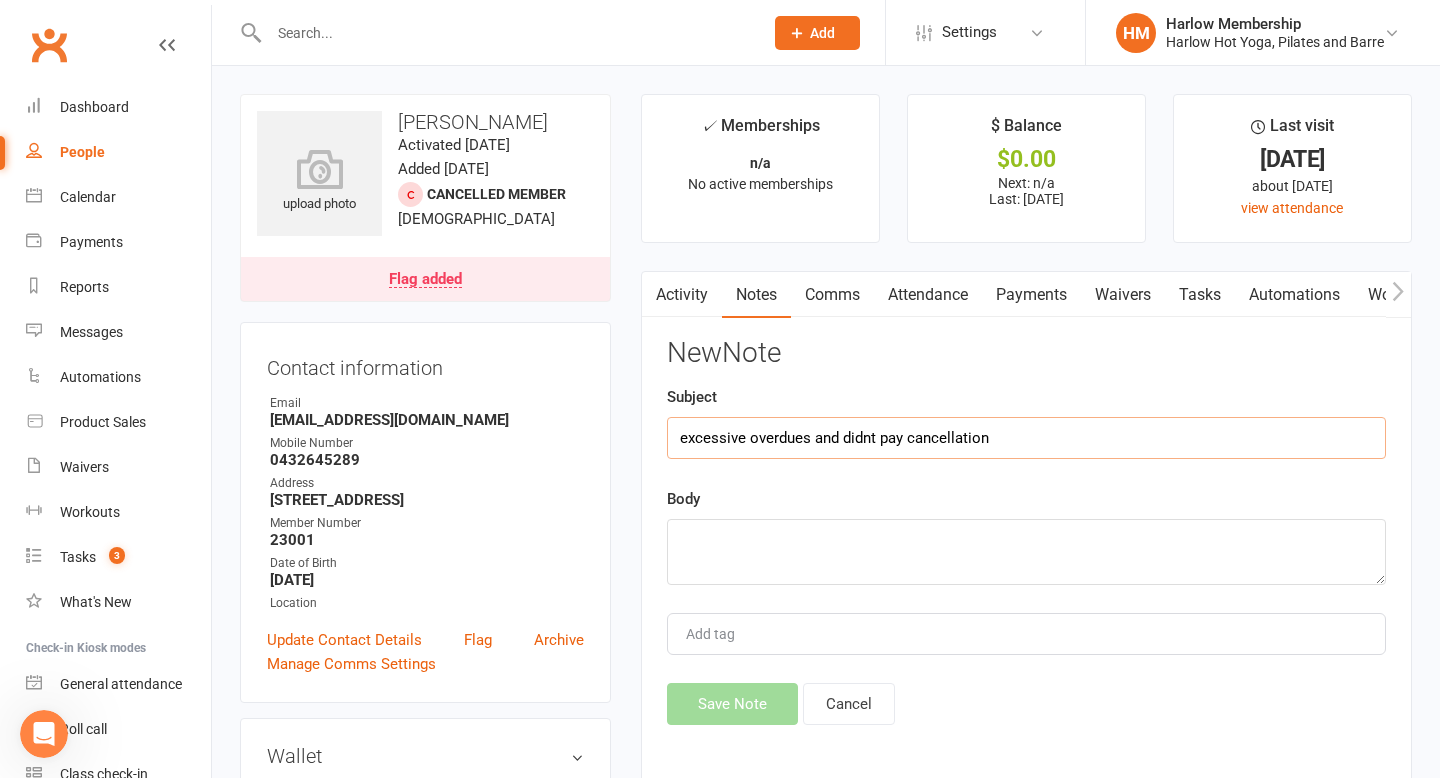 type on "excessive overdues and didnt pay cancellation" 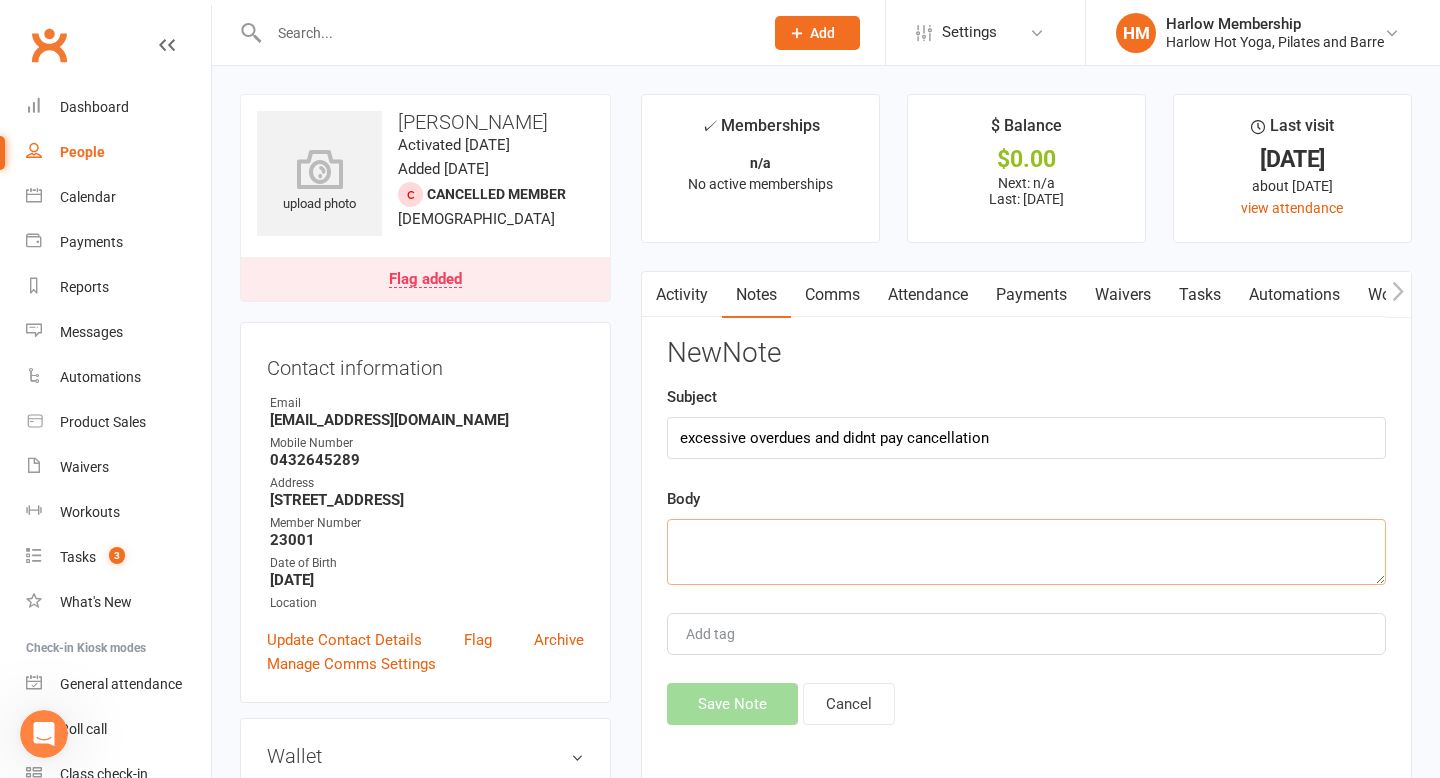 click at bounding box center (1026, 552) 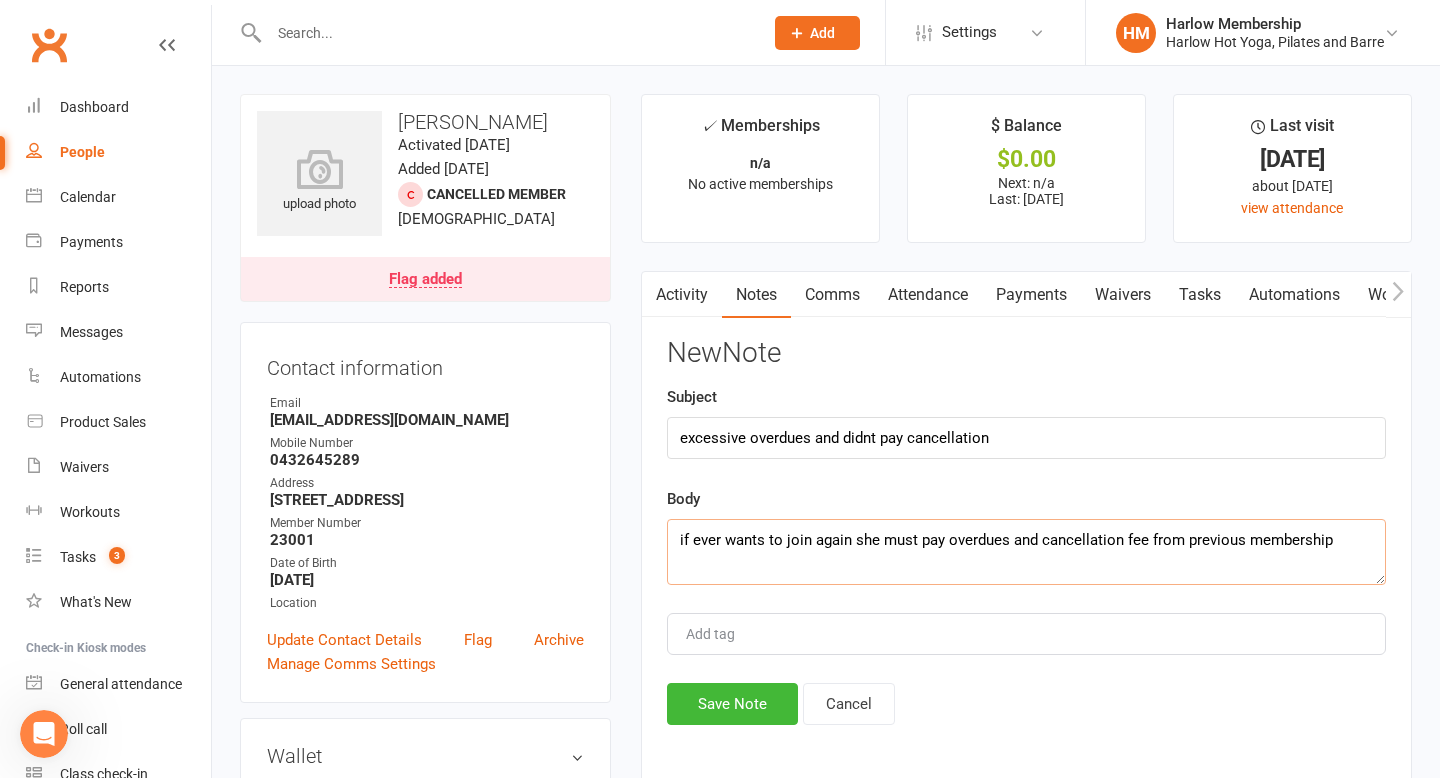 paste on "07 Jul 2025
Cancellation Fee	$195.00	Failed: Your card was declined.
Attempted 13 times
show history	0187471
19 Jun 2025
Diamond Membership $35 PW (Monthly)	$108.00	Skipped
Attempted 3 times
show history" 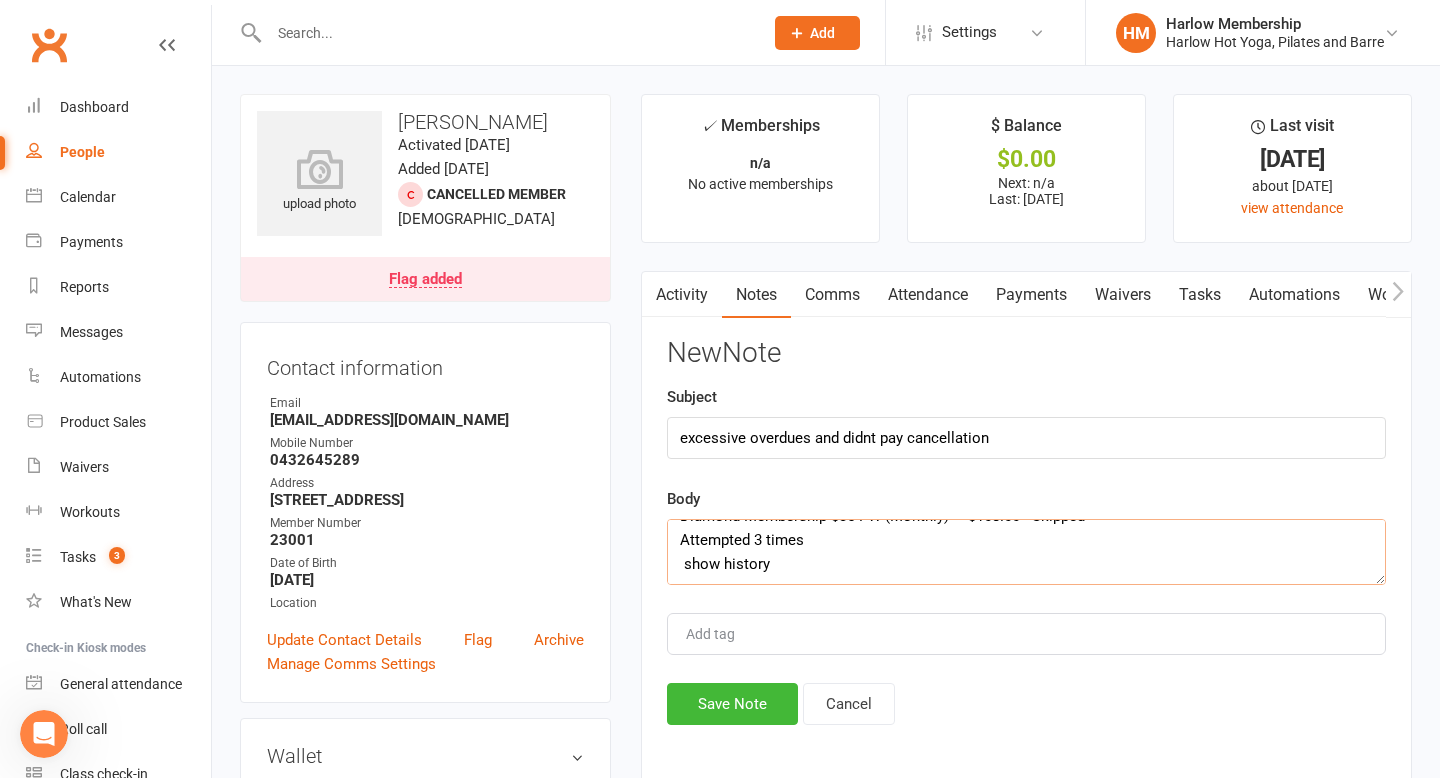 click on "if ever wants to join again she must pay overdues and cancellation fee from previous membership
07 Jul 2025
Cancellation Fee	$195.00	Failed: Your card was declined.
Attempted 13 times
show history	0187471
19 Jun 2025
Diamond Membership $35 PW (Monthly)	$108.00	Skipped
Attempted 3 times
show history" at bounding box center (1026, 552) 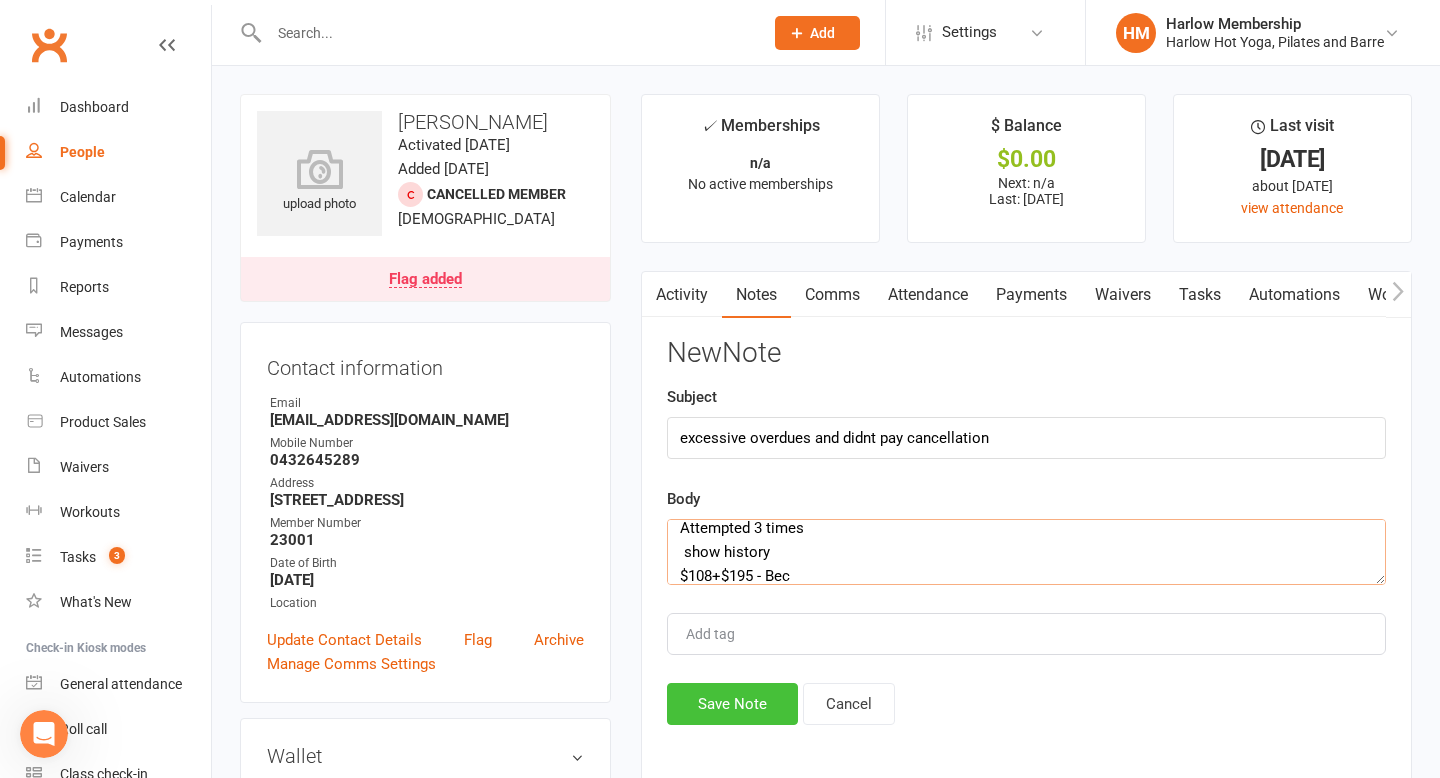 type on "if ever wants to join again she must pay overdues and cancellation fee from previous membership
07 Jul 2025
Cancellation Fee	$195.00	Failed: Your card was declined.
Attempted 13 times
show history	0187471
19 Jun 2025
Diamond Membership $35 PW (Monthly)	$108.00	Skipped
Attempted 3 times
show history
$108+$195 - Bec" 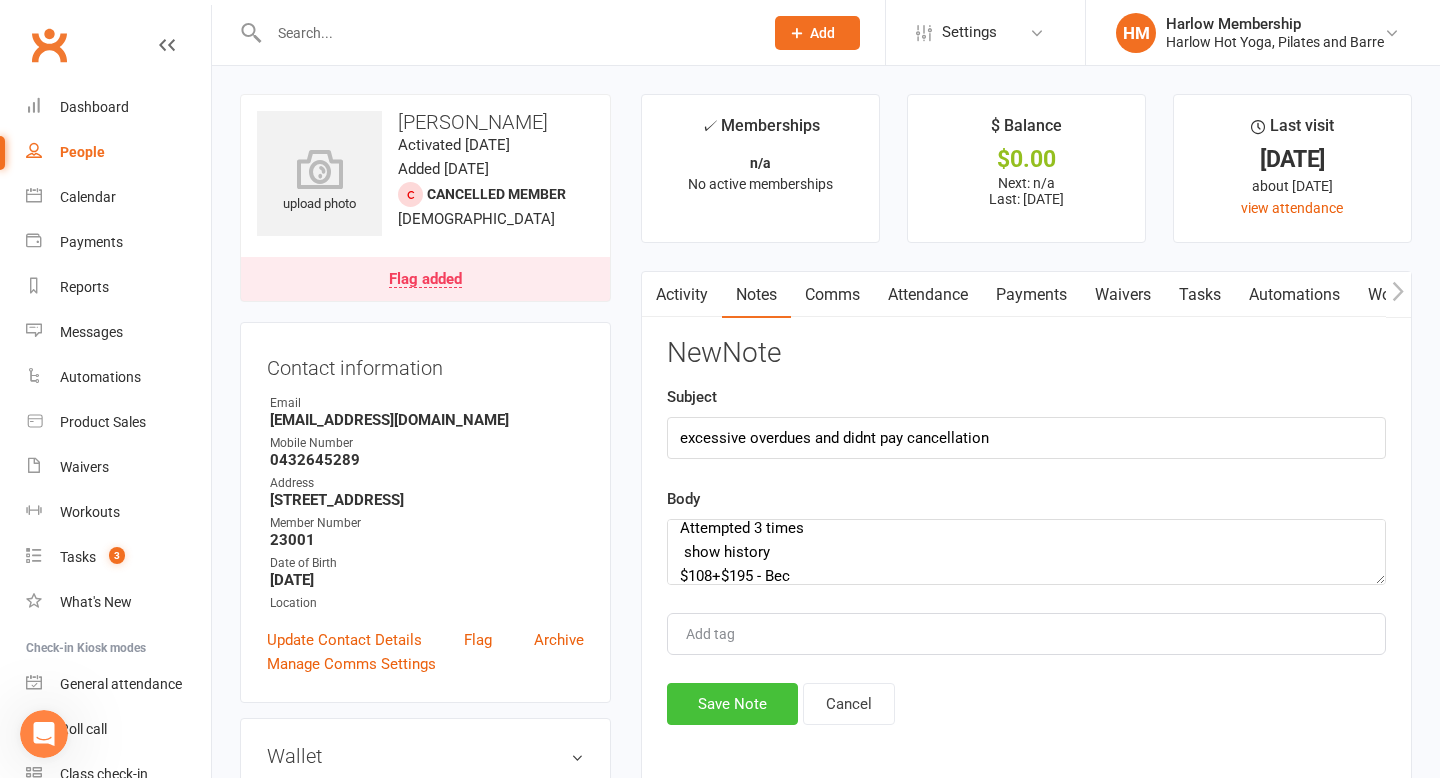 click on "Save Note" at bounding box center [732, 704] 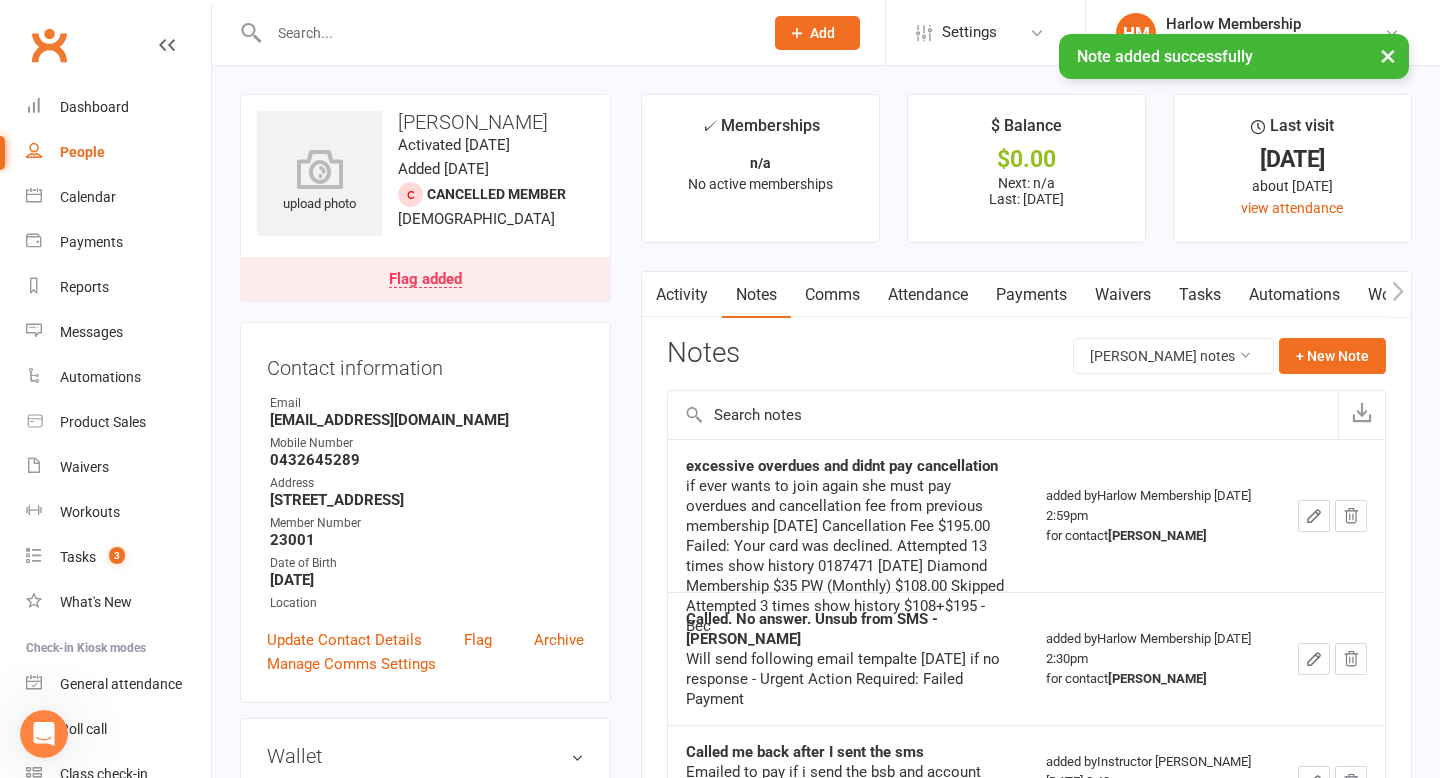 scroll, scrollTop: 5, scrollLeft: 0, axis: vertical 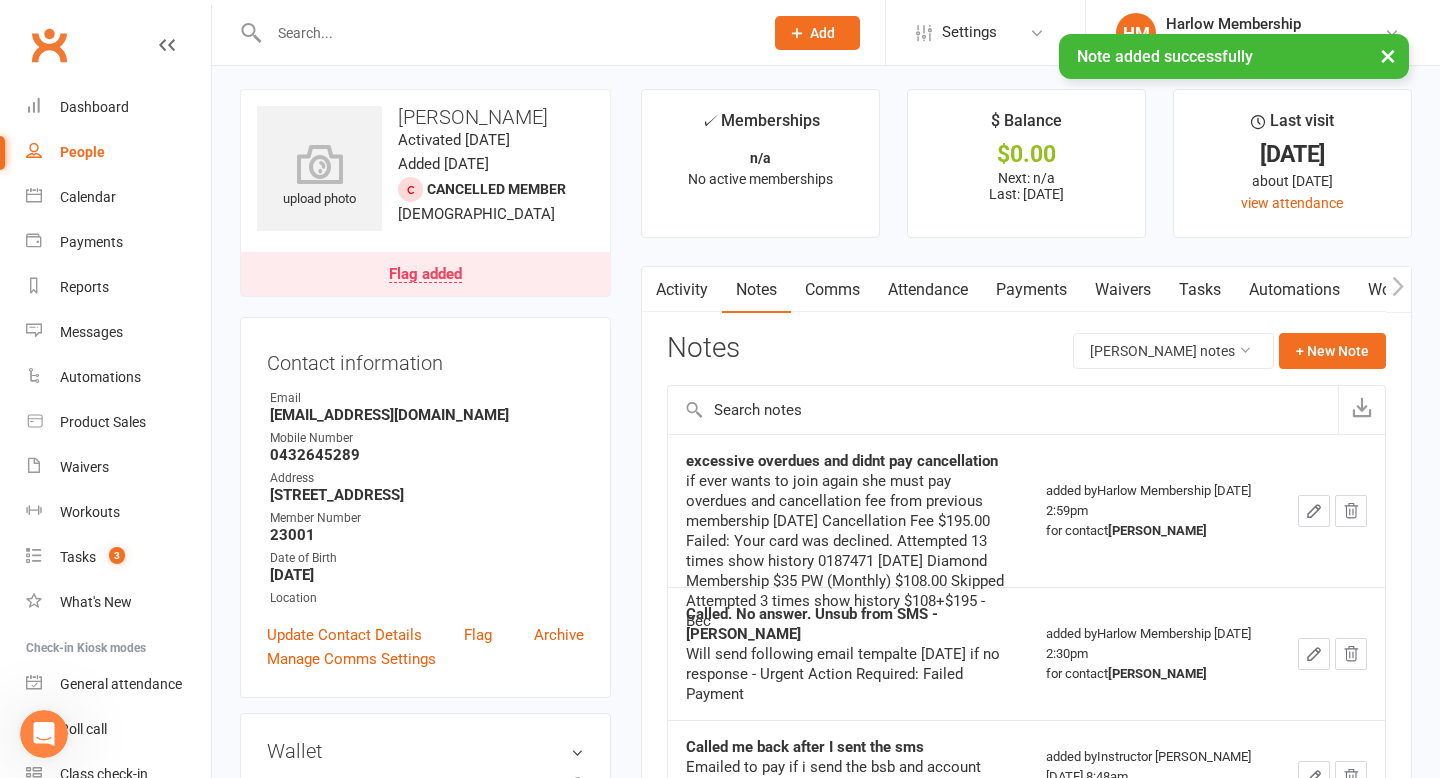 click on "Flag added" at bounding box center (425, 275) 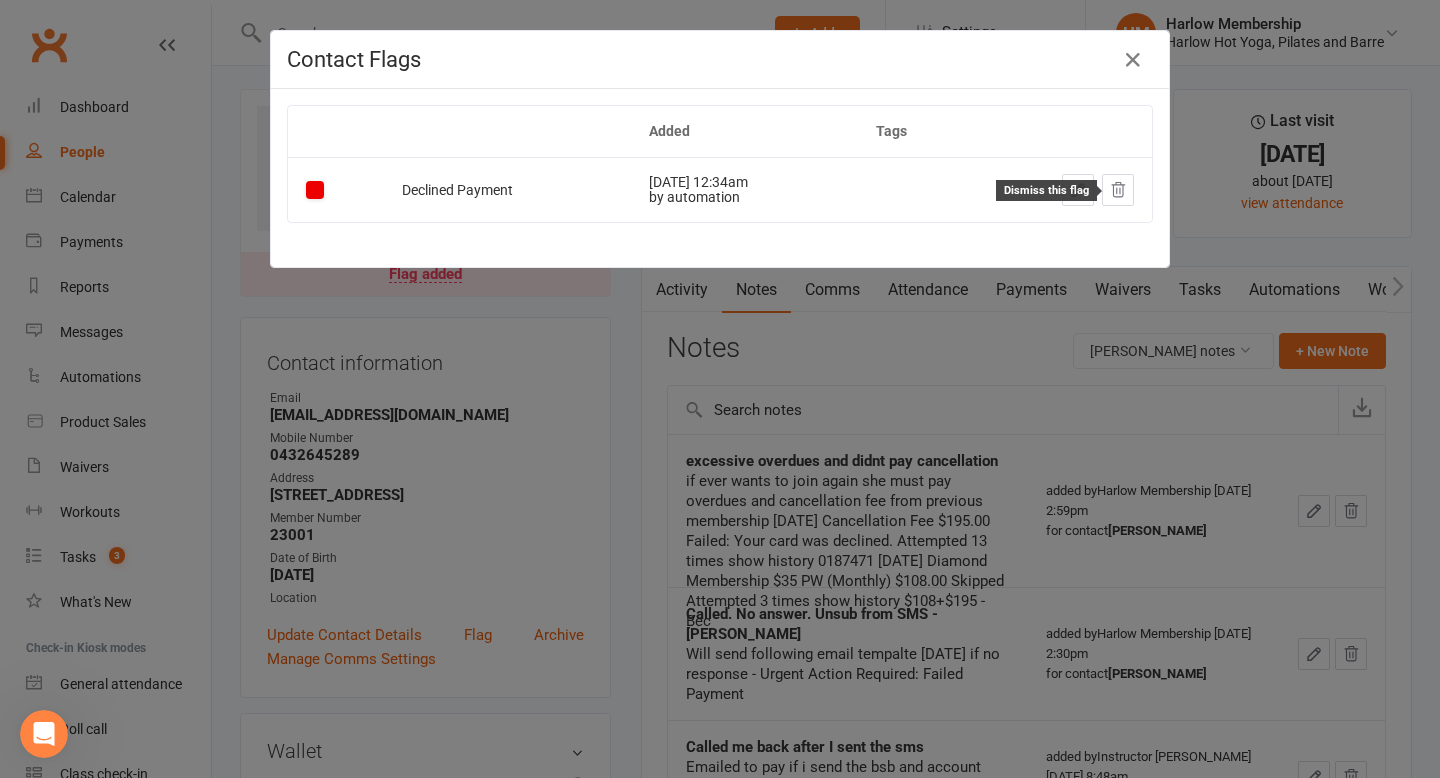 click 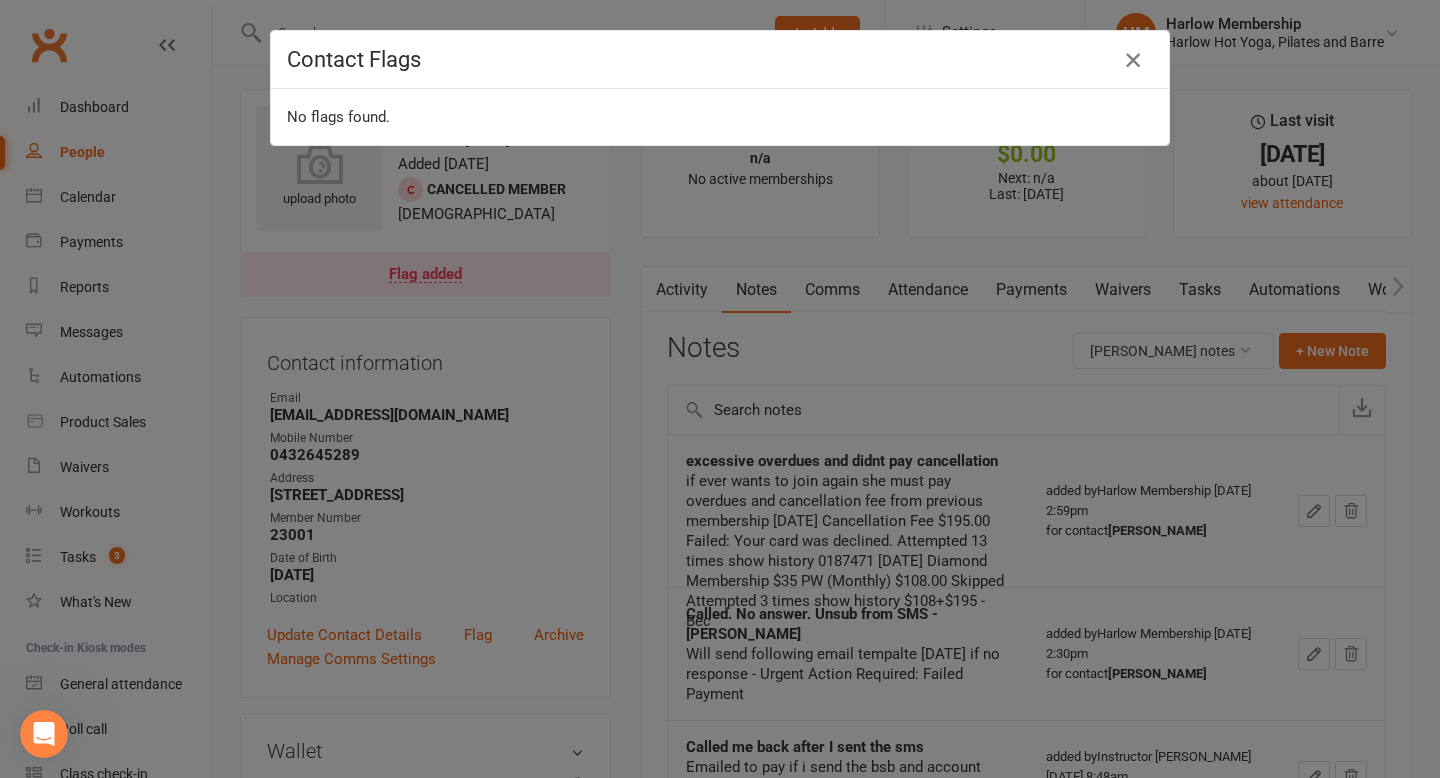 click at bounding box center [1133, 60] 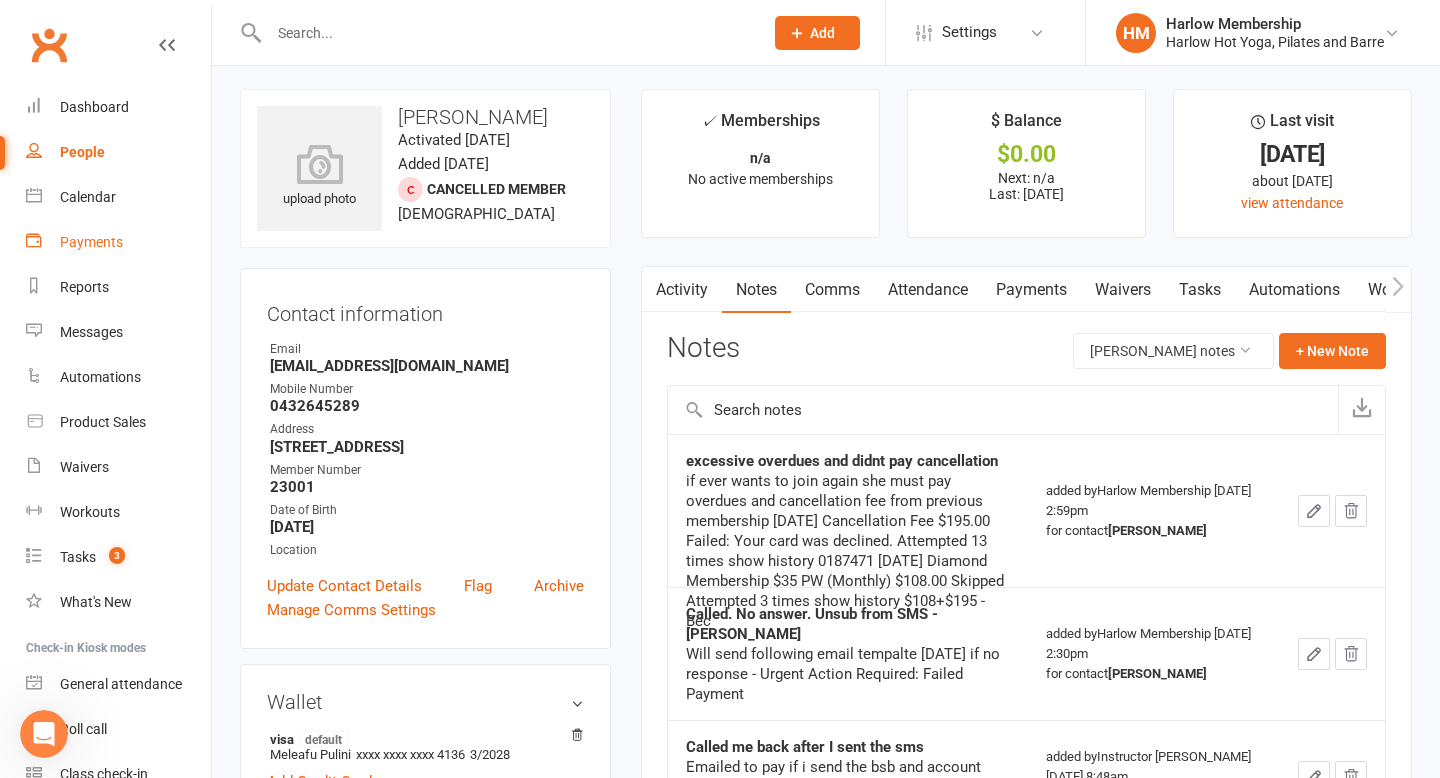 click on "Payments" at bounding box center (118, 242) 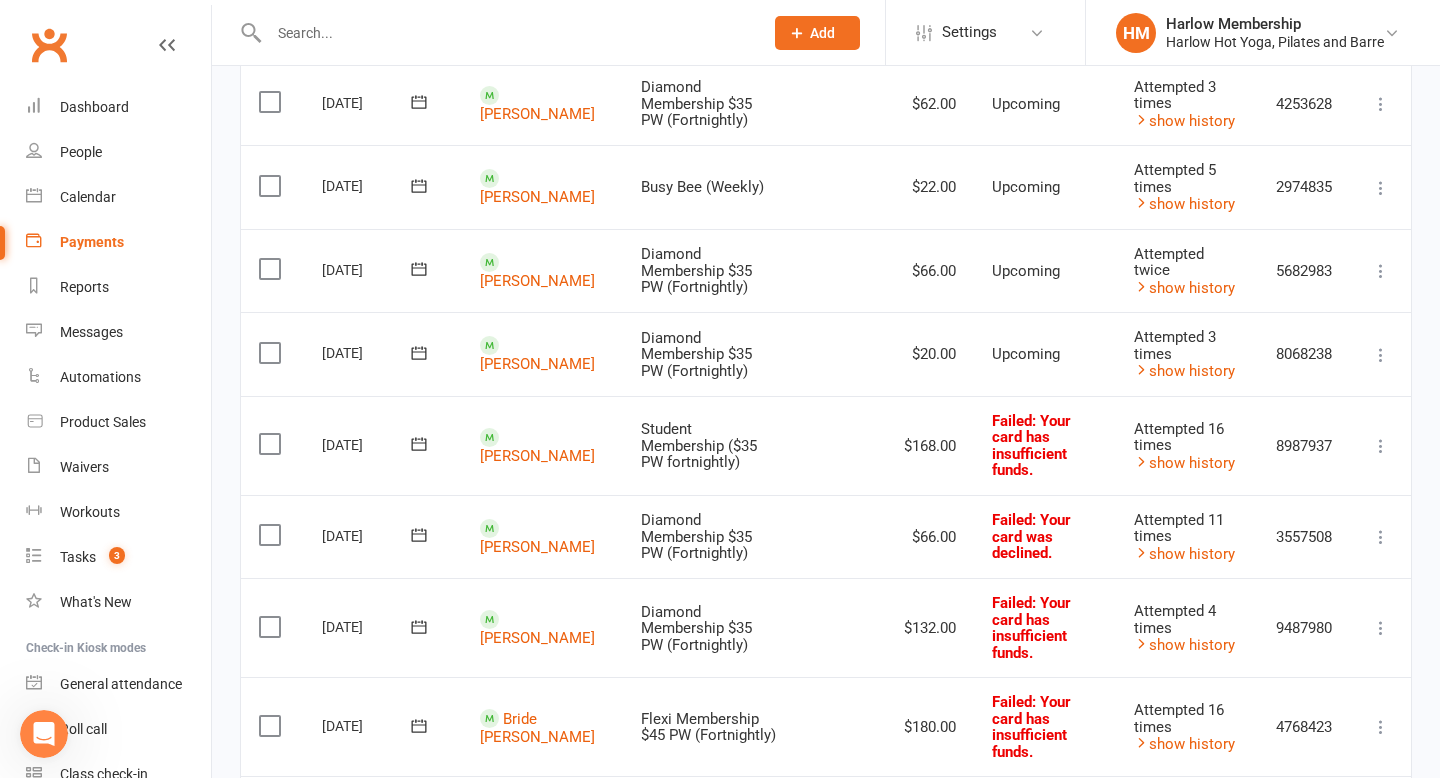 scroll, scrollTop: 798, scrollLeft: 0, axis: vertical 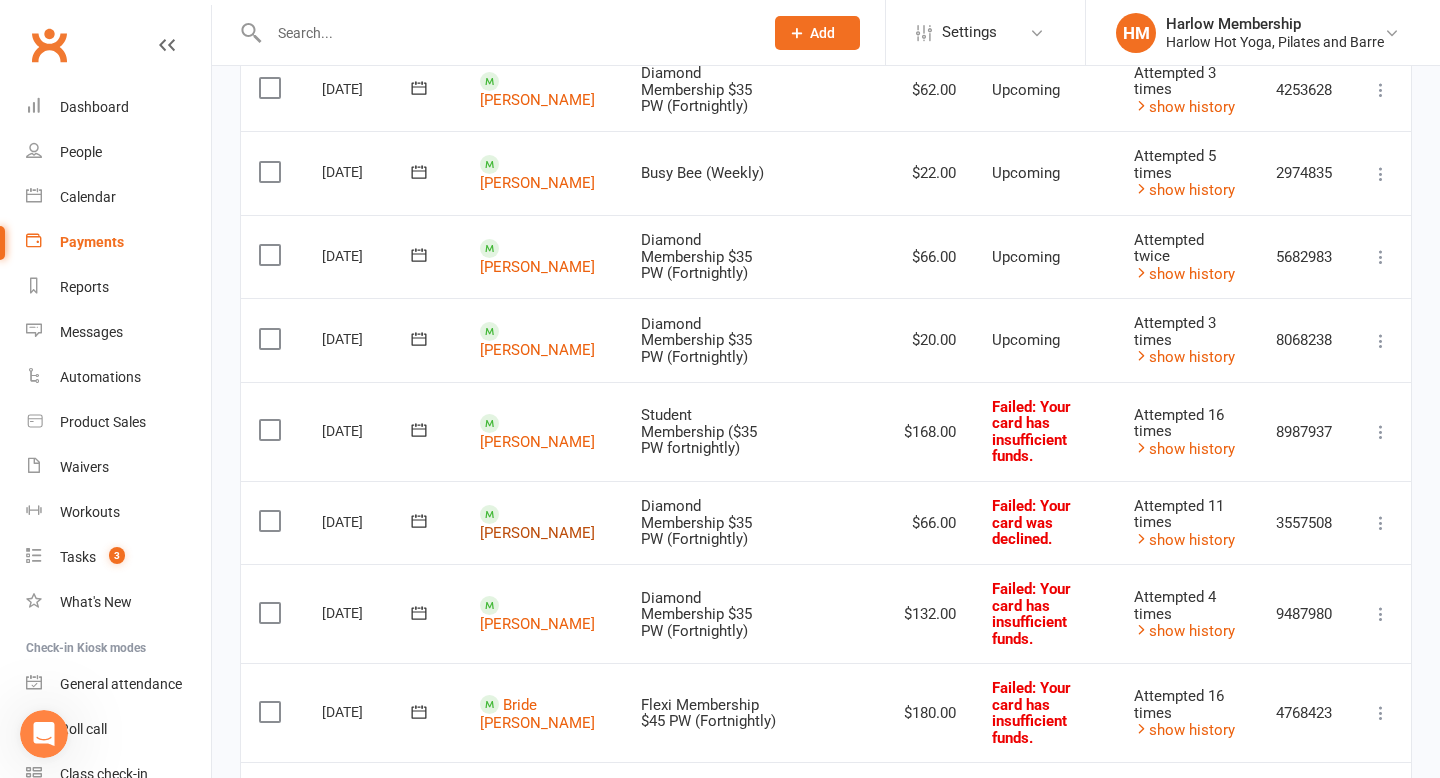click on "Nicholas Smith" at bounding box center (537, 267) 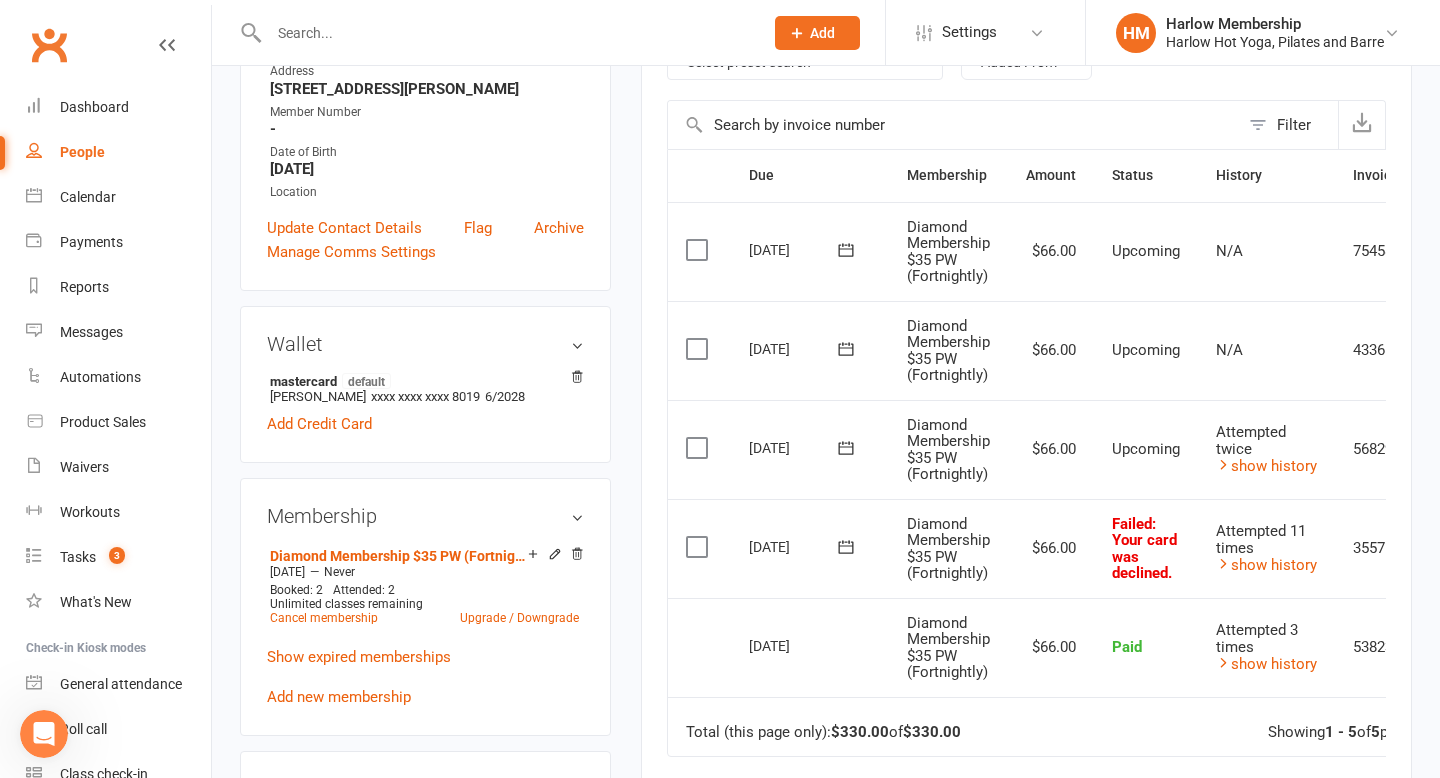 scroll, scrollTop: 437, scrollLeft: 0, axis: vertical 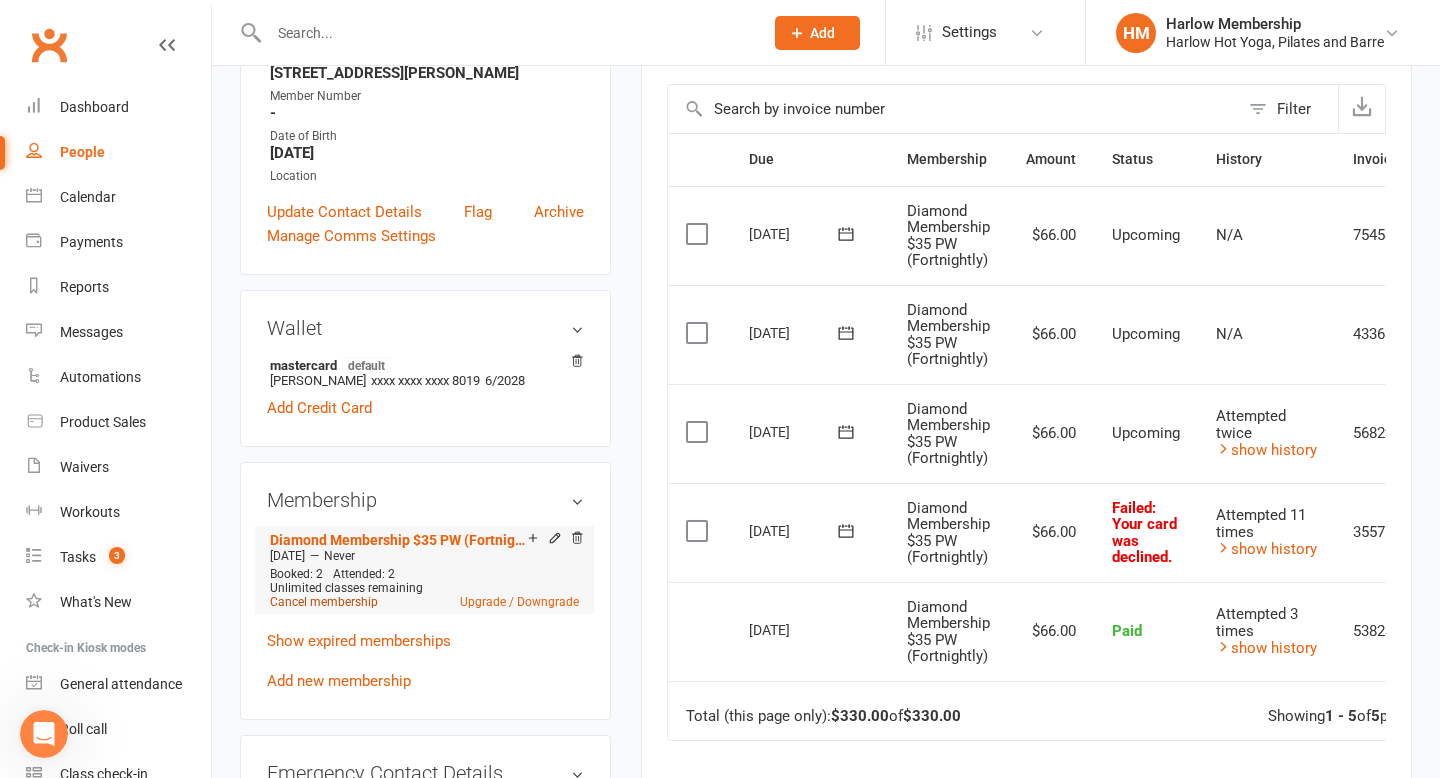 click on "Cancel membership" at bounding box center (324, 602) 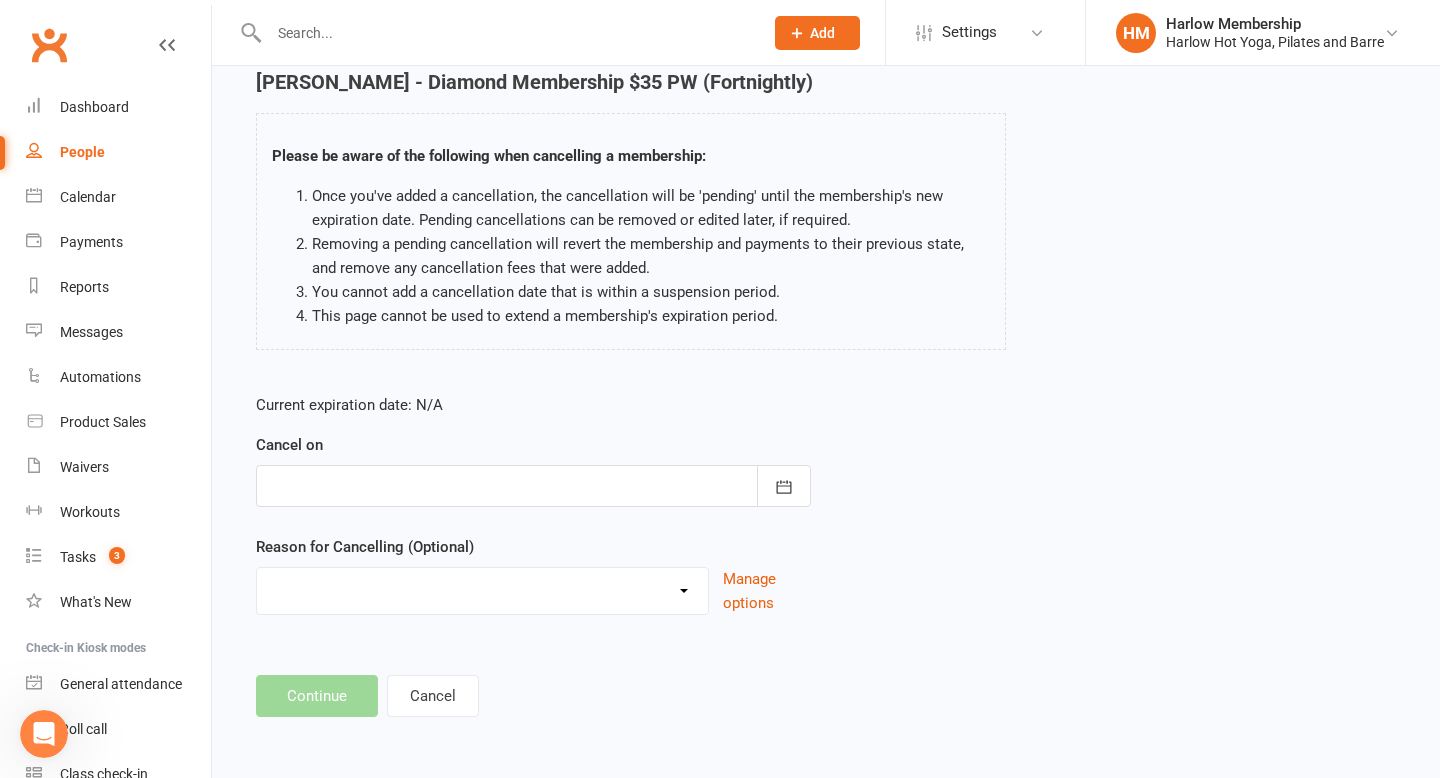 scroll, scrollTop: 0, scrollLeft: 0, axis: both 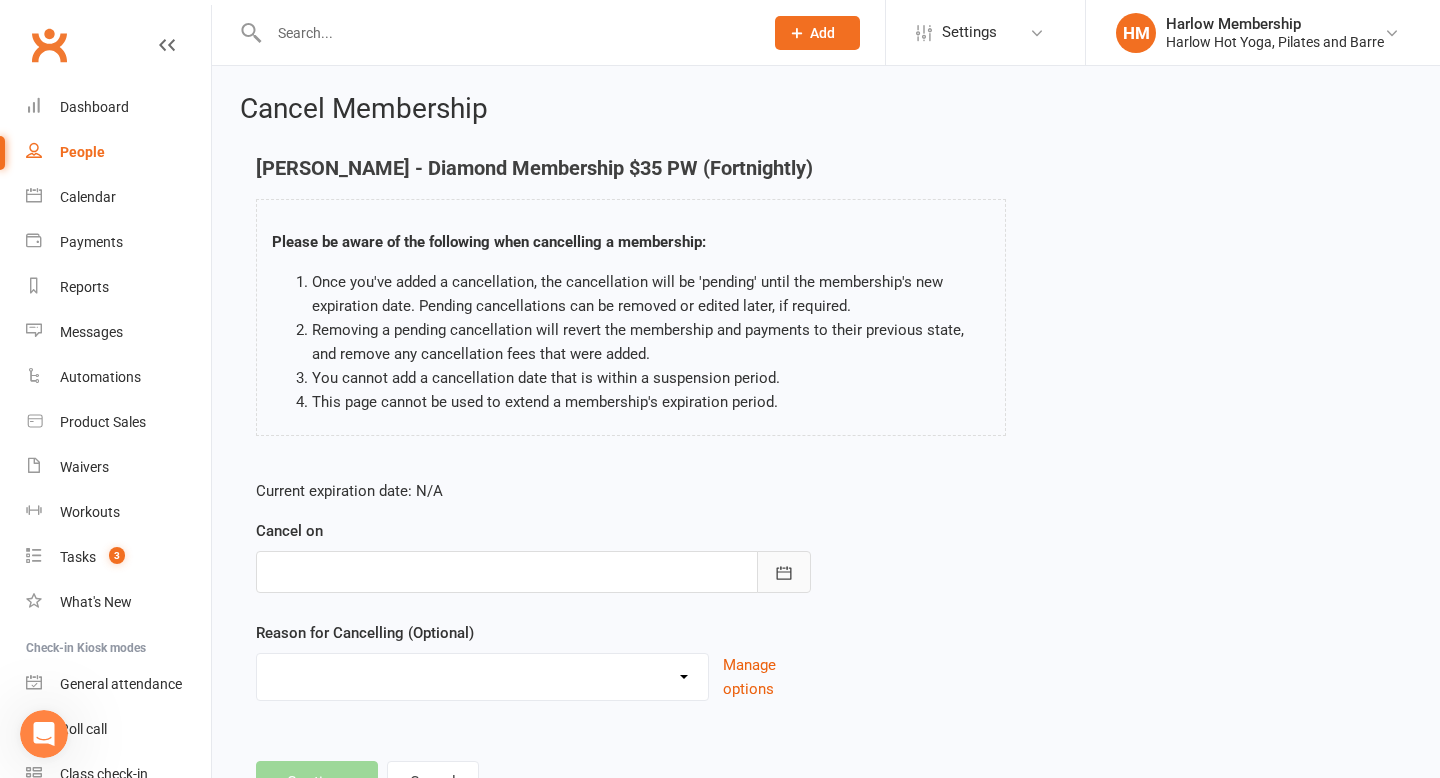 click at bounding box center [784, 572] 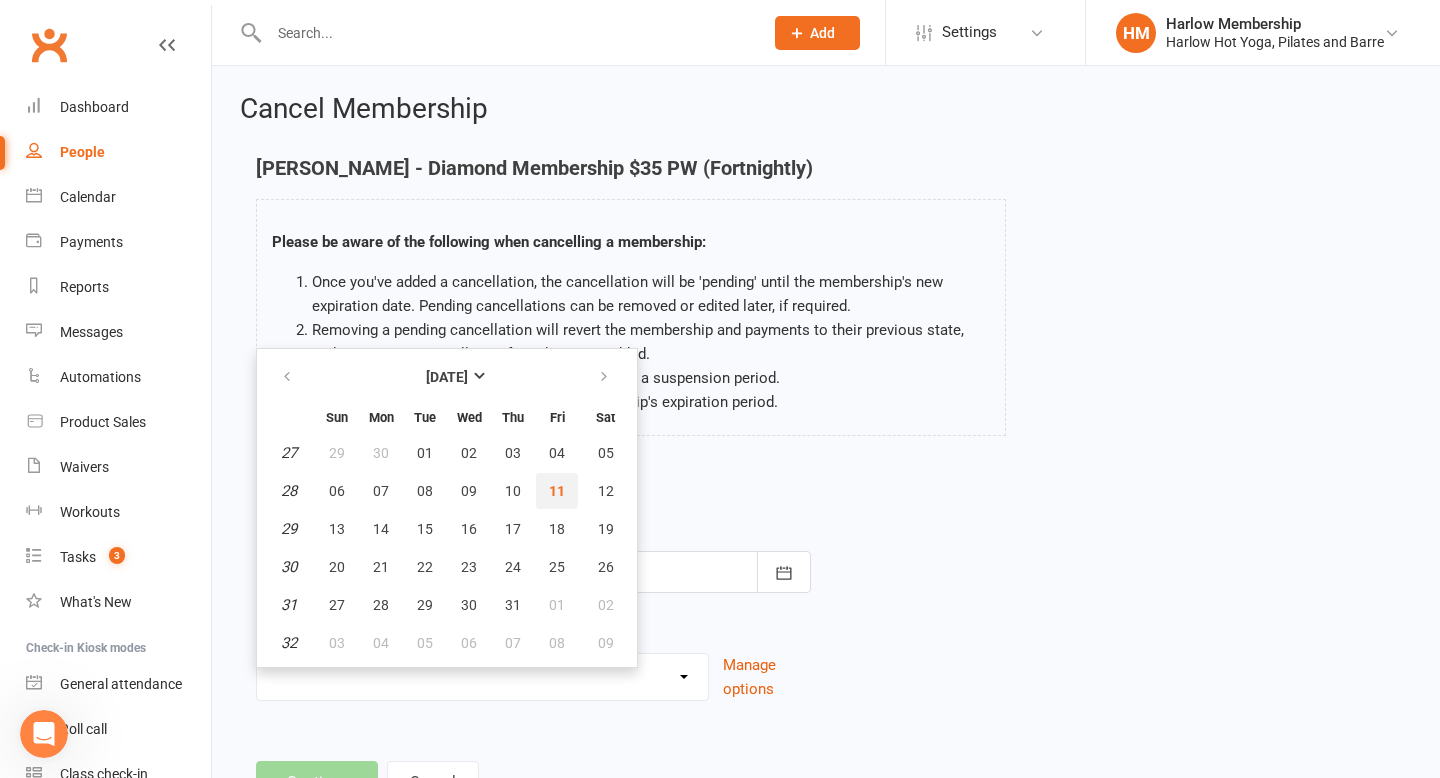 click on "11" at bounding box center (557, 491) 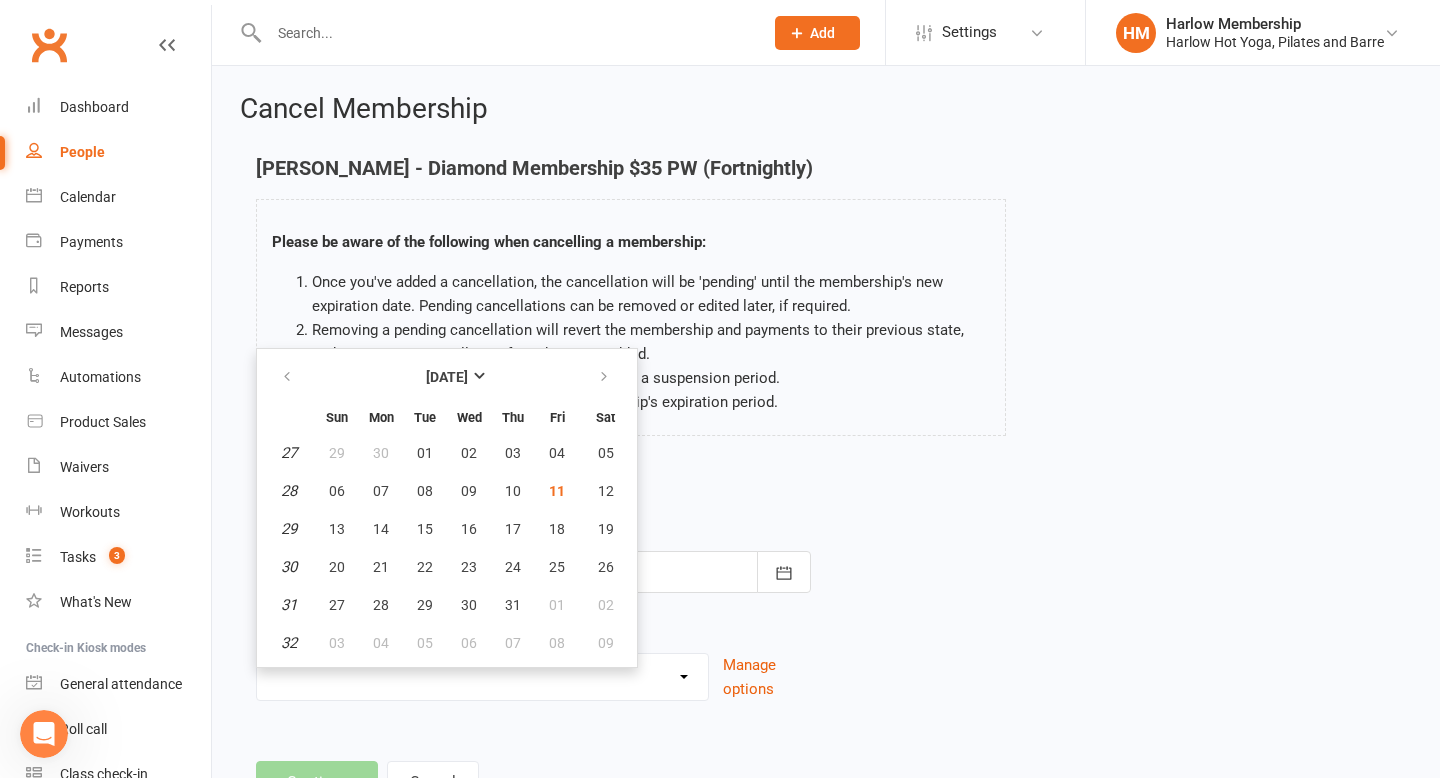type on "11 Jul 2025" 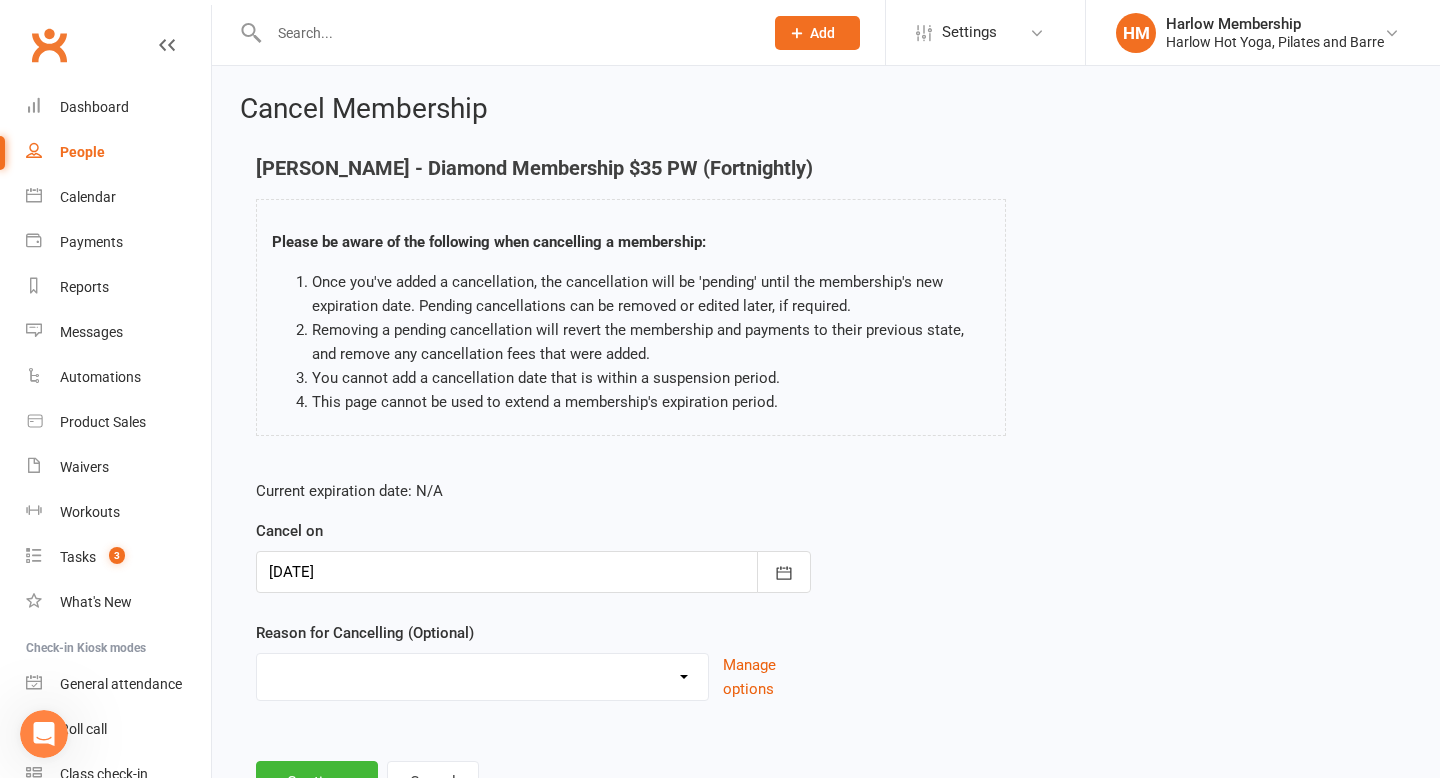 click on "Don’t enjoy classes Holiday Injury Joined somewhere else Move out of area Moving Away  Not coming enough Upgrade/downgrade Working too much Other reason" at bounding box center [482, 674] 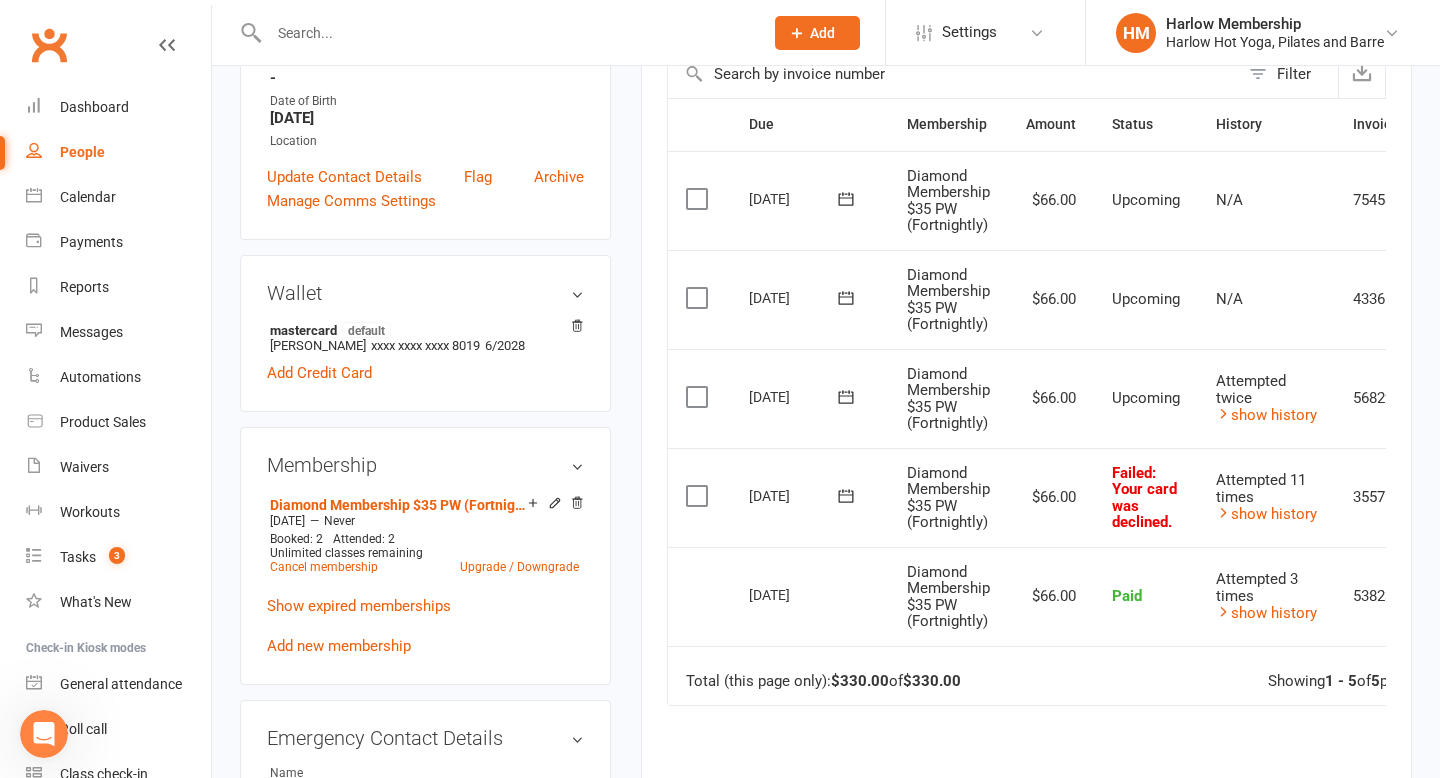 scroll, scrollTop: 473, scrollLeft: 0, axis: vertical 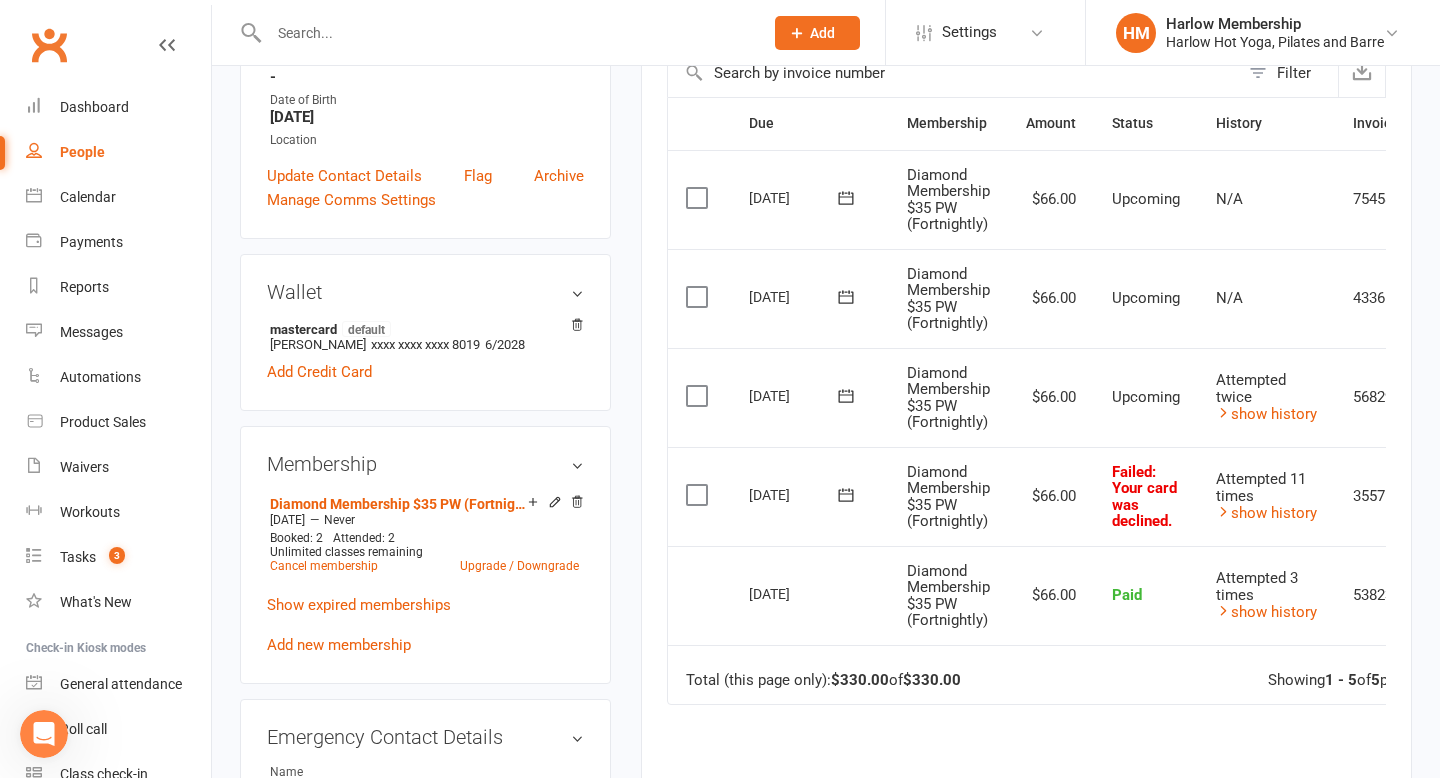 click at bounding box center [846, 494] 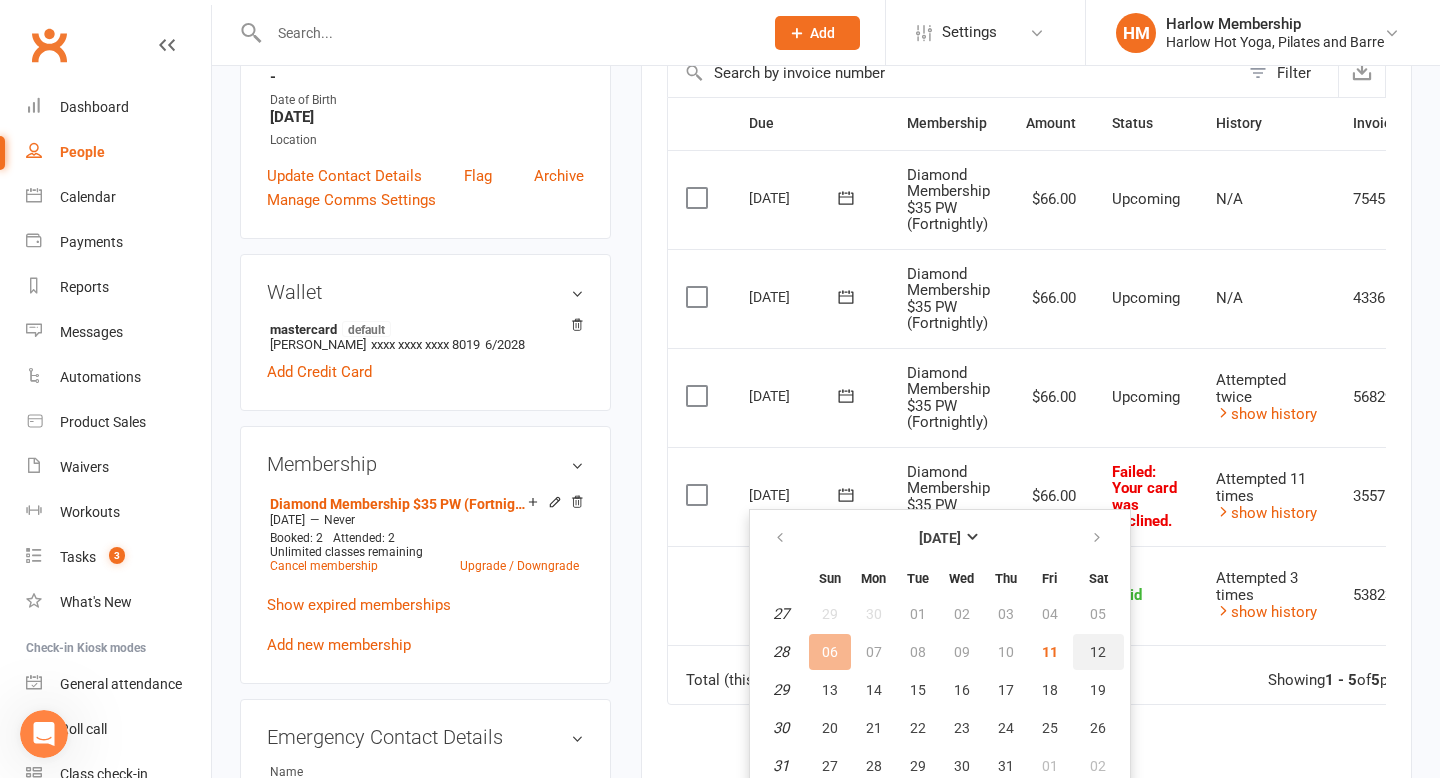 click on "12" at bounding box center [1098, 652] 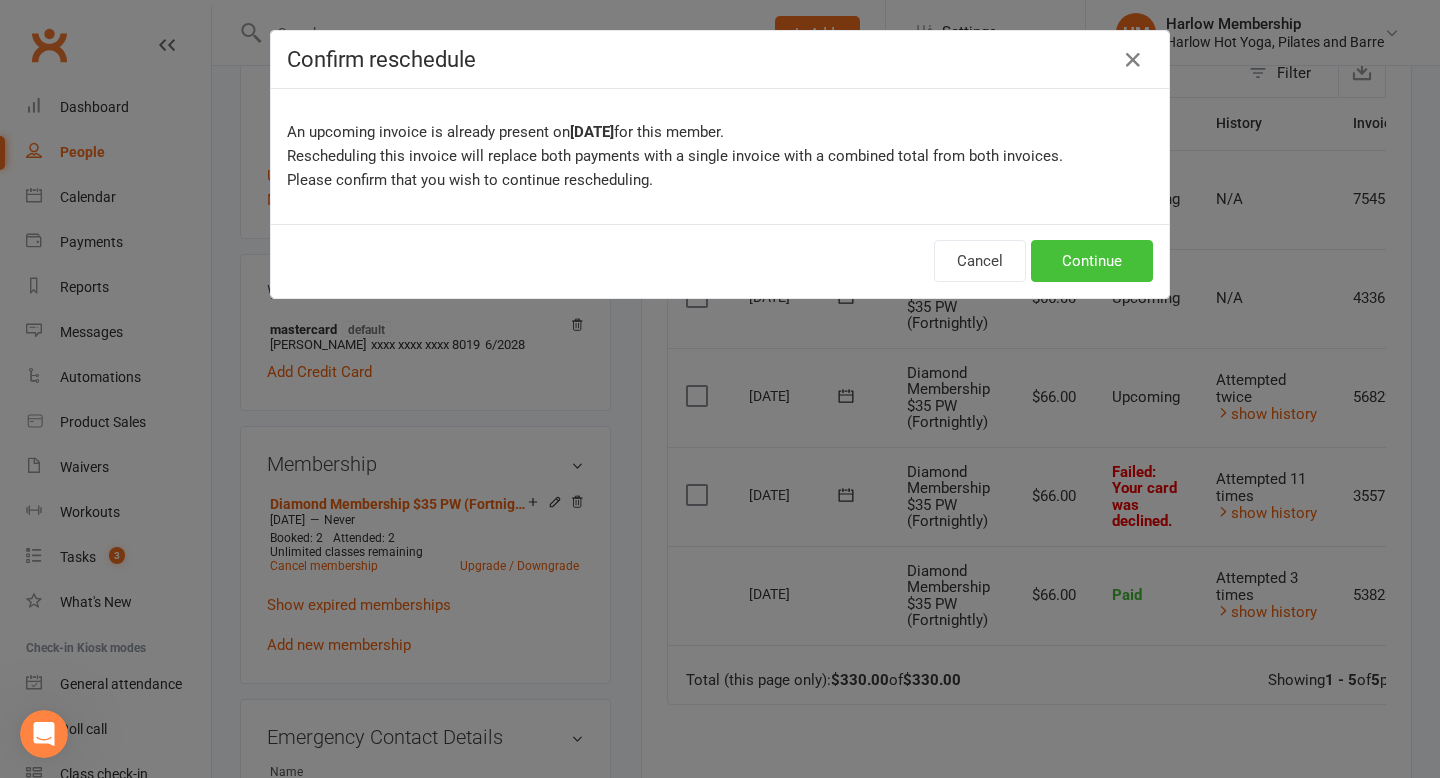 click on "Continue" at bounding box center (1092, 261) 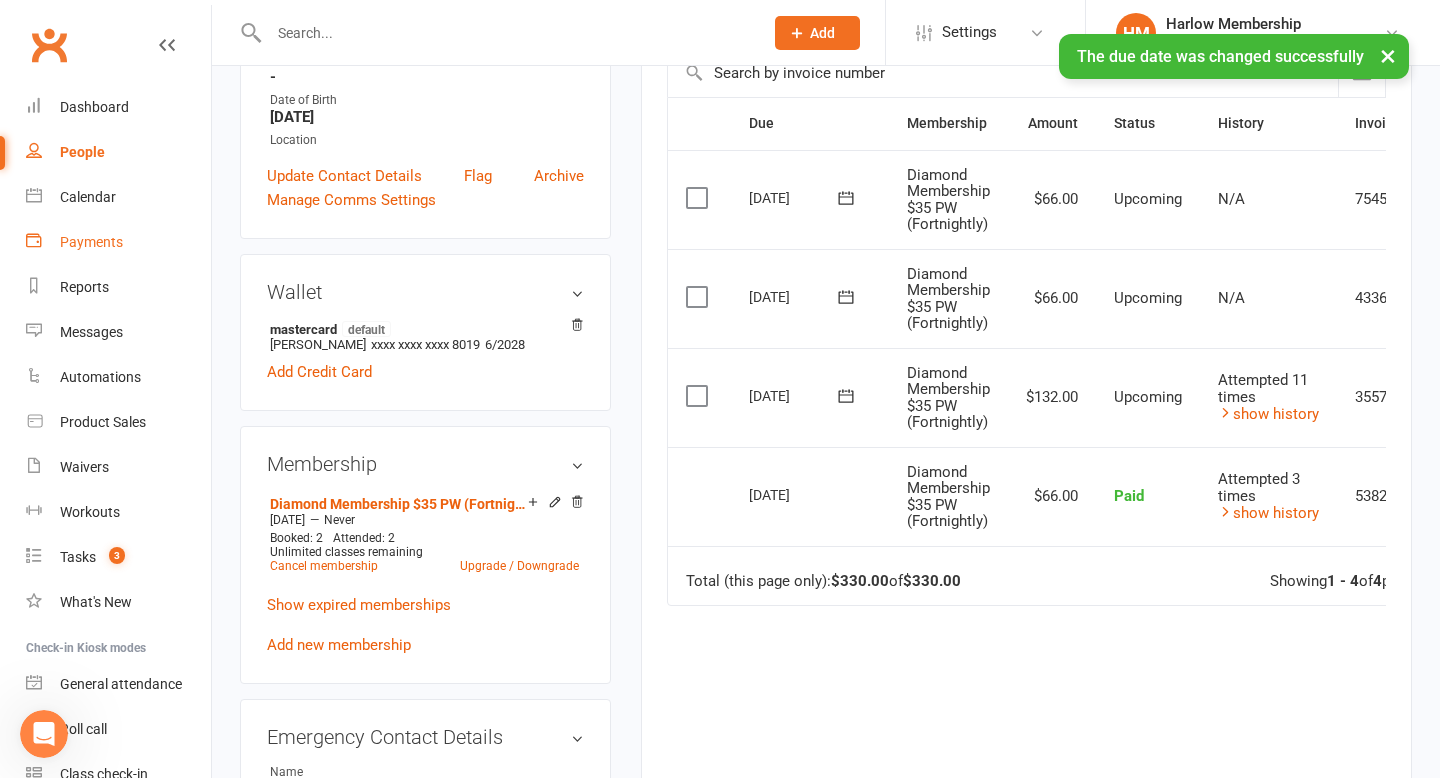 click on "Payments" at bounding box center (118, 242) 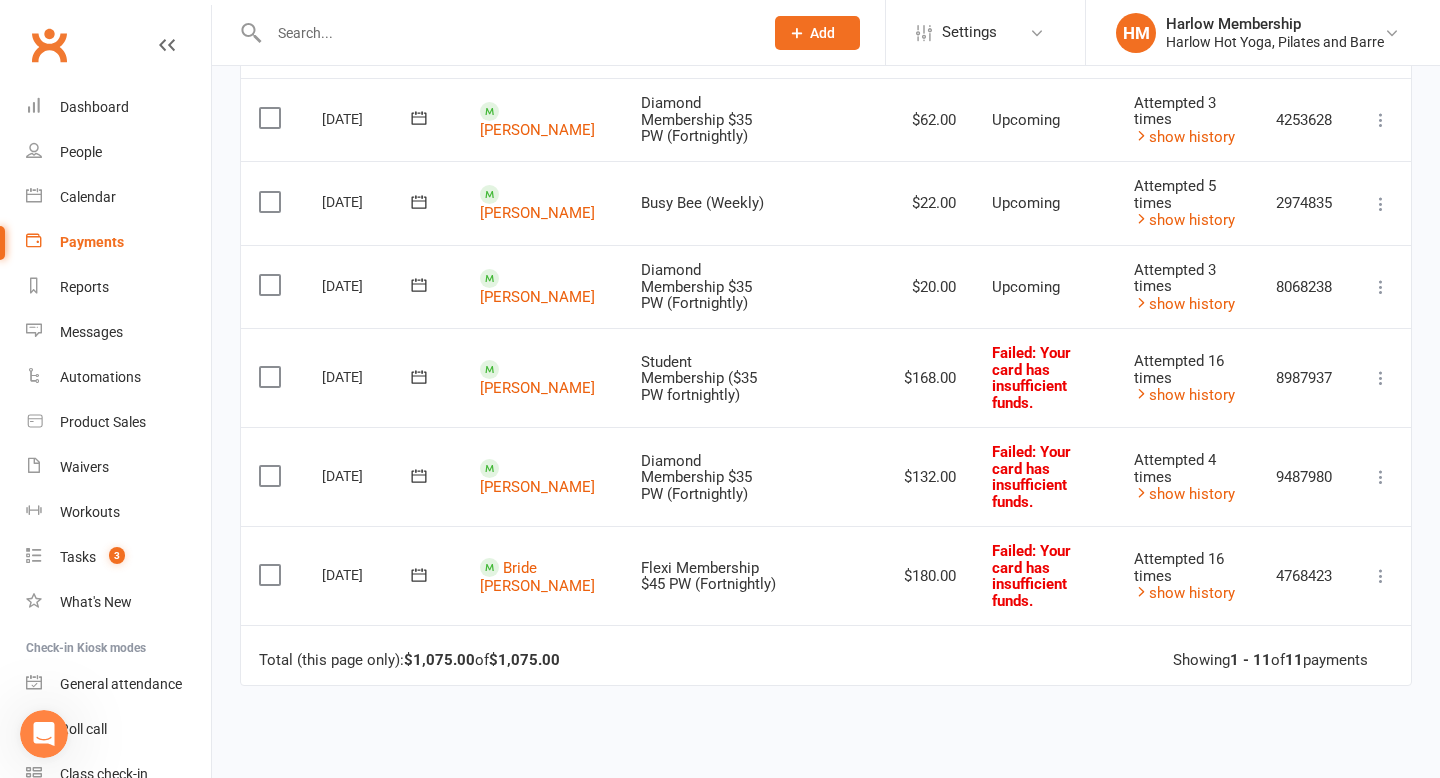 scroll, scrollTop: 770, scrollLeft: 0, axis: vertical 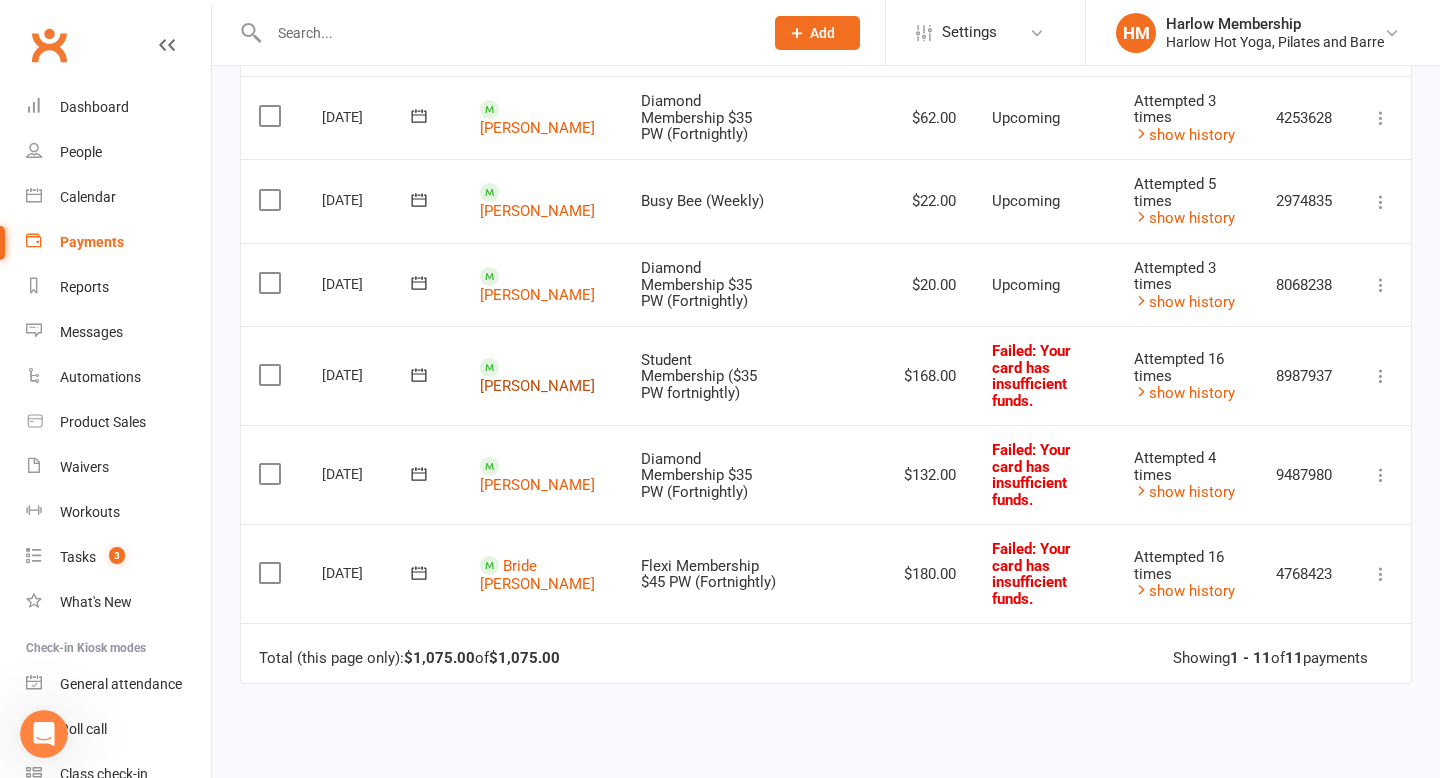 click on "Tahlia De Rooy" at bounding box center (537, 386) 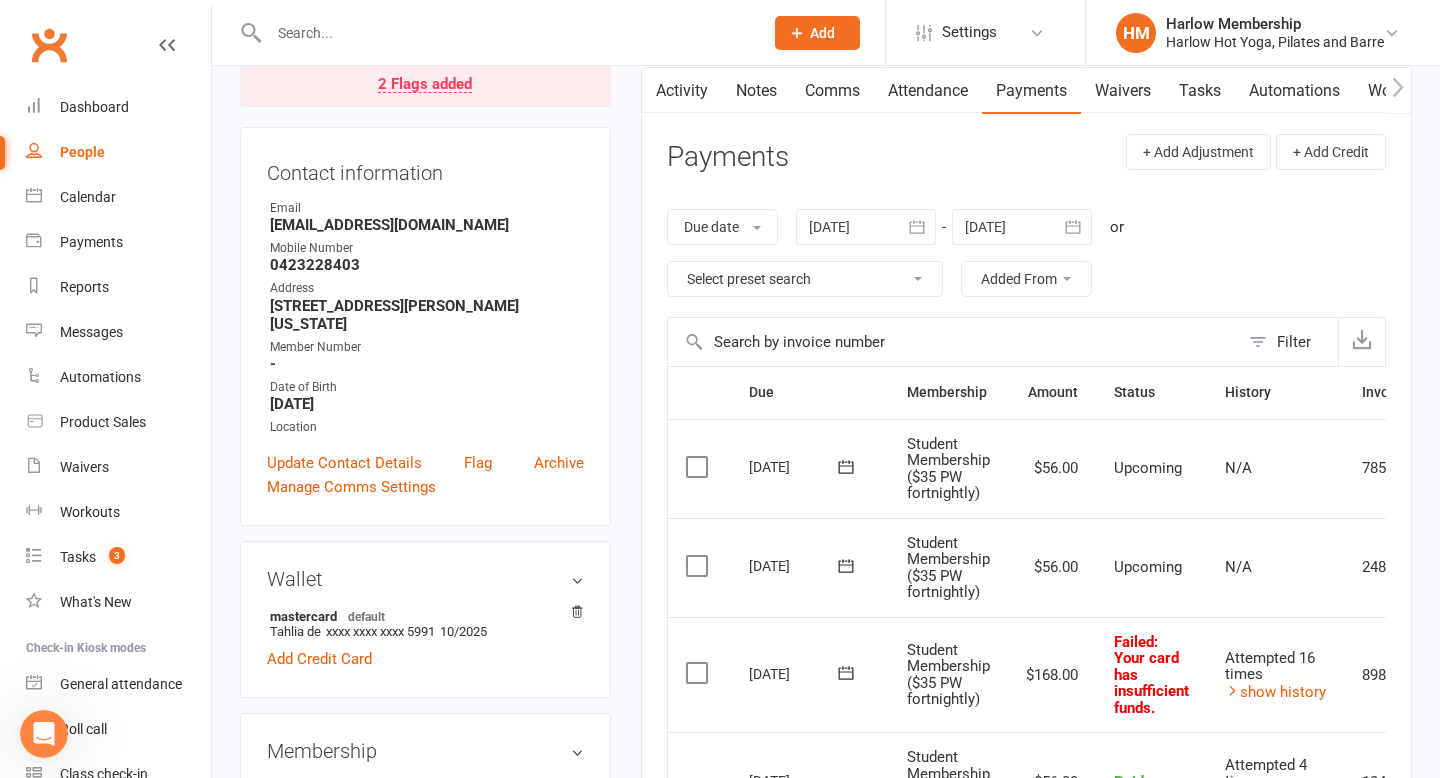scroll, scrollTop: 349, scrollLeft: 0, axis: vertical 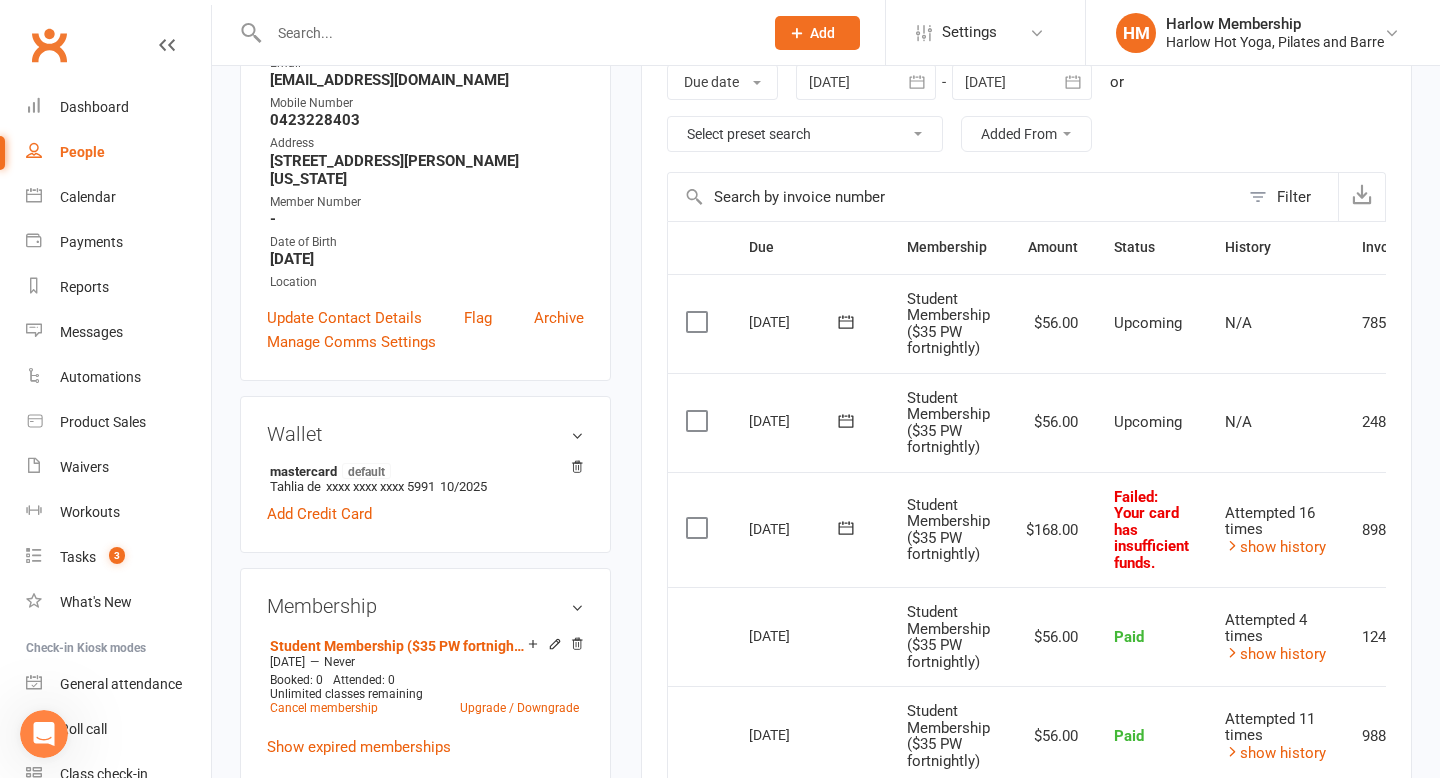 click 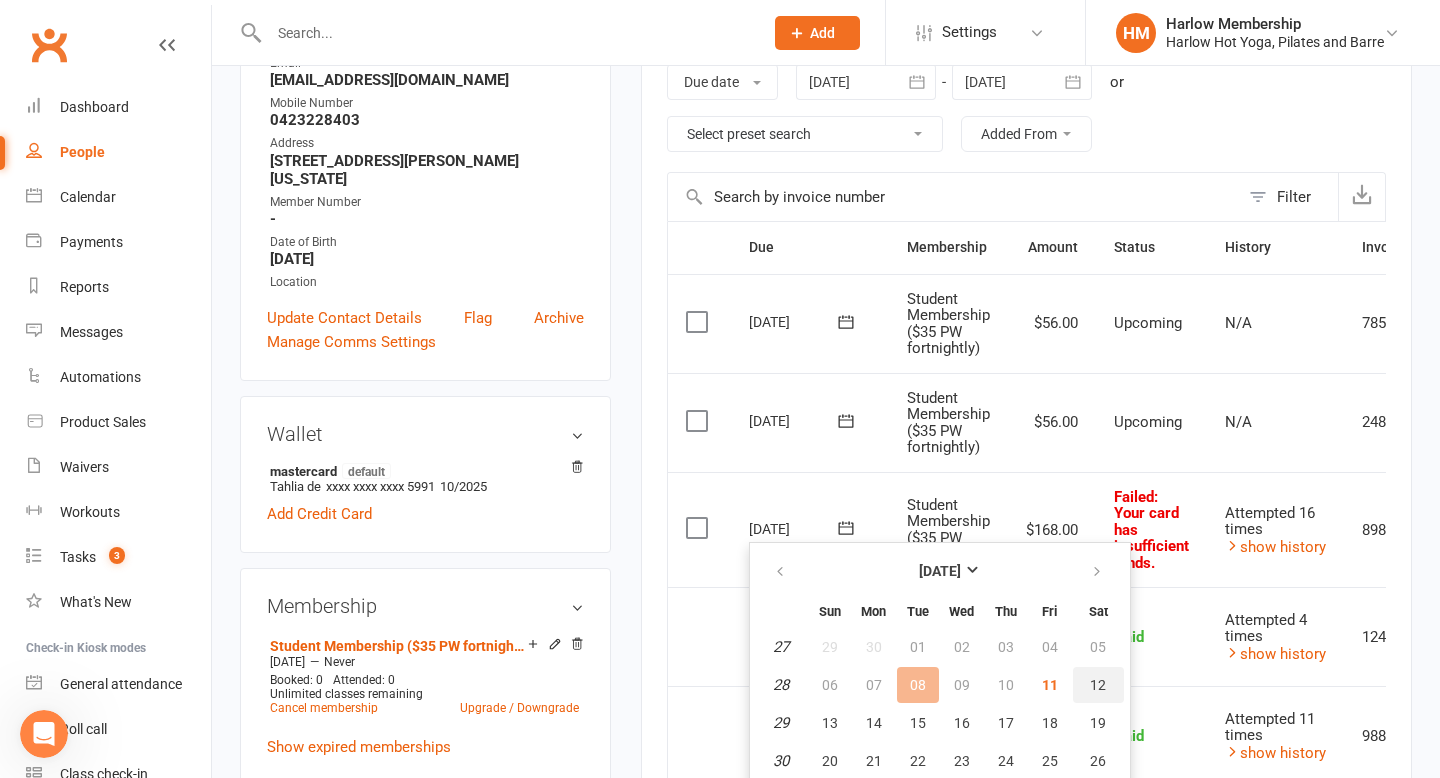 click on "12" at bounding box center (1098, 685) 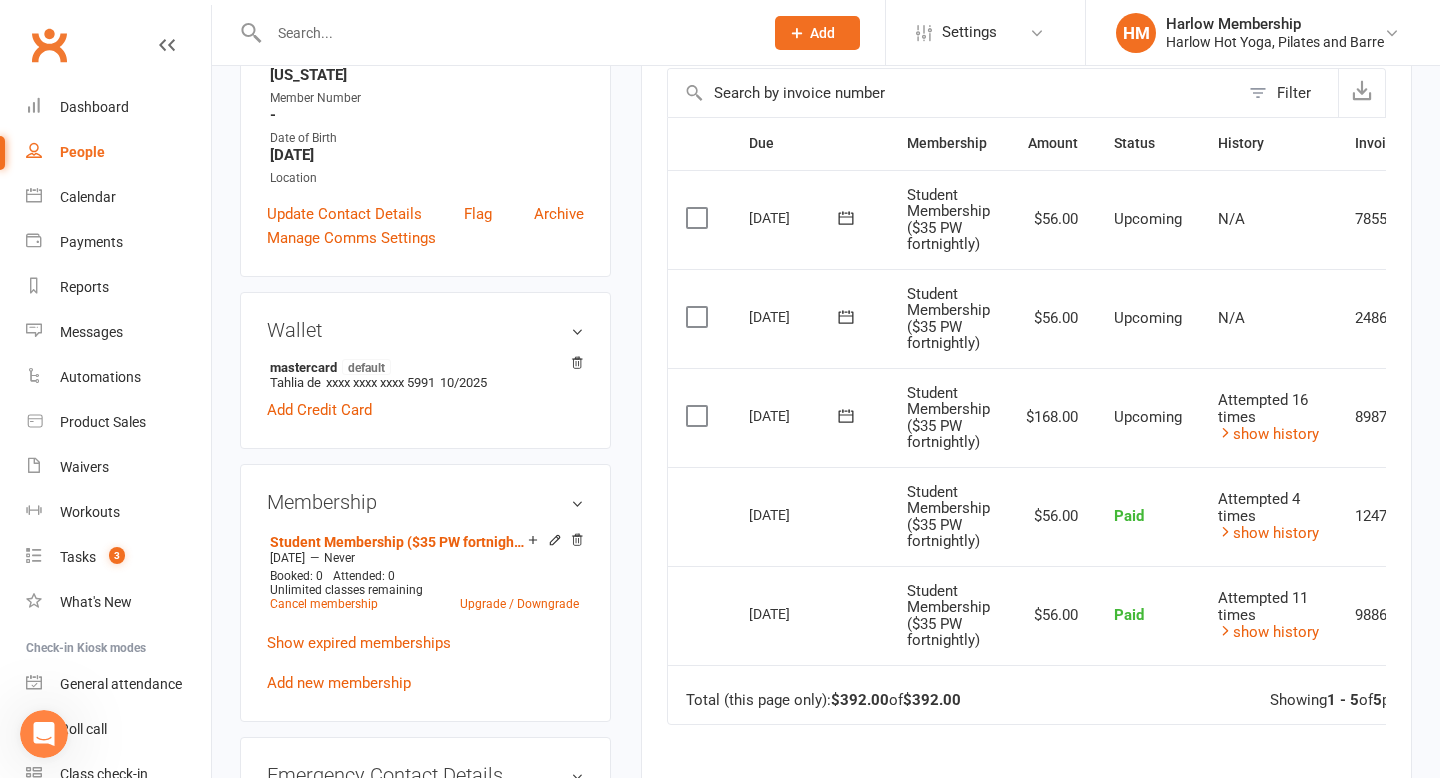scroll, scrollTop: 146, scrollLeft: 0, axis: vertical 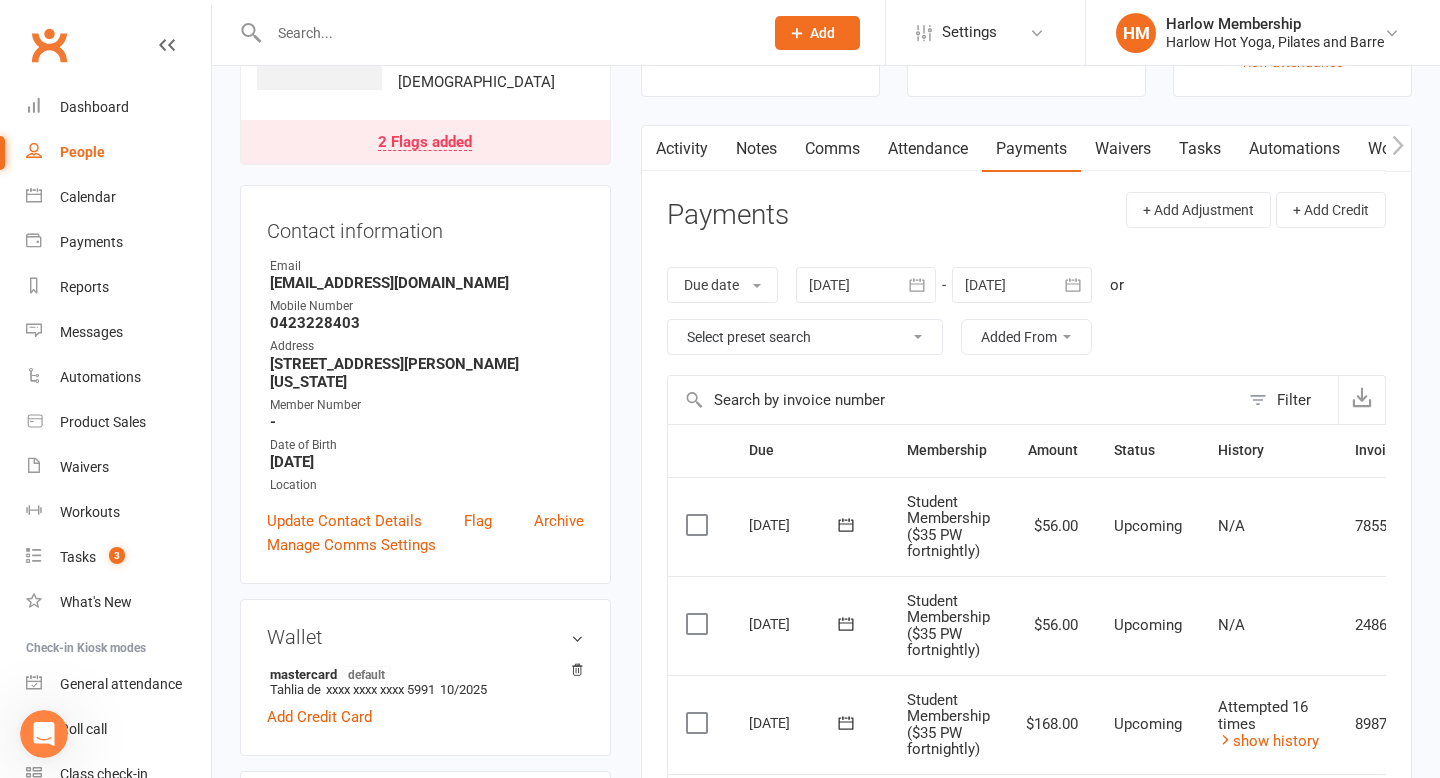 click on "✓ Memberships Student Membership ($35 PW fortnightly) Does not expire $ Balance $0.00 Next: 22 Jul 2025 Last: 8 Jul 2025 Last visit 7 May 2025 2 months ago view attendance
Activity Notes Comms Attendance Payments Waivers Tasks Automations Workouts Mobile App Assessments Credit balance
Payments + Add Adjustment + Add Credit Due date  Due date Date paid Date failed 10 Jun 2025
June 2025
Sun Mon Tue Wed Thu Fri Sat
23
01
02
03
04
05
06
07
24
08
09
10
11
12
13
14
25
15
16
17
18
19
20
21
26" at bounding box center (1026, 644) 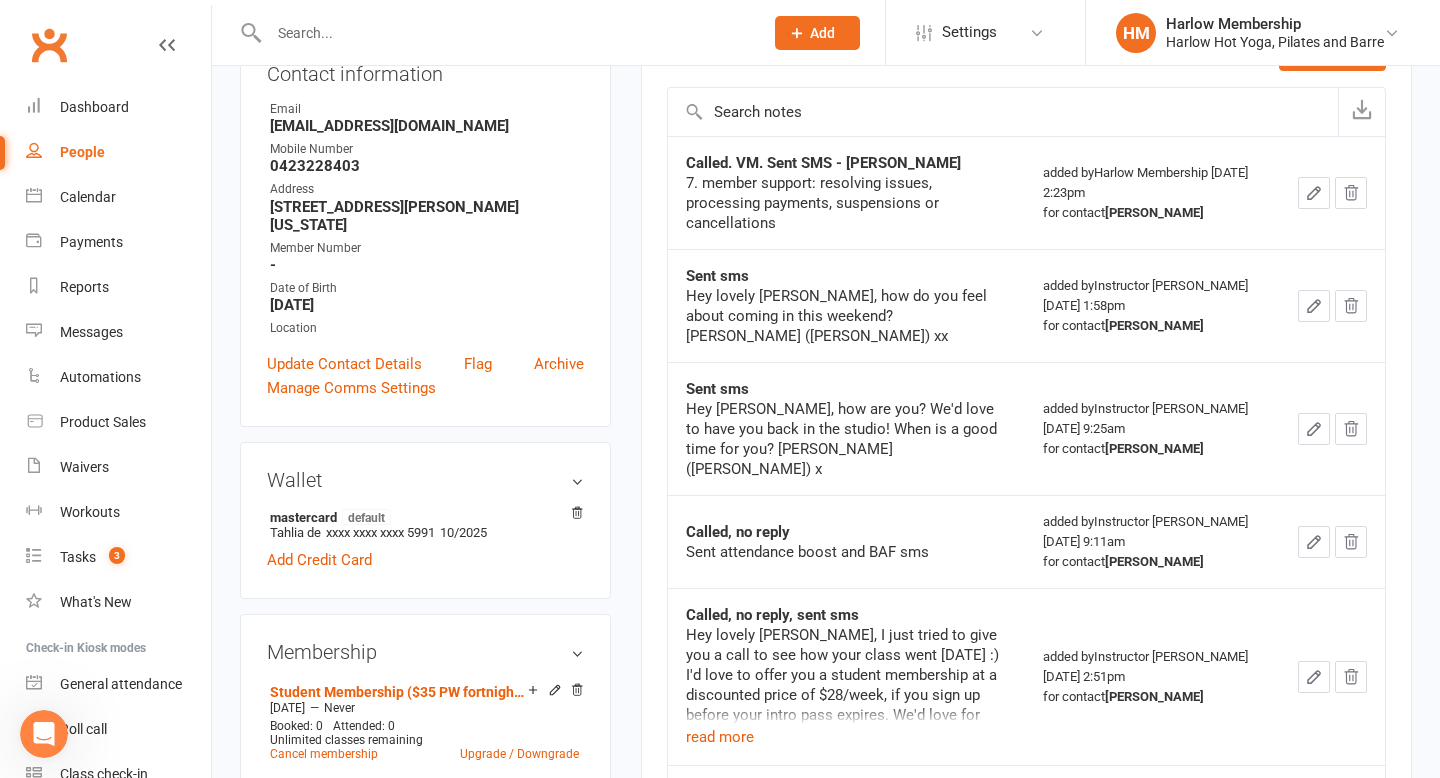 scroll, scrollTop: 0, scrollLeft: 0, axis: both 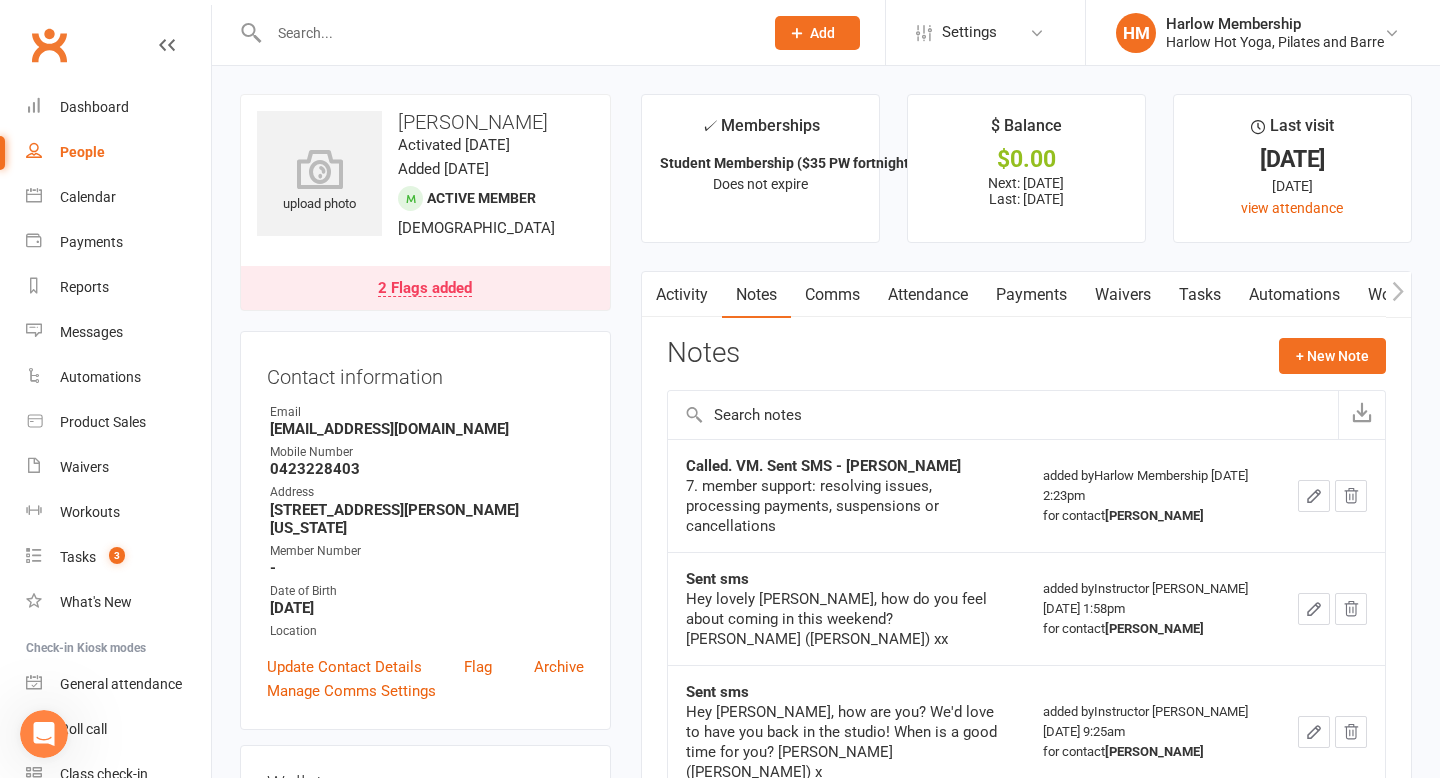 click on "Activity" at bounding box center (682, 295) 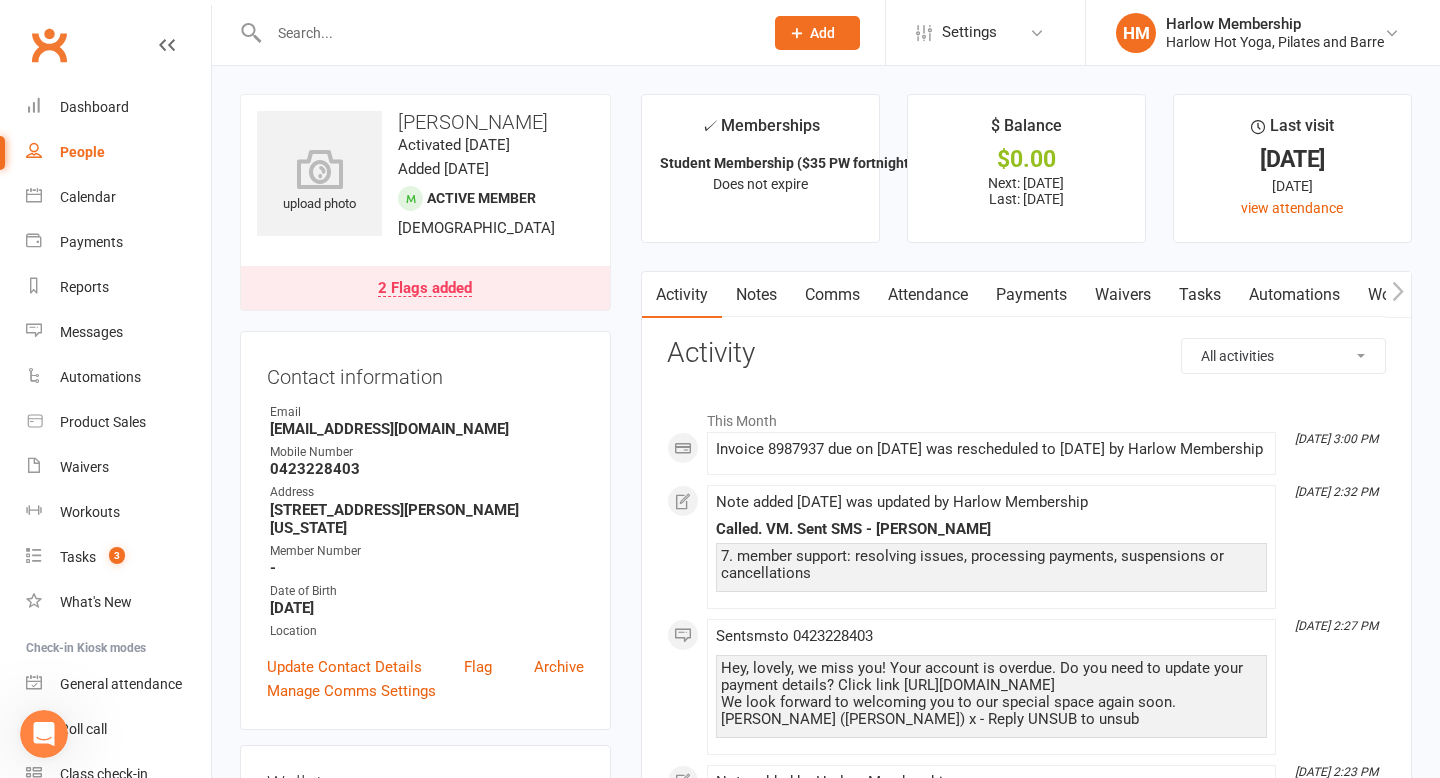click on "Payments" at bounding box center (1031, 295) 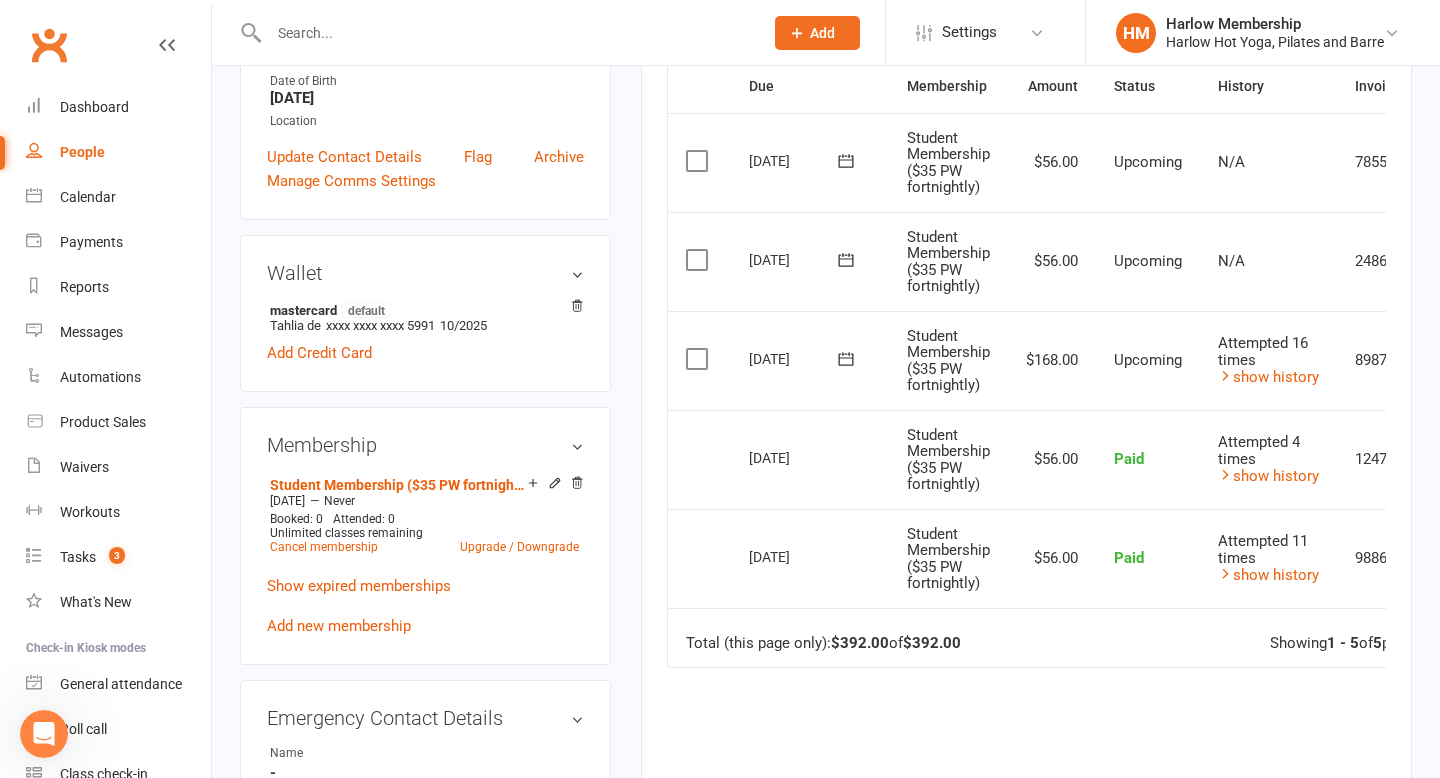 scroll, scrollTop: 514, scrollLeft: 0, axis: vertical 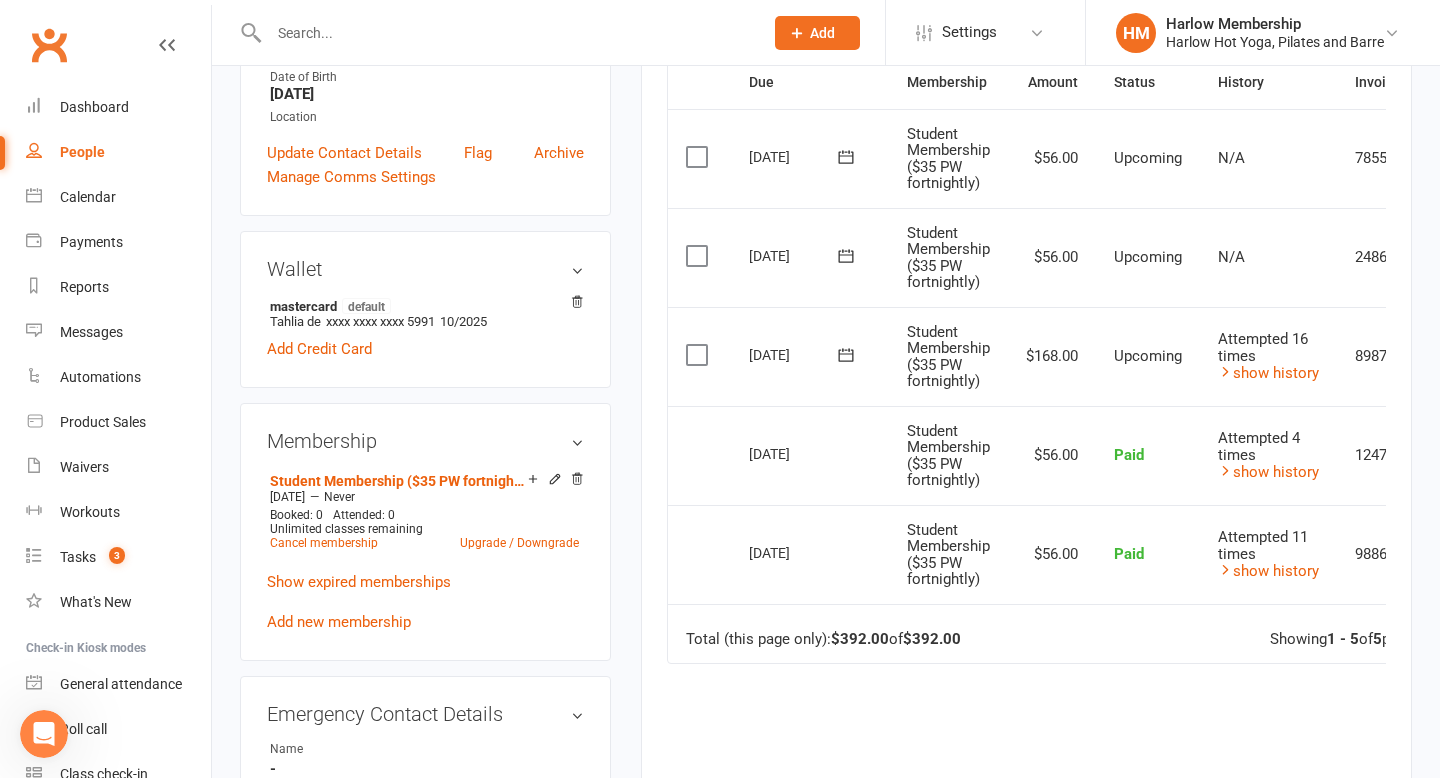 drag, startPoint x: 745, startPoint y: 357, endPoint x: 1331, endPoint y: 376, distance: 586.3079 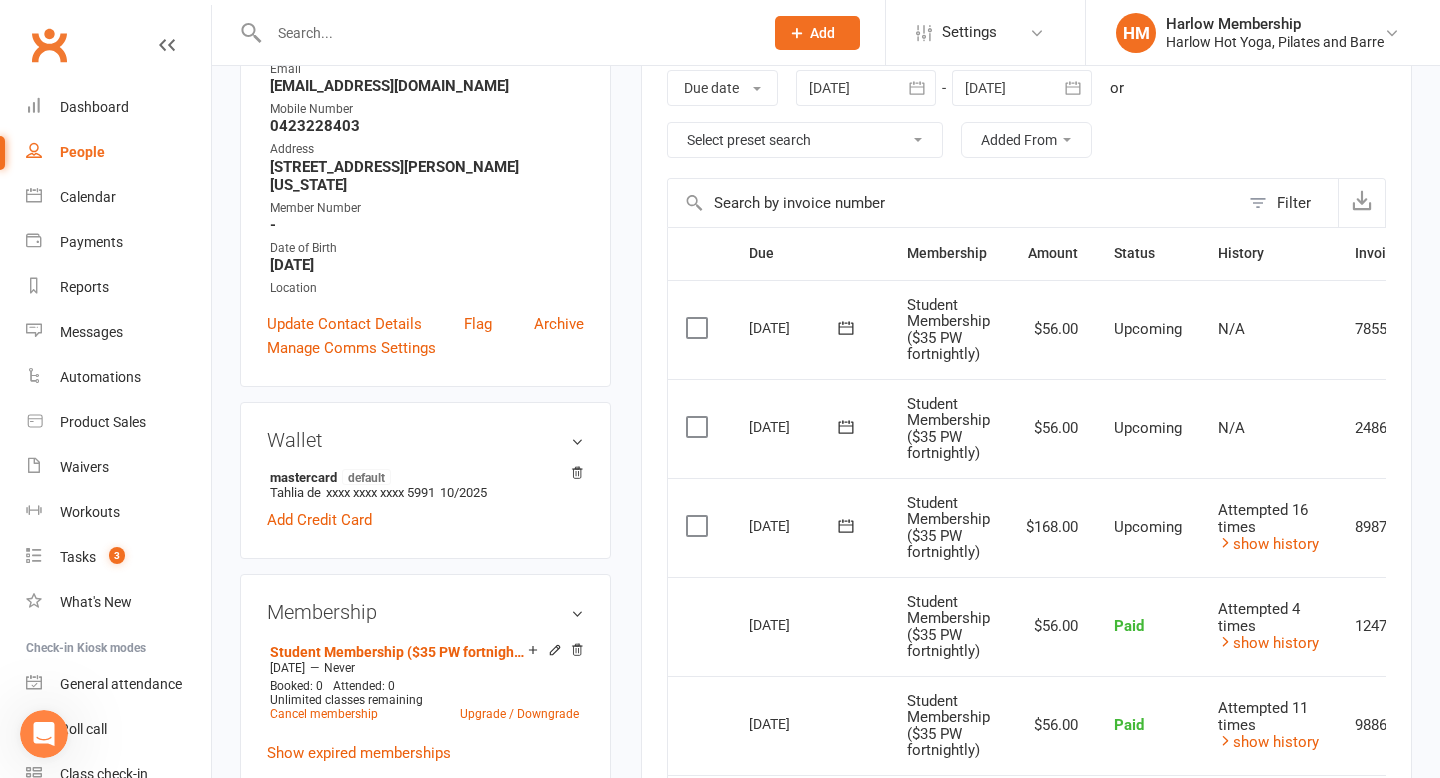 scroll, scrollTop: 0, scrollLeft: 0, axis: both 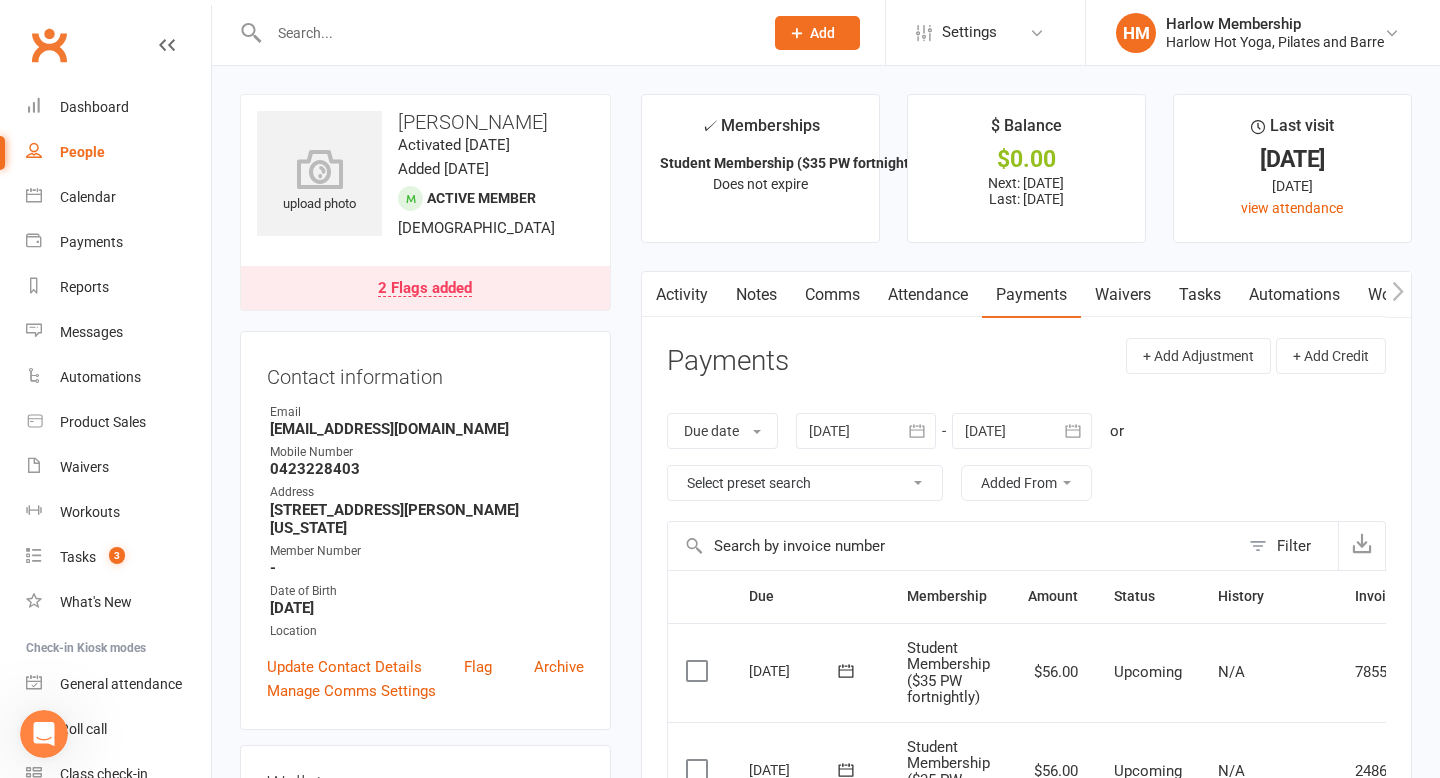 click on "Notes" at bounding box center [756, 295] 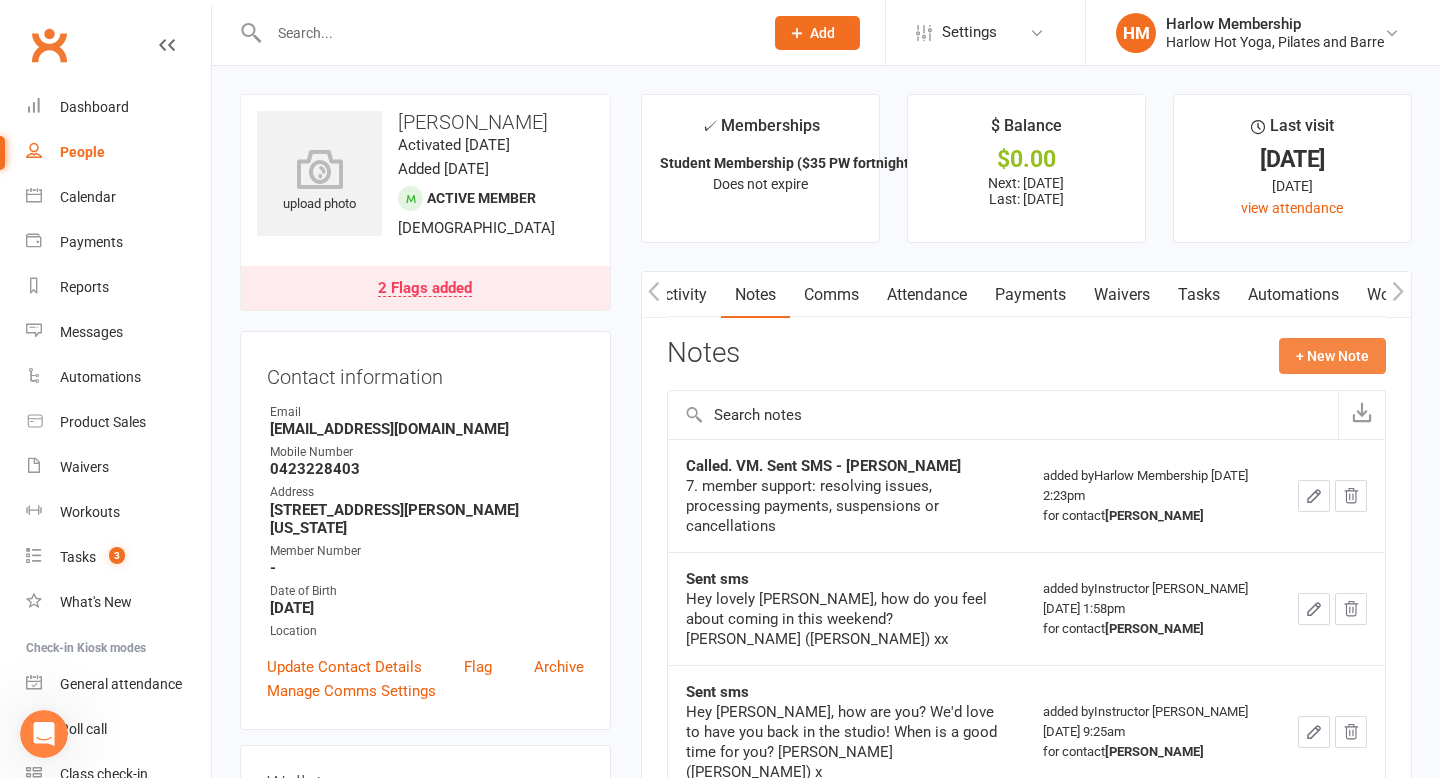 click on "+ New Note" 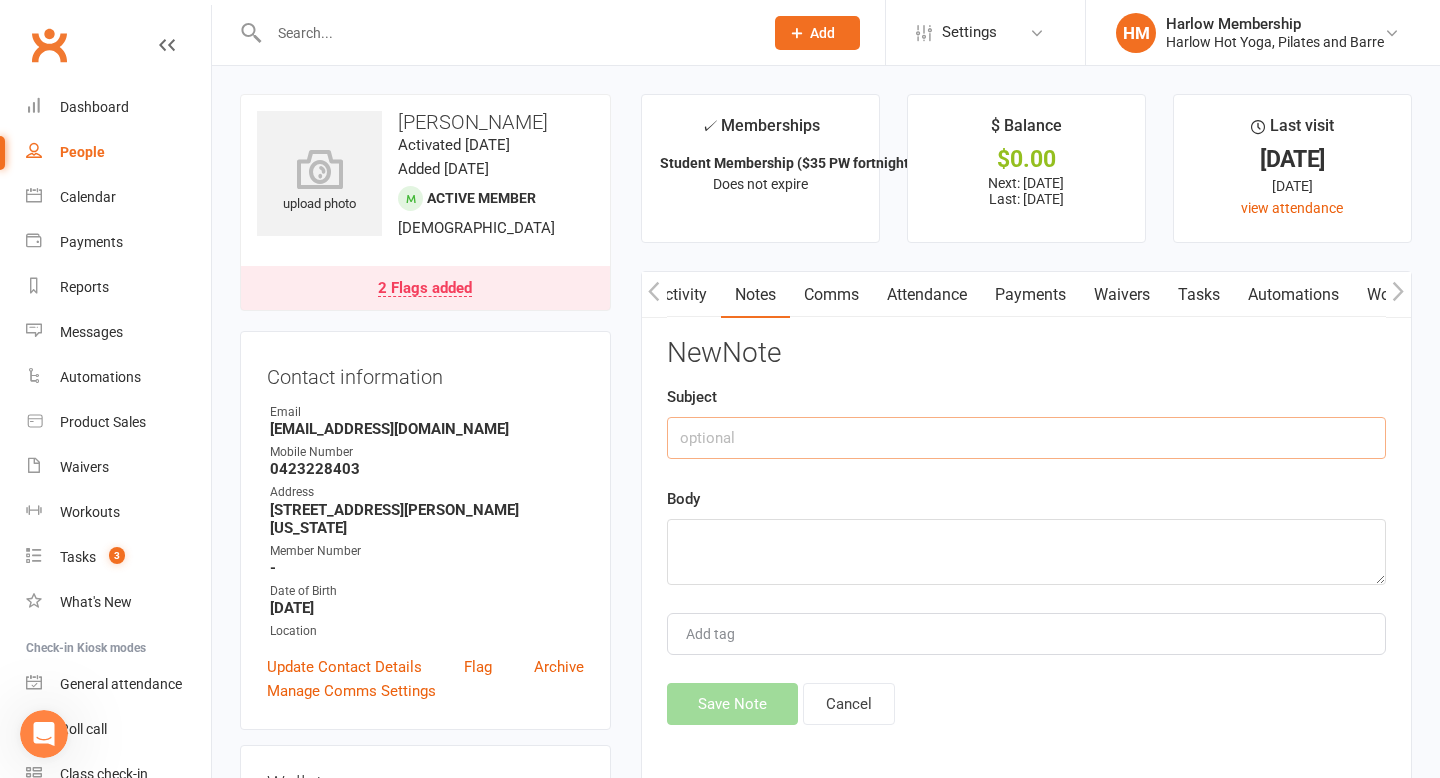 click 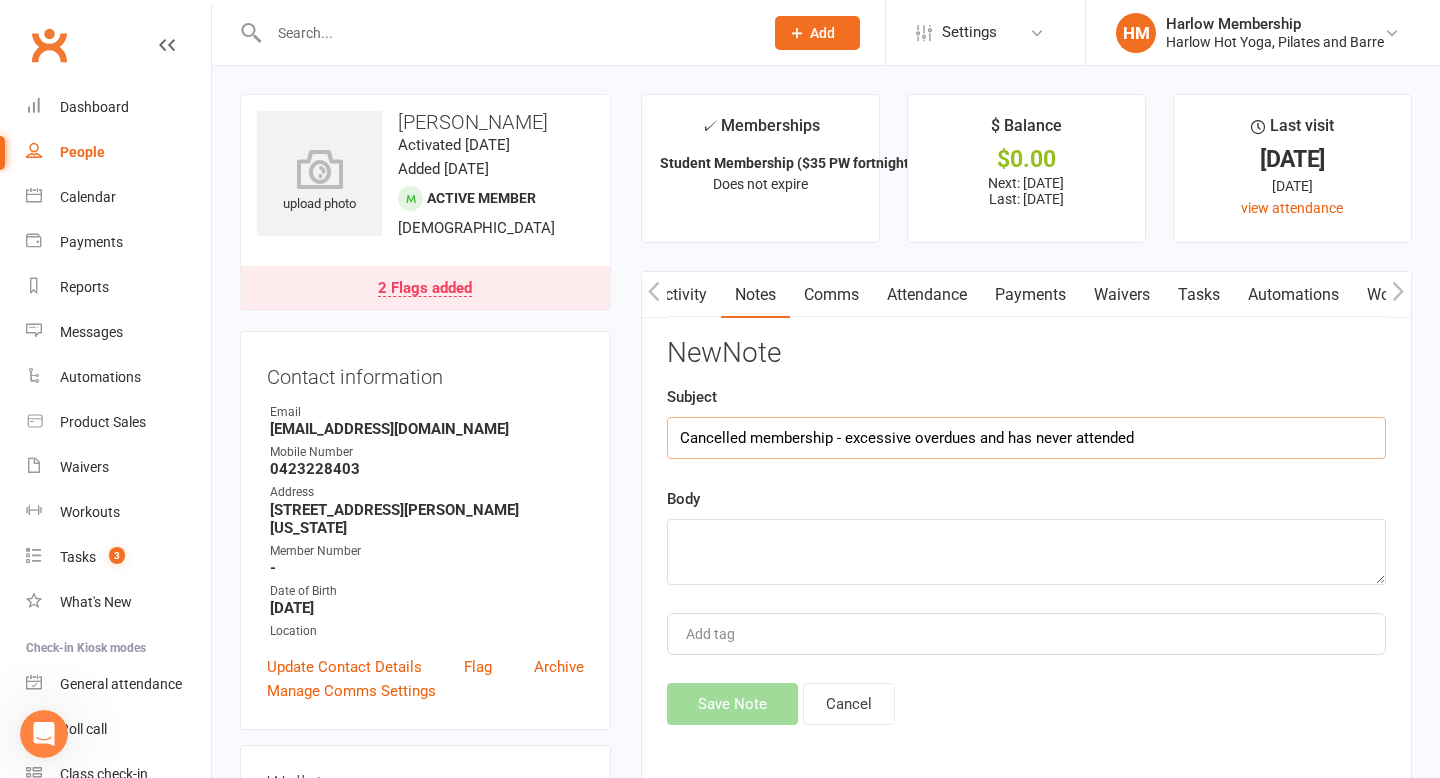 type on "Cancelled membership - excessive overdues and has never attended" 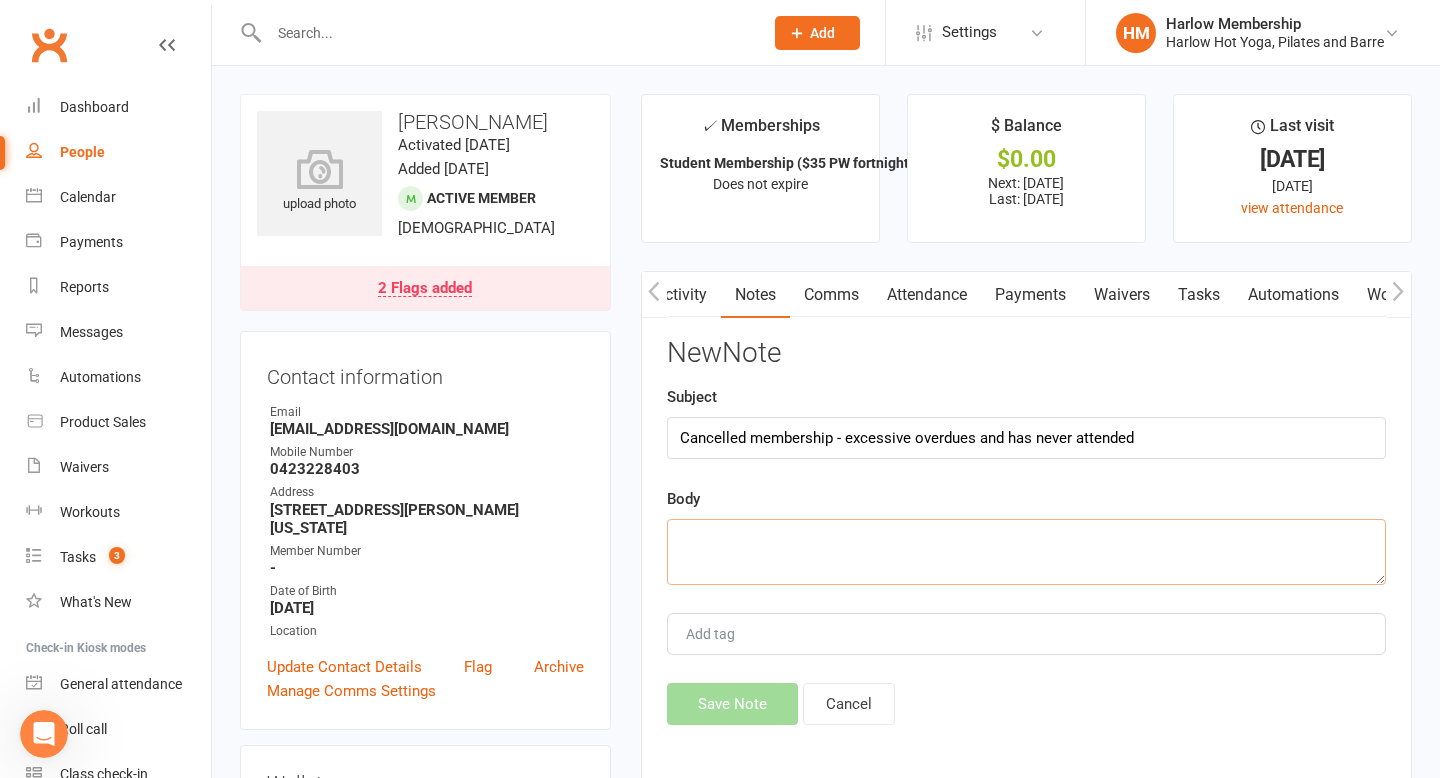 click 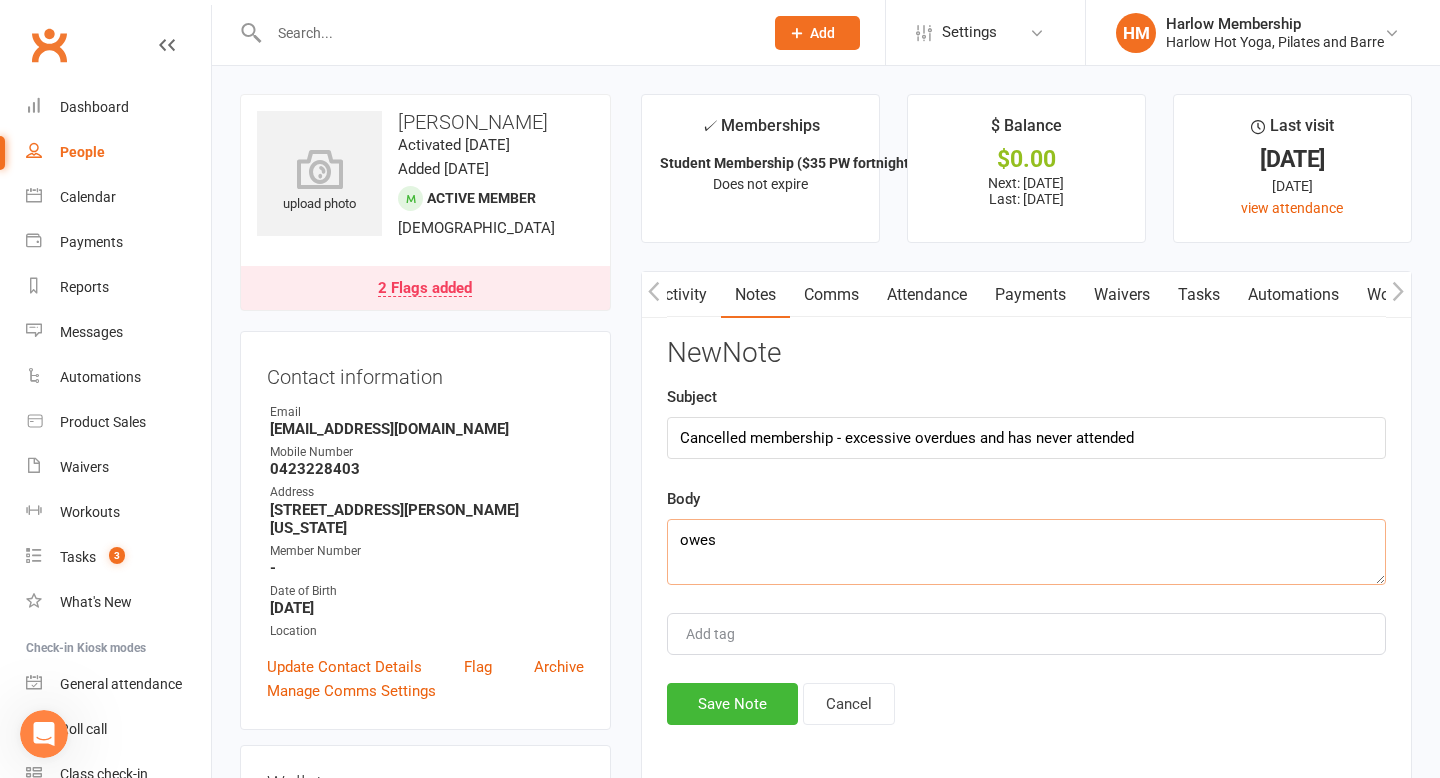 paste on "12 Jul 2025
Student Membership ($35 PW fortnightly)	$168.00	Upcoming
Attempted 16 times
show history" 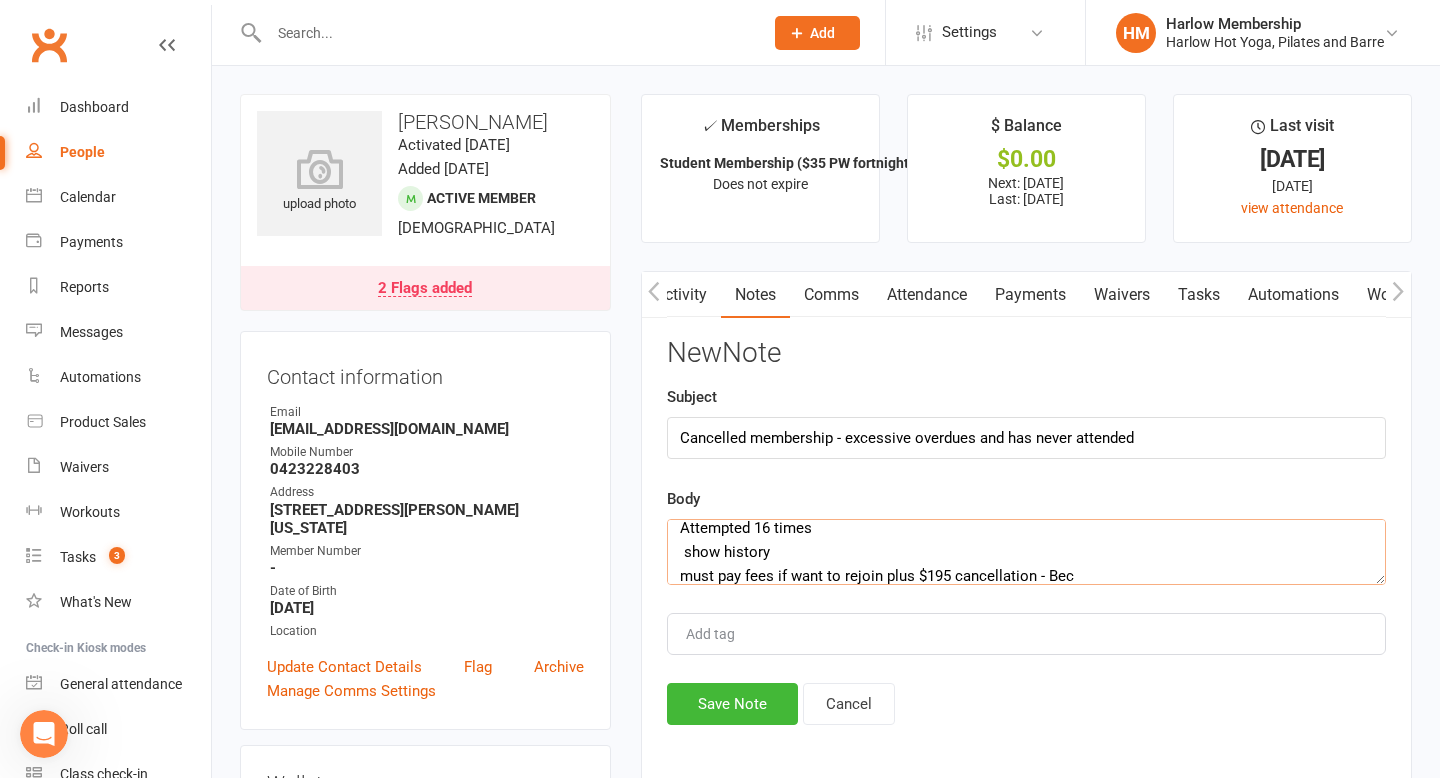 scroll, scrollTop: 72, scrollLeft: 0, axis: vertical 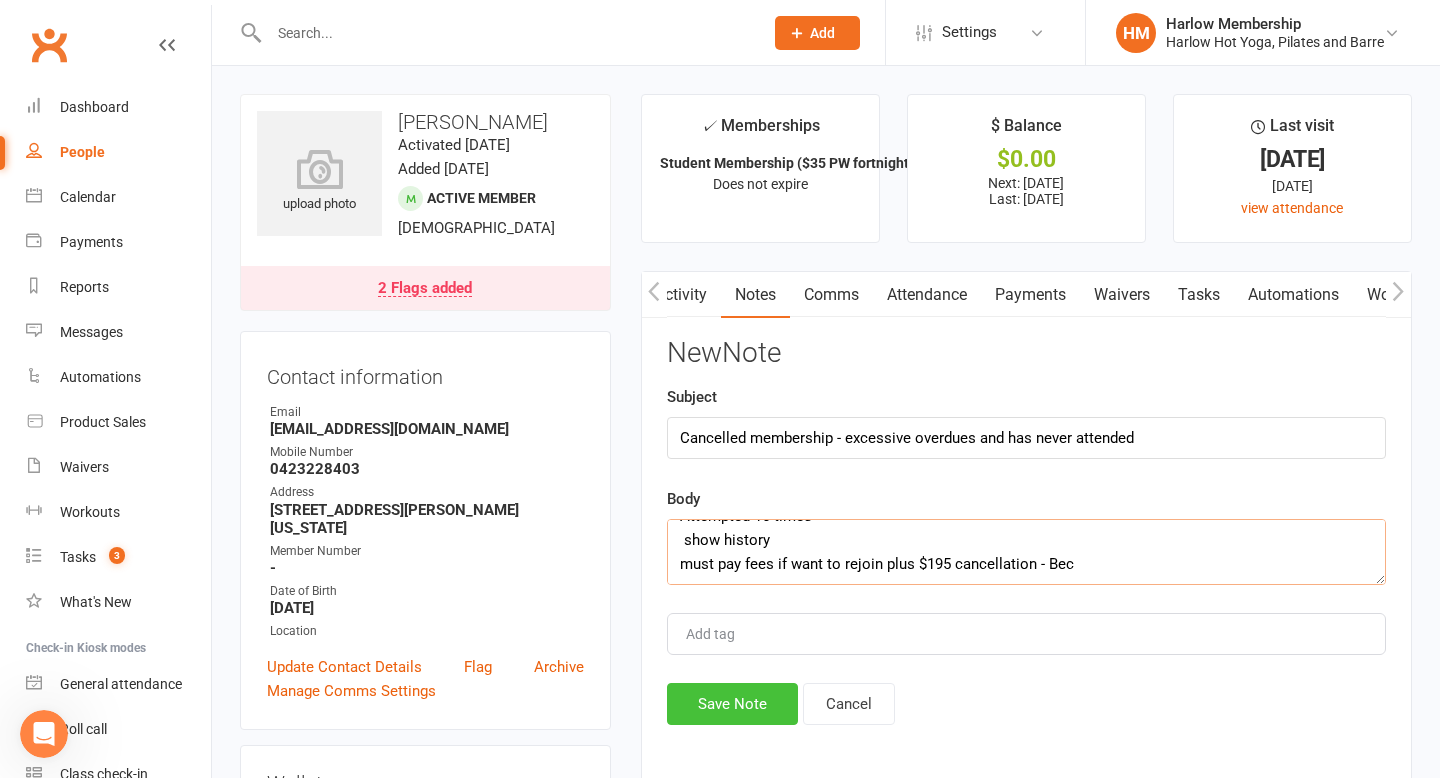 type on "owes 12 Jul 2025
Student Membership ($35 PW fortnightly)	$168.00	Upcoming
Attempted 16 times
show history
must pay fees if want to rejoin plus $195 cancellation - Bec" 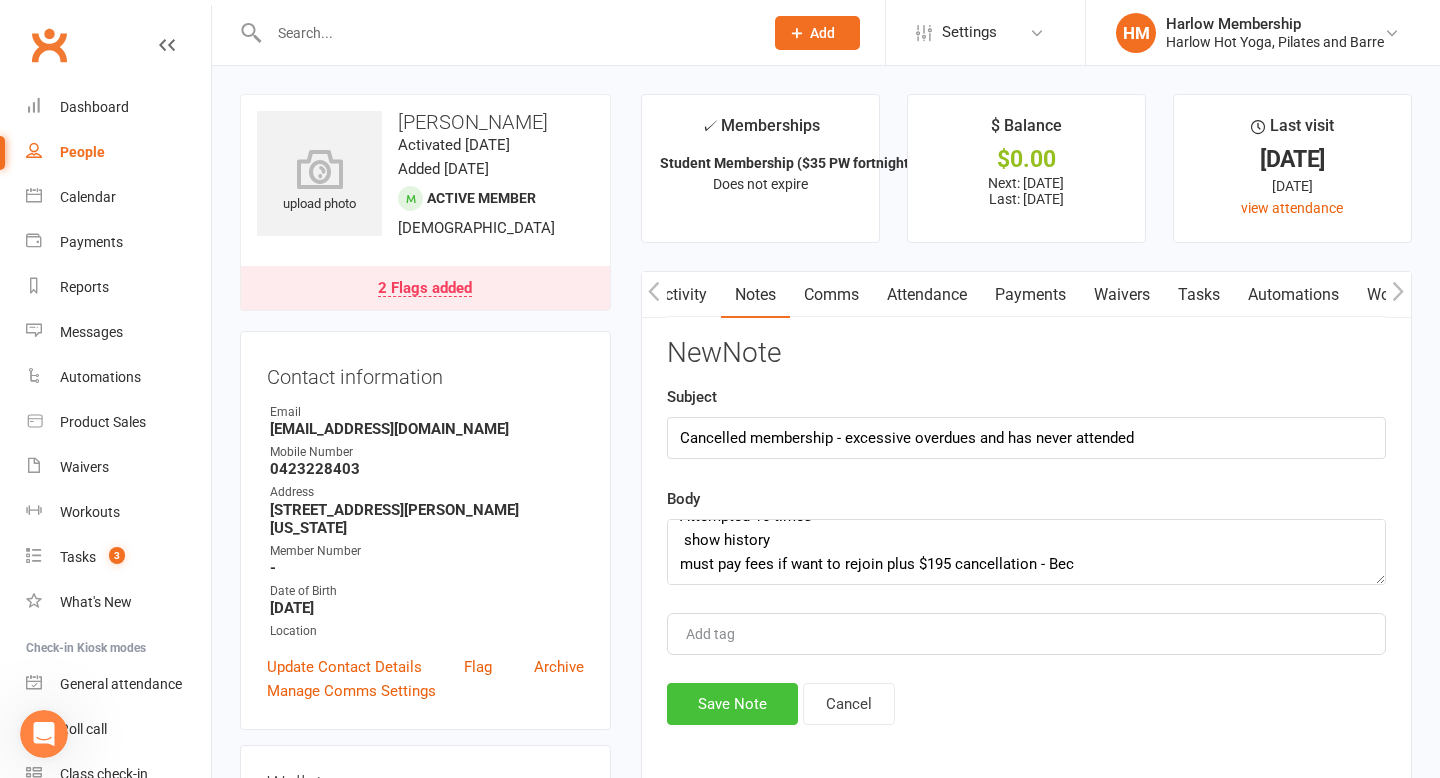 click on "Save Note" 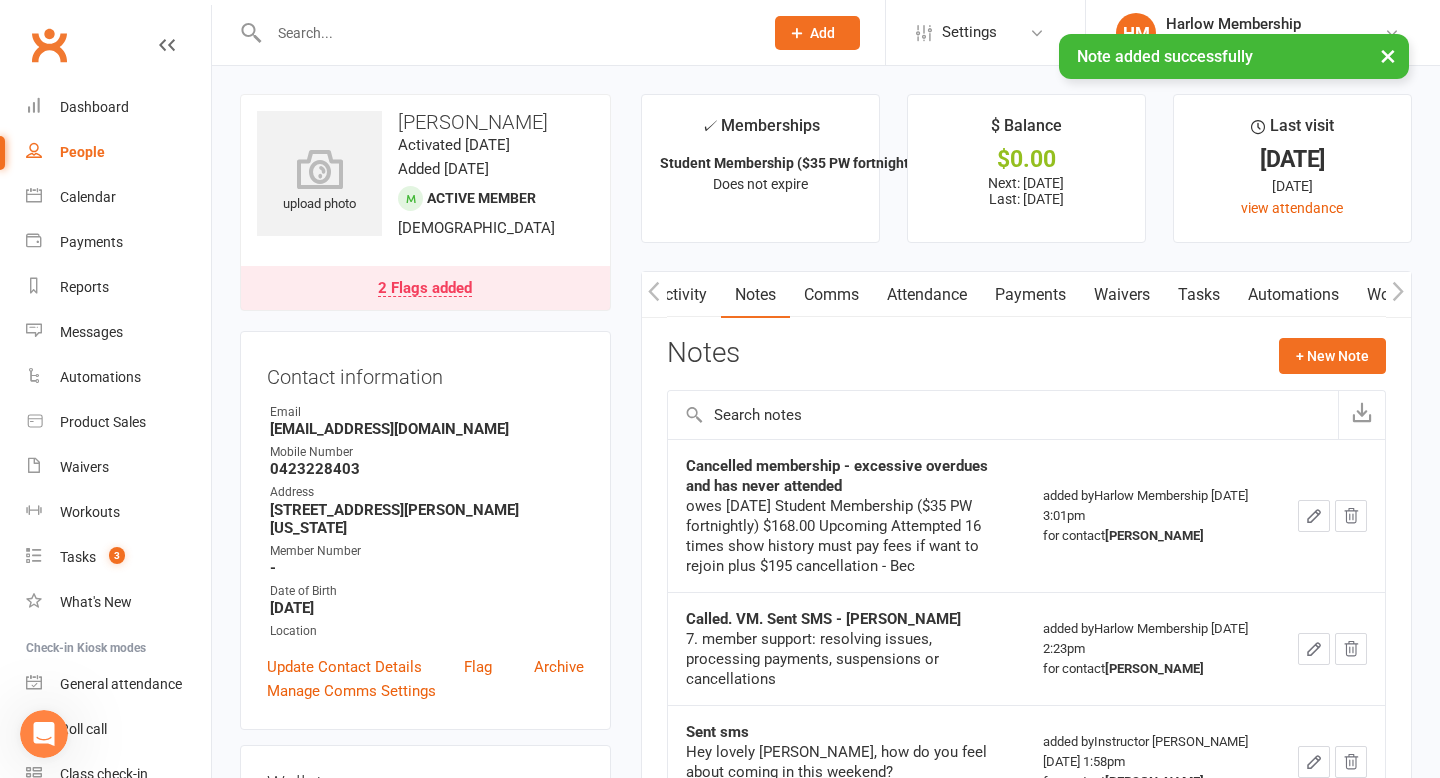 click on "Payments" at bounding box center [1030, 295] 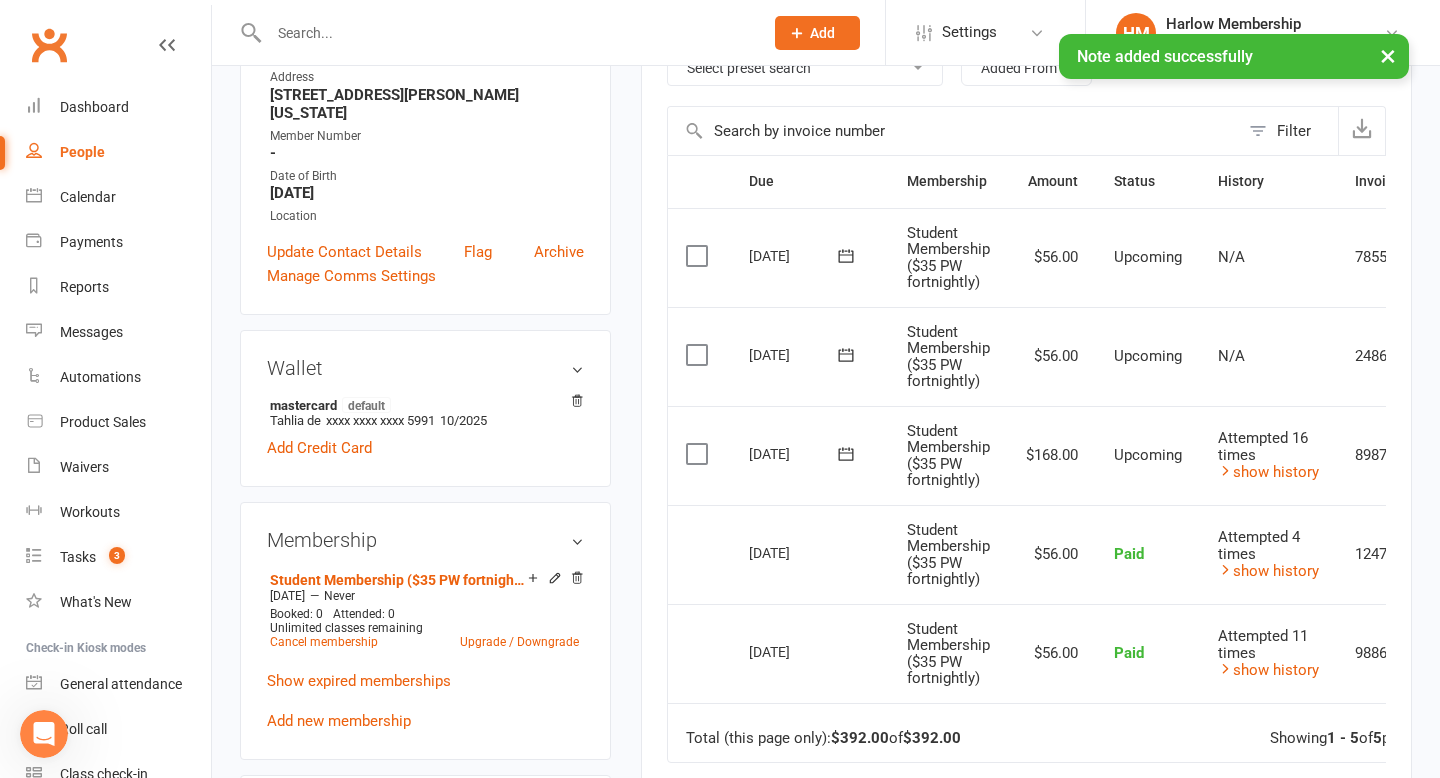 scroll, scrollTop: 422, scrollLeft: 0, axis: vertical 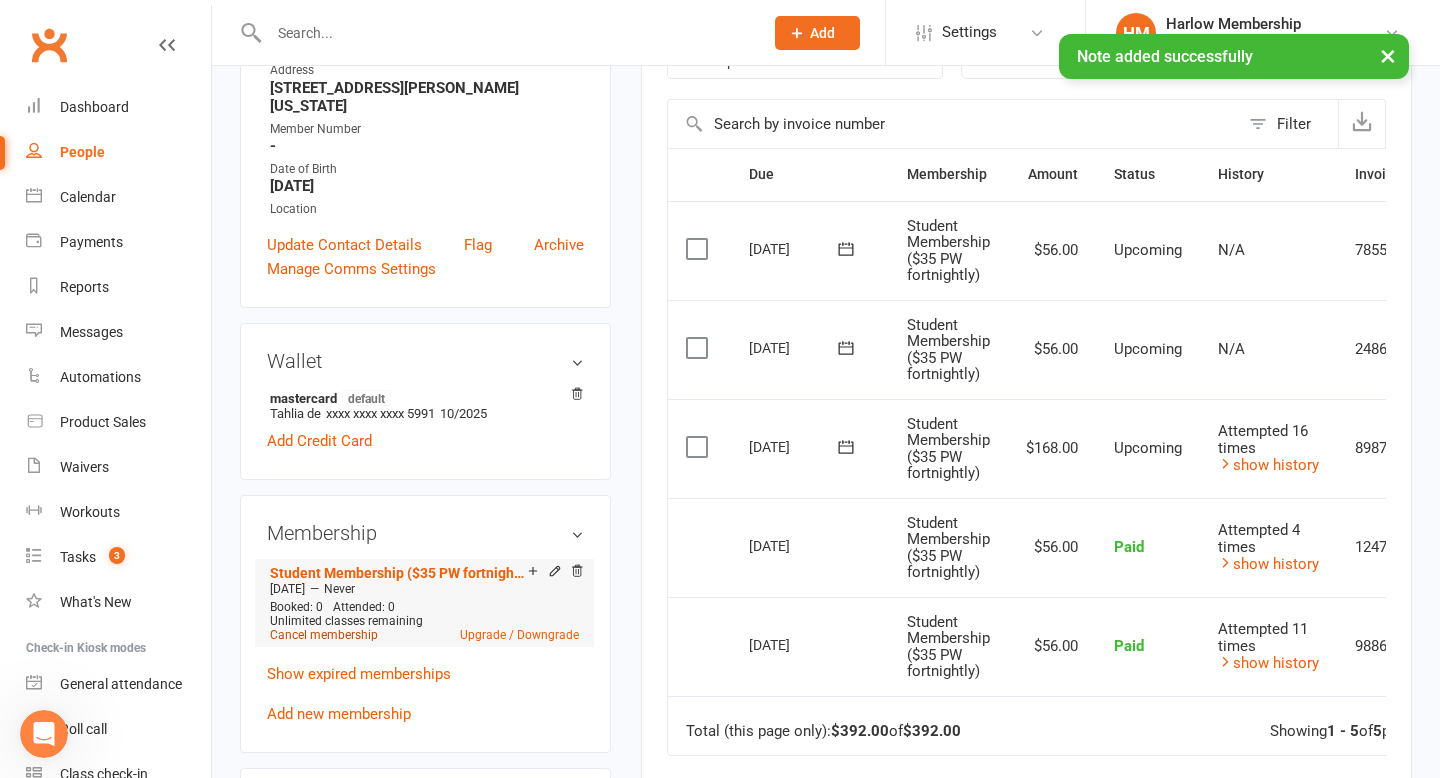 click on "Cancel membership" at bounding box center (324, 635) 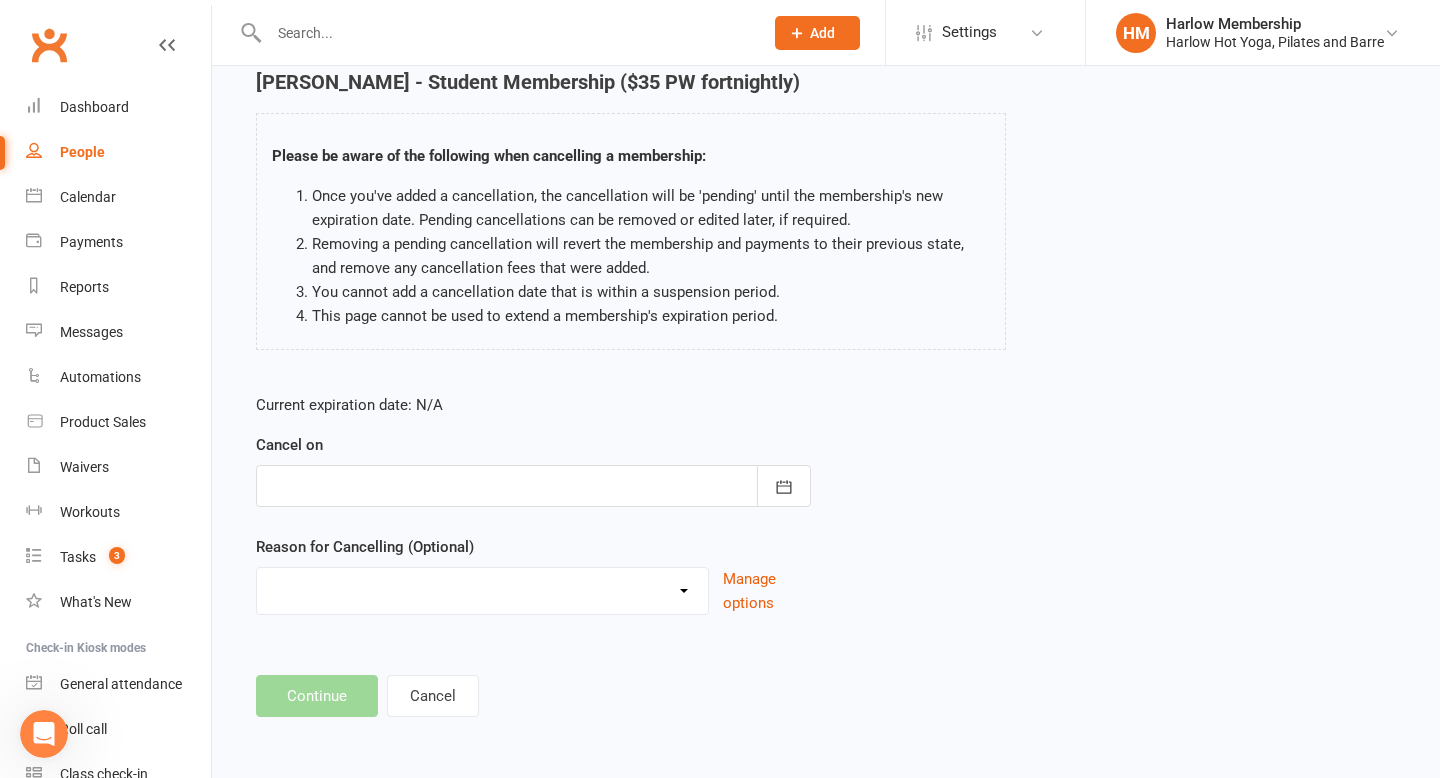 scroll, scrollTop: 0, scrollLeft: 0, axis: both 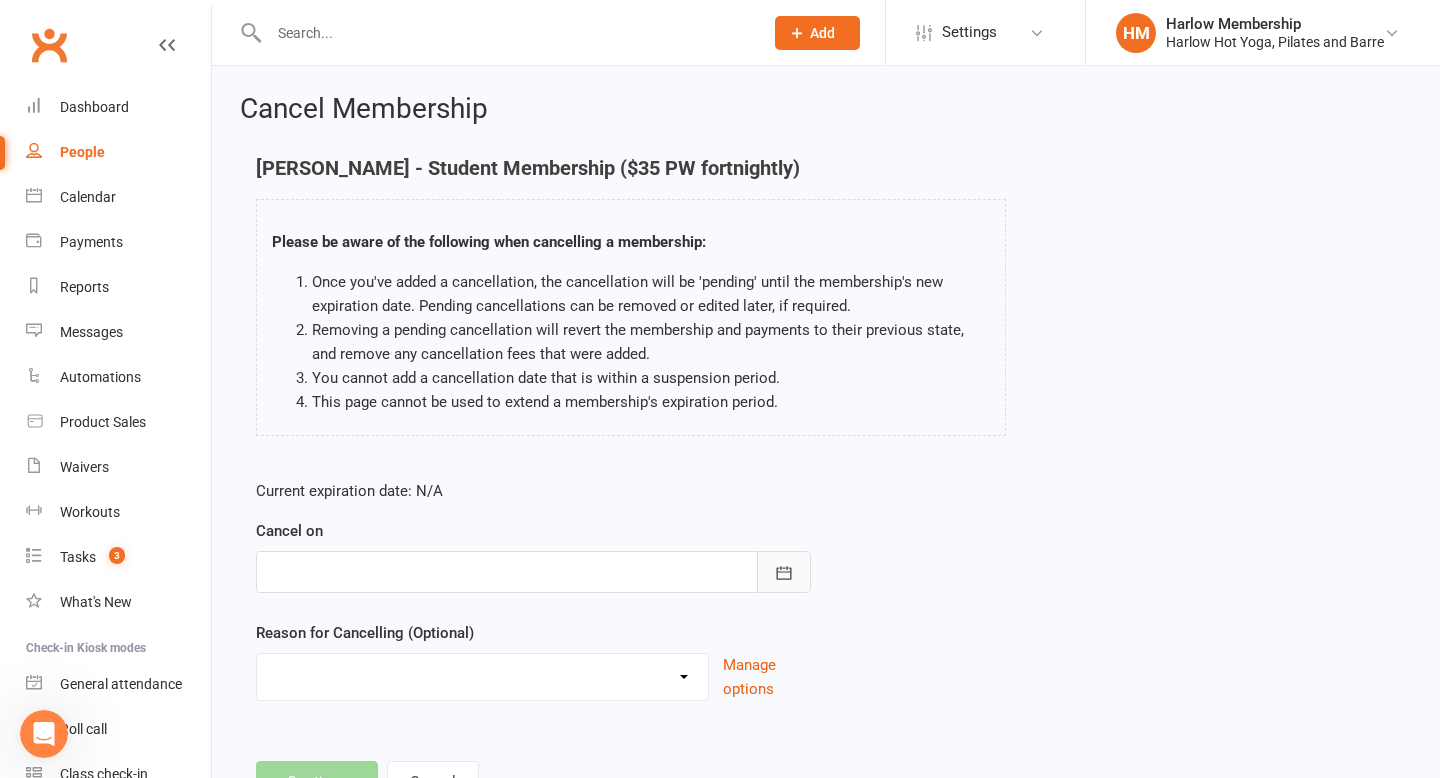 click at bounding box center [784, 572] 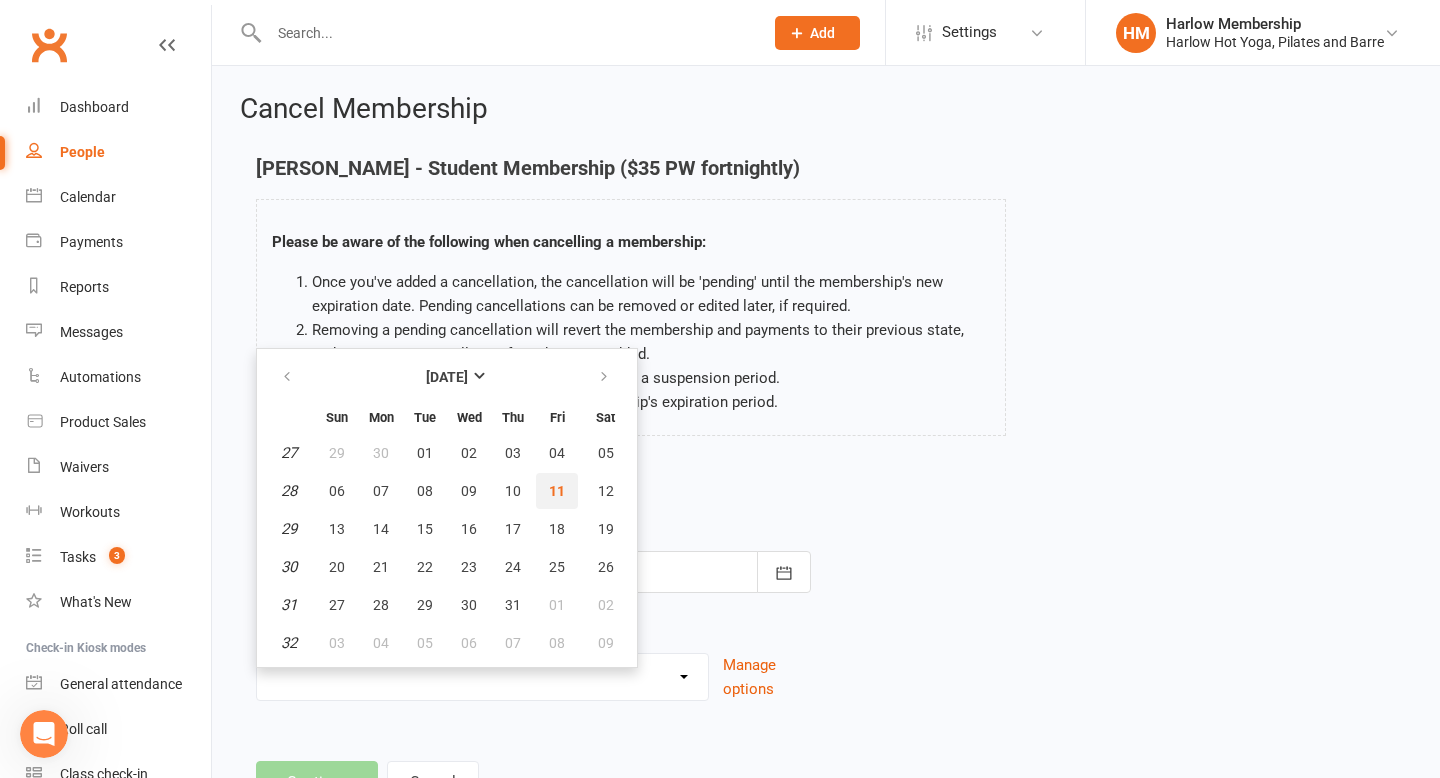 click on "11" at bounding box center (557, 491) 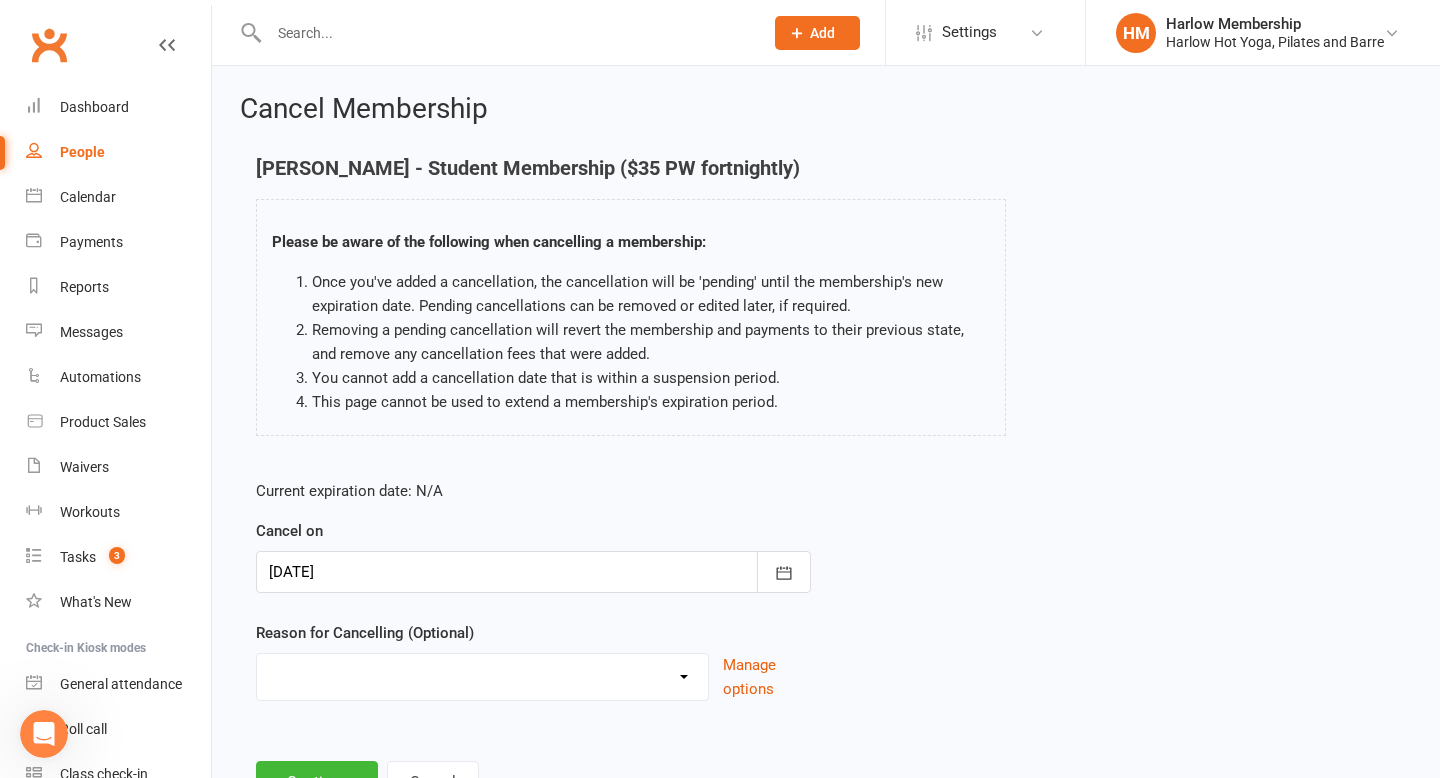 click on "Don’t enjoy classes Holiday Injury Joined somewhere else Move out of area Moving Away  Not coming enough Upgrade/downgrade Working too much Other reason" at bounding box center (482, 674) 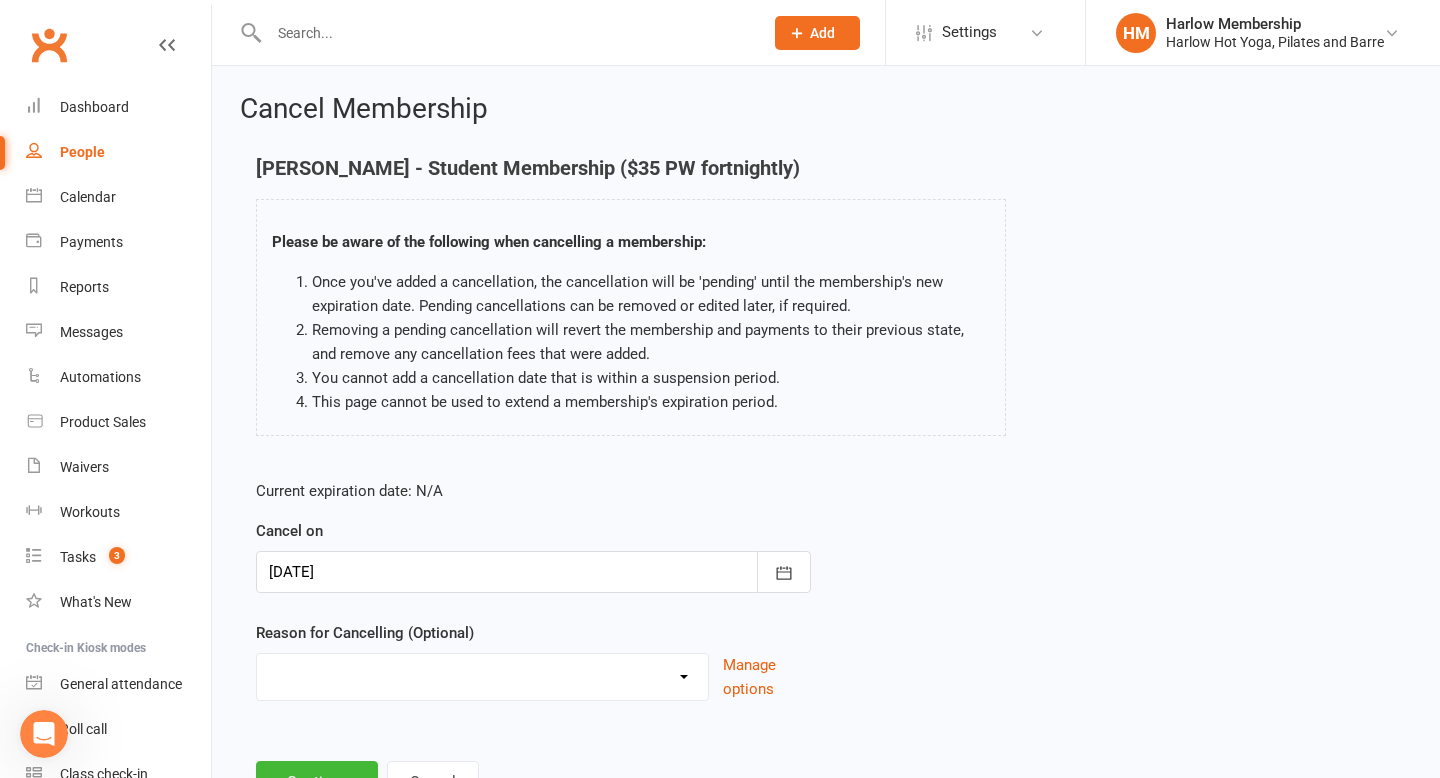 select on "9" 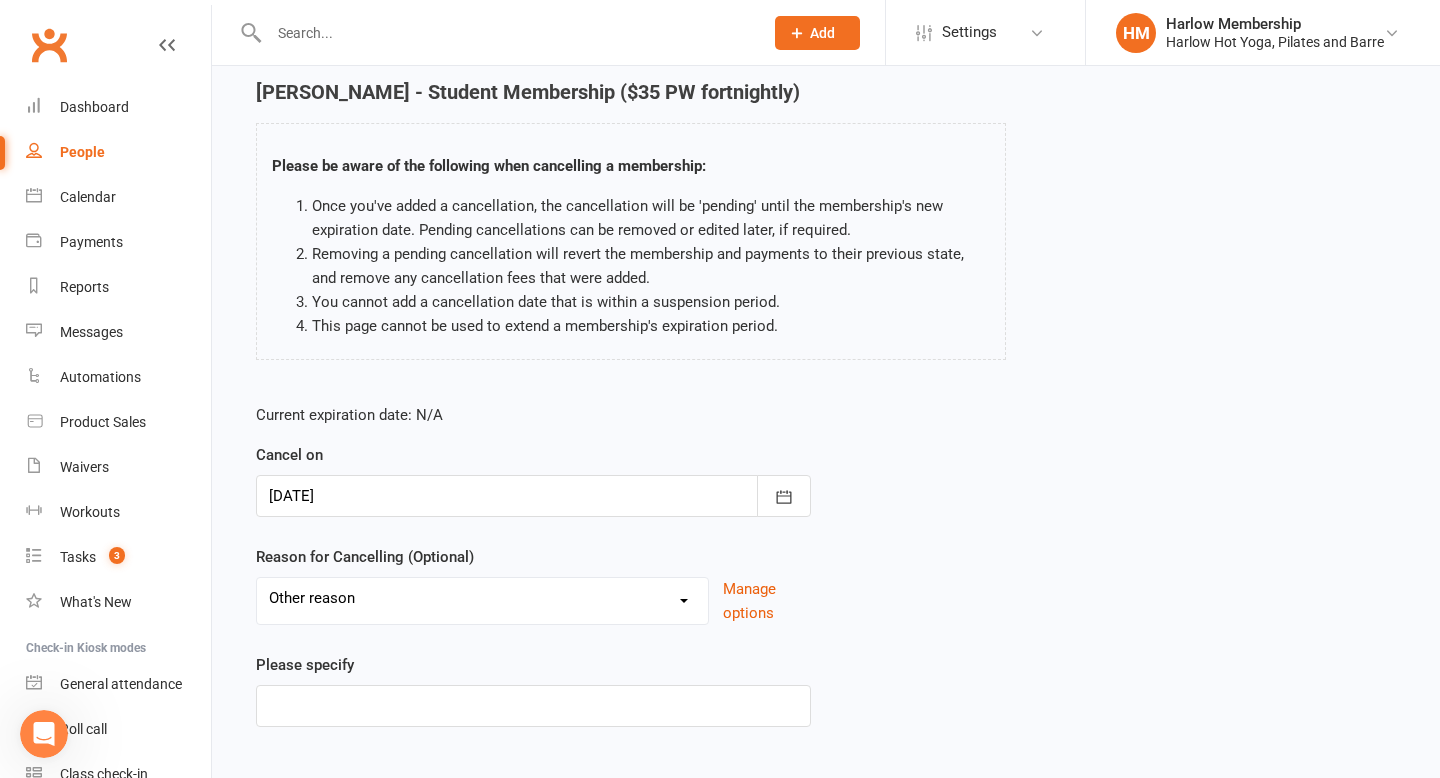 scroll, scrollTop: 86, scrollLeft: 0, axis: vertical 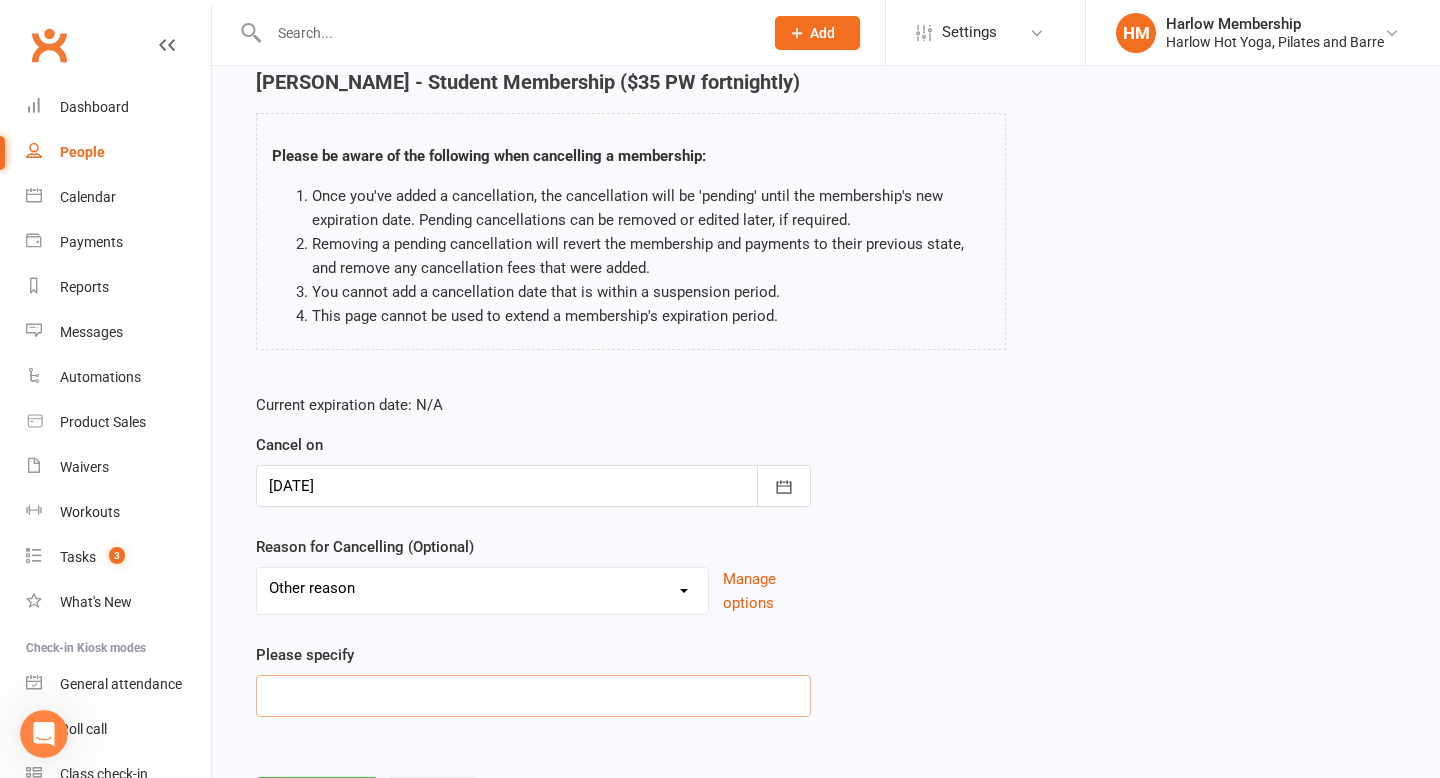 click at bounding box center [533, 696] 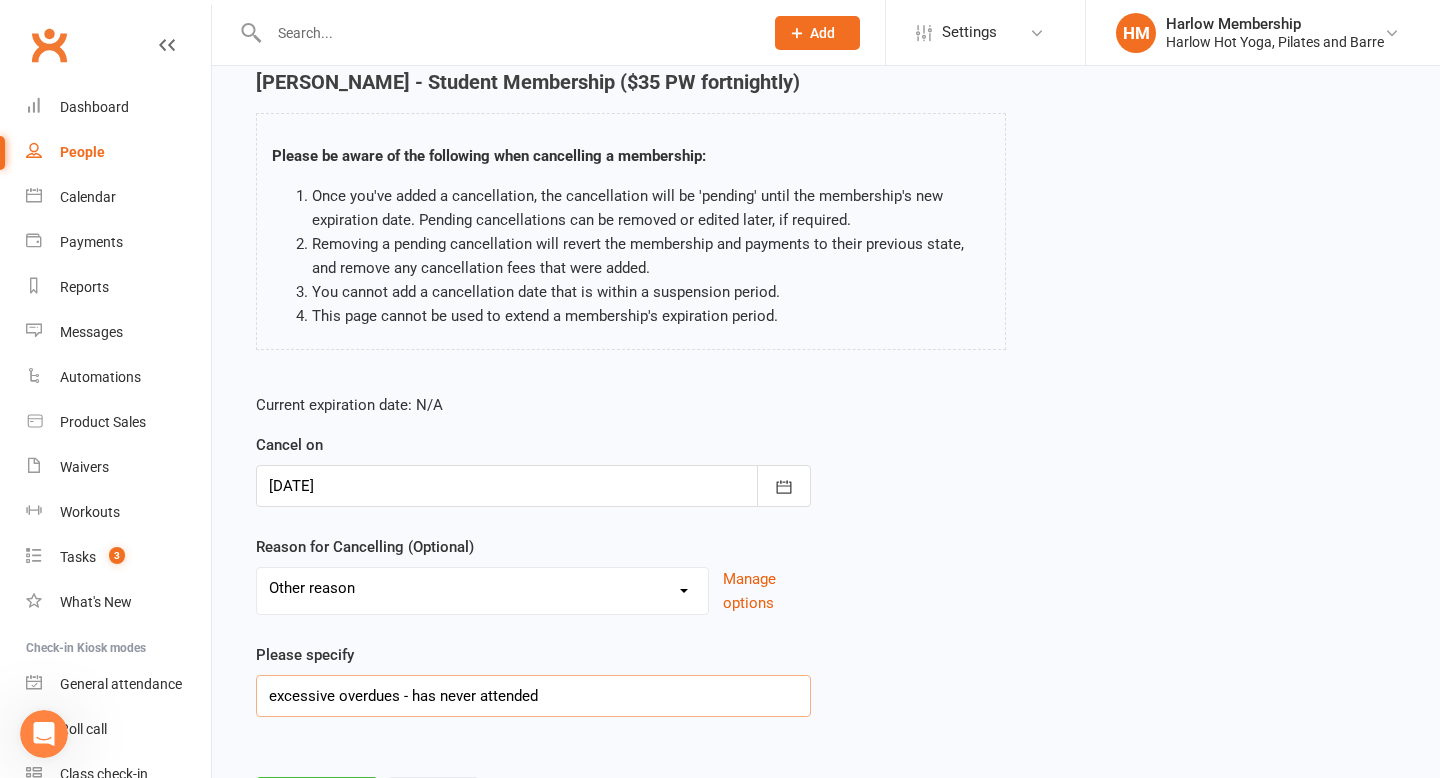 scroll, scrollTop: 175, scrollLeft: 0, axis: vertical 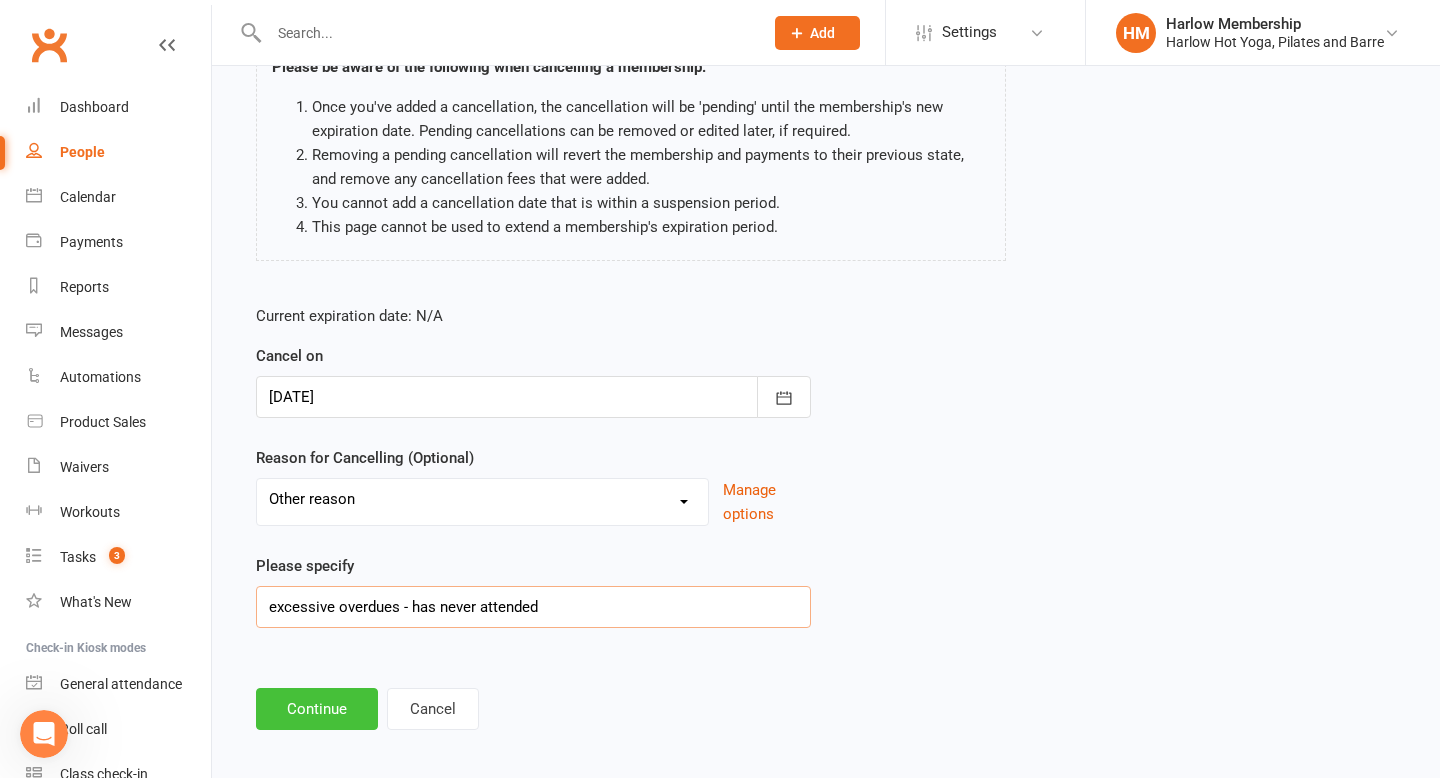 type on "excessive overdues - has never attended" 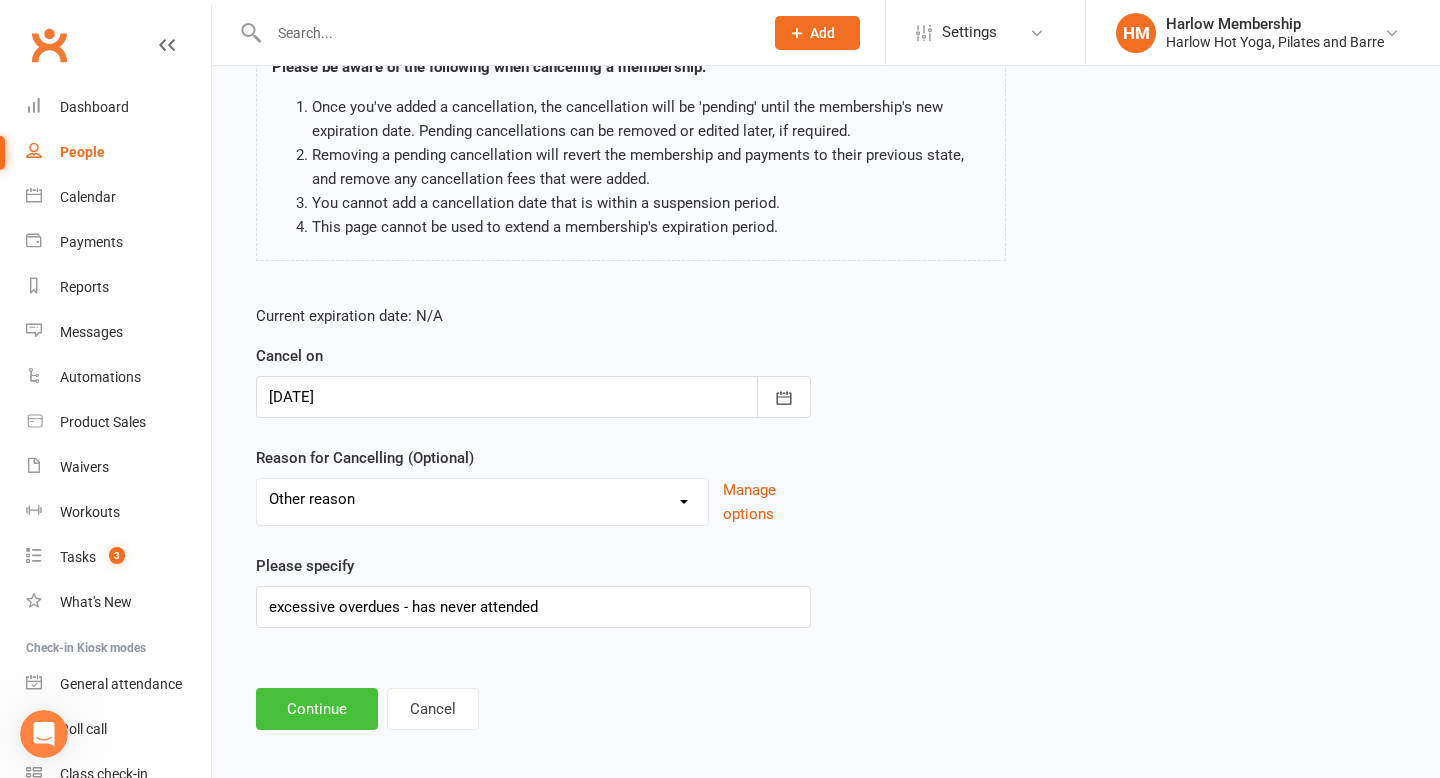 click on "Continue" at bounding box center [317, 709] 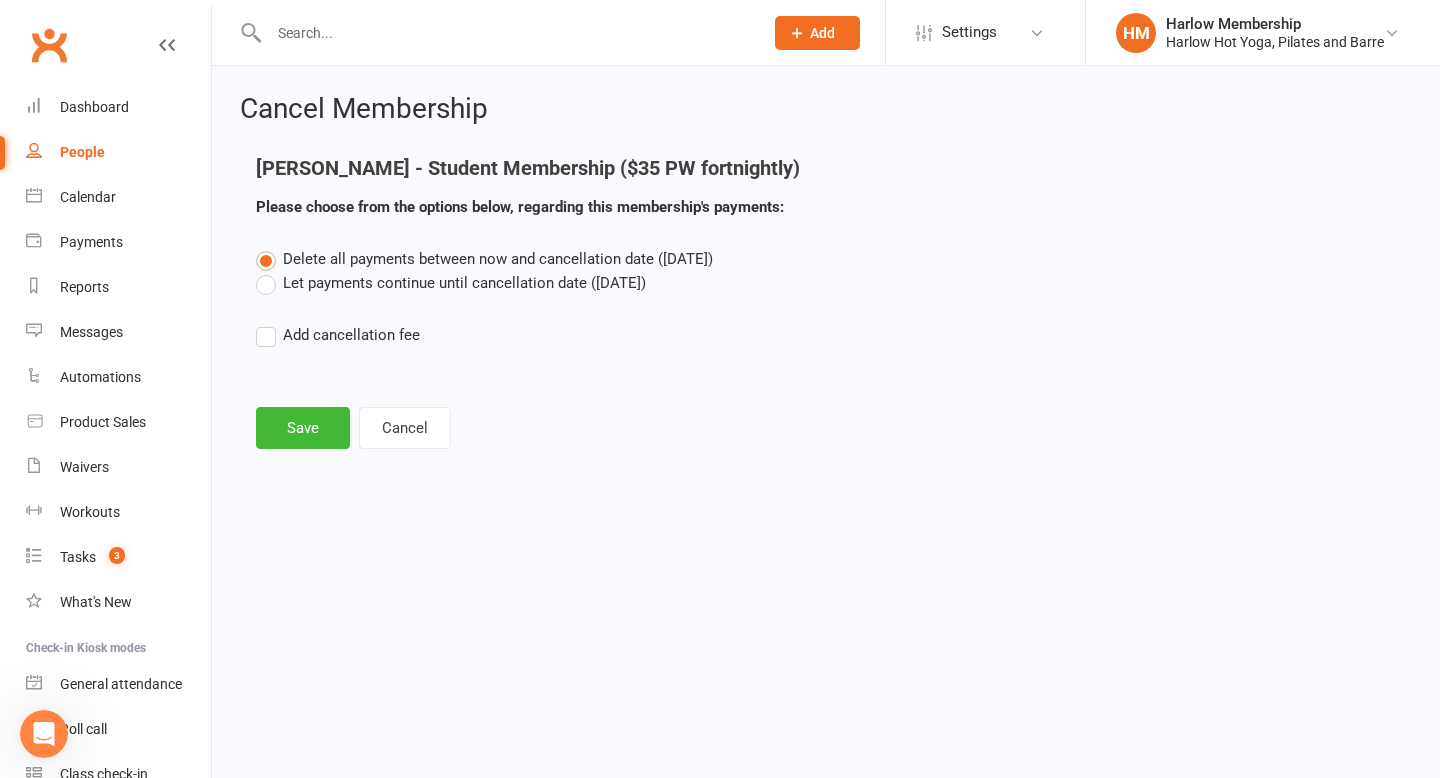 click on "Let payments continue until cancellation date (Jul 11, 2025)" at bounding box center [451, 283] 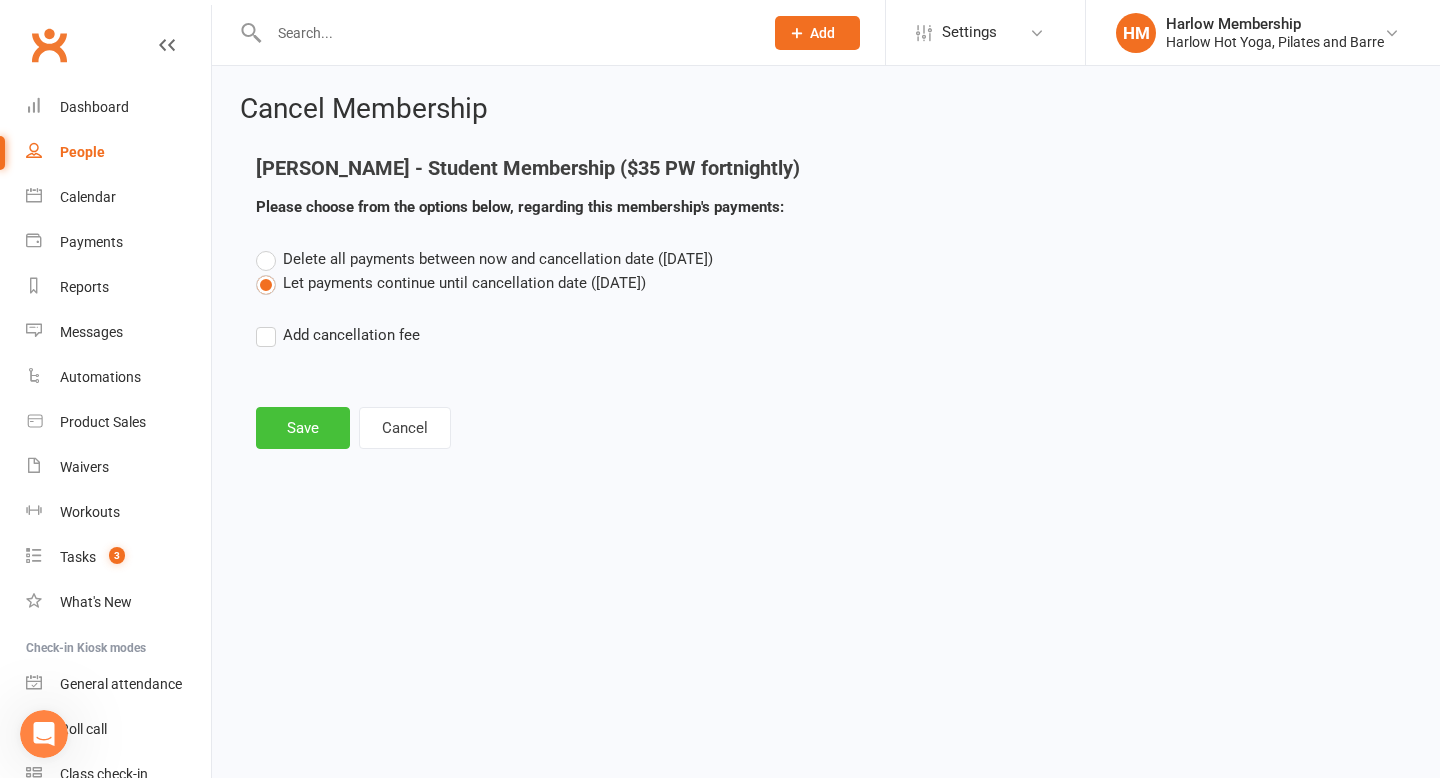 click on "Save" at bounding box center (303, 428) 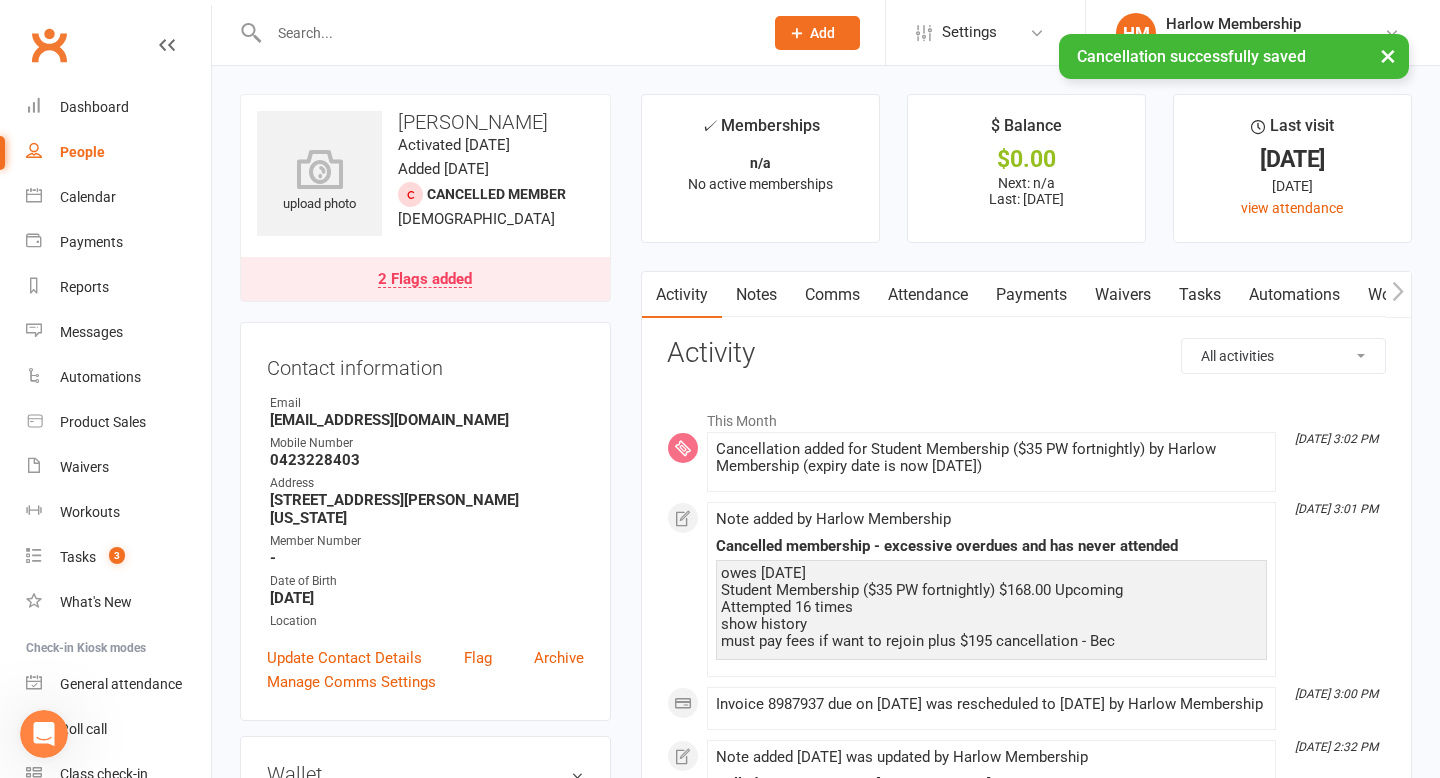click on "Payments" at bounding box center (1031, 295) 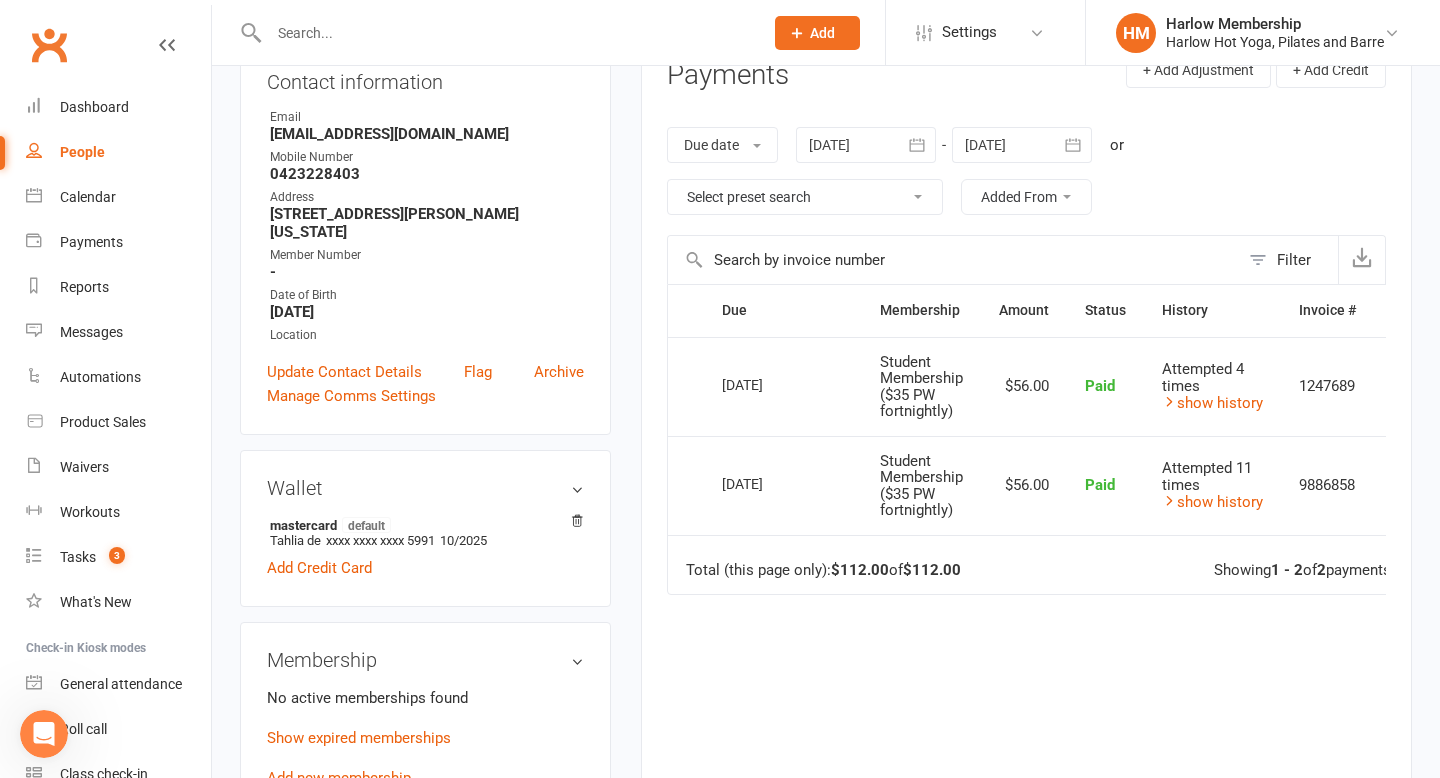 scroll, scrollTop: 0, scrollLeft: 0, axis: both 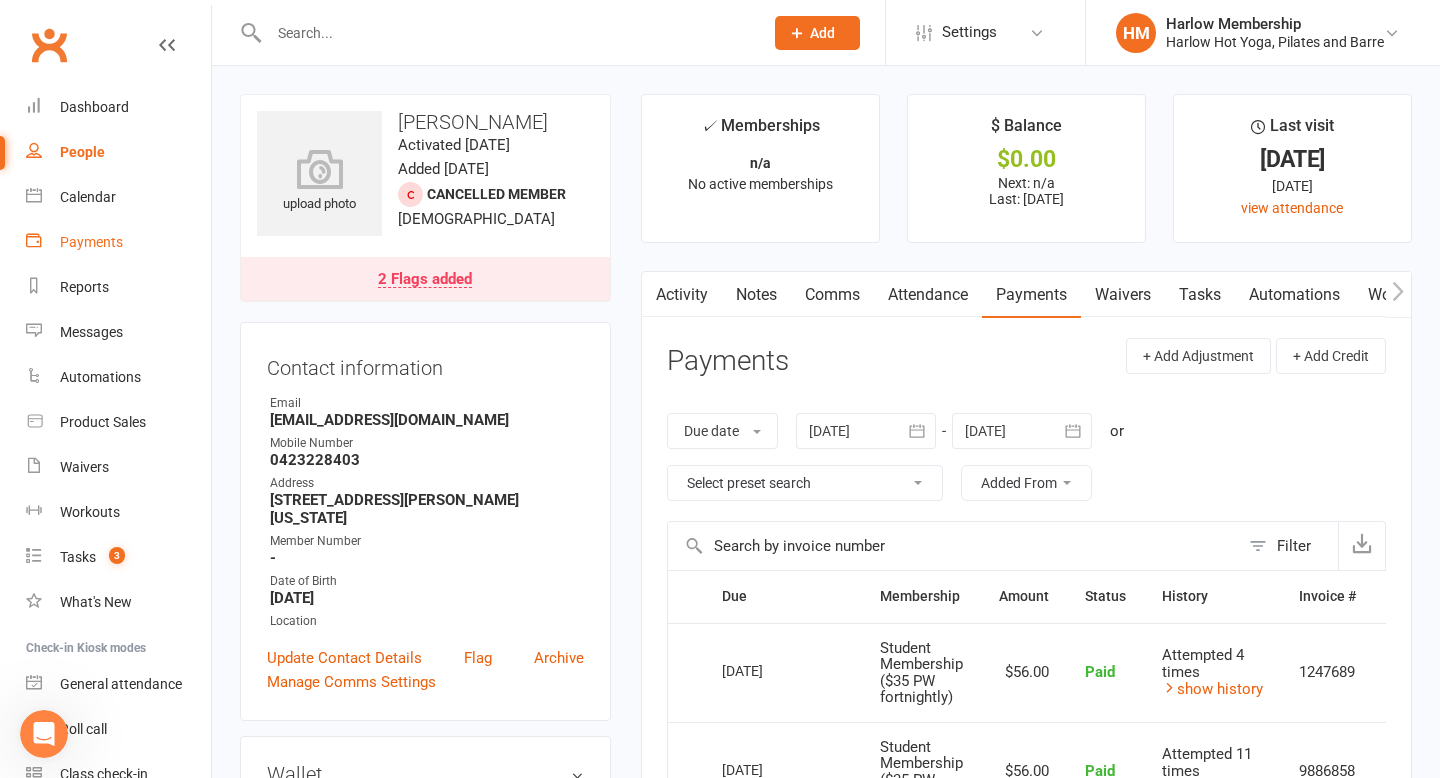 click on "Payments" at bounding box center [118, 242] 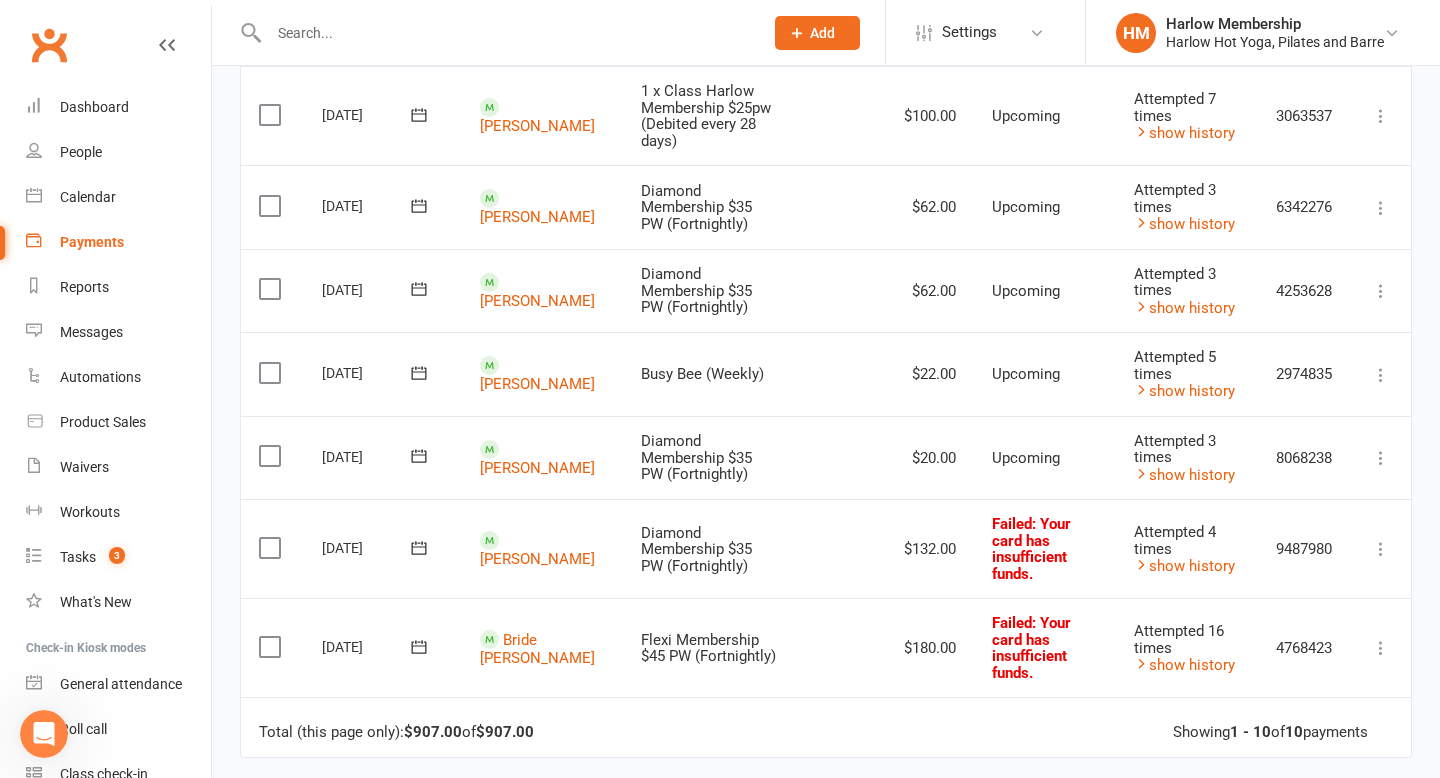 scroll, scrollTop: 681, scrollLeft: 0, axis: vertical 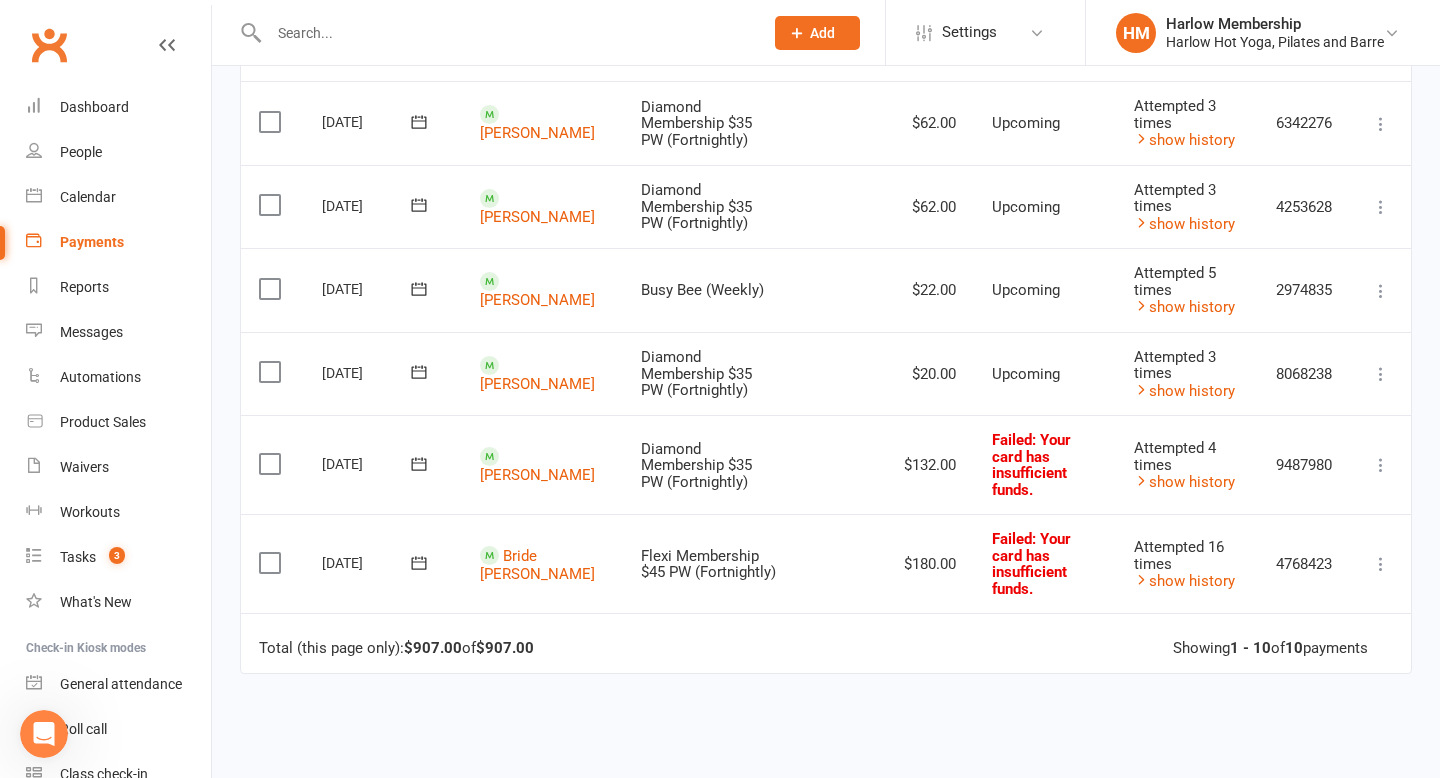 click on "Brooke Collins" at bounding box center (542, 464) 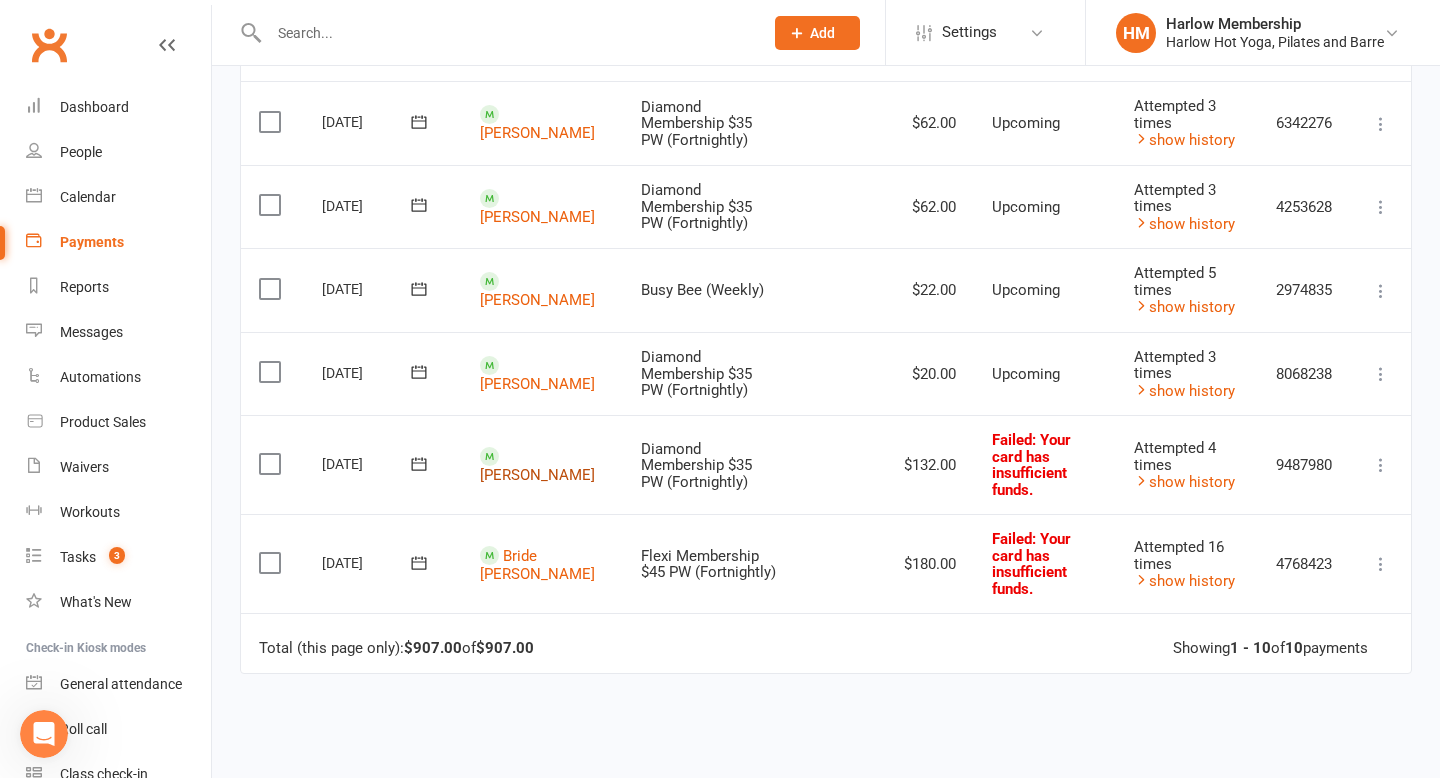 click on "Brooke Collins" at bounding box center [537, 475] 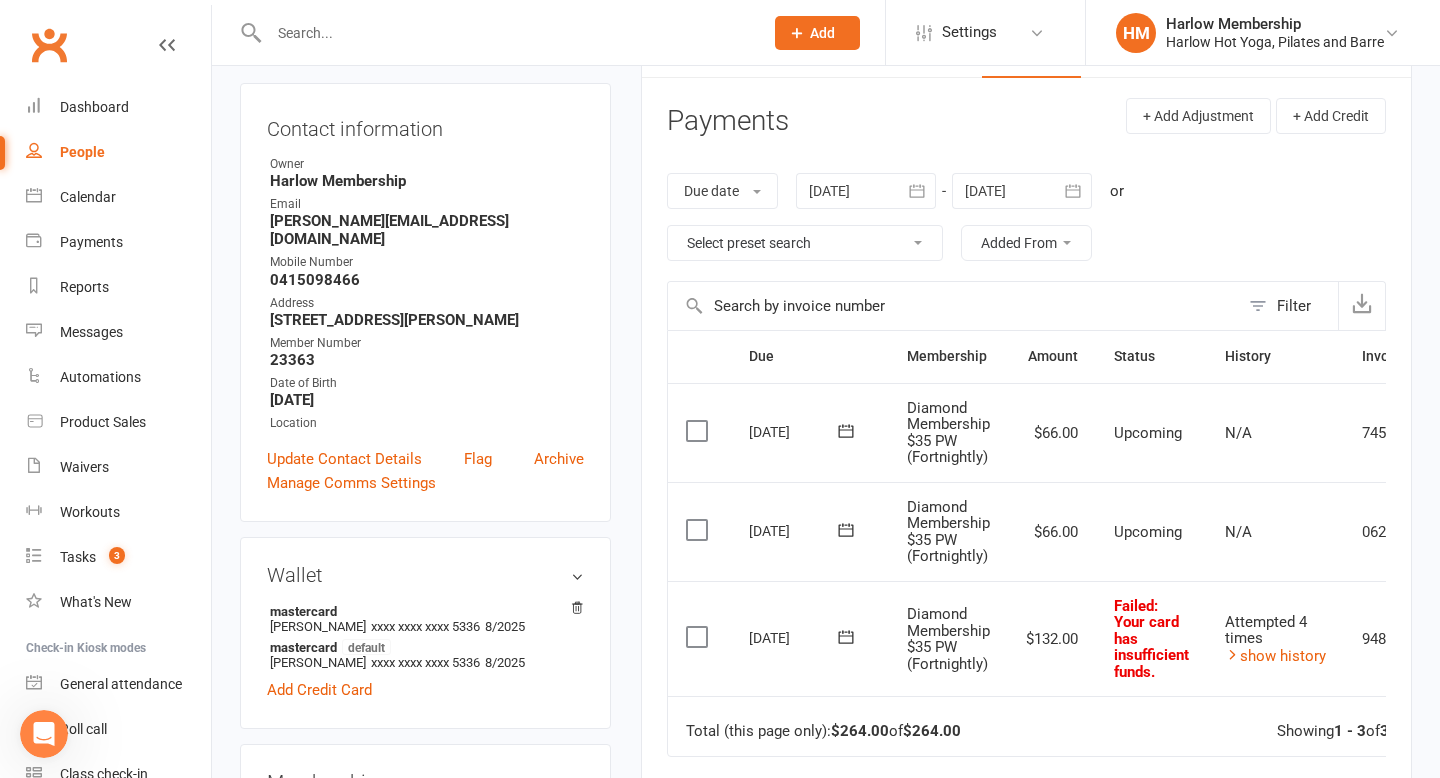 scroll, scrollTop: 319, scrollLeft: 0, axis: vertical 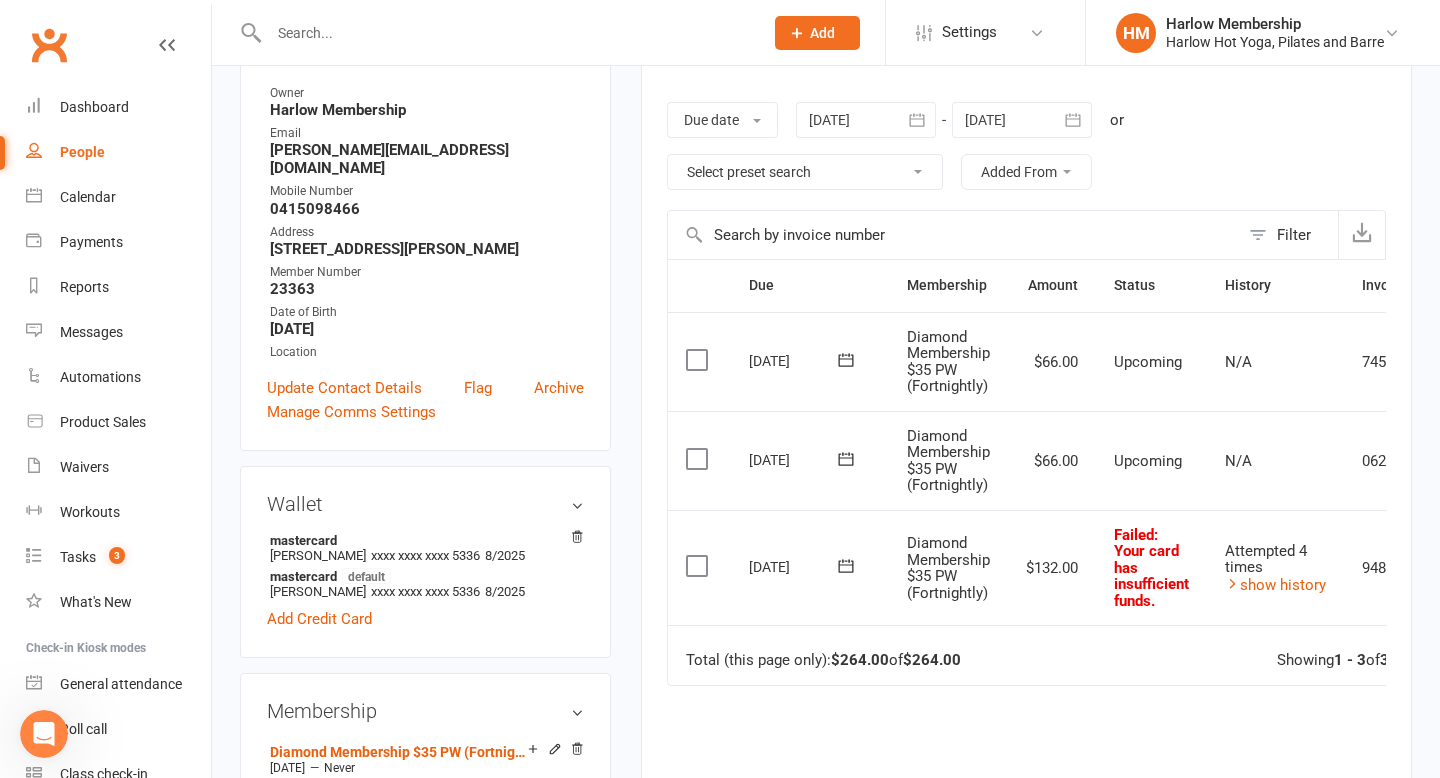 click 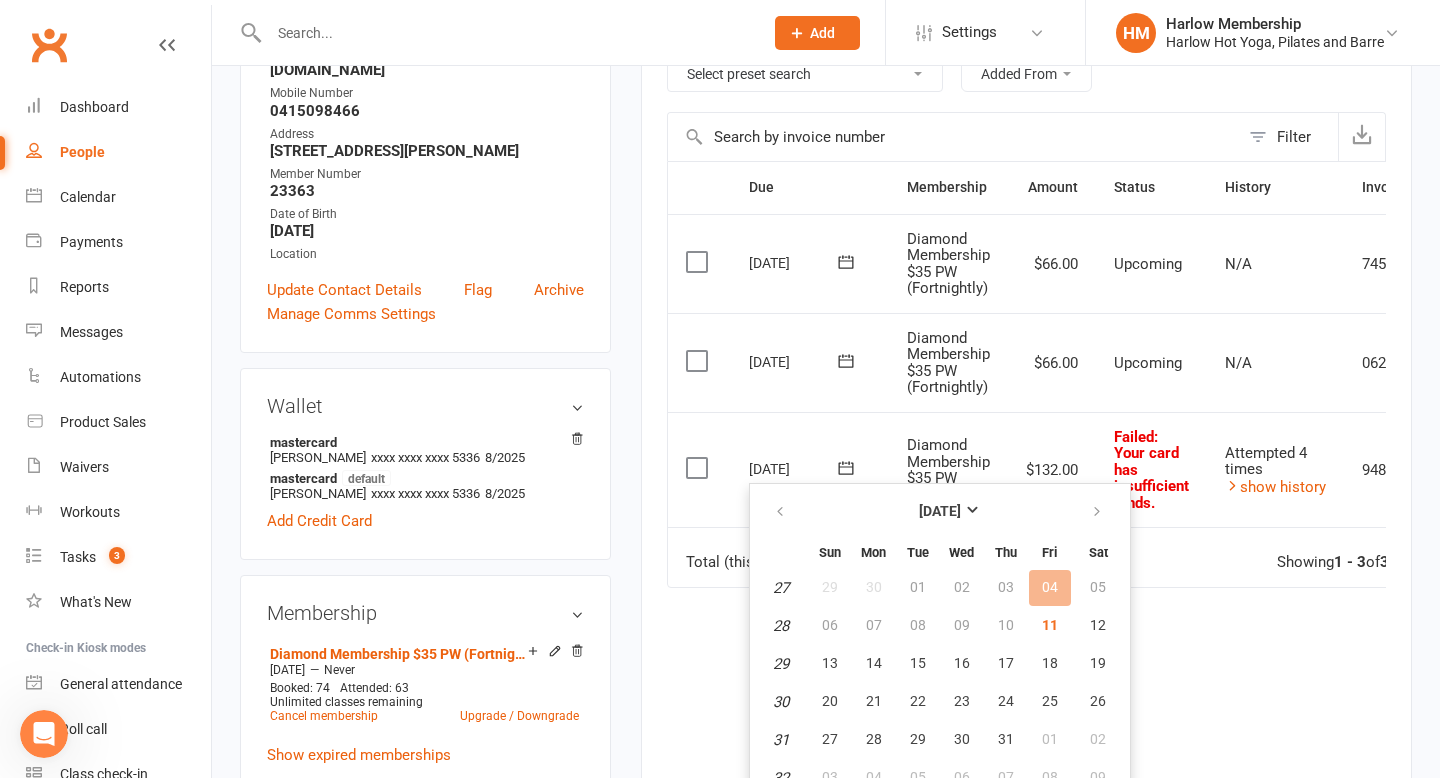 scroll, scrollTop: 418, scrollLeft: 0, axis: vertical 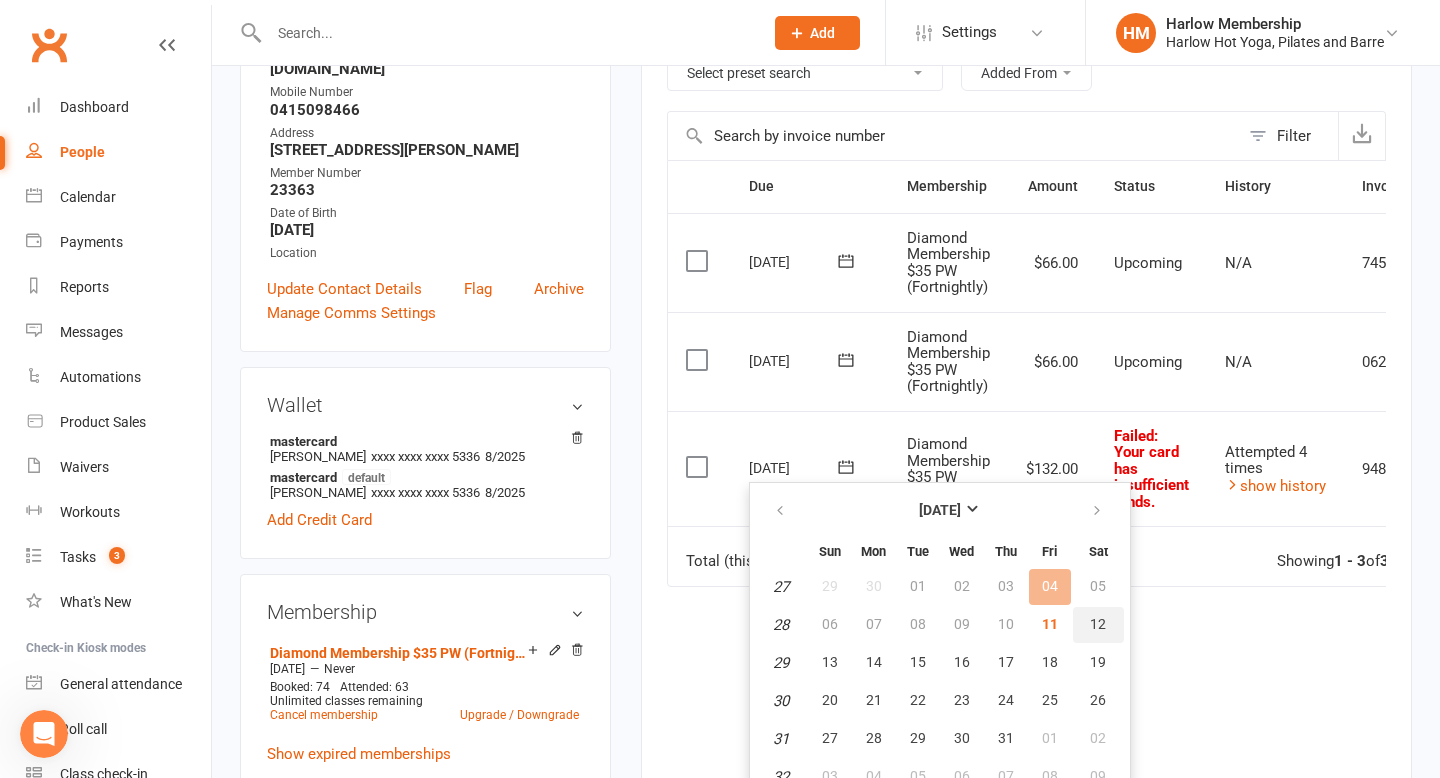 click on "12" at bounding box center [1098, 625] 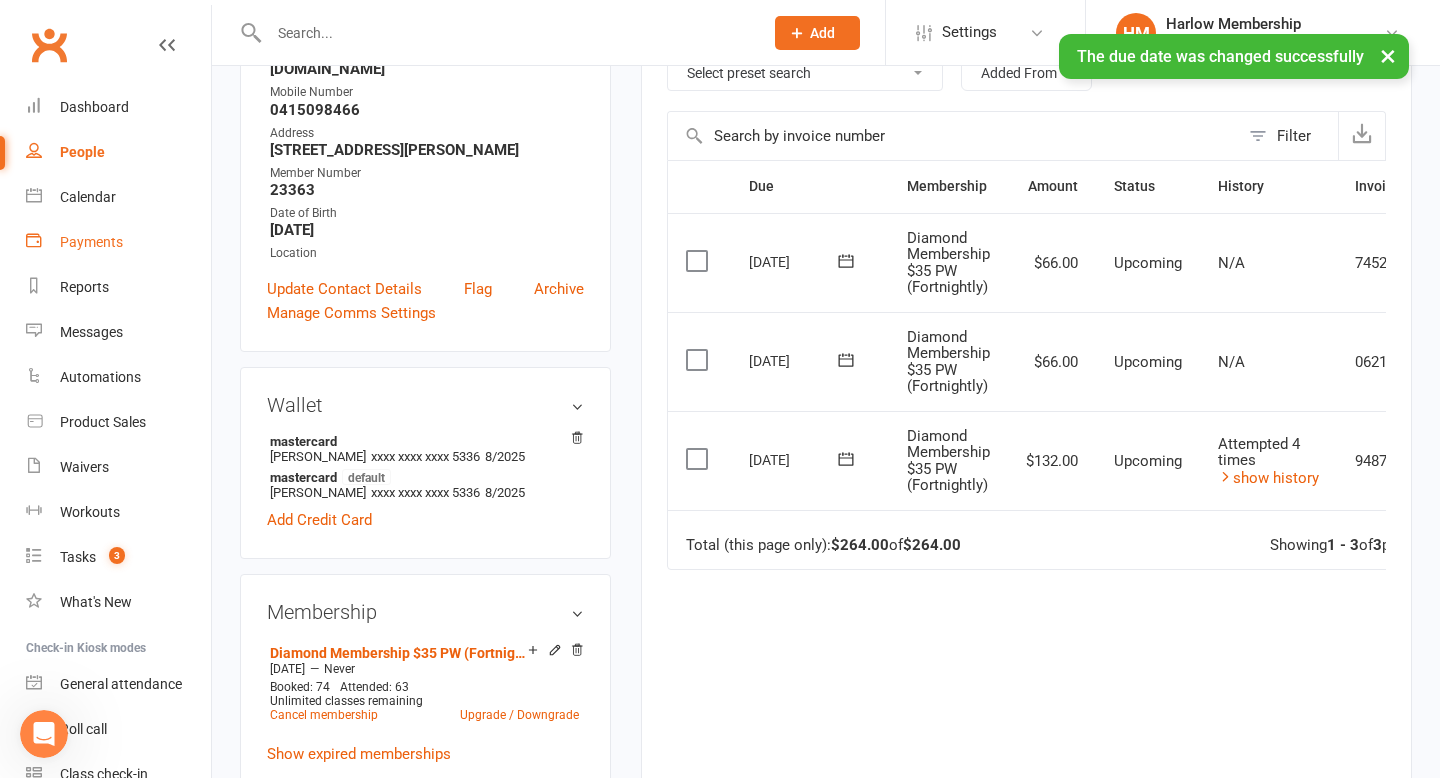 click on "Payments" at bounding box center [118, 242] 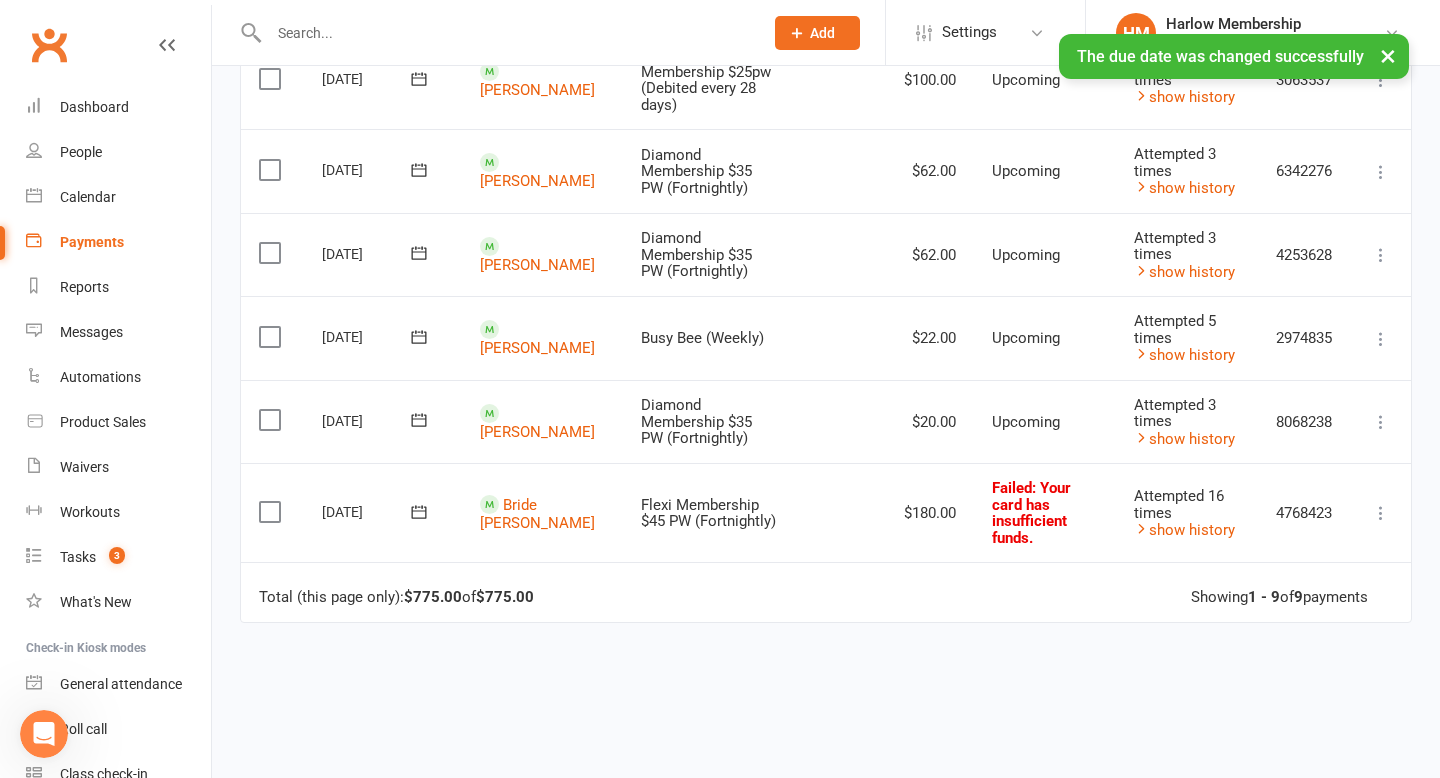 scroll, scrollTop: 636, scrollLeft: 0, axis: vertical 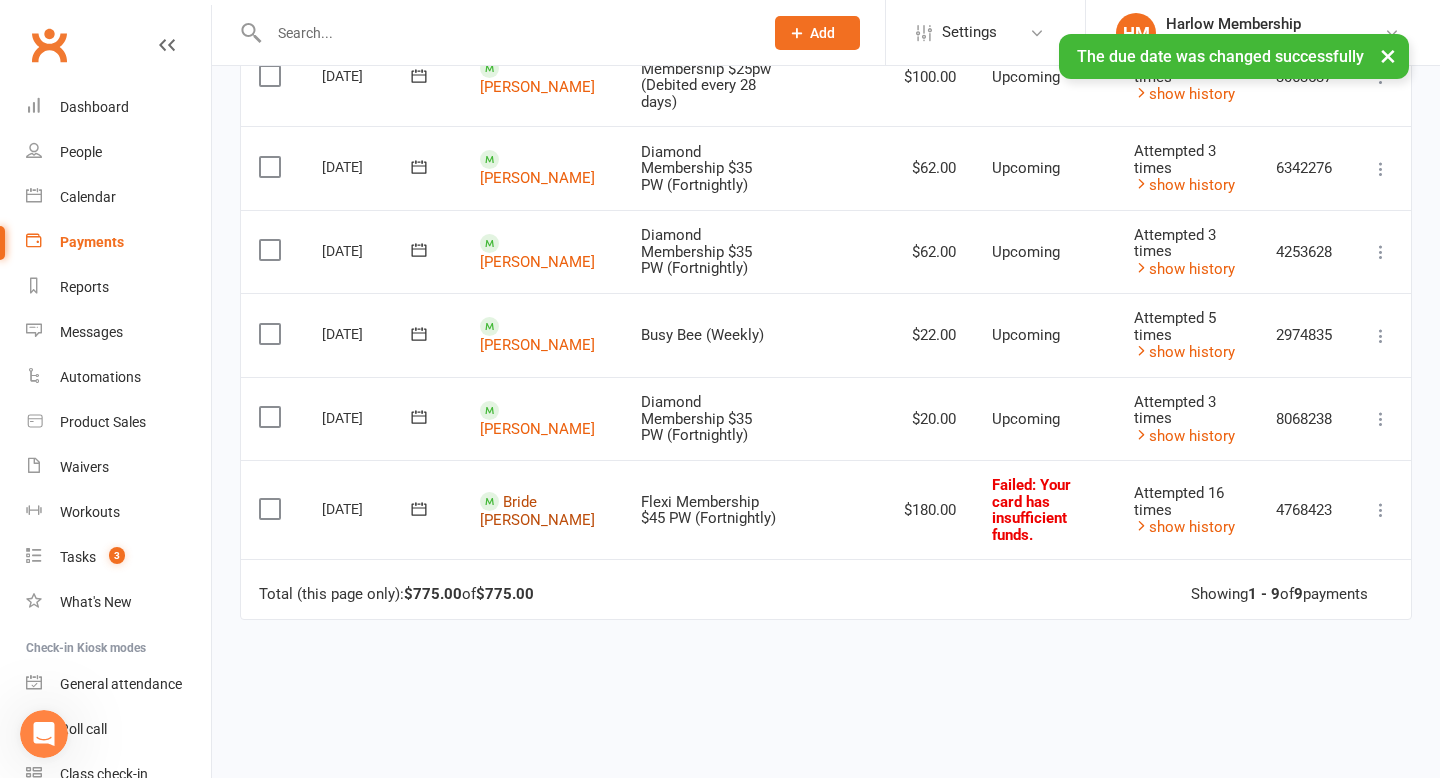 click on "Bride Kennedy-hopoate" at bounding box center (537, 510) 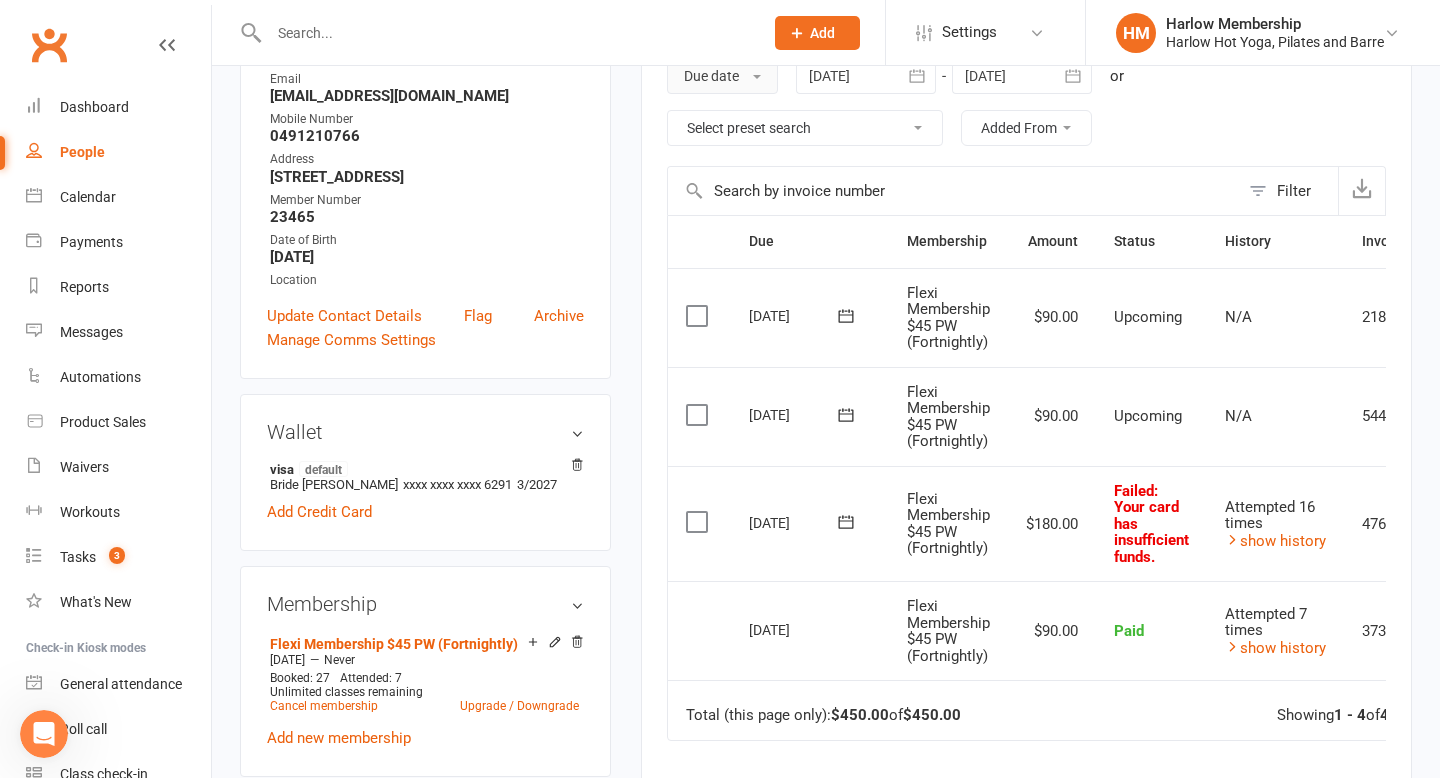 scroll, scrollTop: 356, scrollLeft: 0, axis: vertical 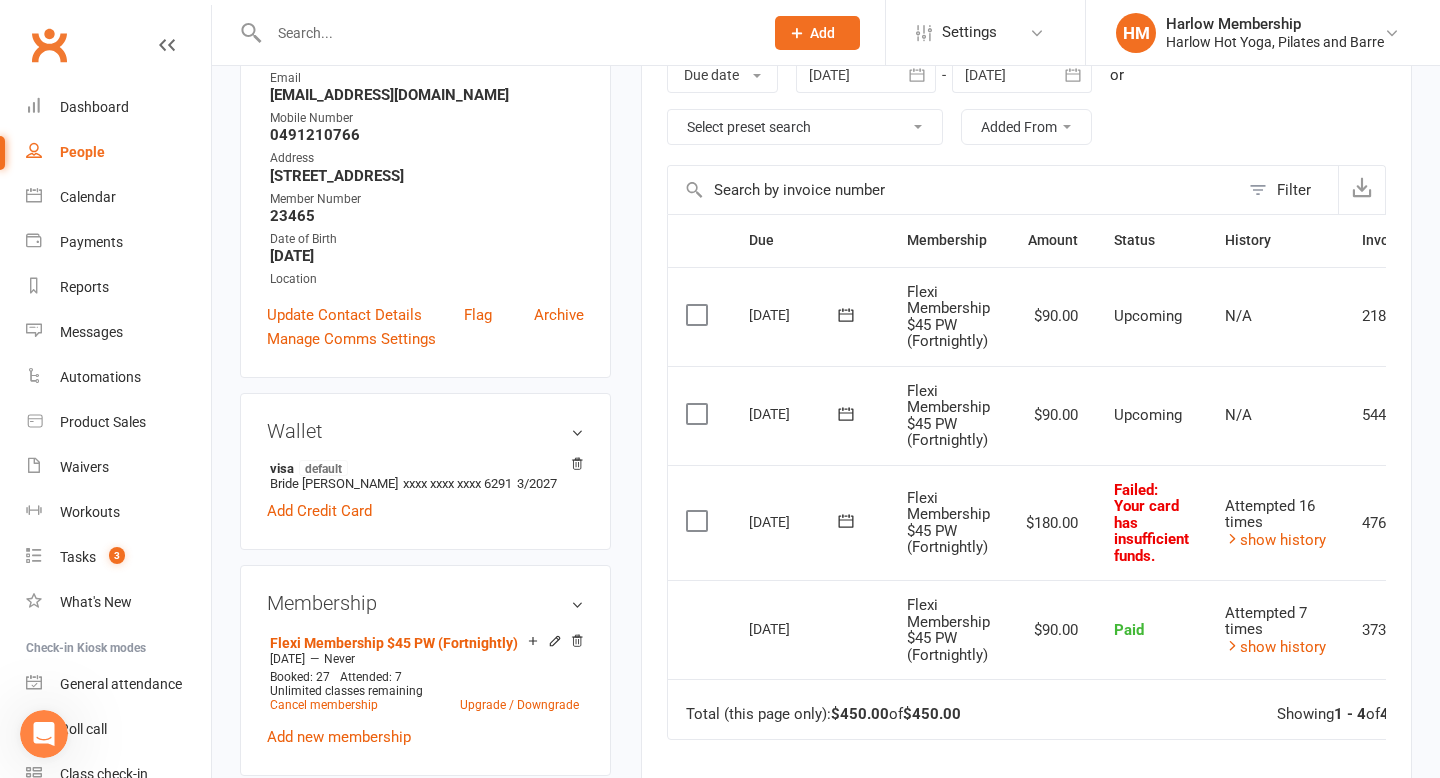 click 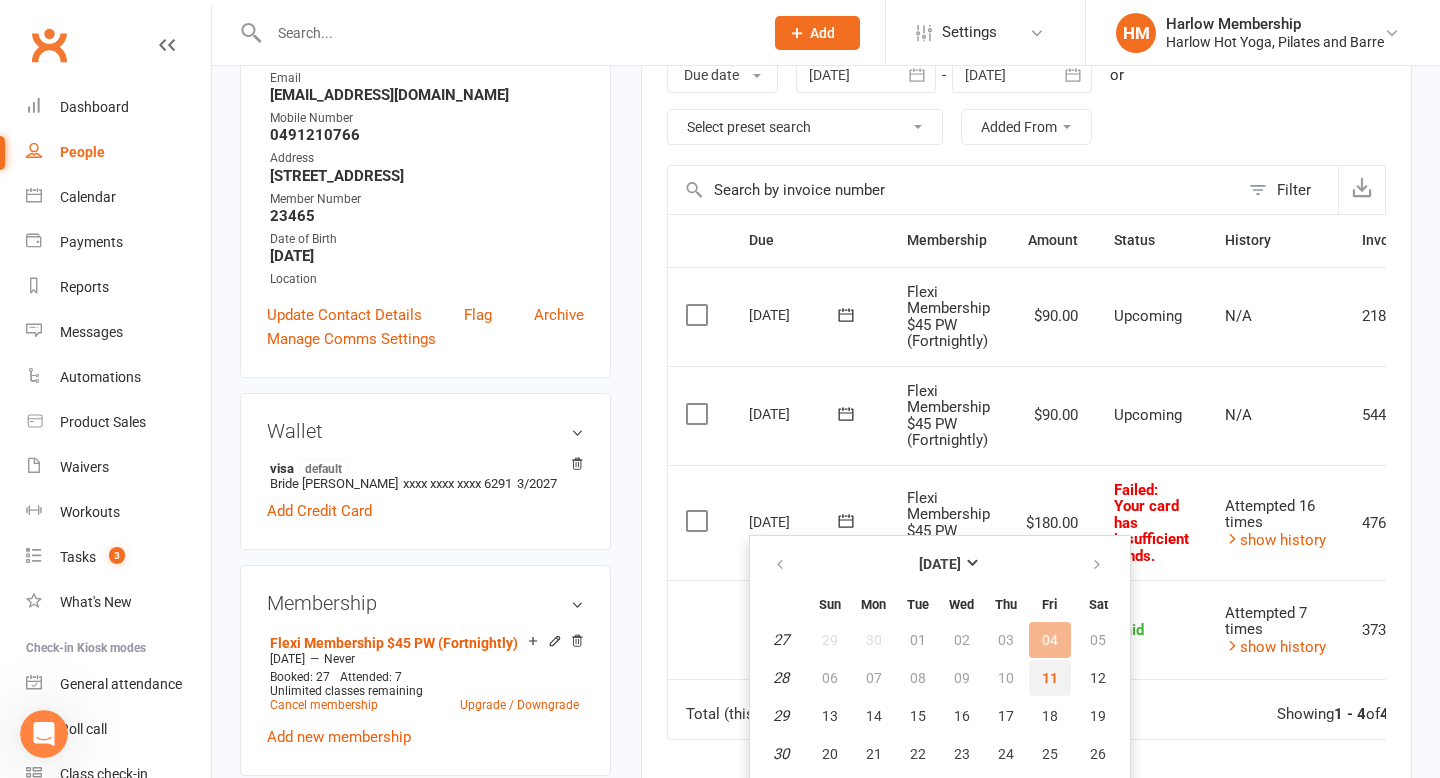 click on "11" at bounding box center [1050, 678] 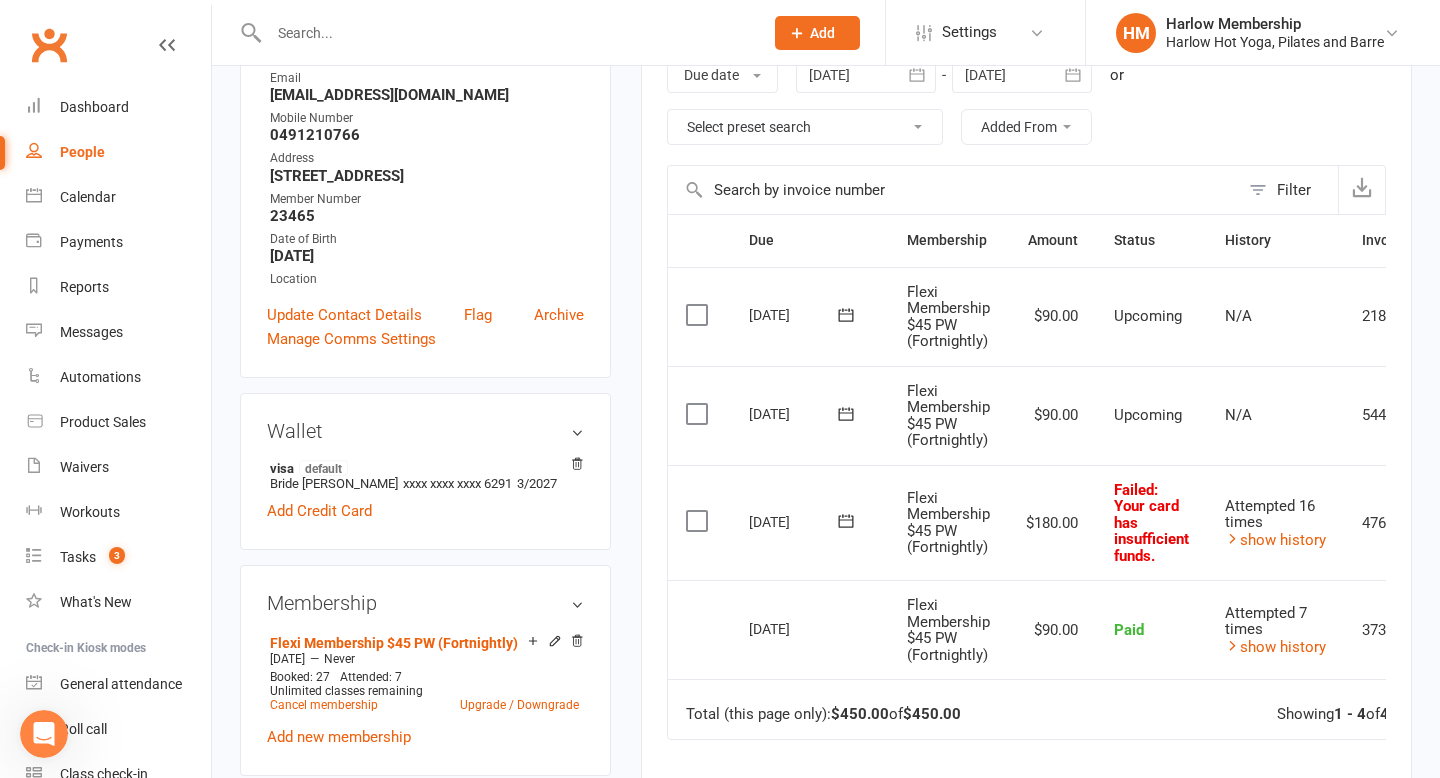 click 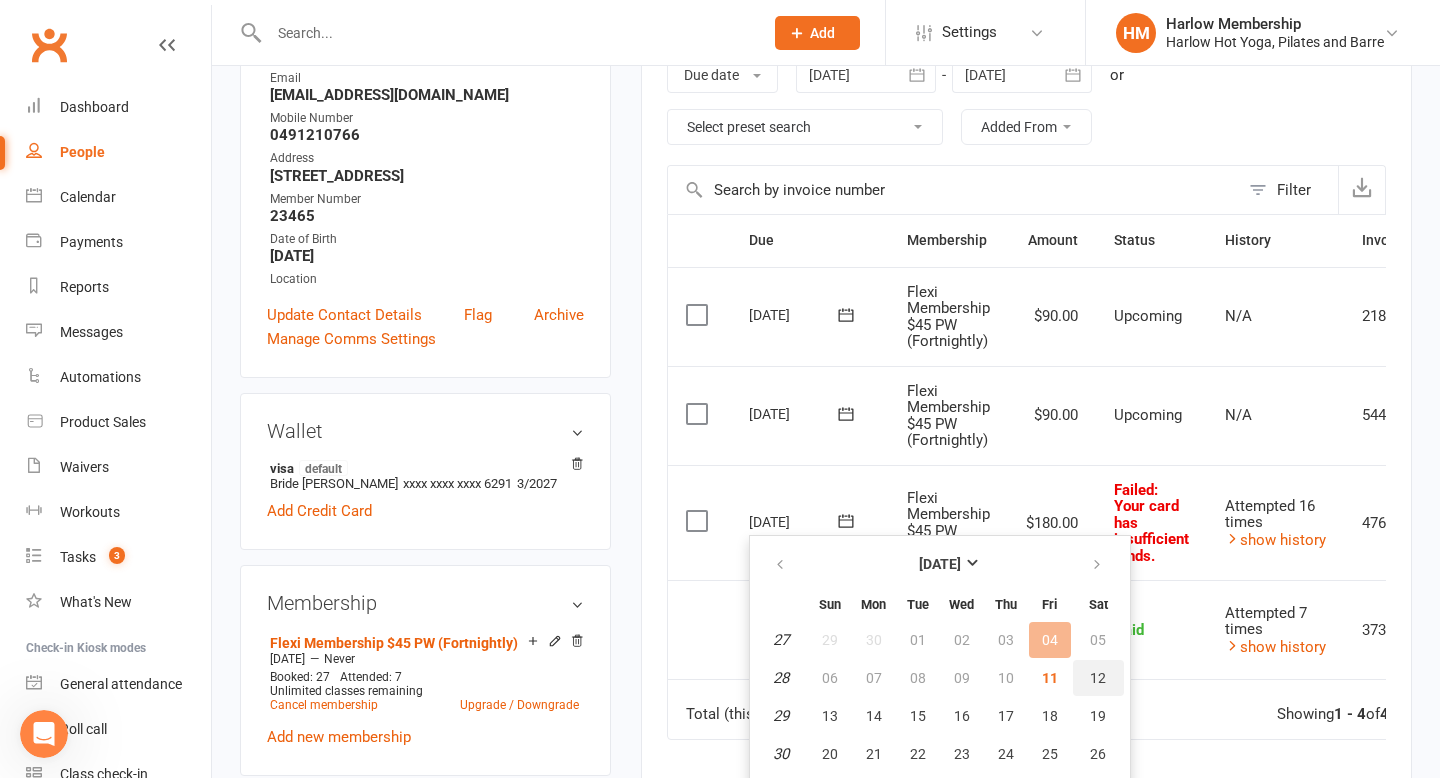 click on "12" at bounding box center (1098, 678) 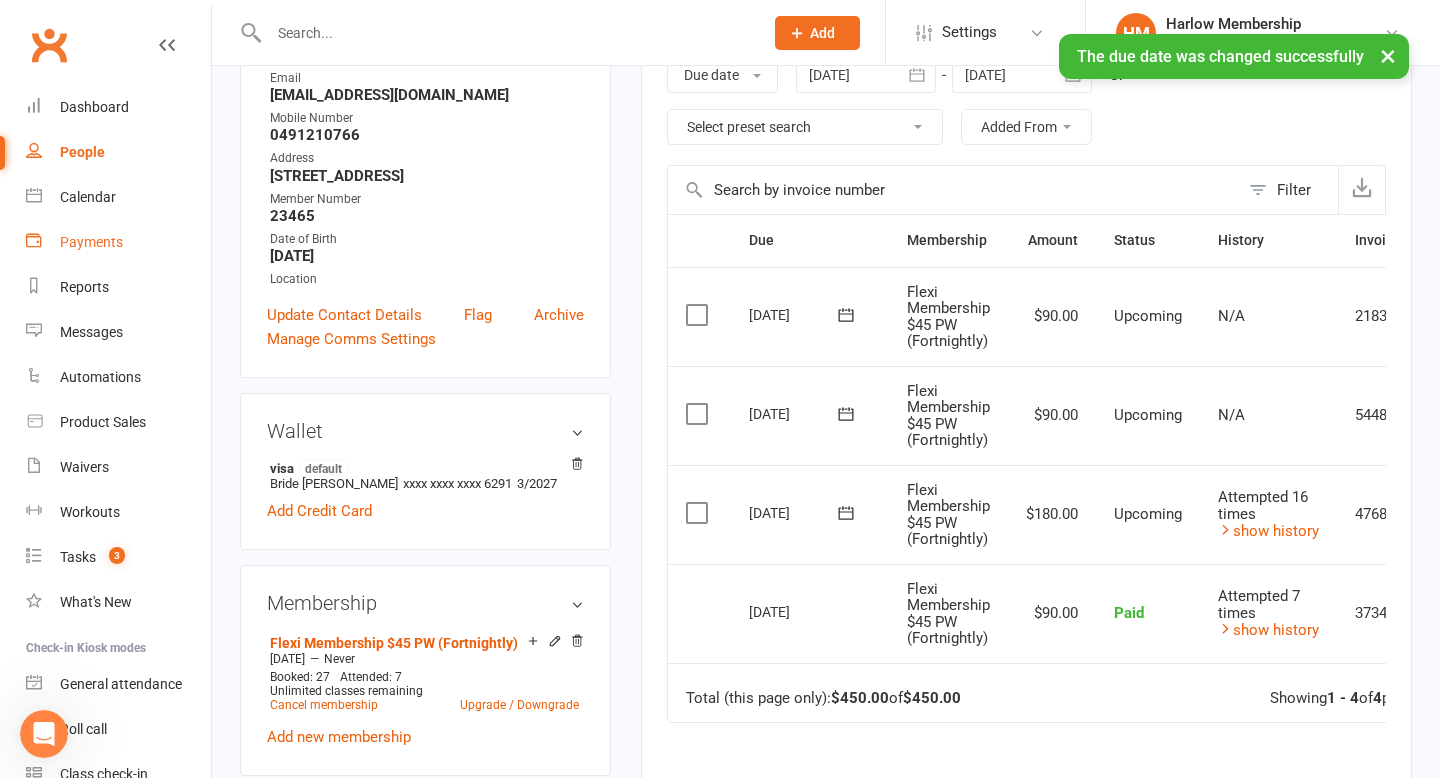 click on "Payments" at bounding box center [118, 242] 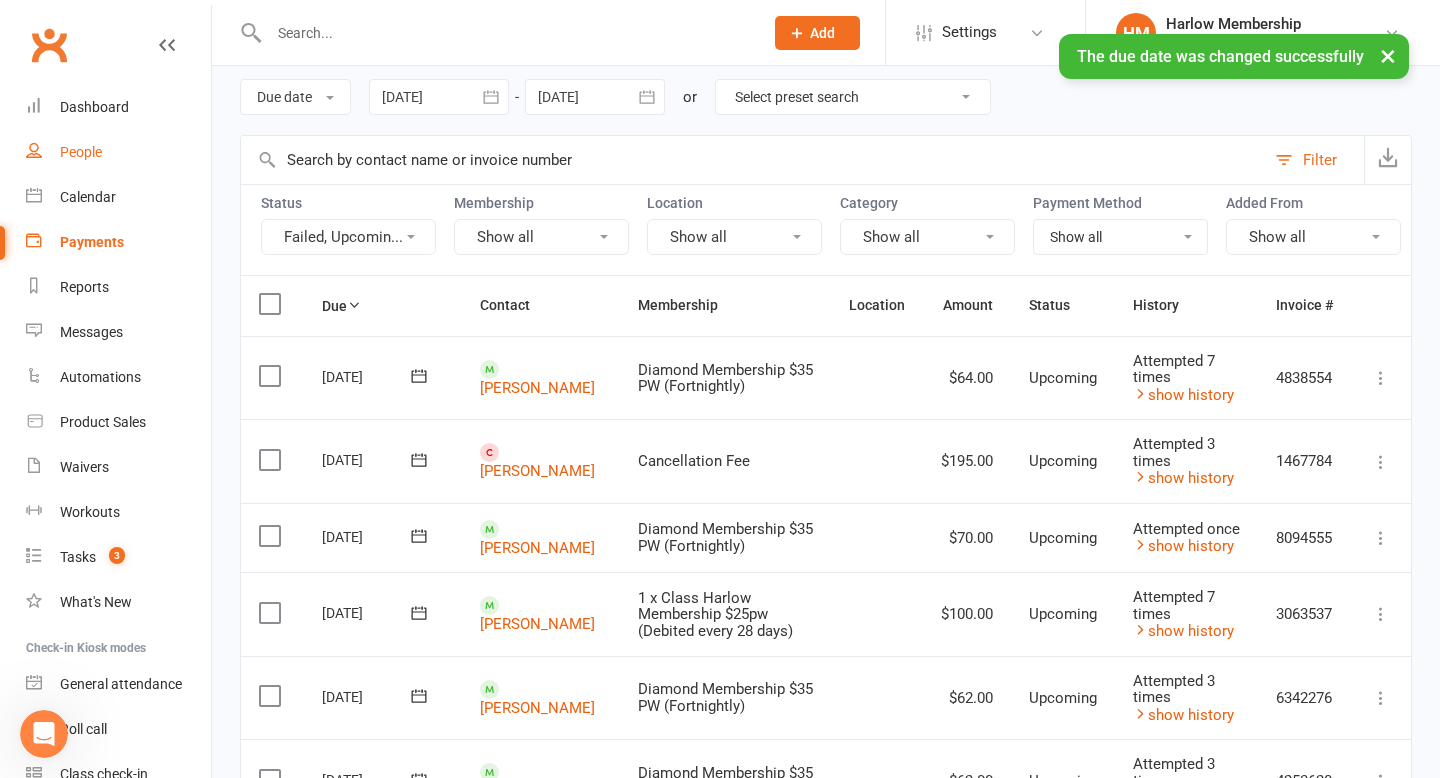 scroll, scrollTop: 0, scrollLeft: 0, axis: both 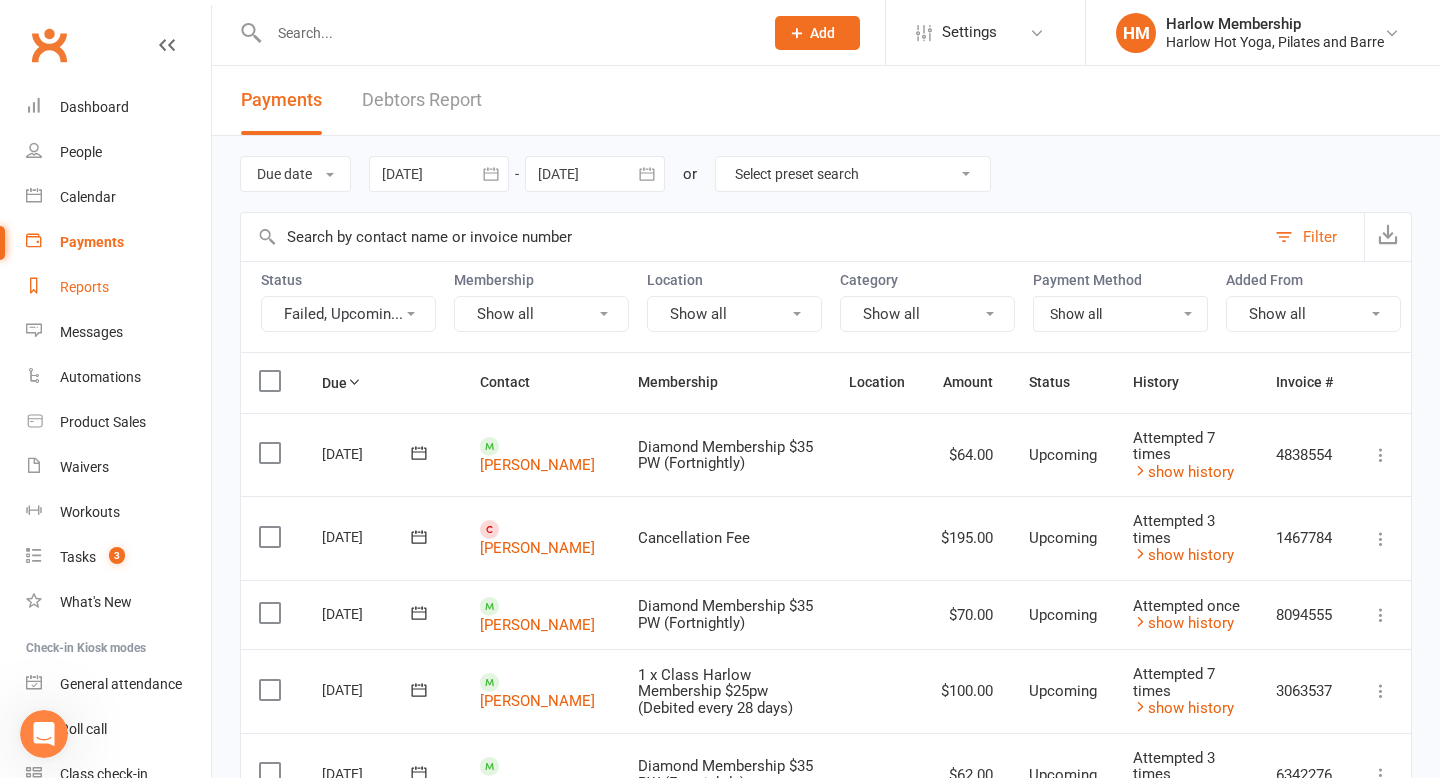 click on "Reports" at bounding box center (84, 287) 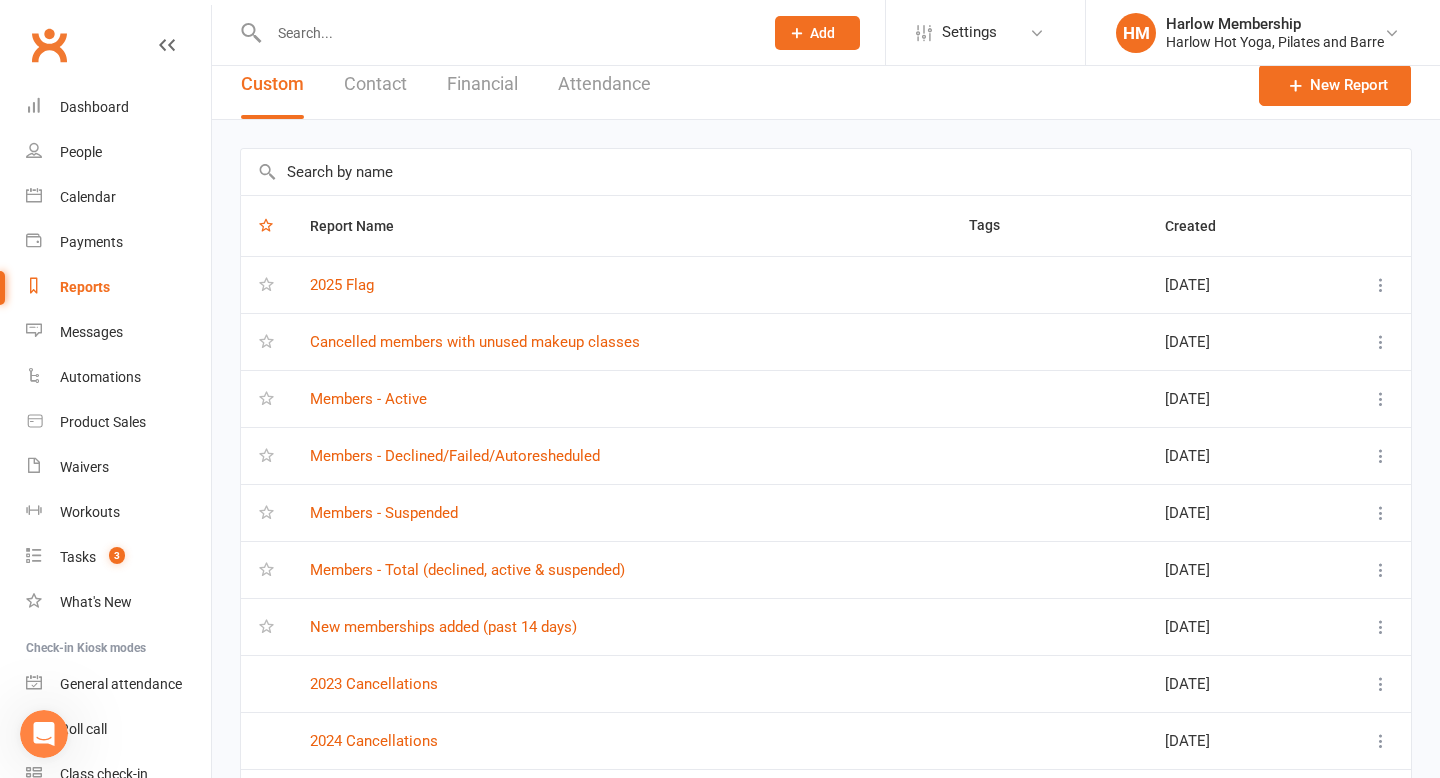 scroll, scrollTop: 20, scrollLeft: 0, axis: vertical 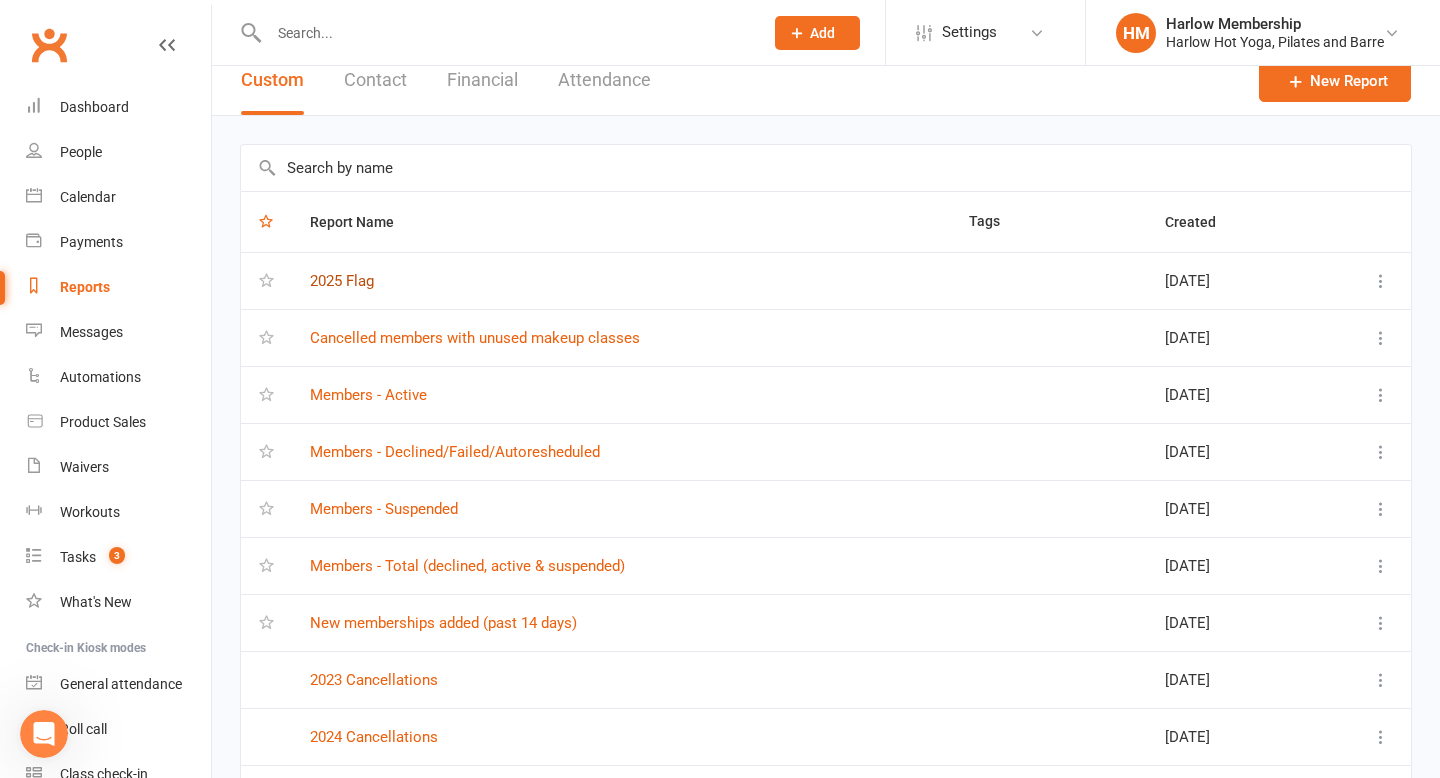 click on "2025 Flag" at bounding box center [342, 281] 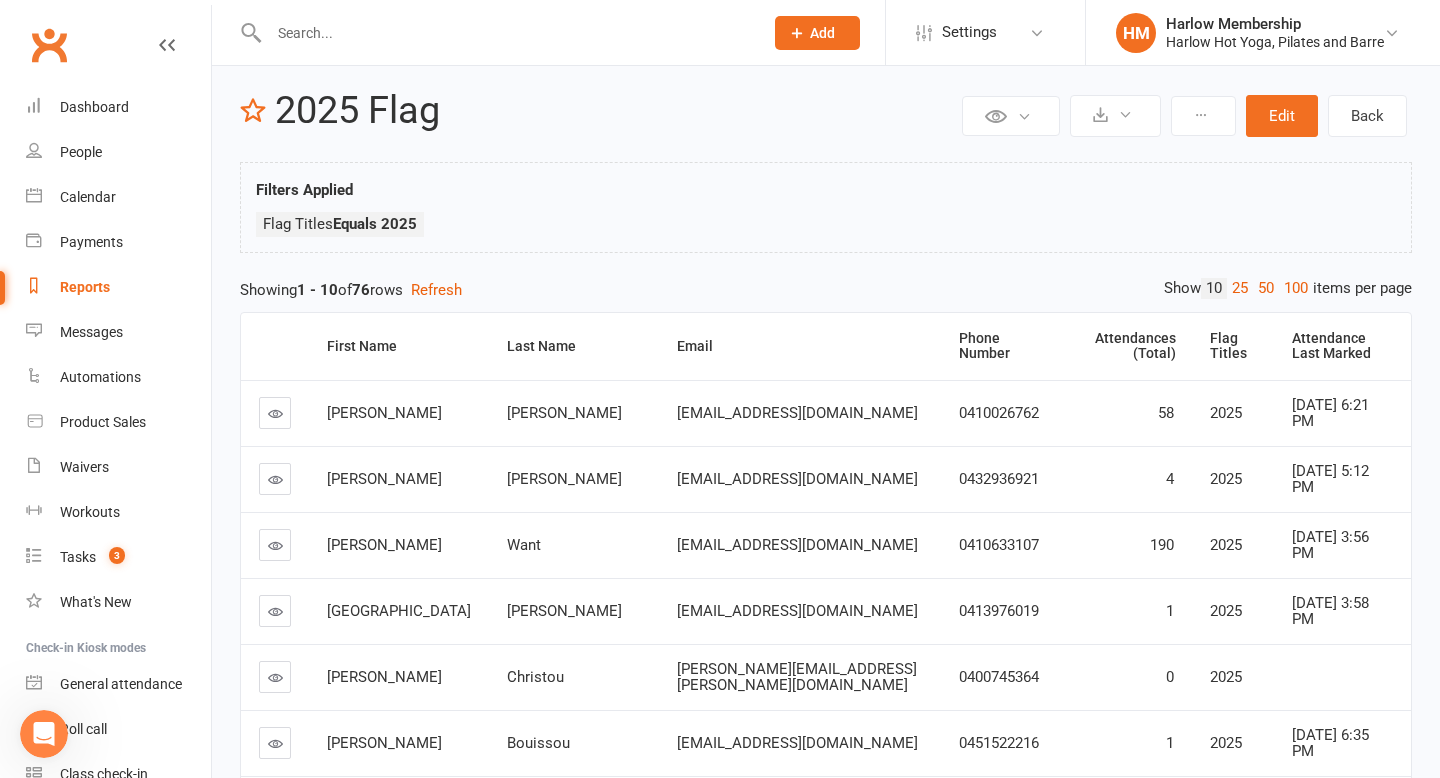 scroll, scrollTop: 0, scrollLeft: 0, axis: both 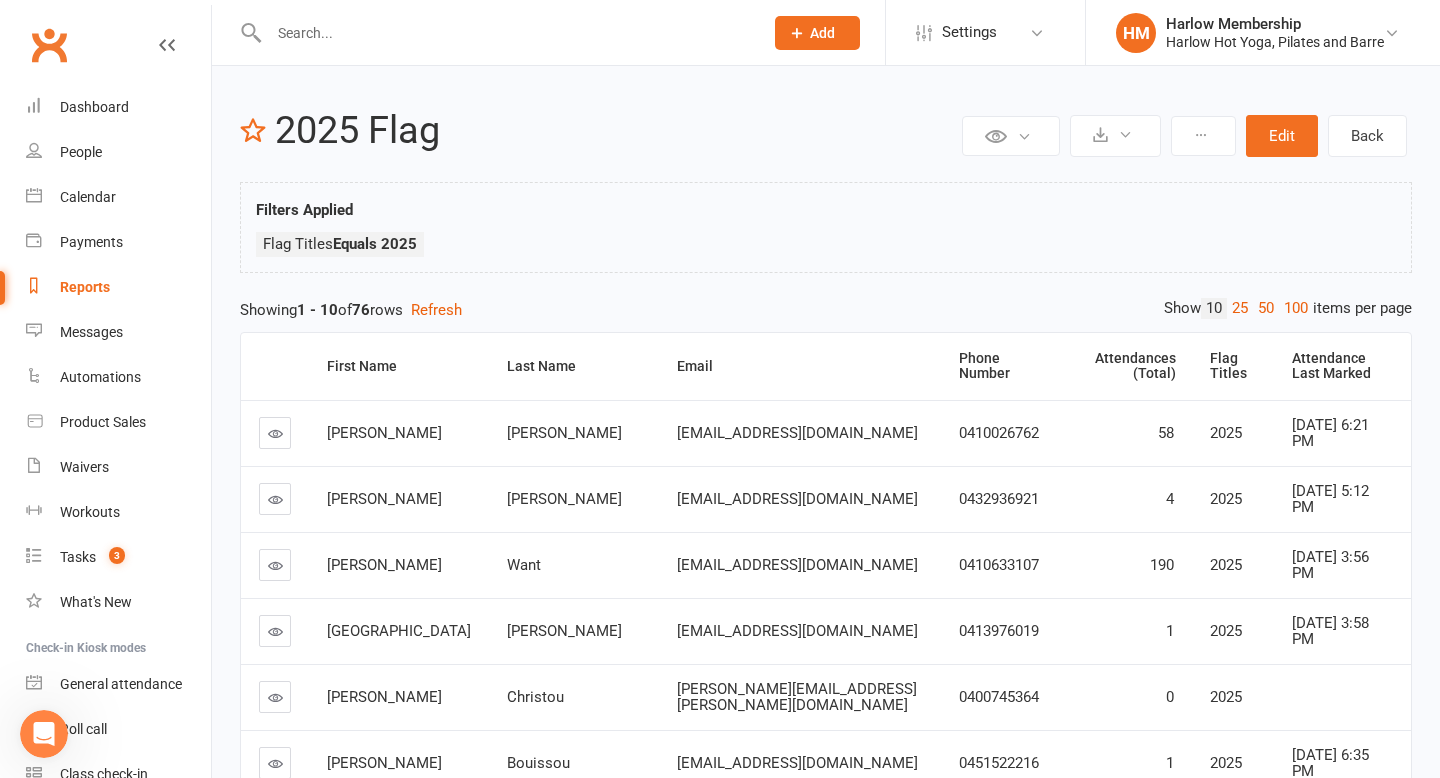 select on "100" 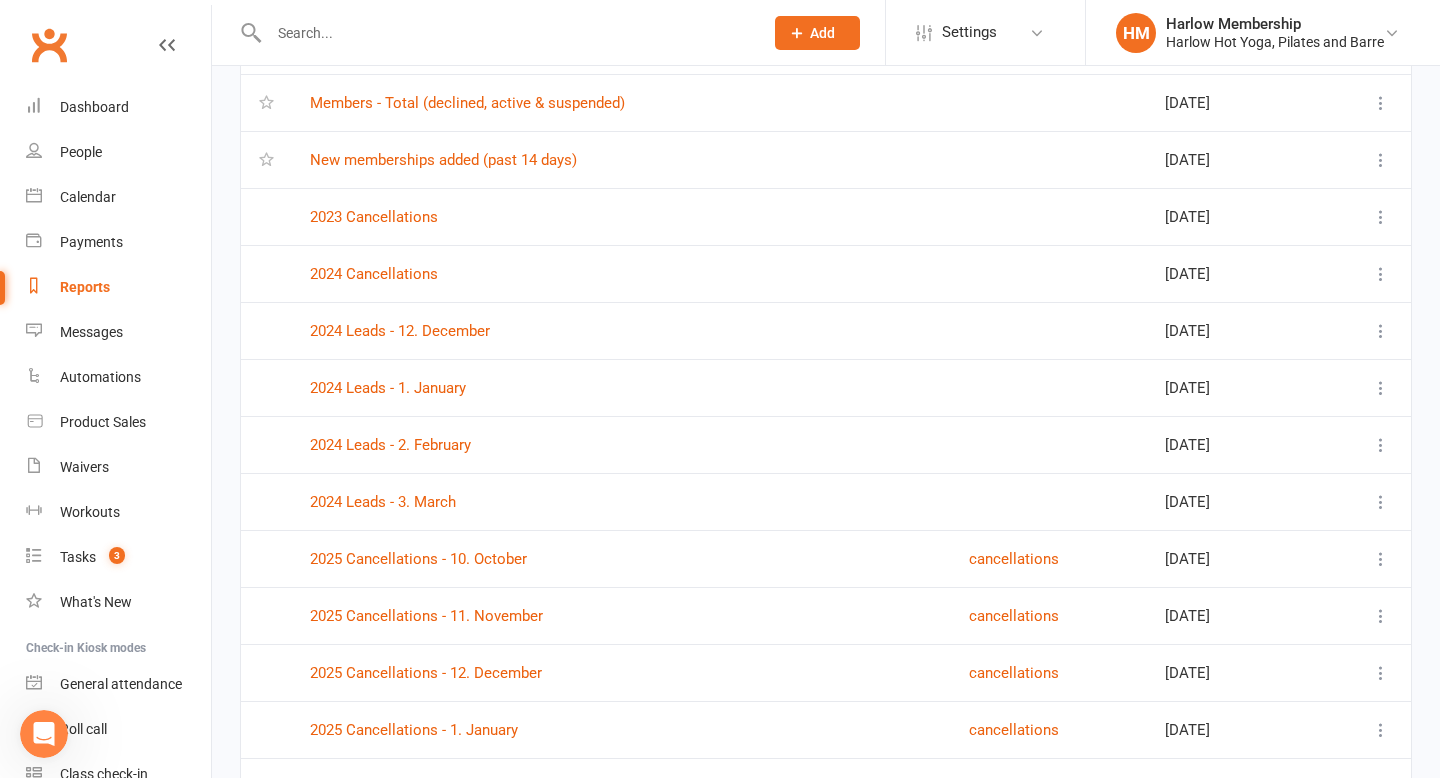 scroll, scrollTop: 0, scrollLeft: 0, axis: both 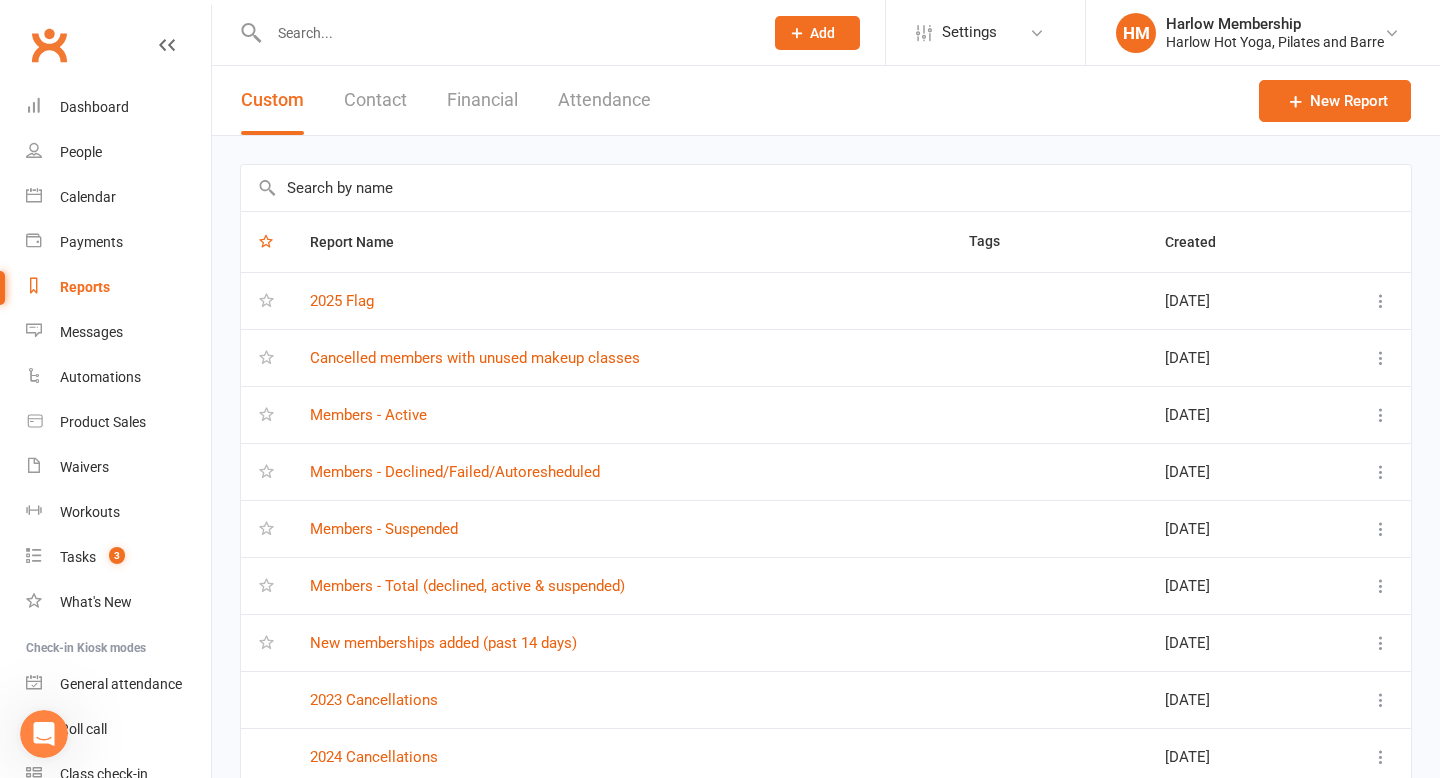 click on "Contact" at bounding box center [375, 100] 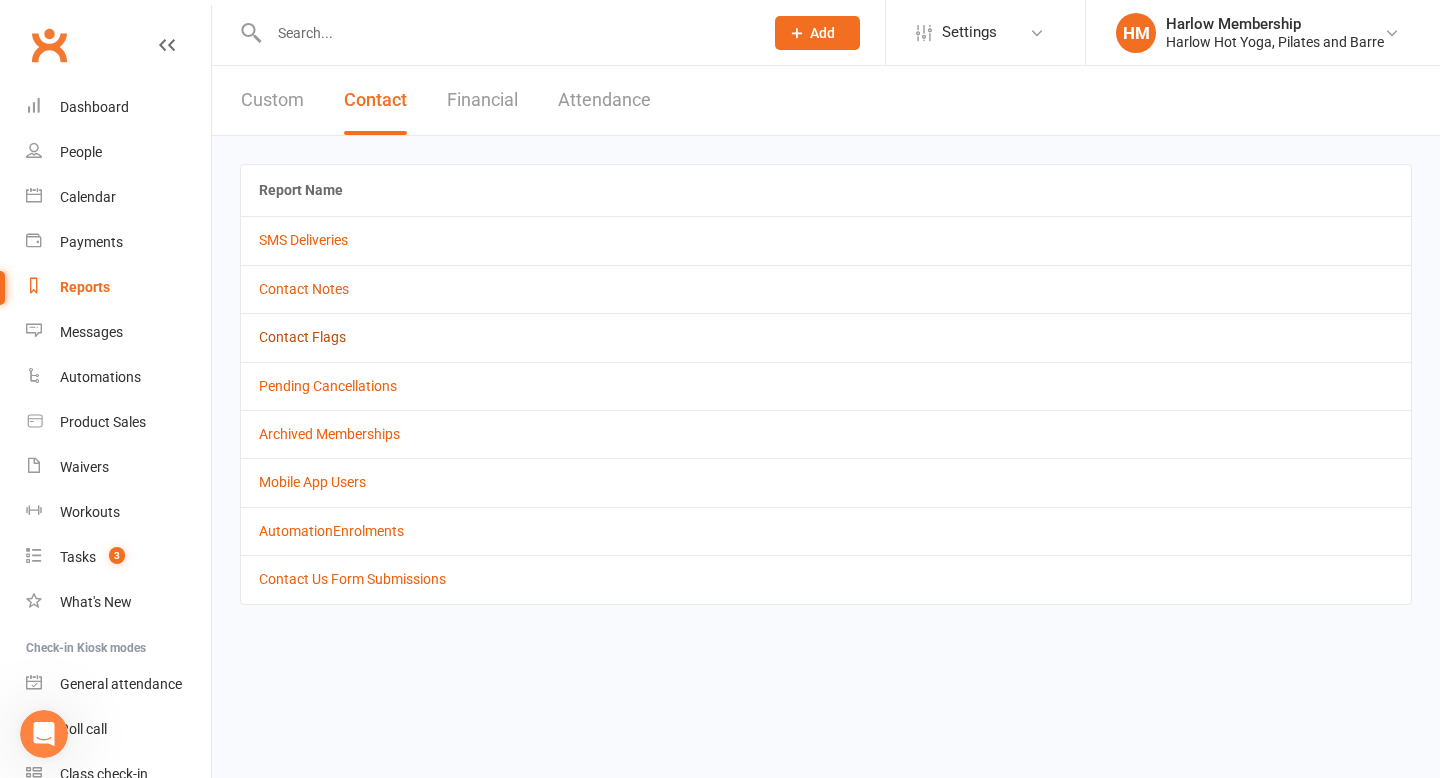 click on "Contact Flags" at bounding box center [302, 337] 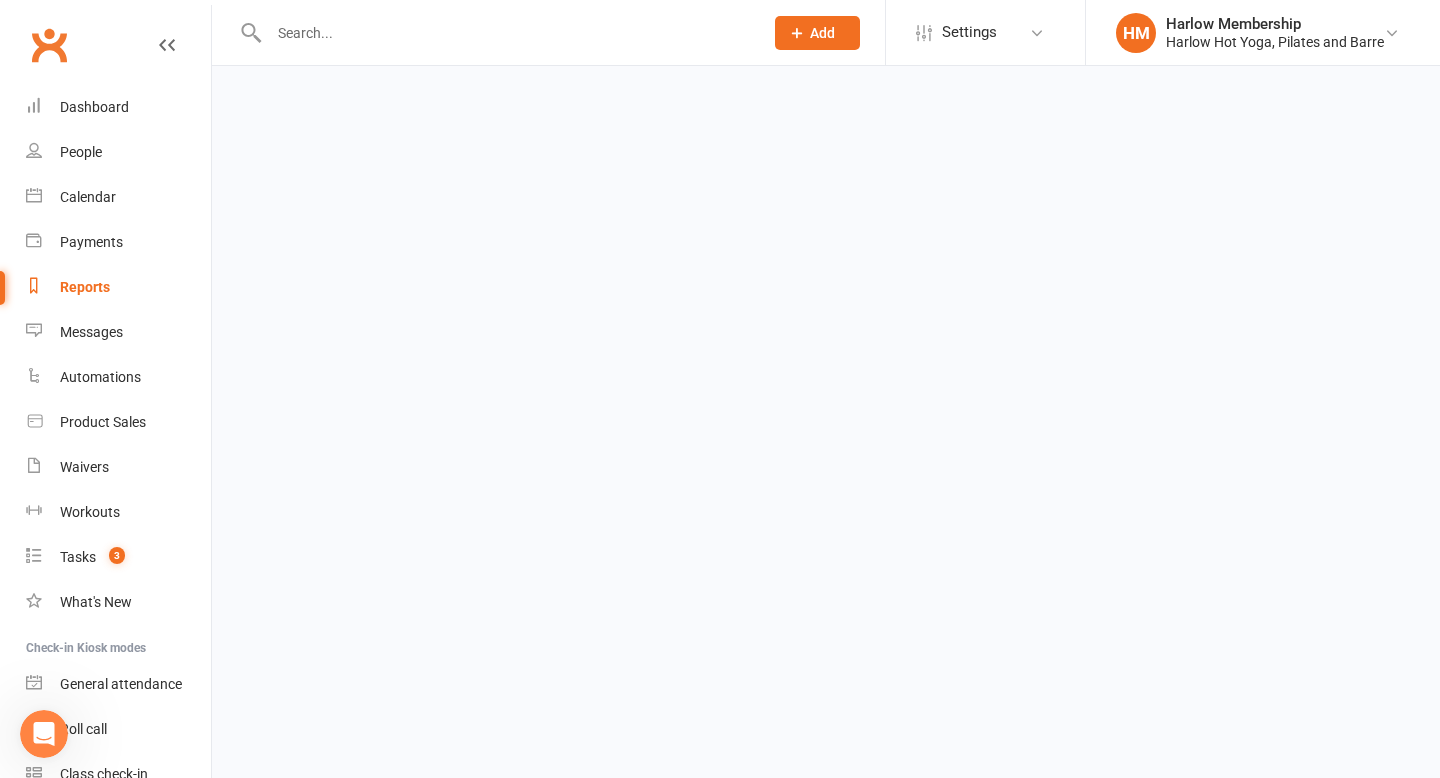 select on "active_only" 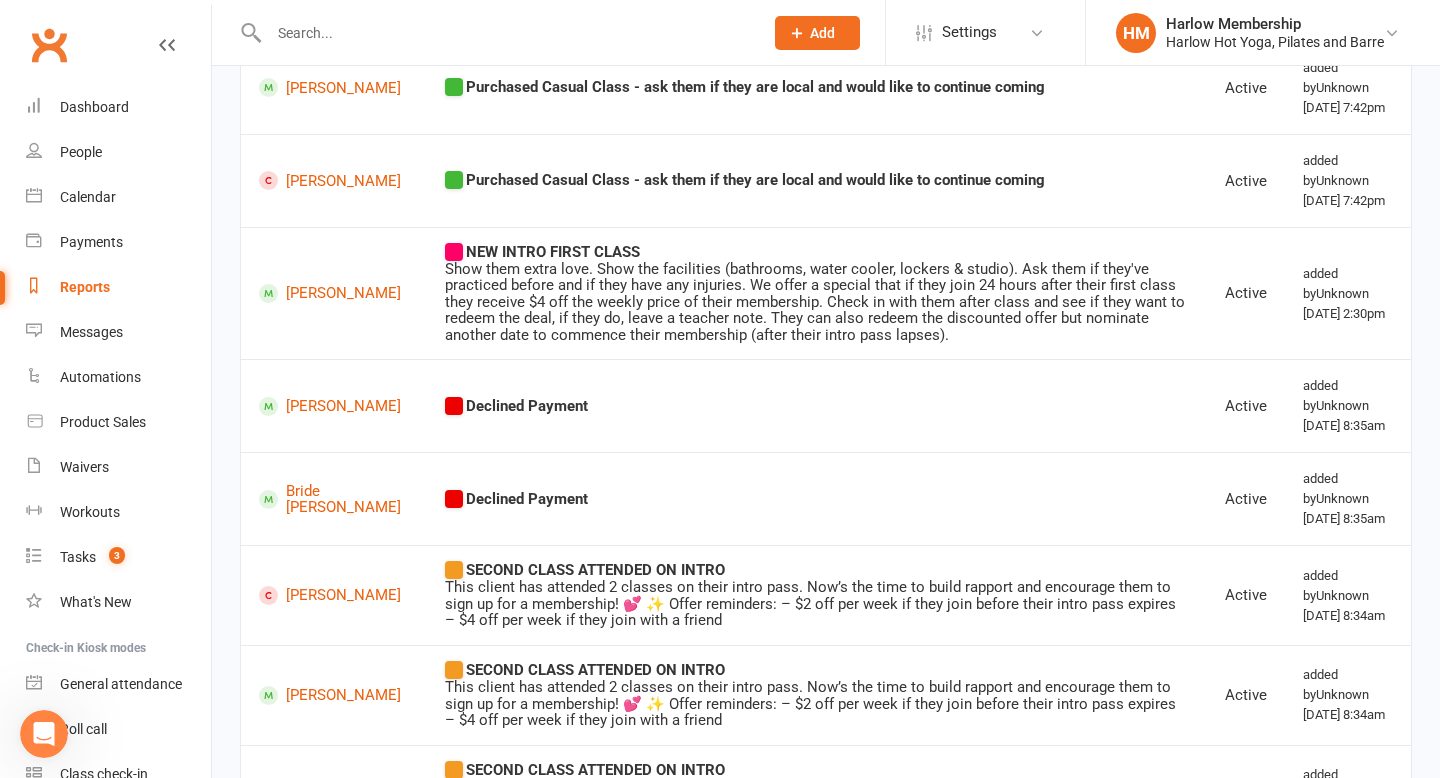 scroll, scrollTop: 0, scrollLeft: 0, axis: both 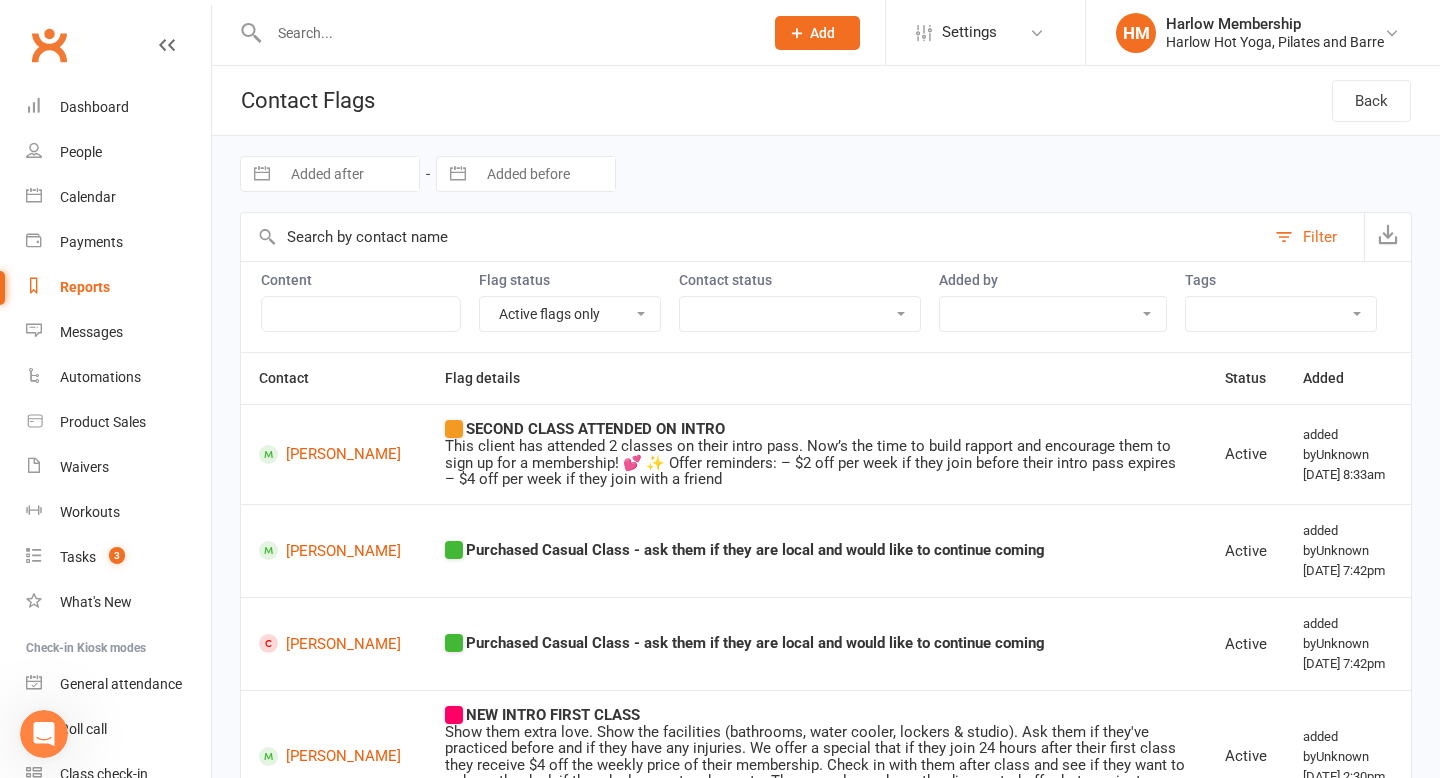 click on "Active flags only Dismissed flags only" at bounding box center (570, 314) 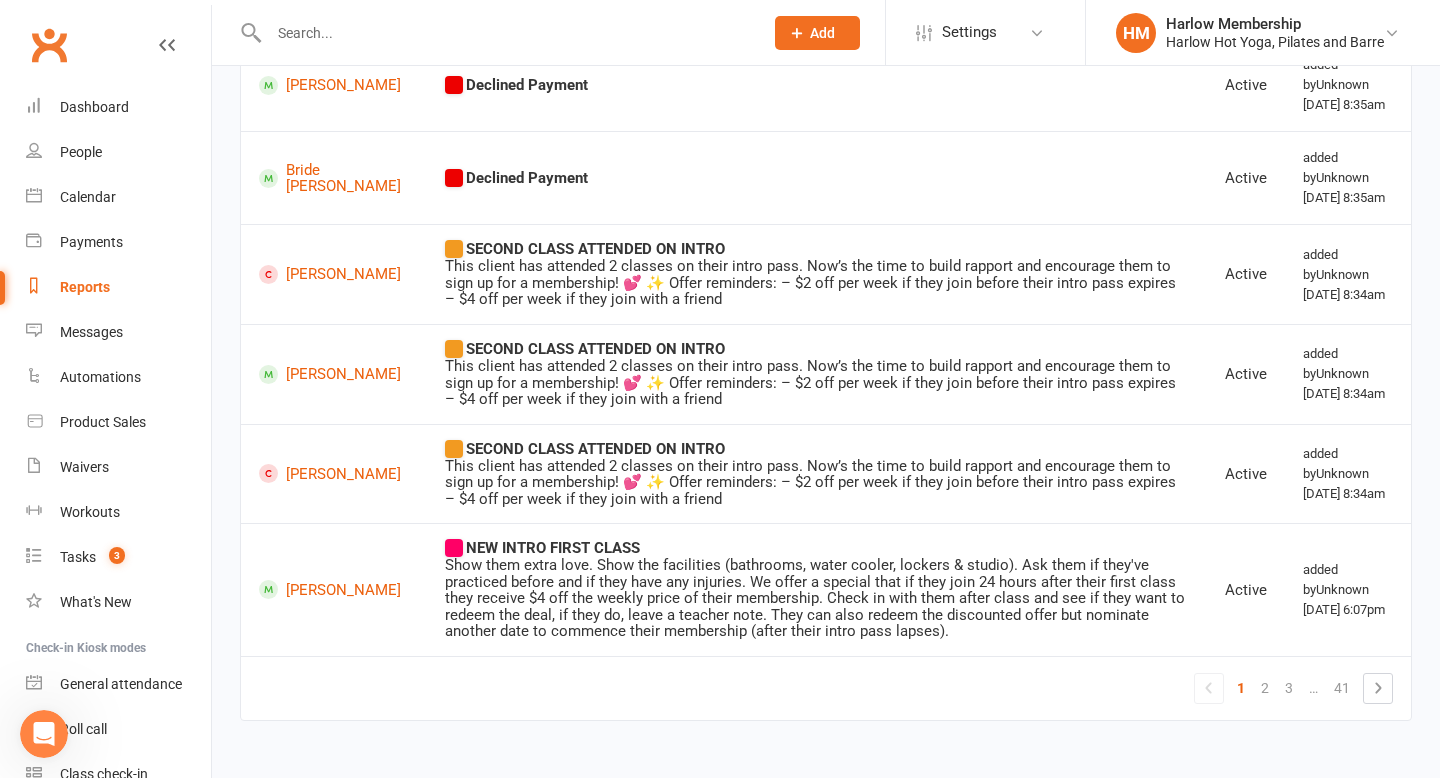 scroll, scrollTop: 917, scrollLeft: 0, axis: vertical 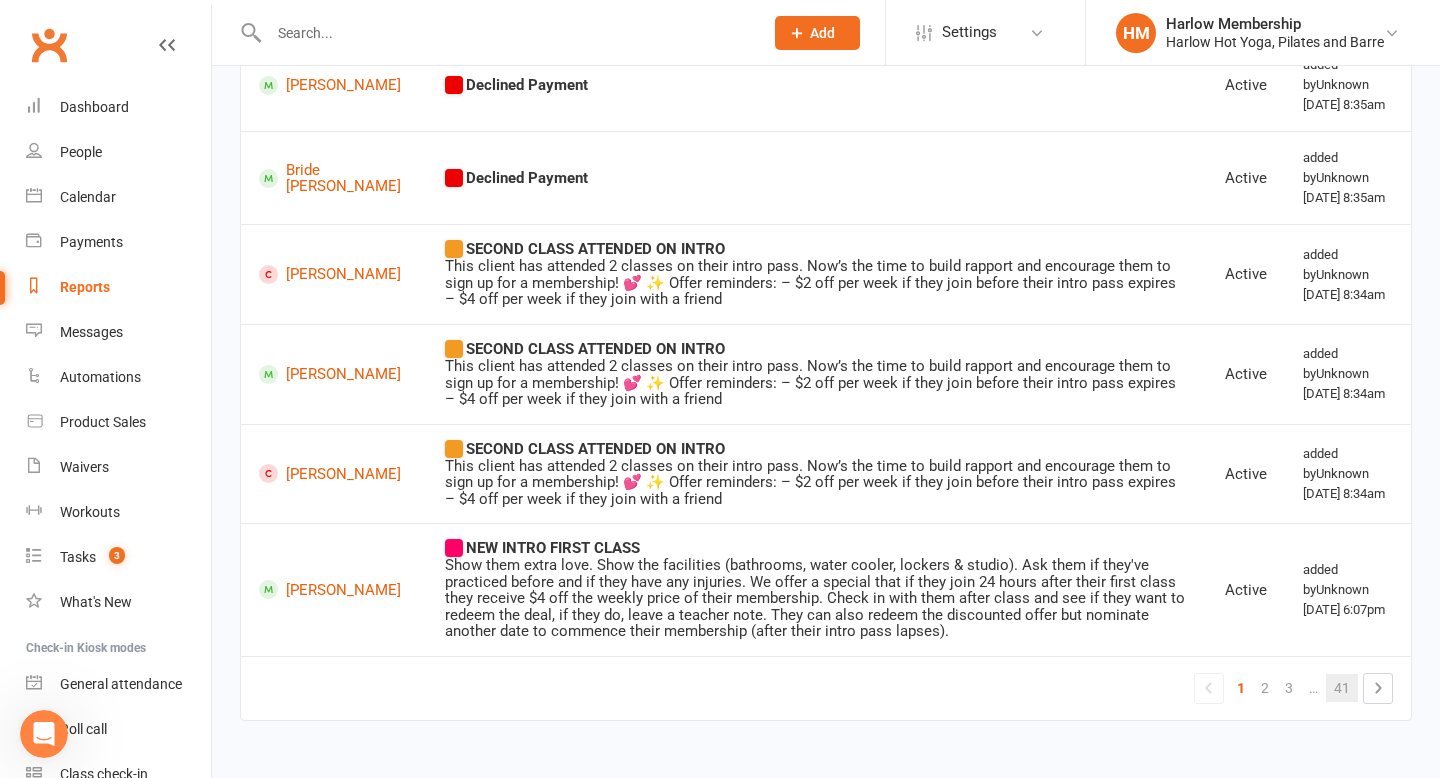 click on "41" at bounding box center [1342, 688] 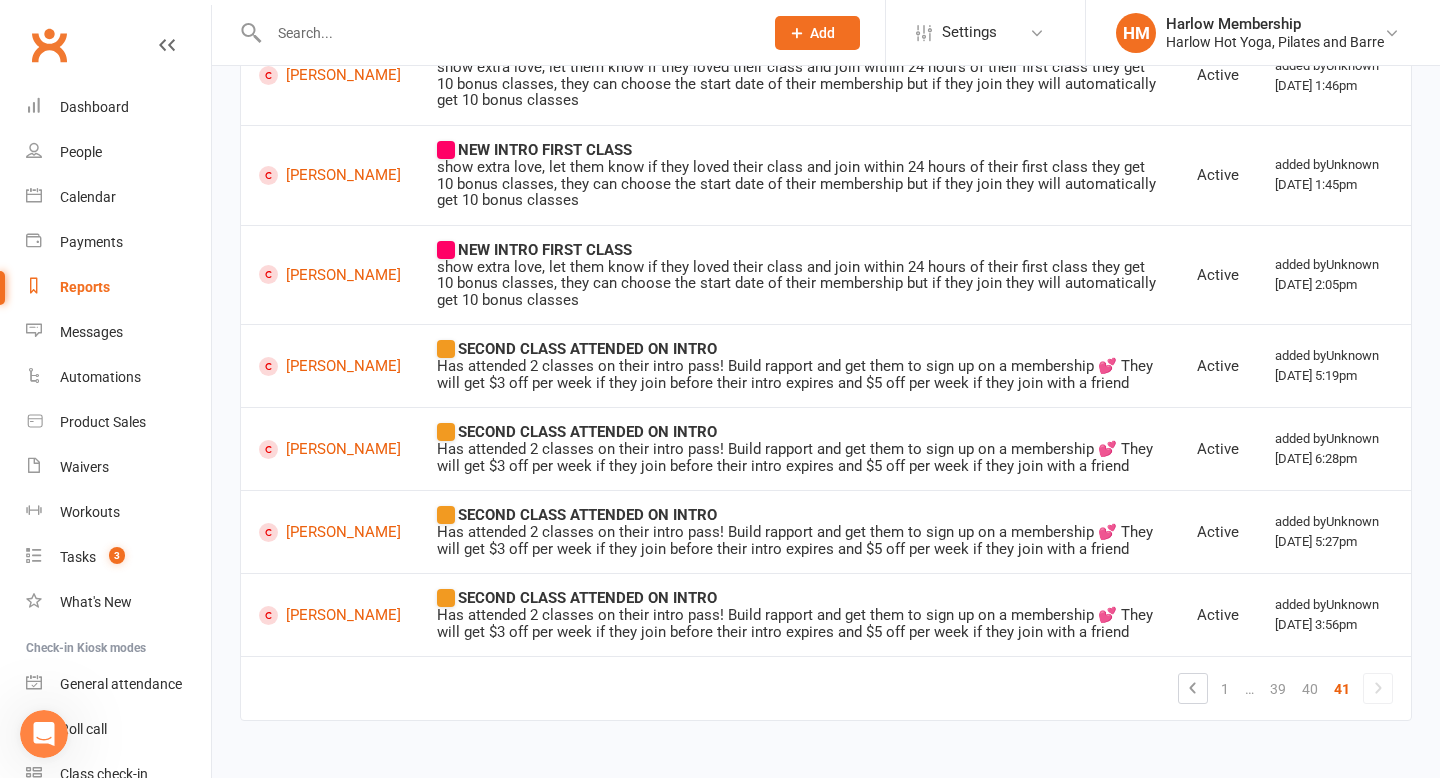 scroll, scrollTop: 0, scrollLeft: 0, axis: both 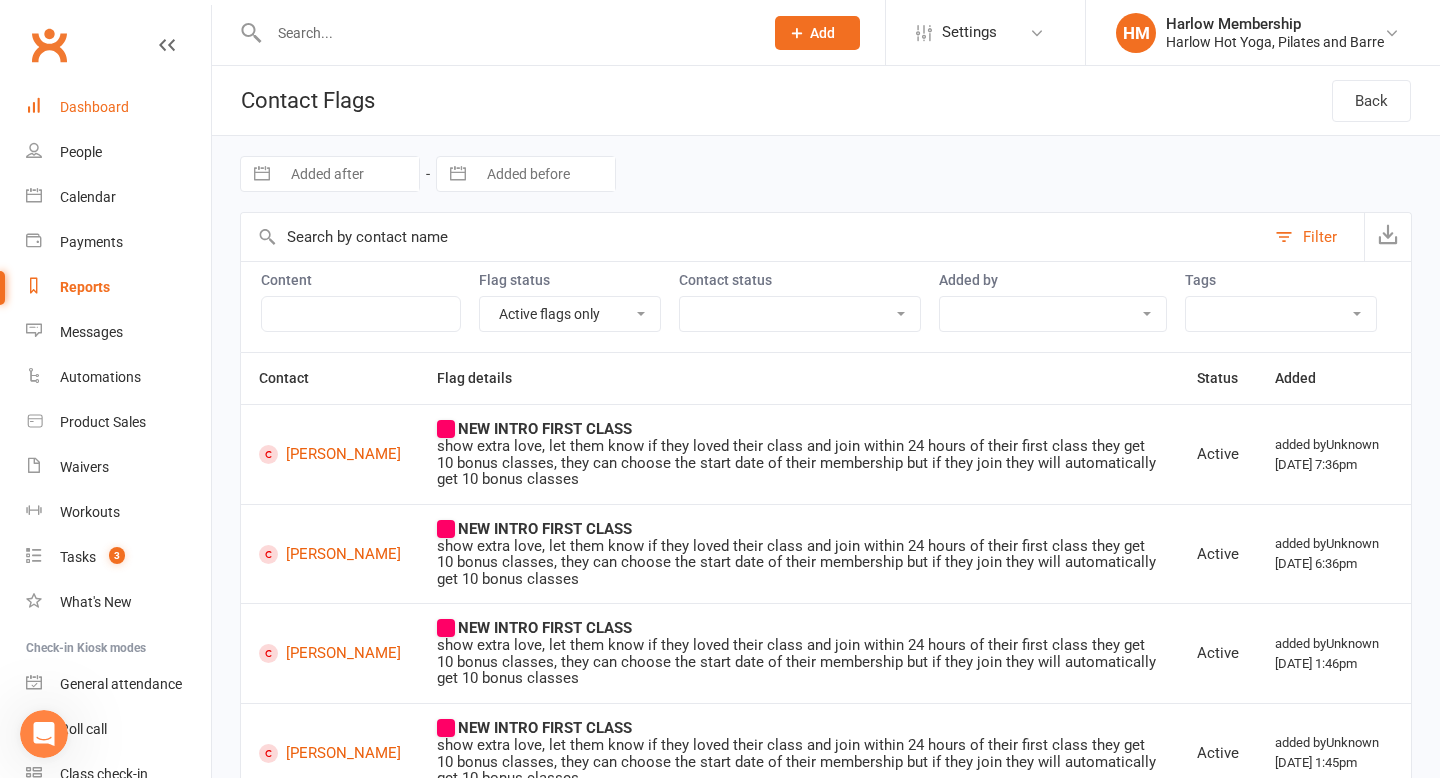 click on "Dashboard" at bounding box center [94, 107] 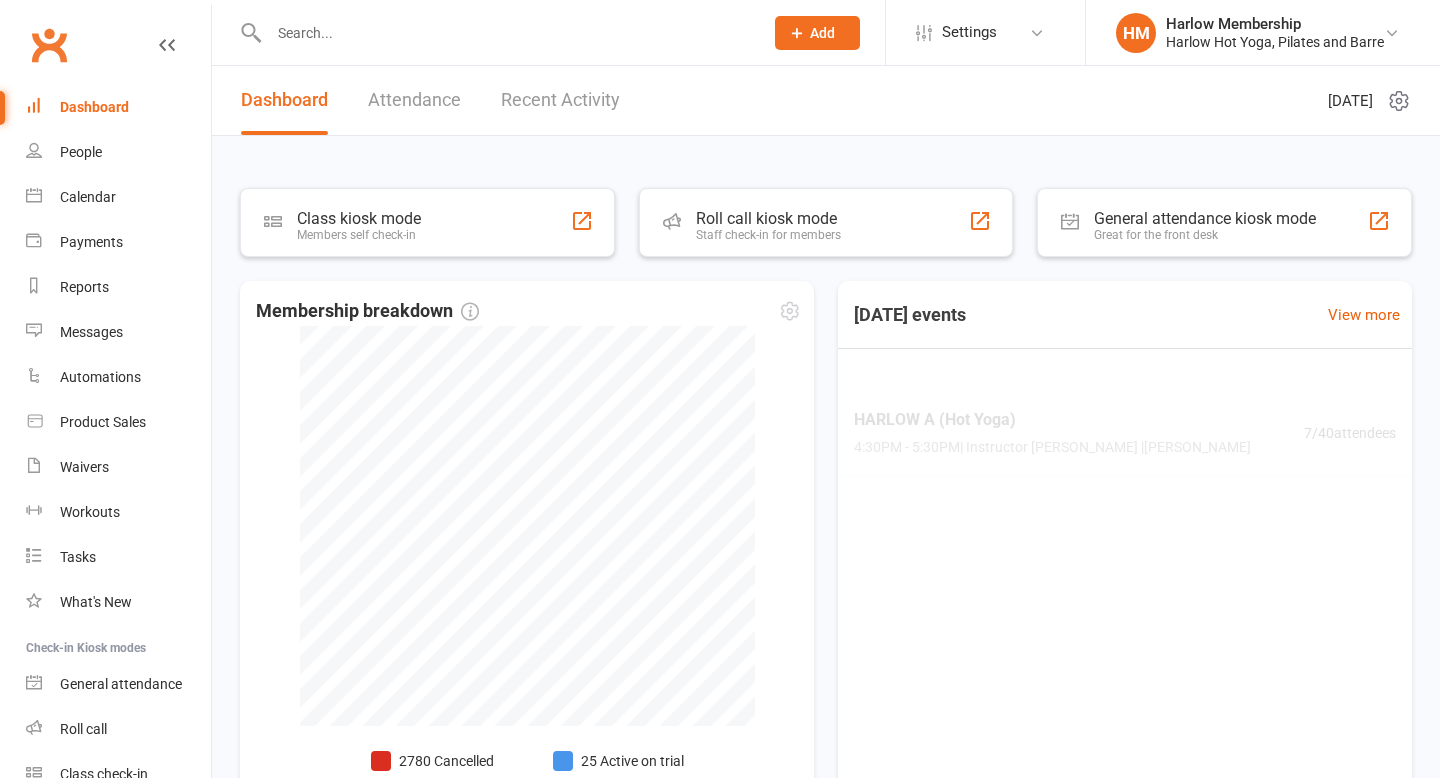 scroll, scrollTop: 0, scrollLeft: 0, axis: both 